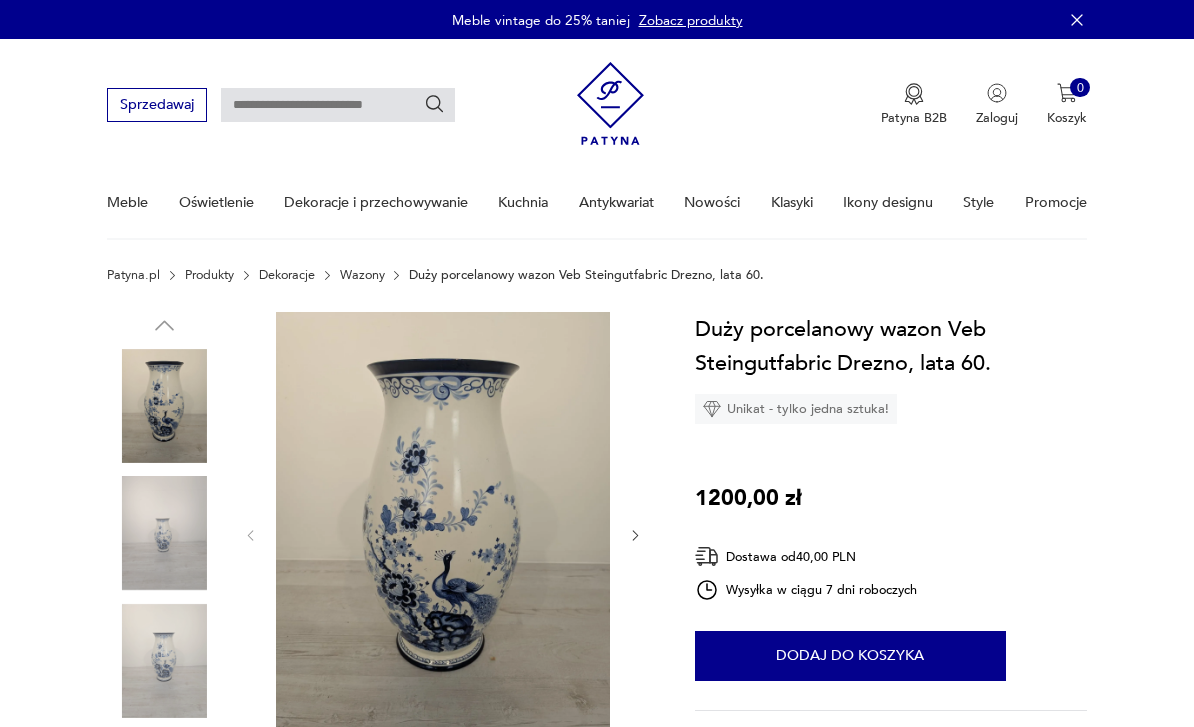 scroll, scrollTop: 0, scrollLeft: 0, axis: both 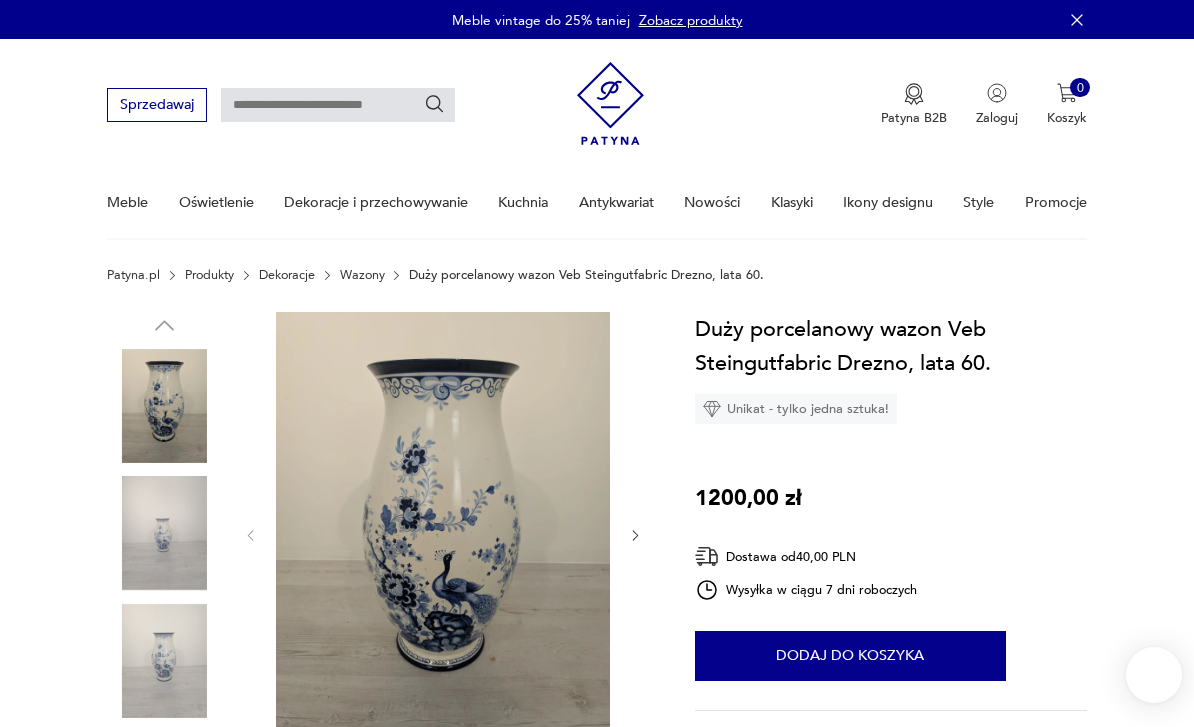 click on "Wazony" at bounding box center [362, 275] 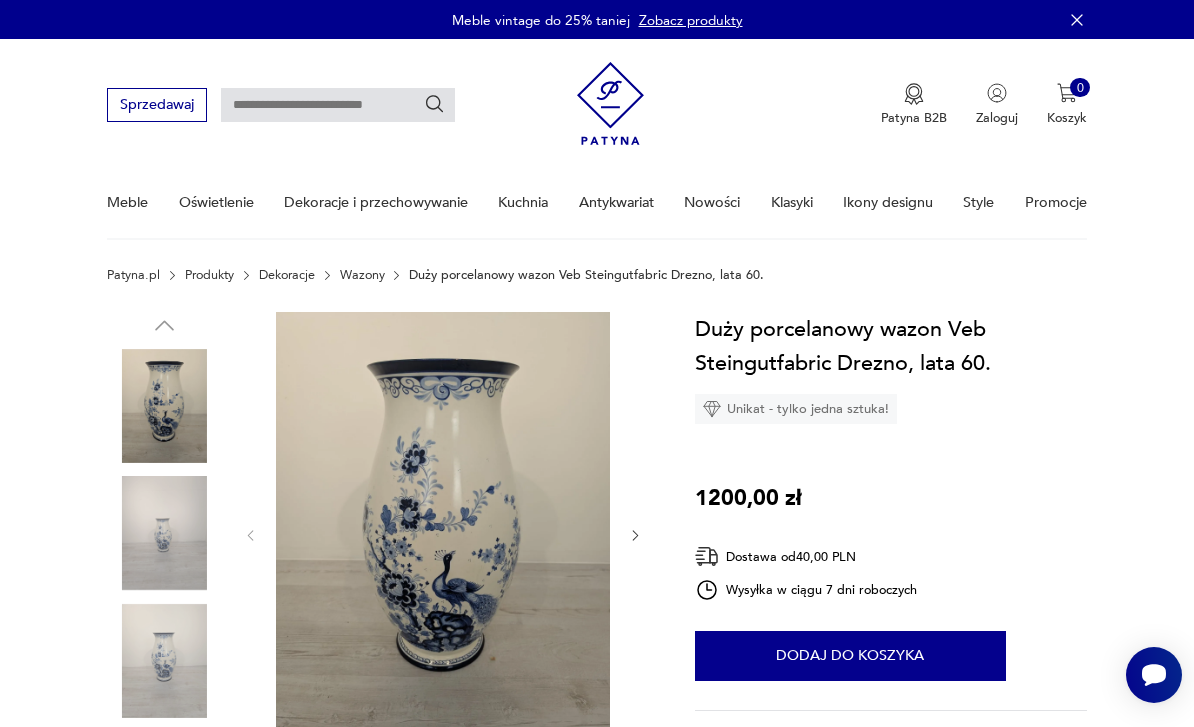 scroll, scrollTop: 0, scrollLeft: 0, axis: both 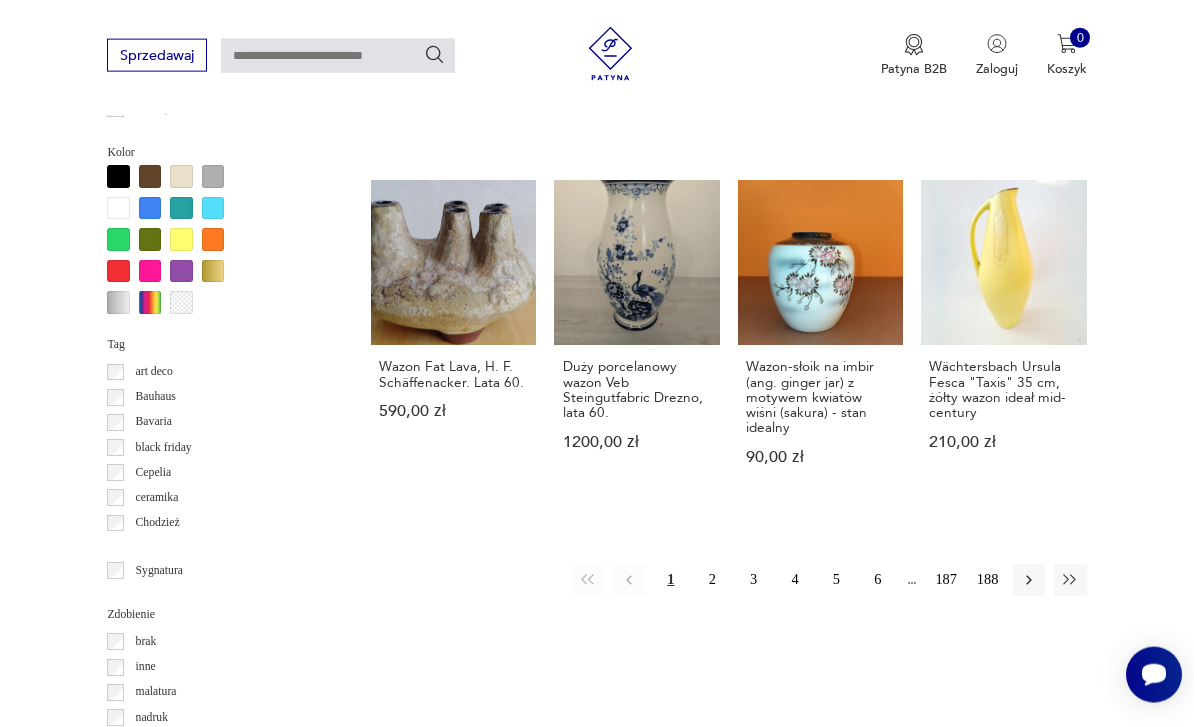 click at bounding box center (1029, 580) 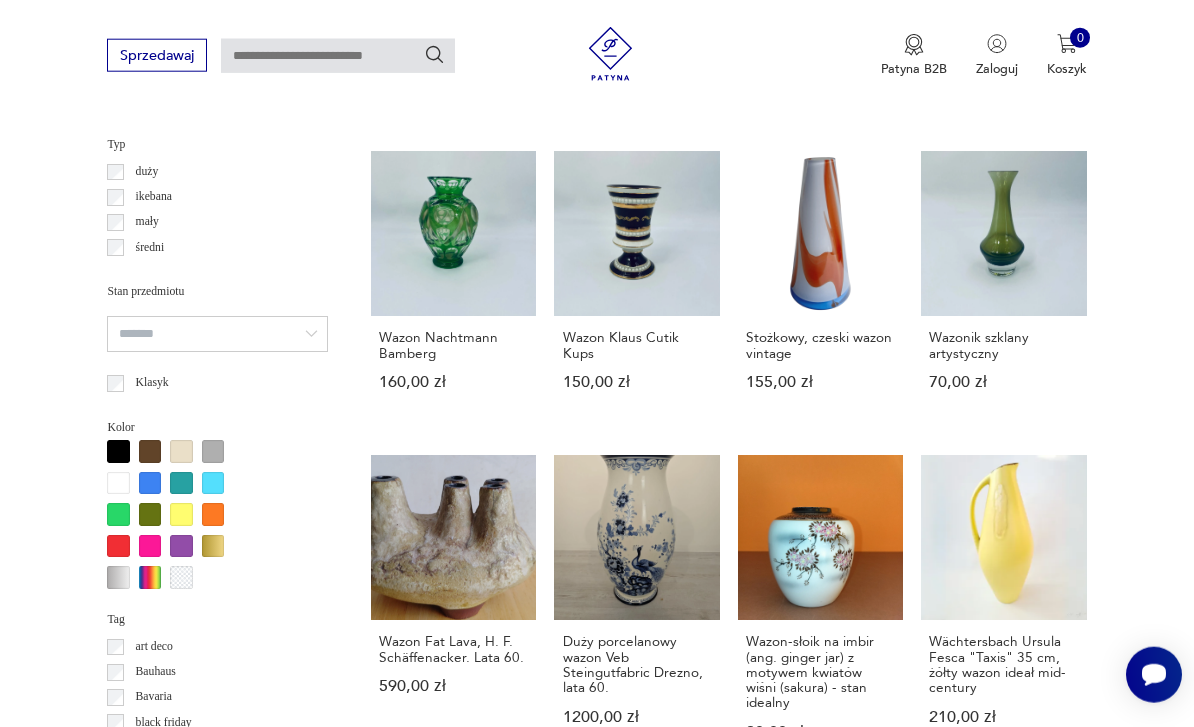 scroll, scrollTop: 462, scrollLeft: 0, axis: vertical 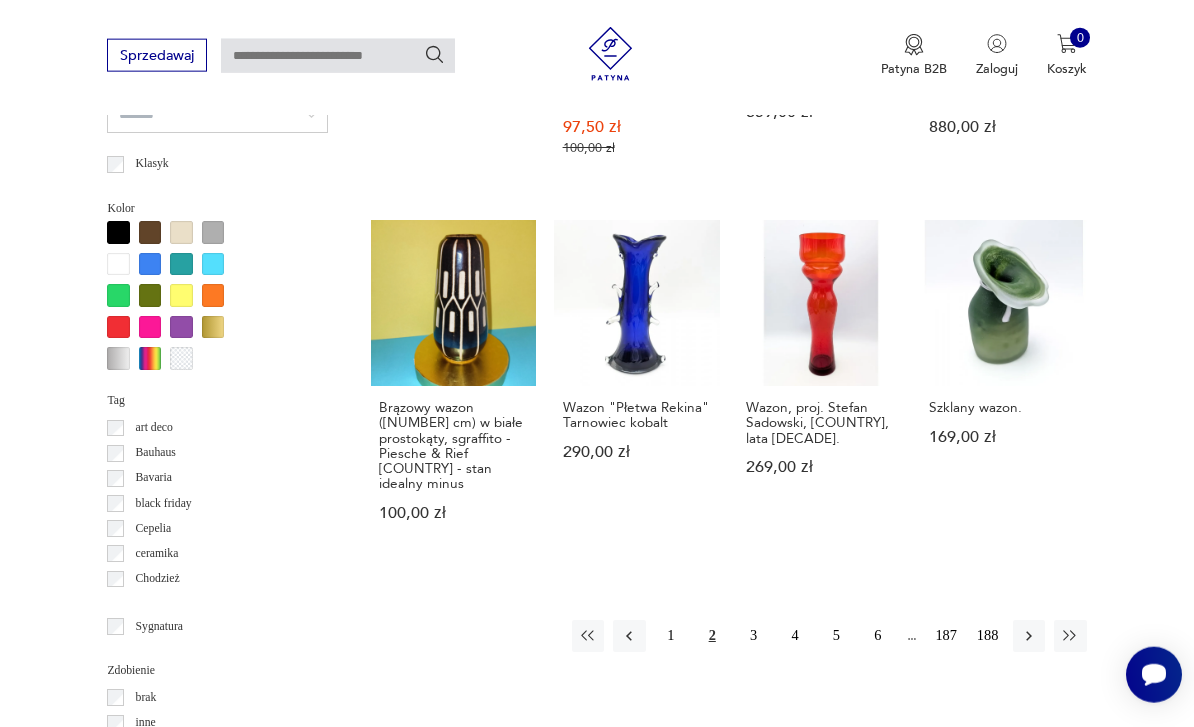 click on "188" at bounding box center [987, 636] 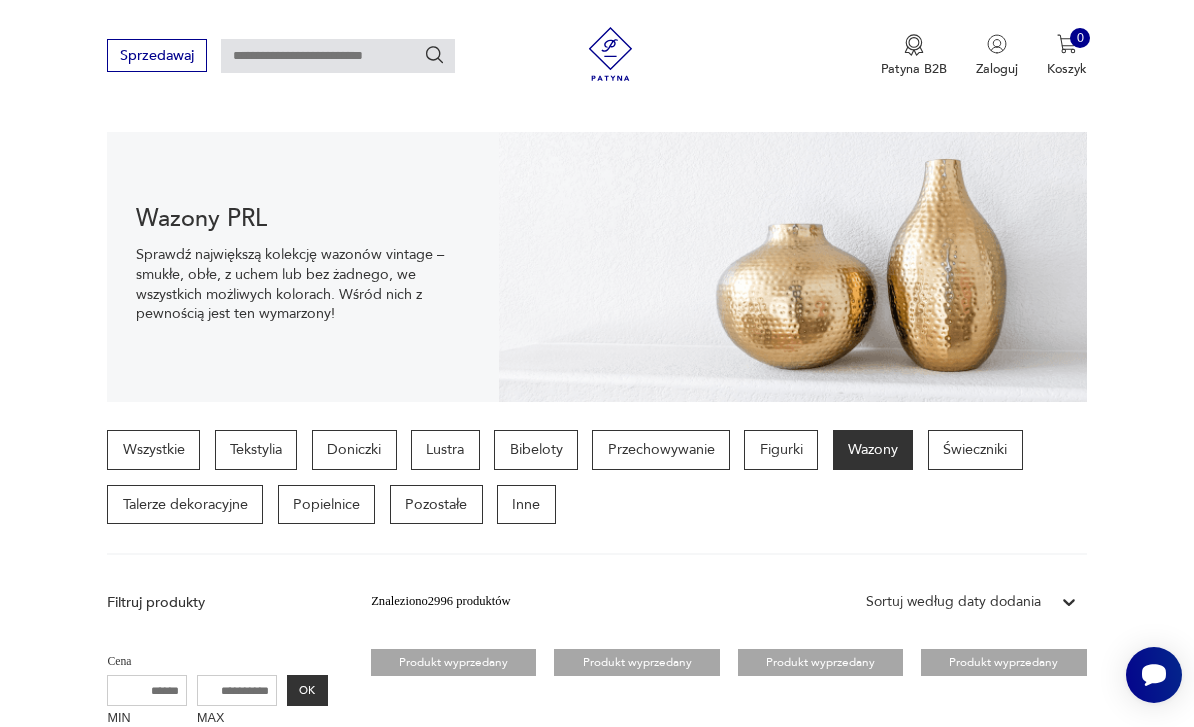 scroll, scrollTop: 0, scrollLeft: 0, axis: both 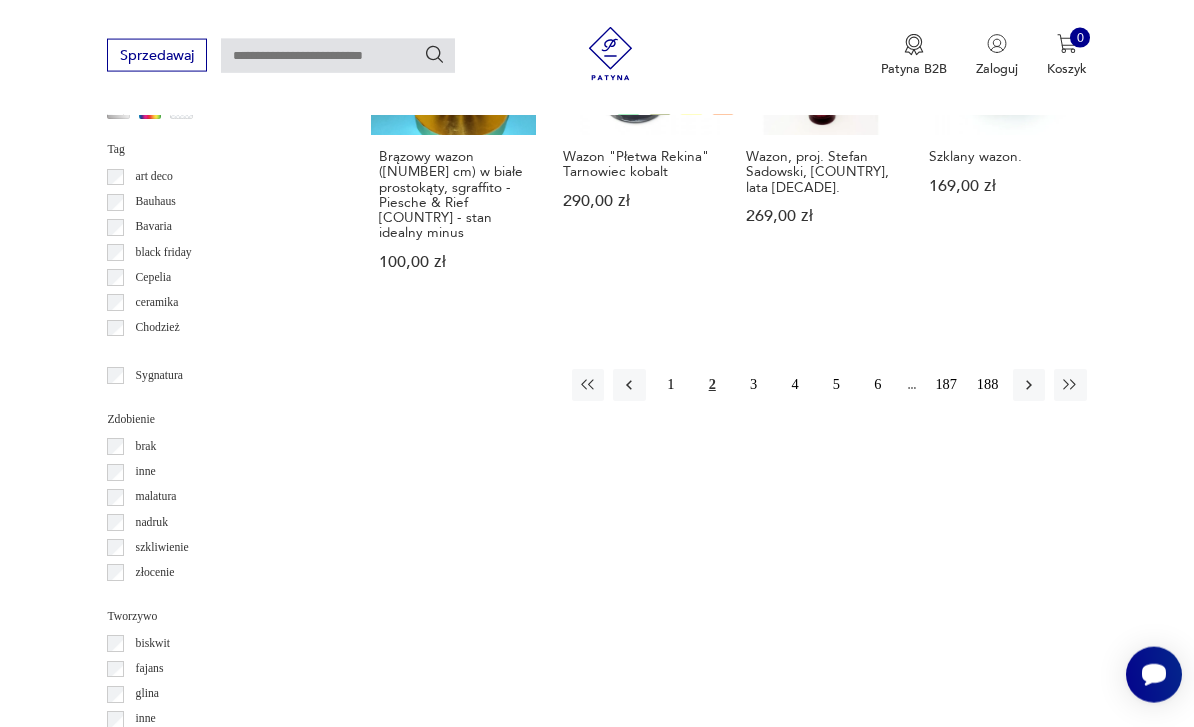 click at bounding box center (1029, 385) 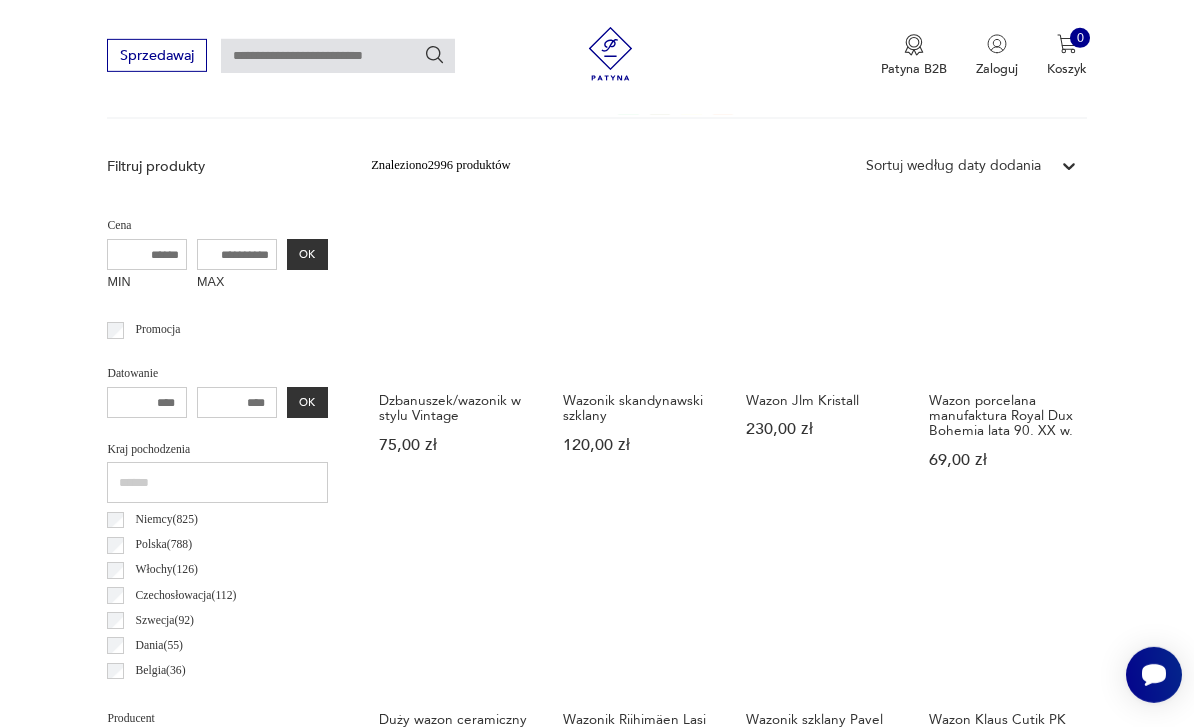scroll, scrollTop: 462, scrollLeft: 0, axis: vertical 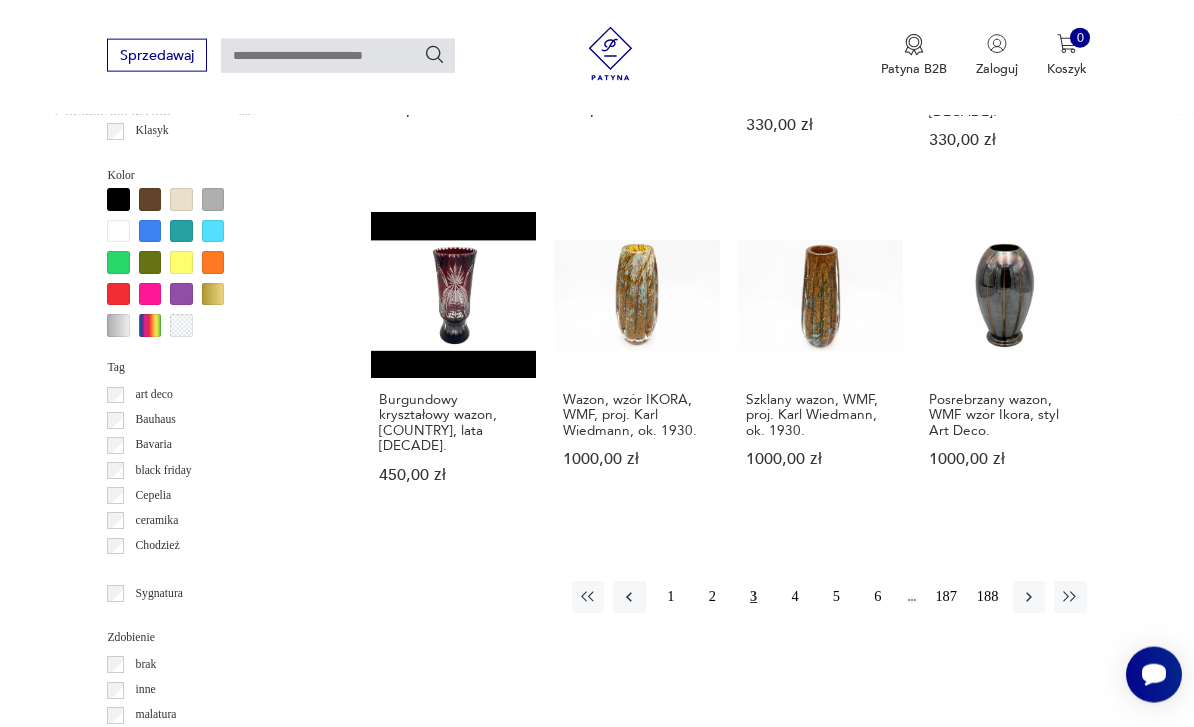 click 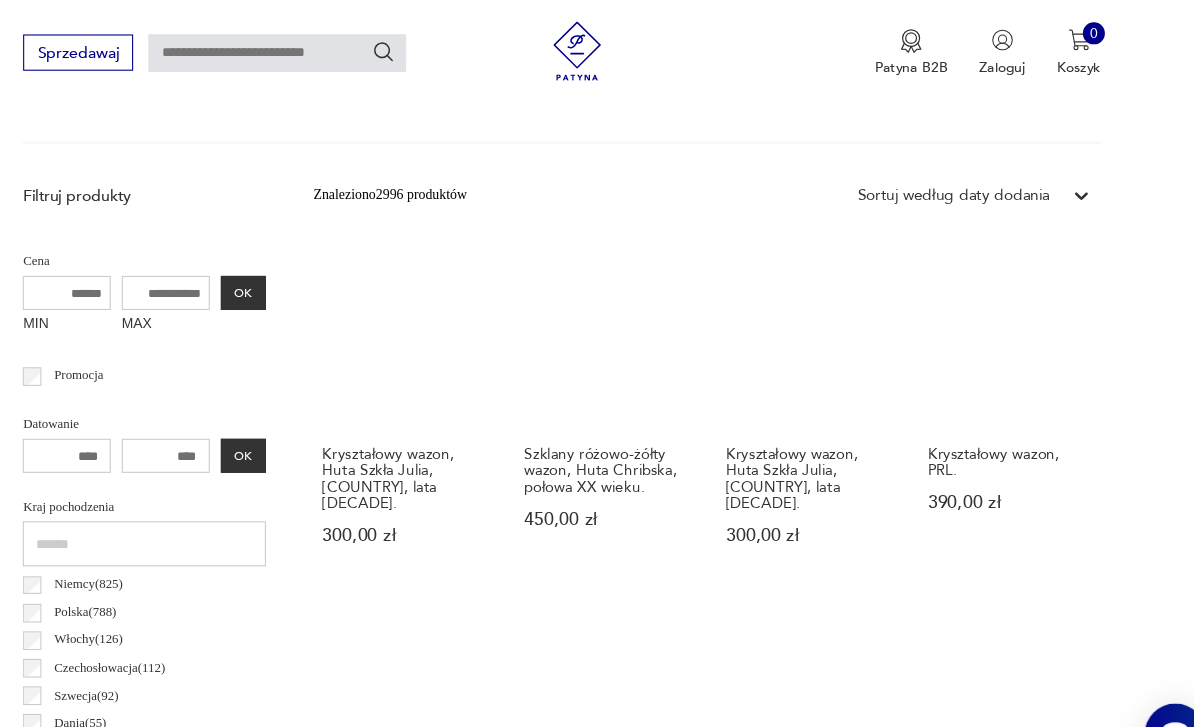 scroll, scrollTop: 597, scrollLeft: 0, axis: vertical 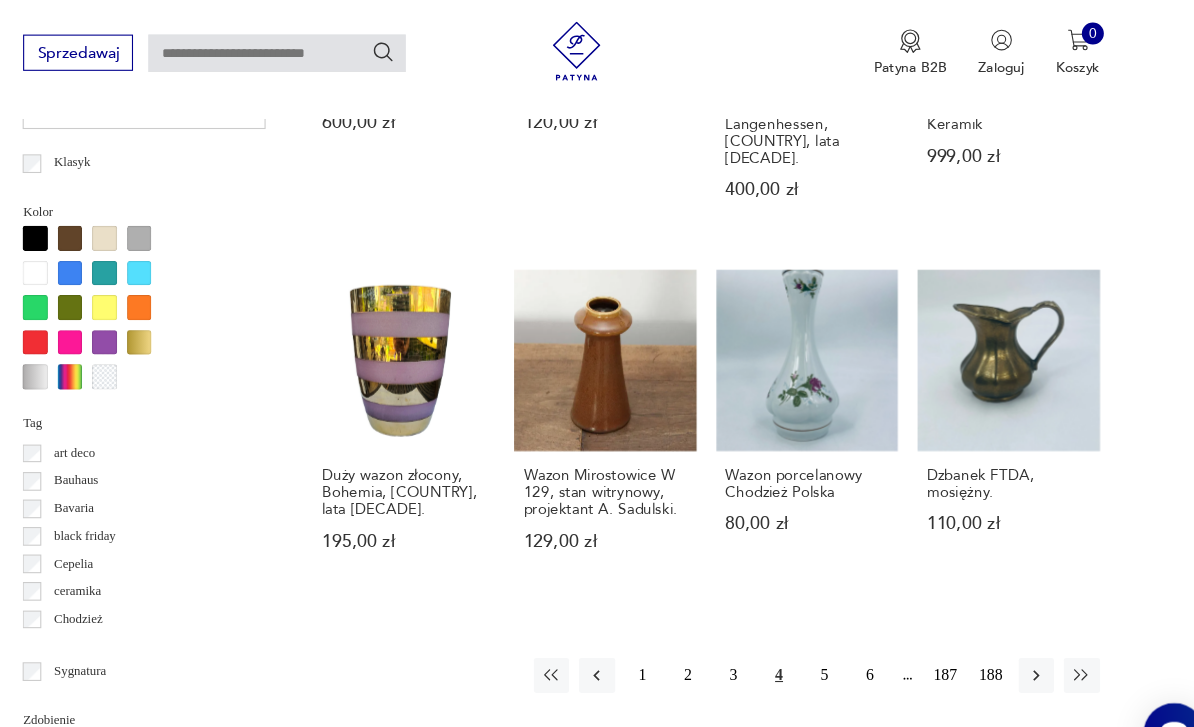 click 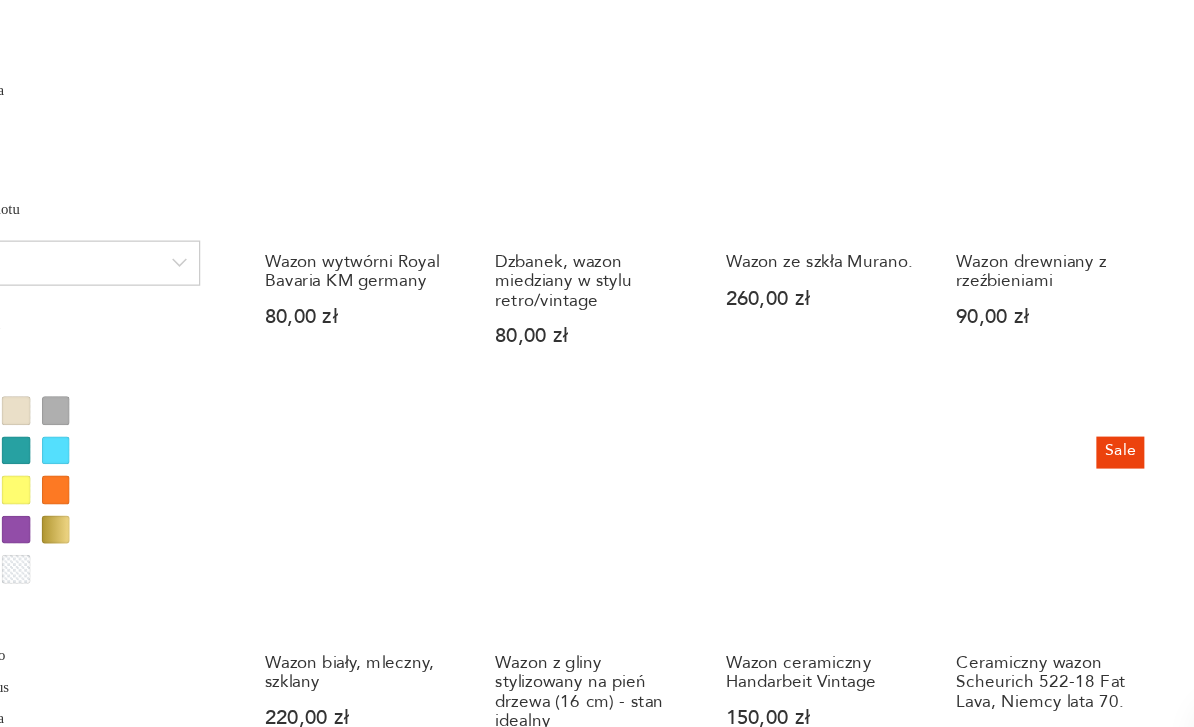 scroll, scrollTop: 1444, scrollLeft: 0, axis: vertical 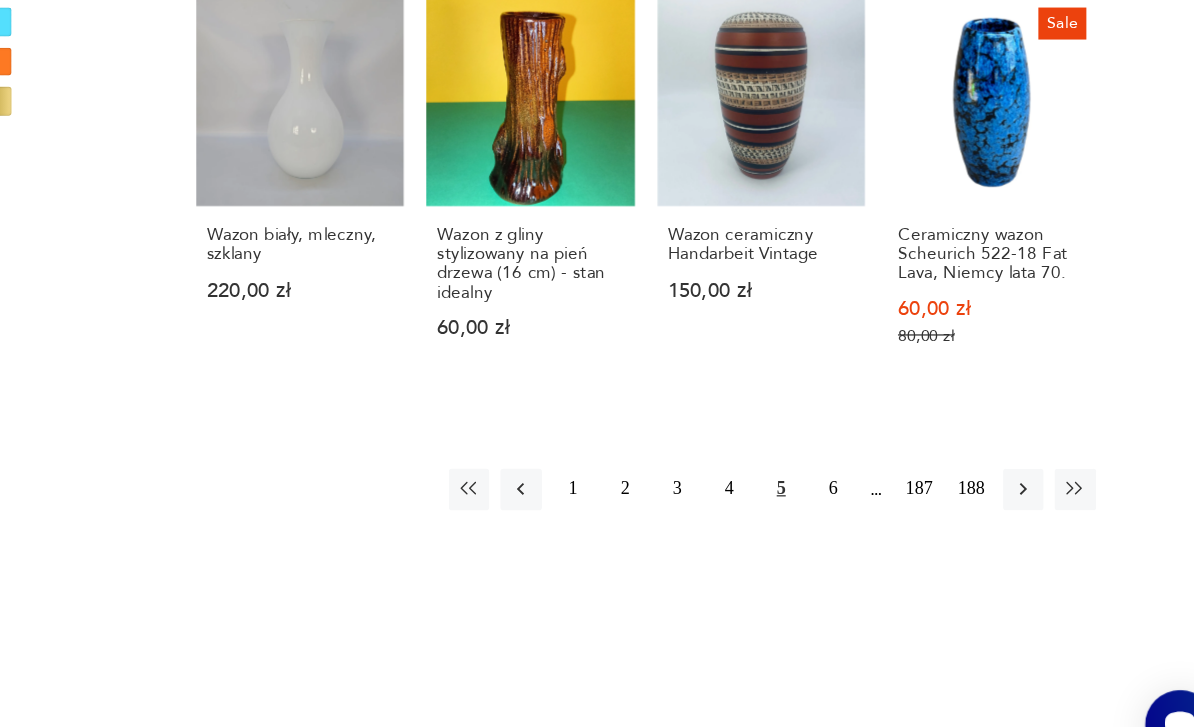 click 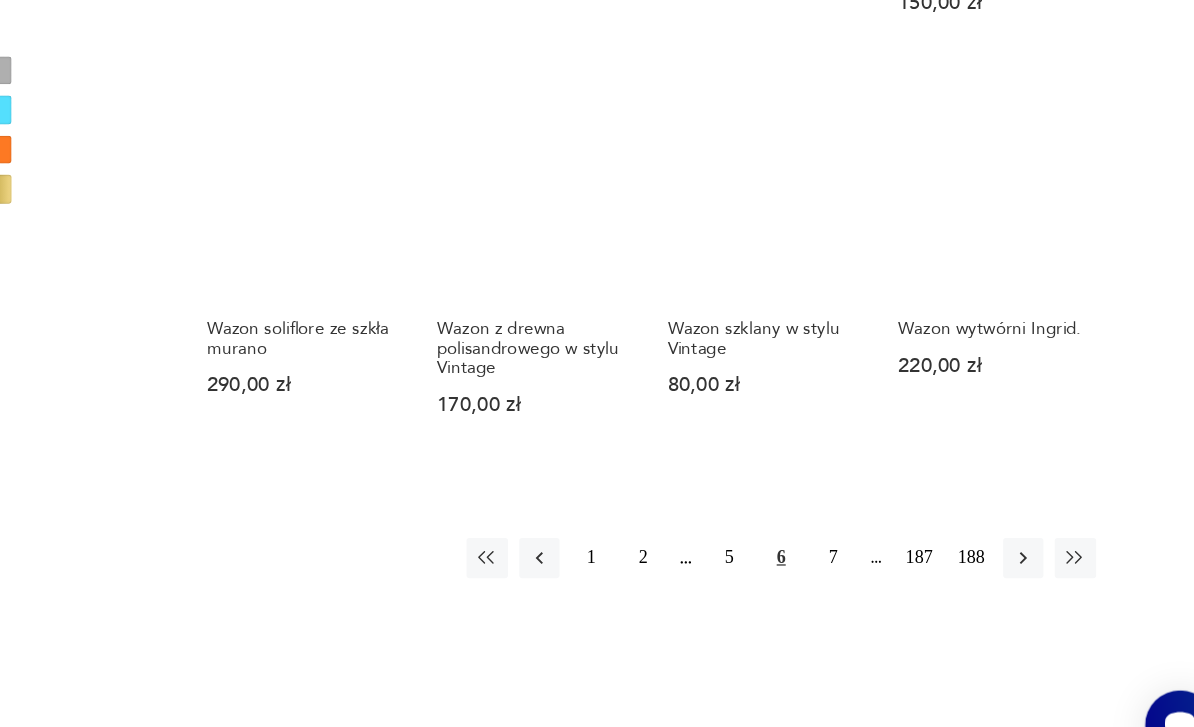 scroll, scrollTop: 1633, scrollLeft: 0, axis: vertical 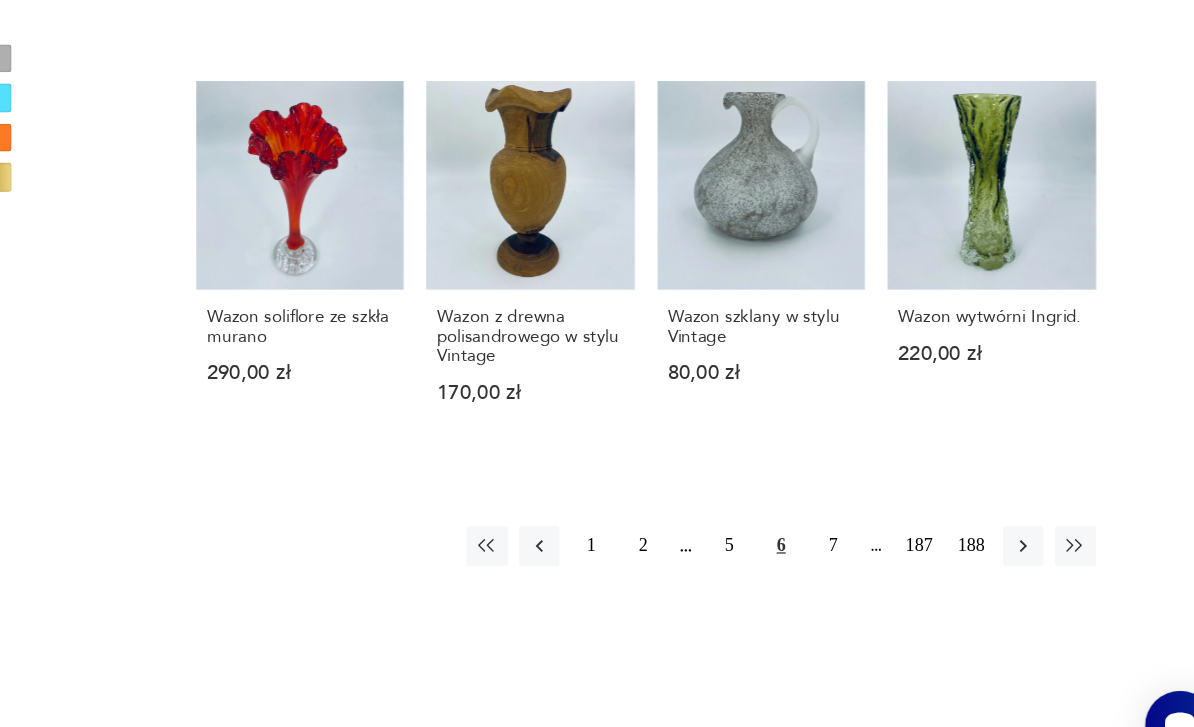click 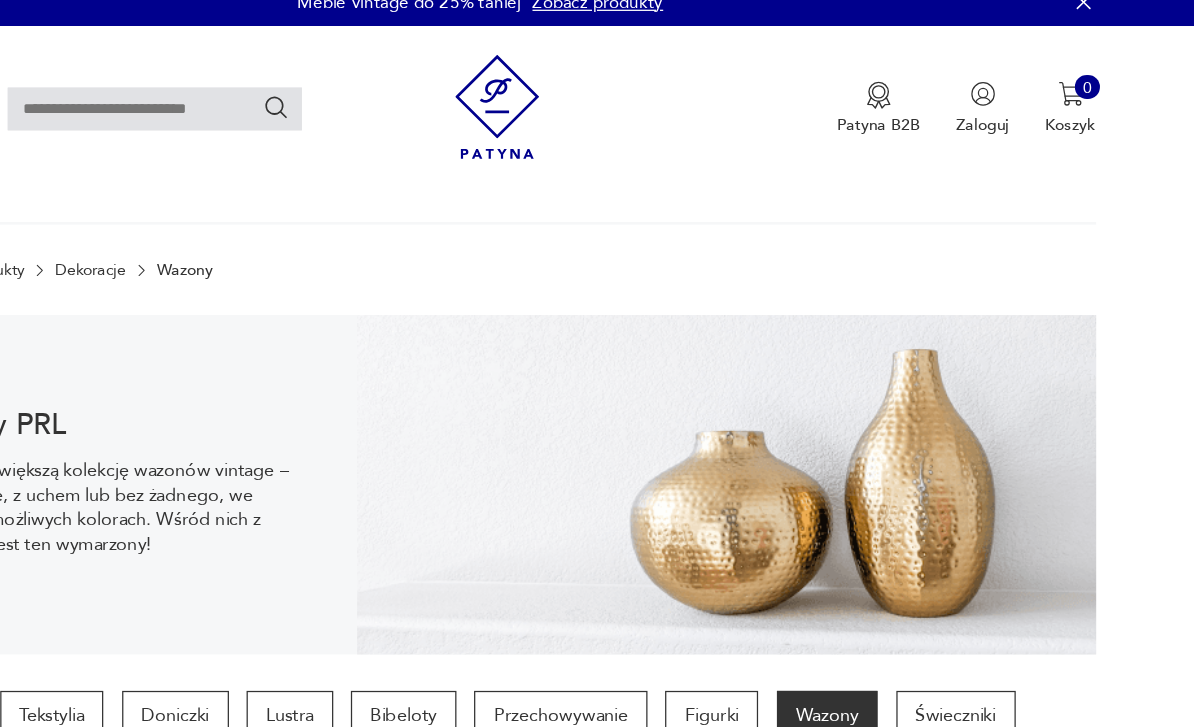 scroll, scrollTop: 0, scrollLeft: 0, axis: both 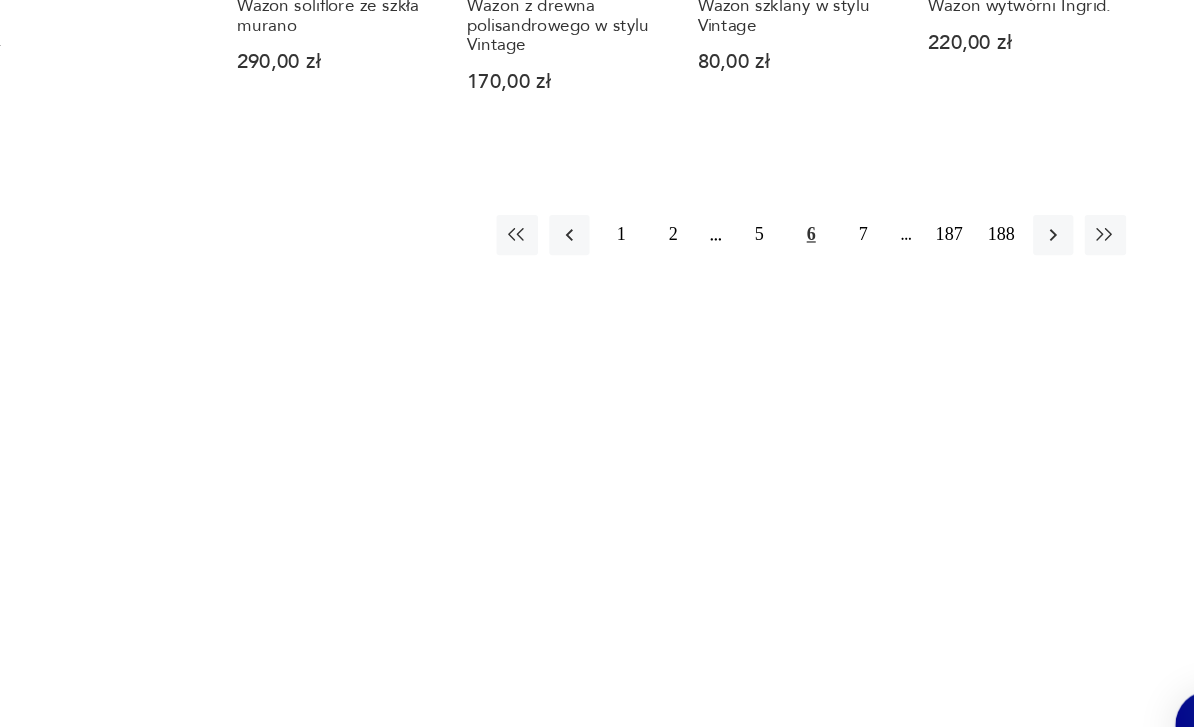 click 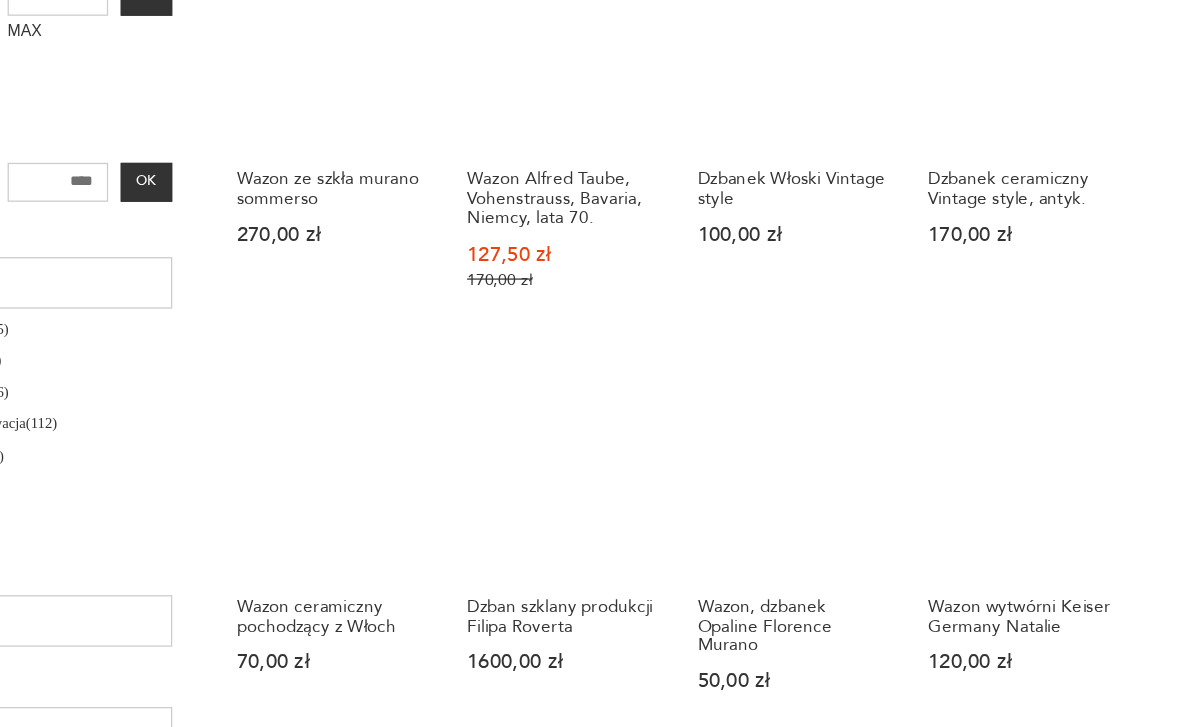 scroll, scrollTop: 420, scrollLeft: 0, axis: vertical 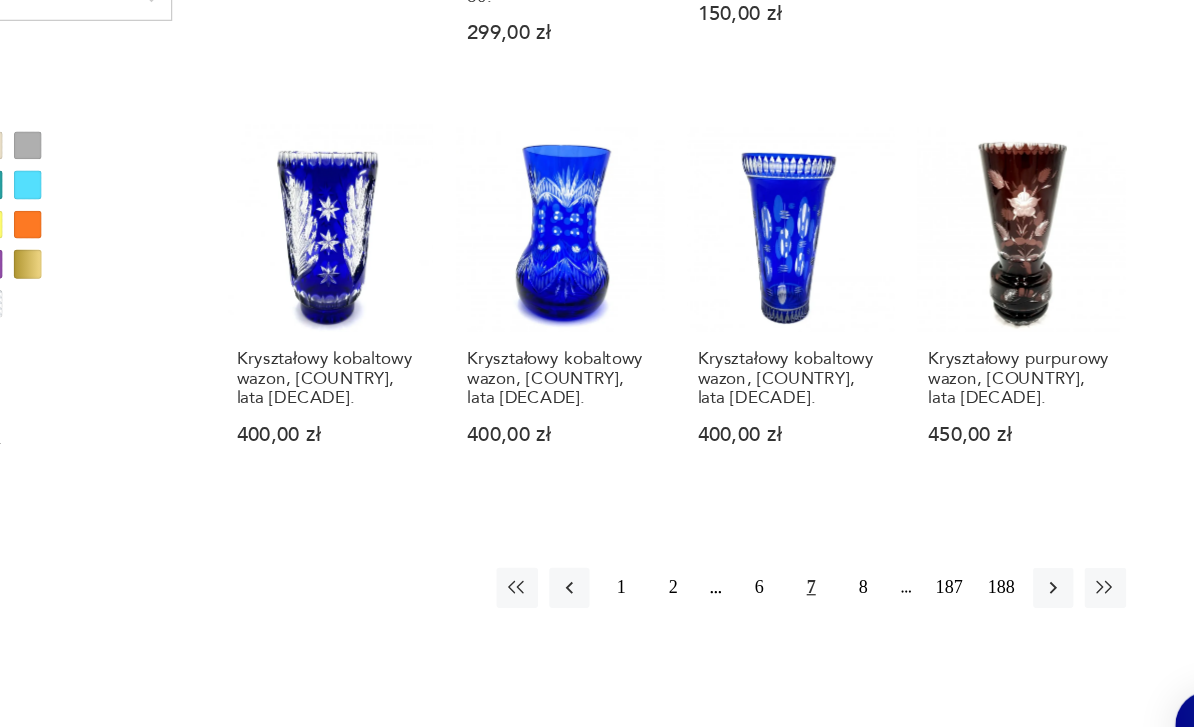 click 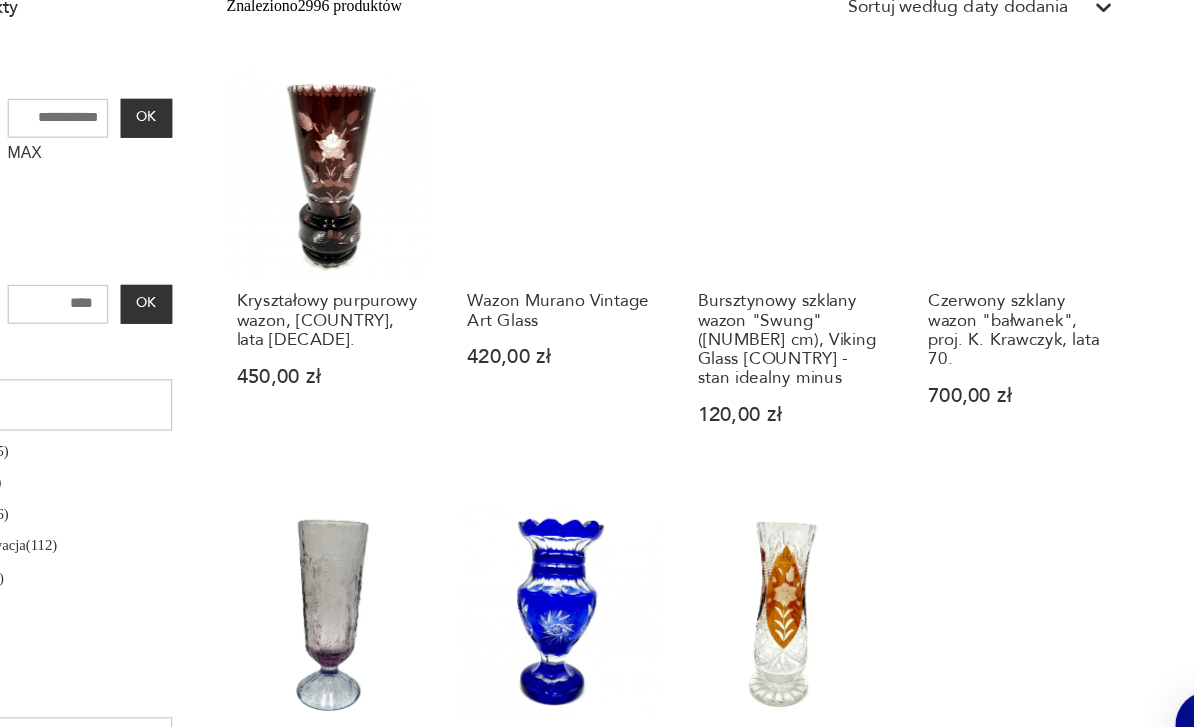 scroll, scrollTop: 658, scrollLeft: 0, axis: vertical 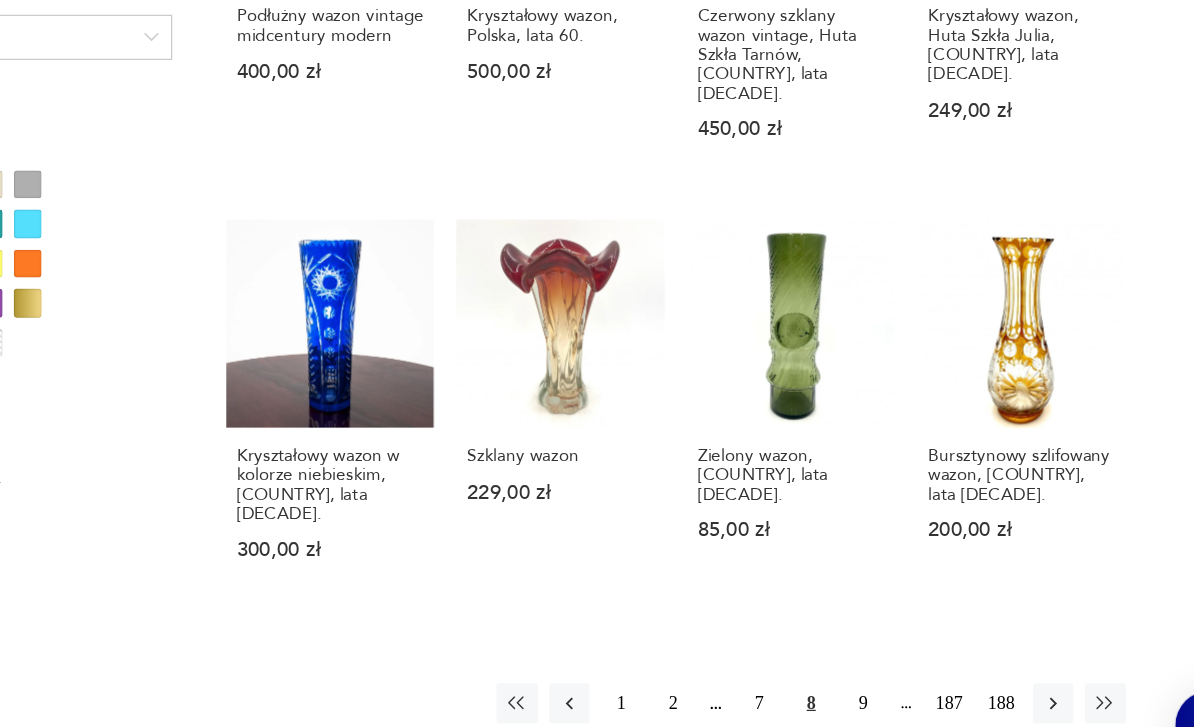 click at bounding box center (1029, 657) 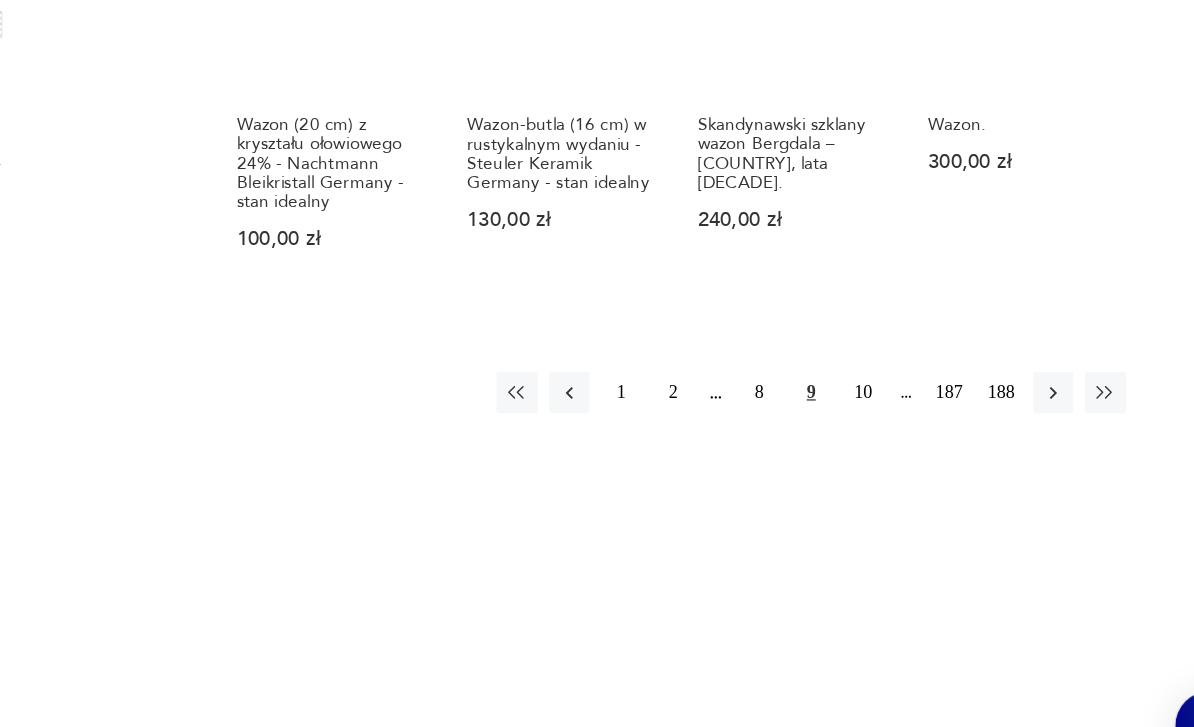 scroll, scrollTop: 1790, scrollLeft: 0, axis: vertical 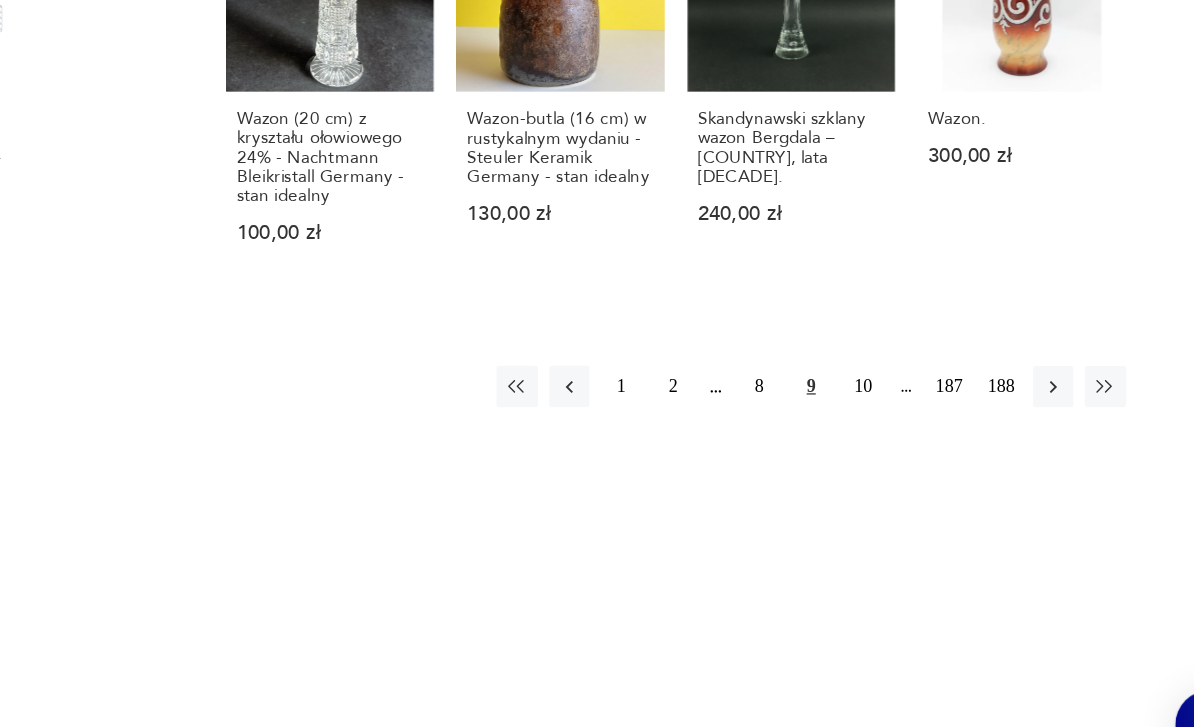 click 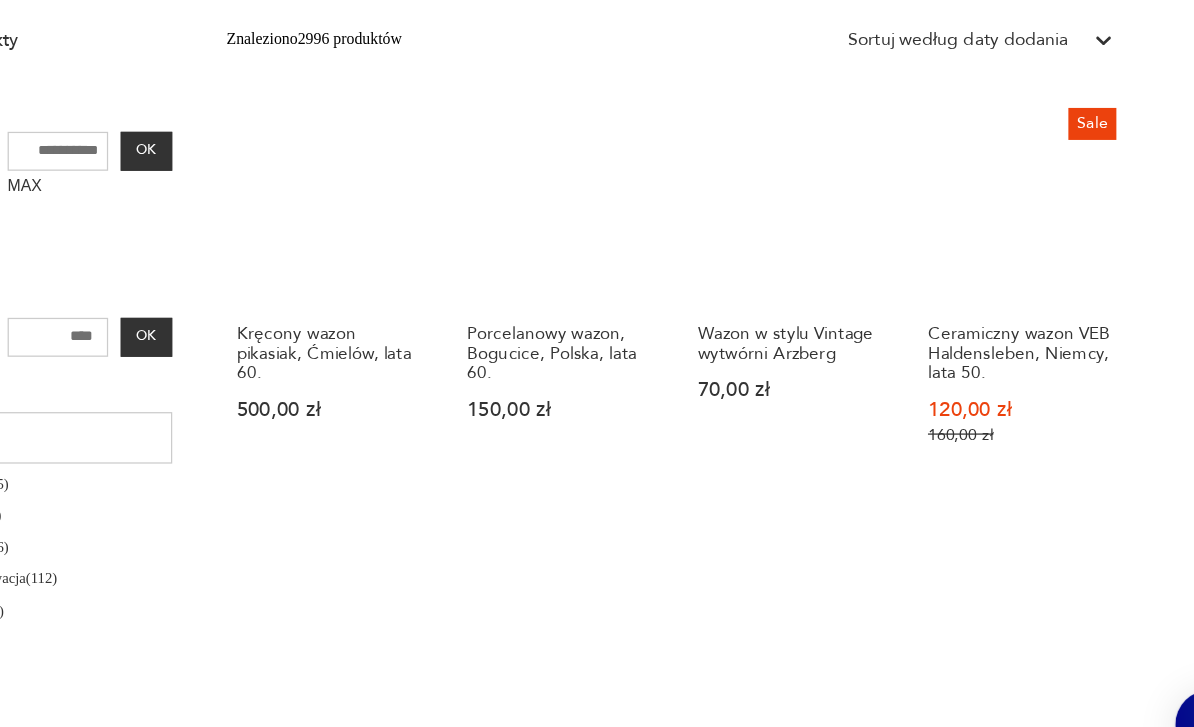 scroll, scrollTop: 611, scrollLeft: 0, axis: vertical 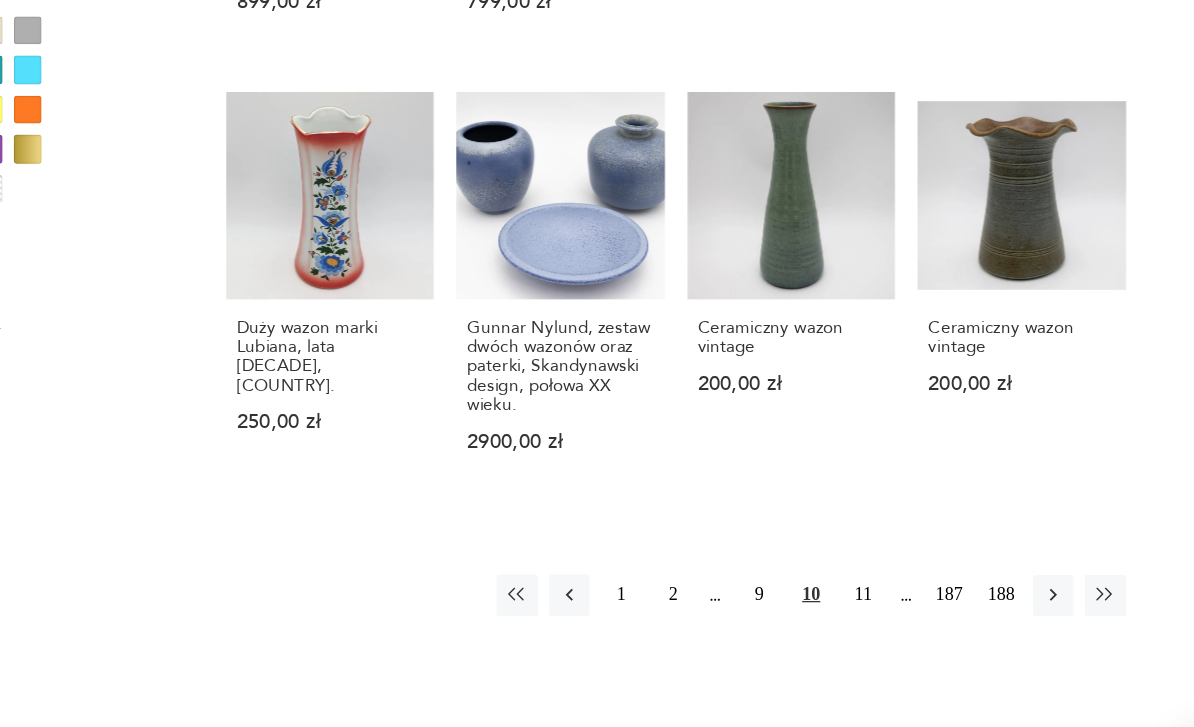 click 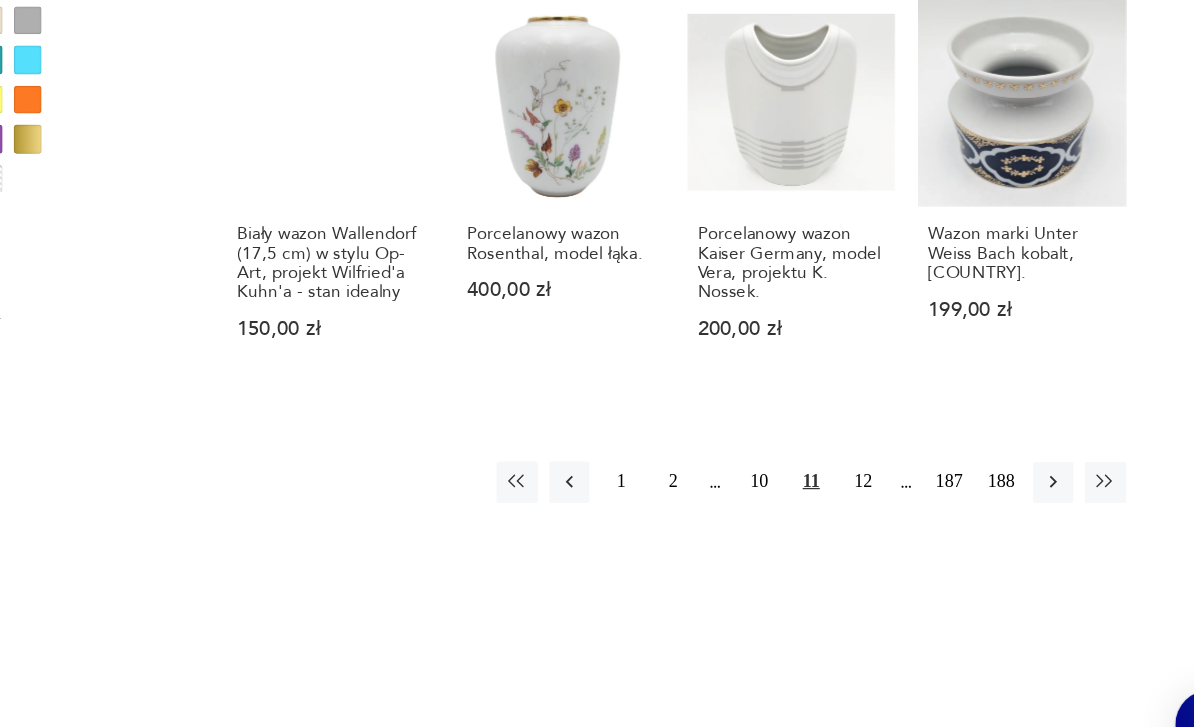 scroll, scrollTop: 1686, scrollLeft: 0, axis: vertical 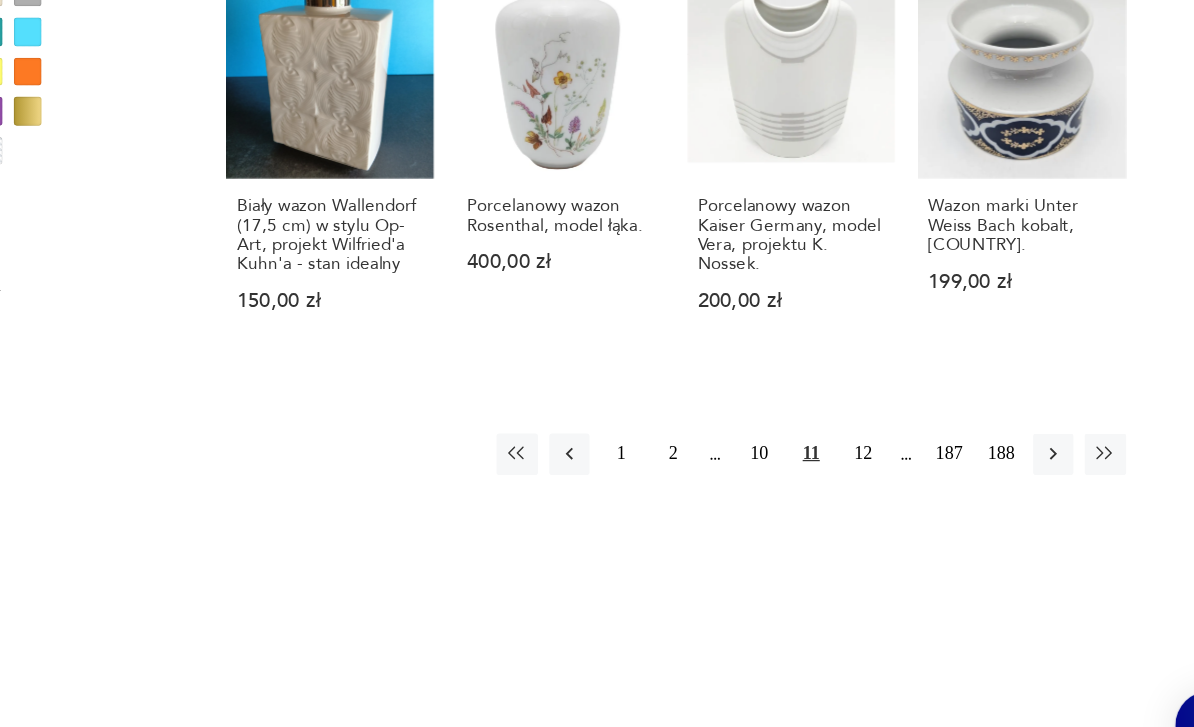 click 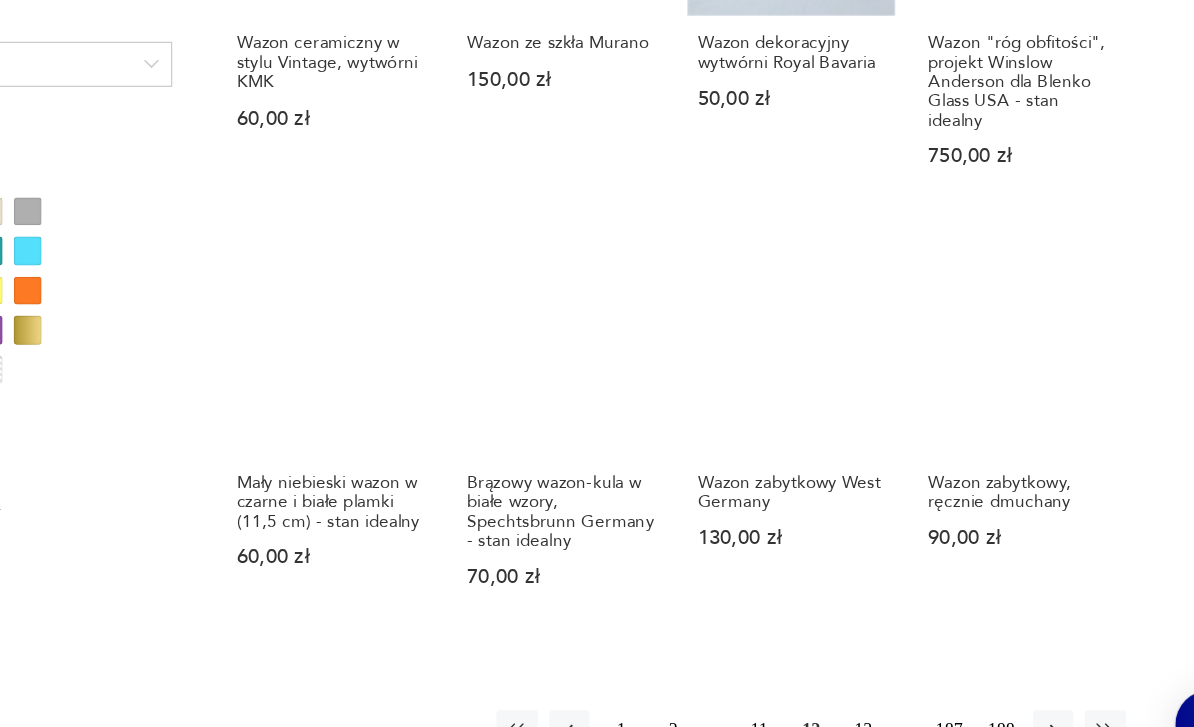 scroll, scrollTop: 1512, scrollLeft: 0, axis: vertical 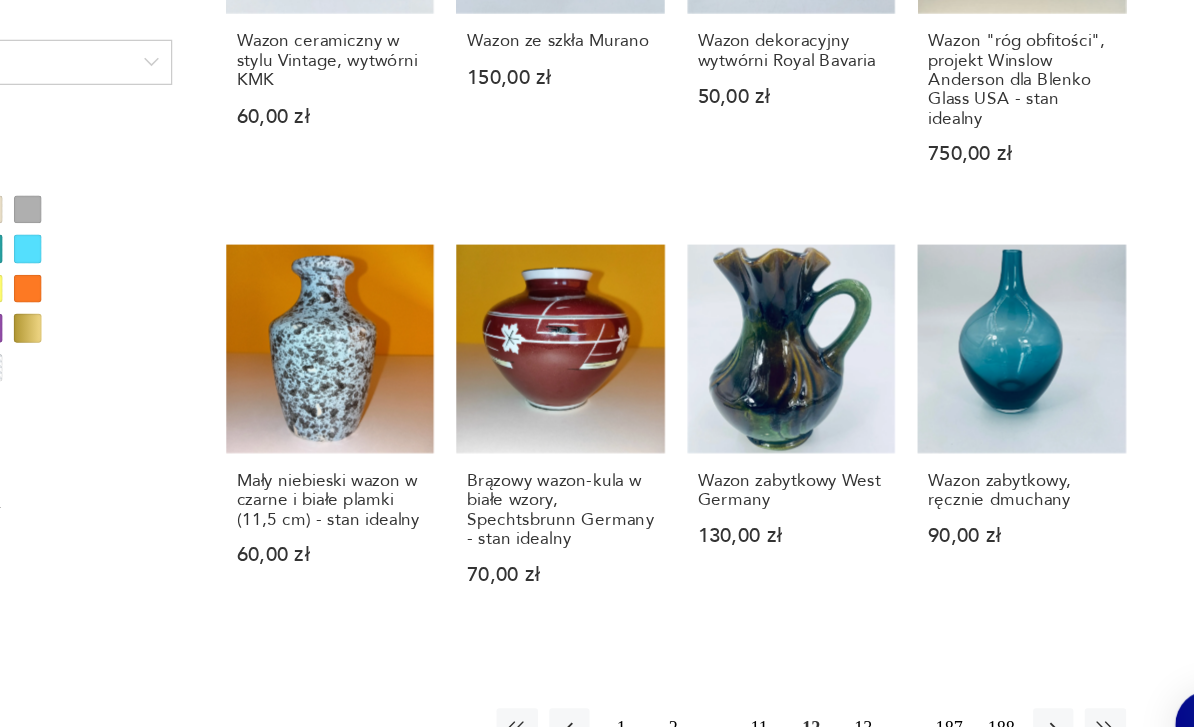 click 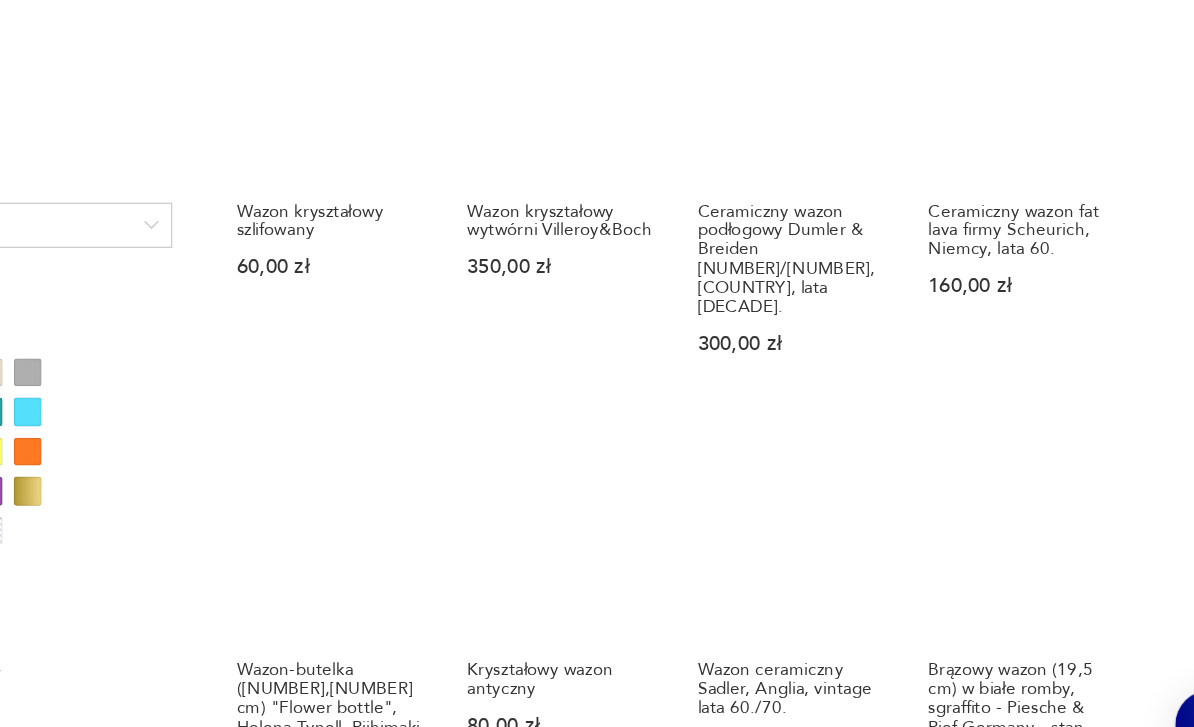 scroll, scrollTop: 1387, scrollLeft: 0, axis: vertical 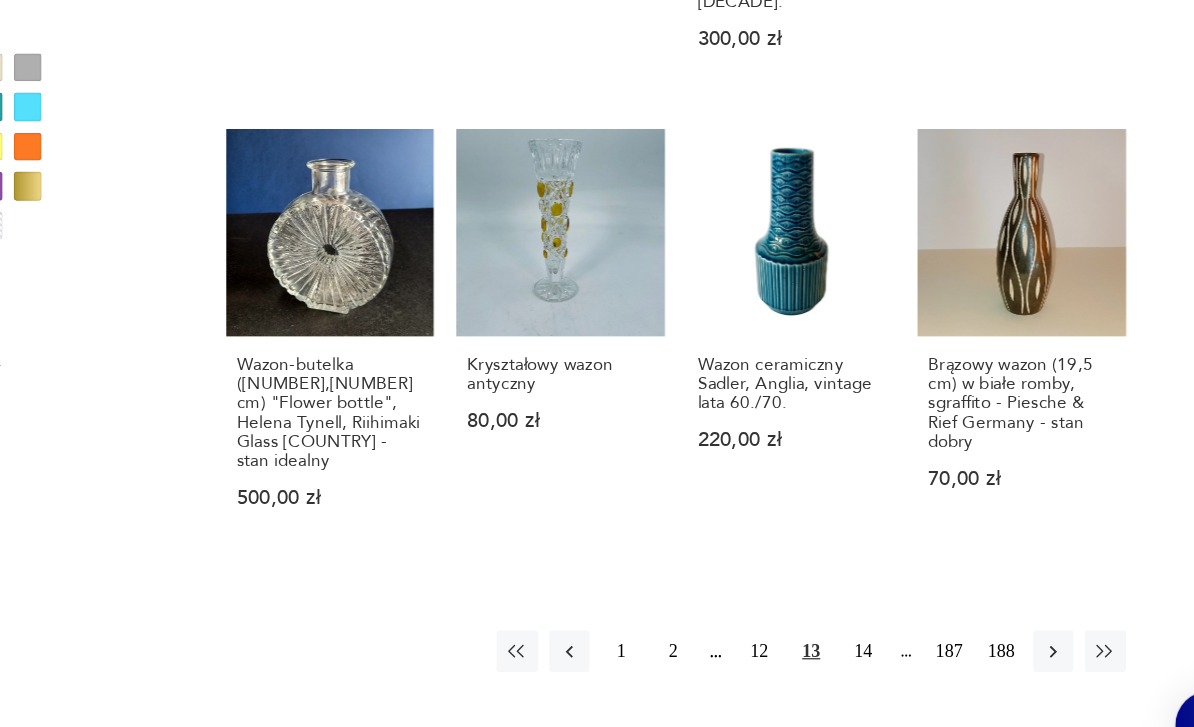click 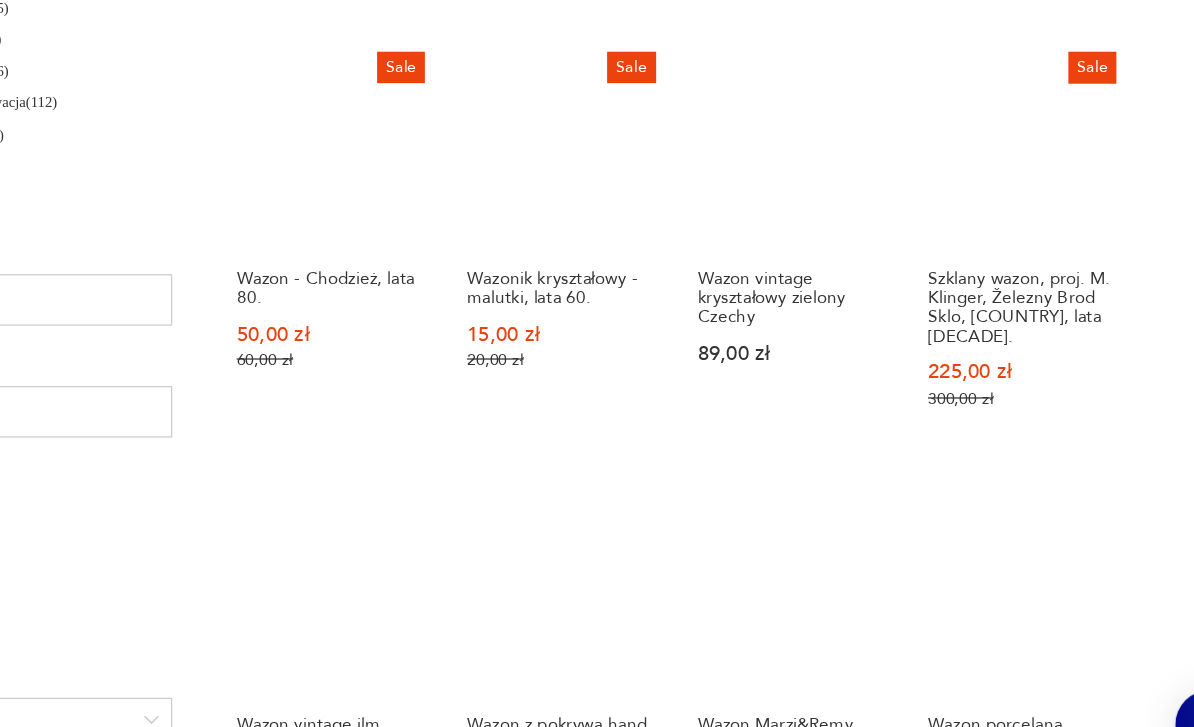 scroll, scrollTop: 990, scrollLeft: 0, axis: vertical 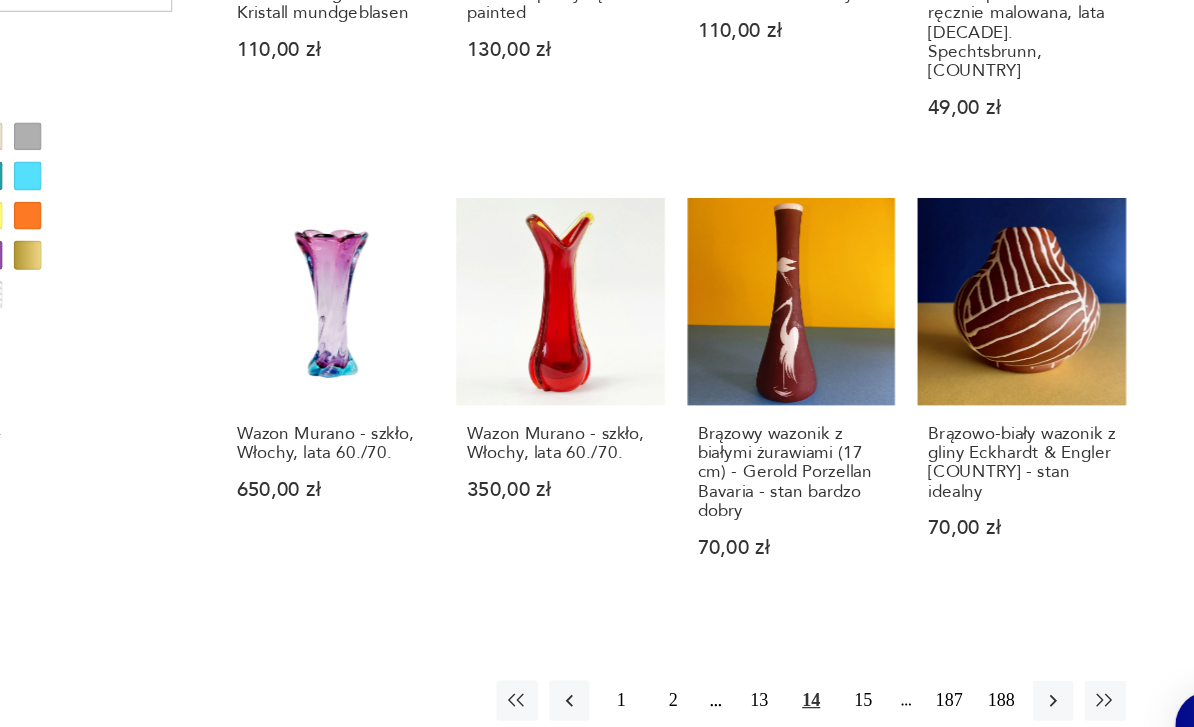 click at bounding box center [1029, 655] 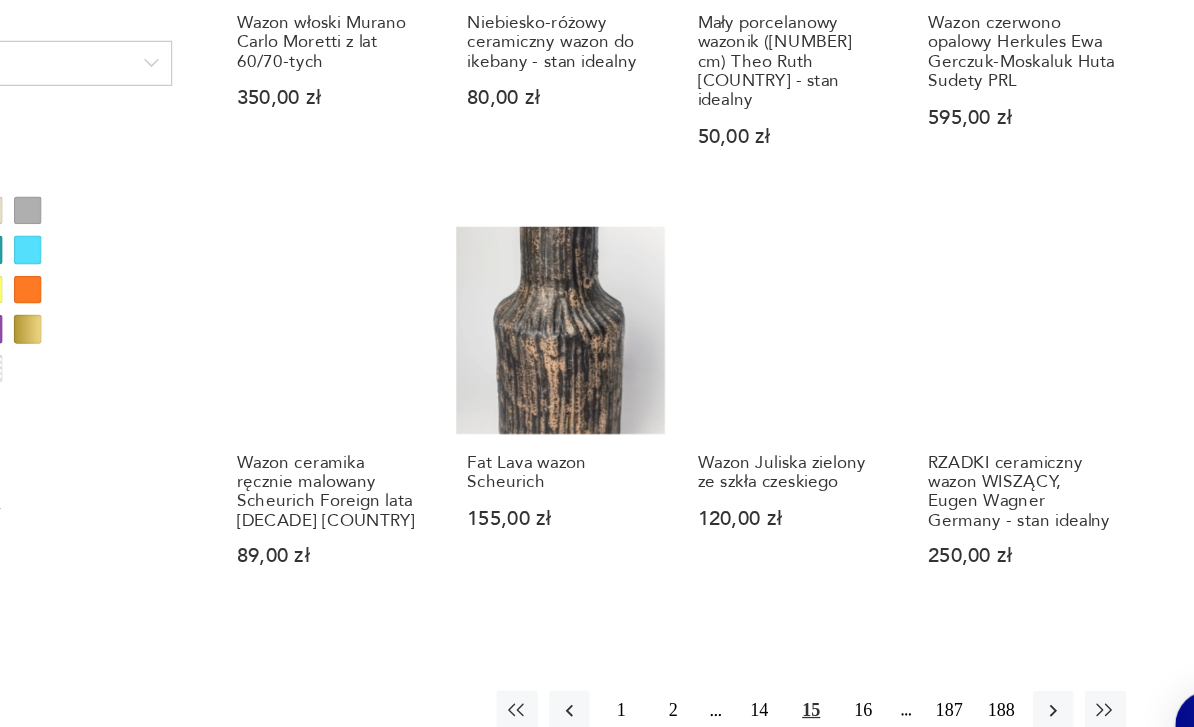 scroll, scrollTop: 1516, scrollLeft: 0, axis: vertical 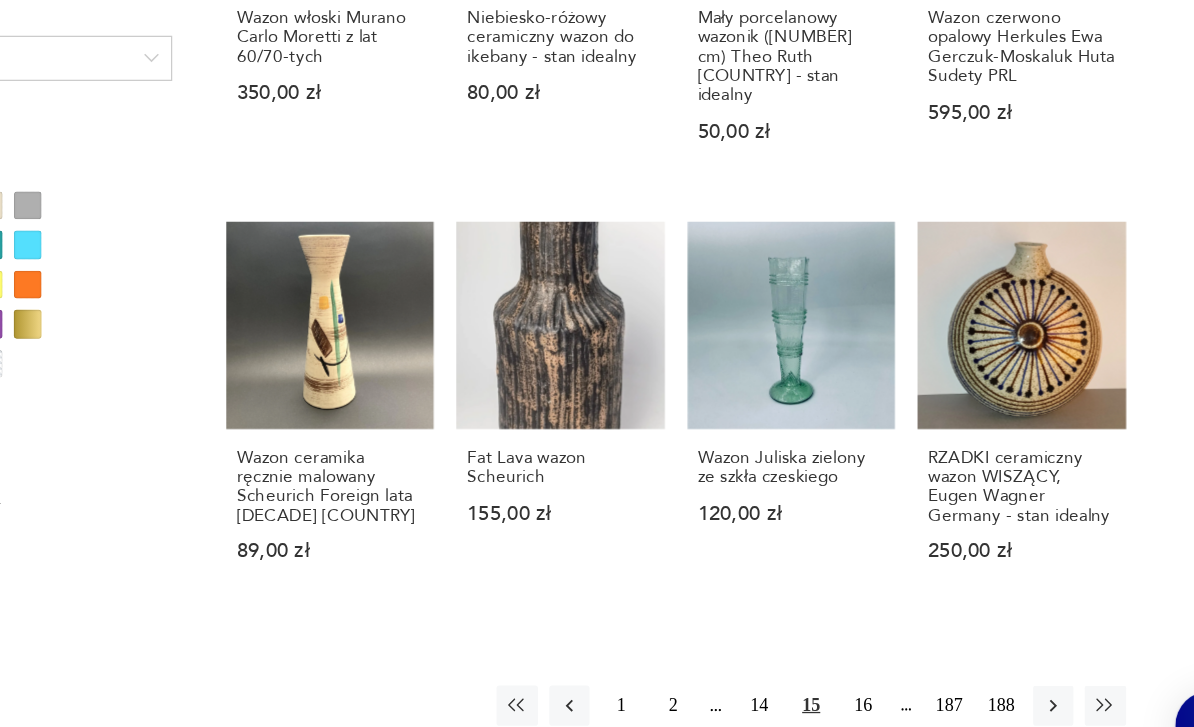 click at bounding box center [1029, 659] 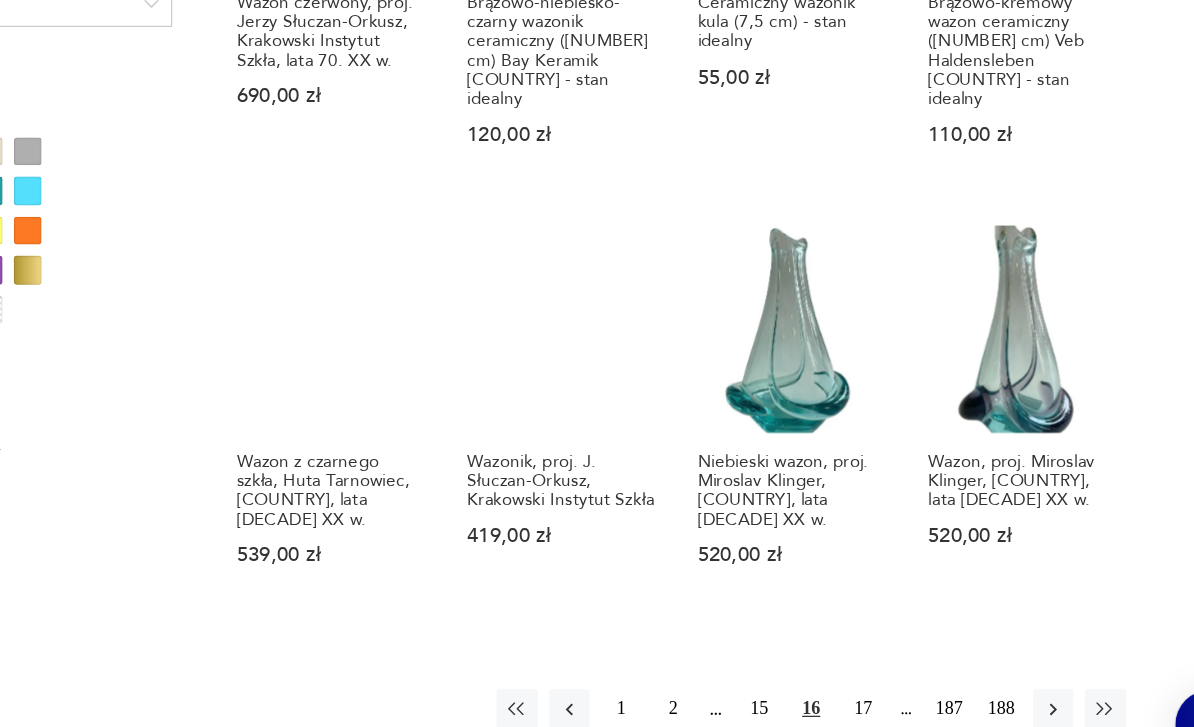 scroll, scrollTop: 1571, scrollLeft: 0, axis: vertical 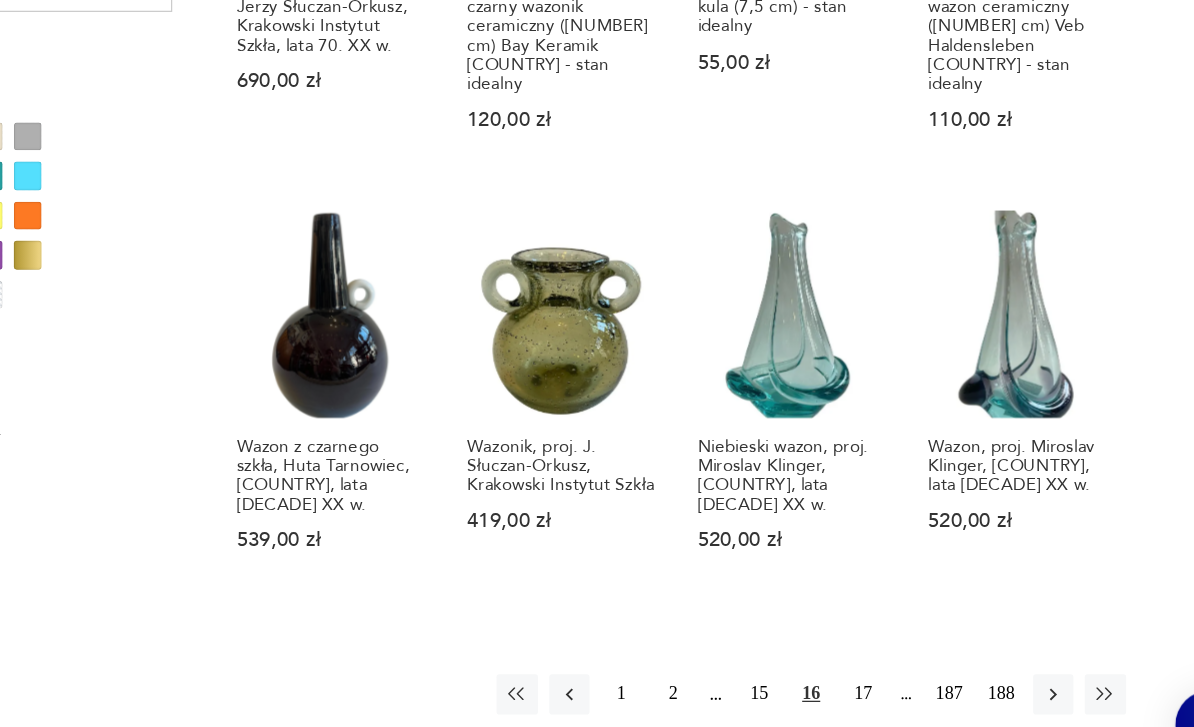click 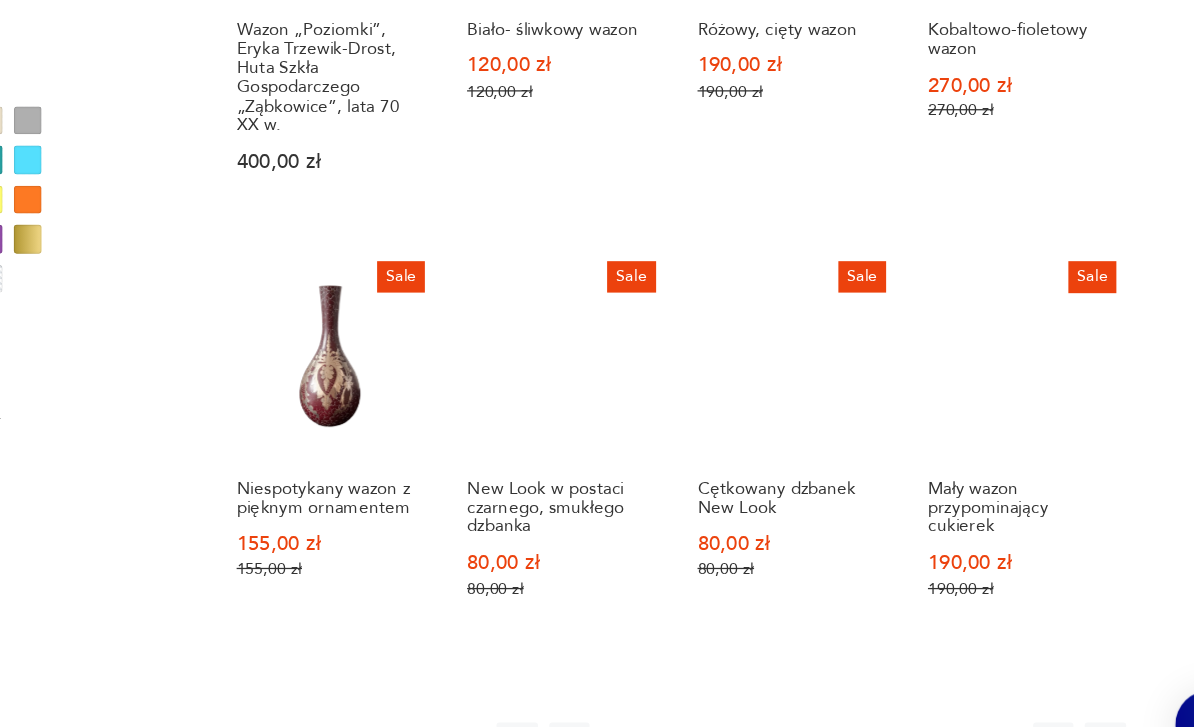 scroll, scrollTop: 1583, scrollLeft: 0, axis: vertical 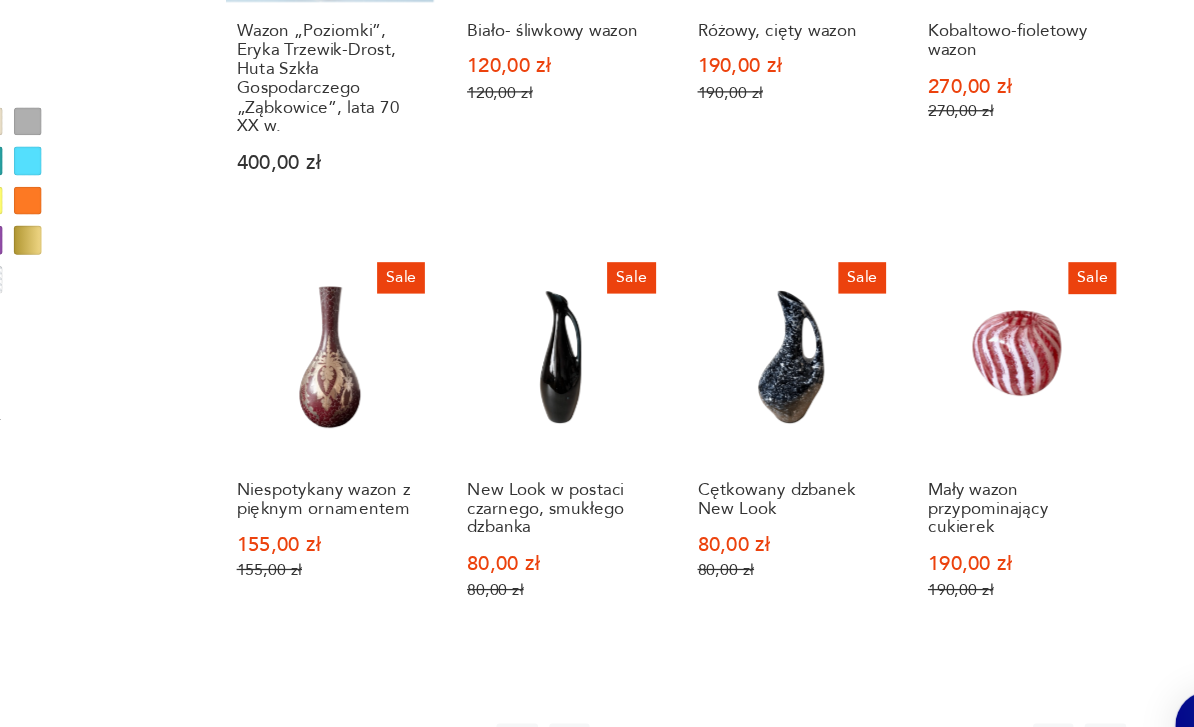 click 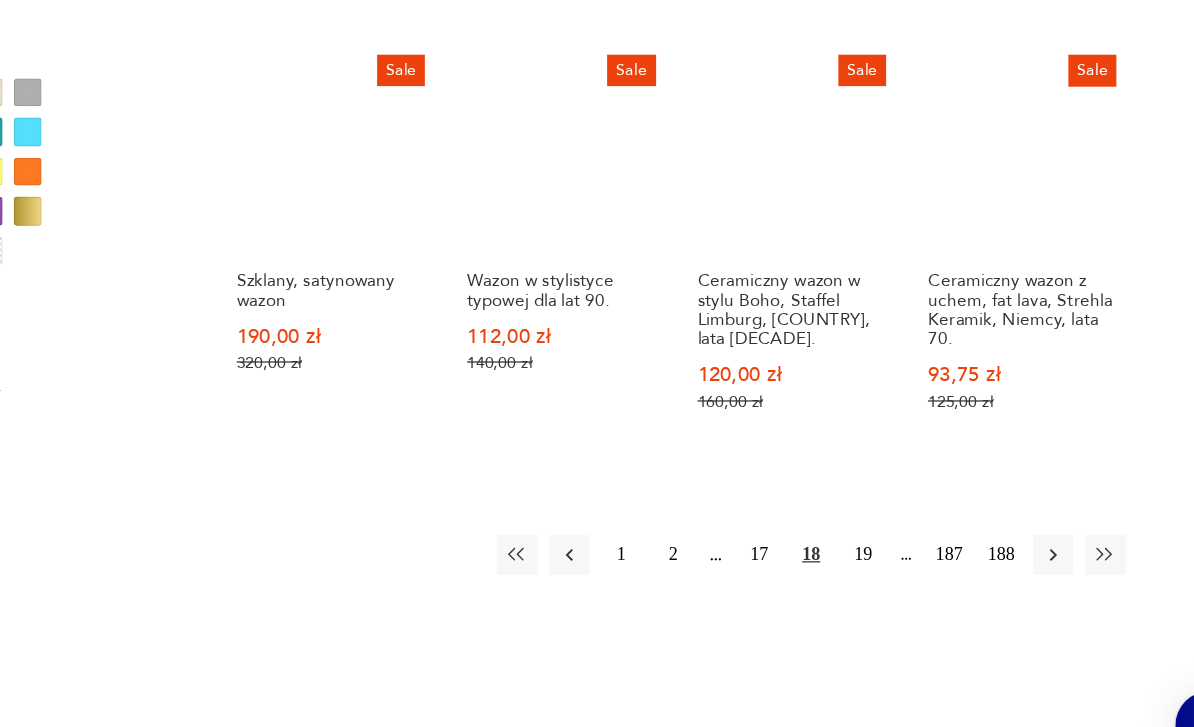 scroll, scrollTop: 1706, scrollLeft: 0, axis: vertical 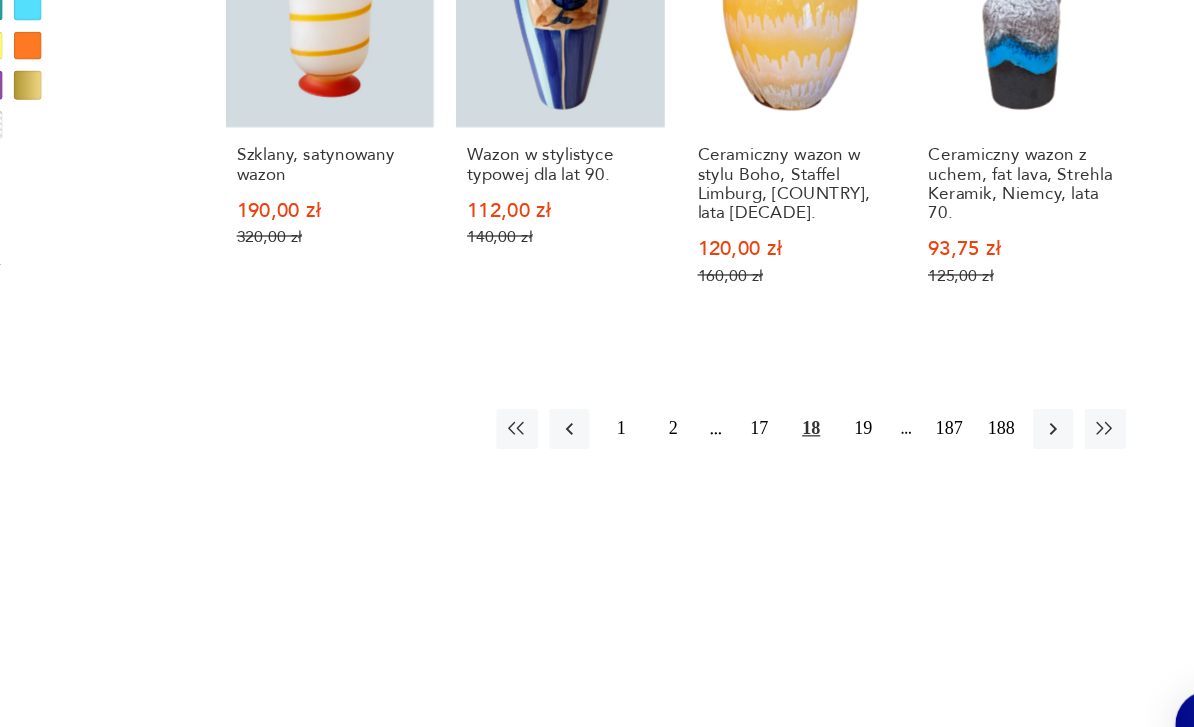 click 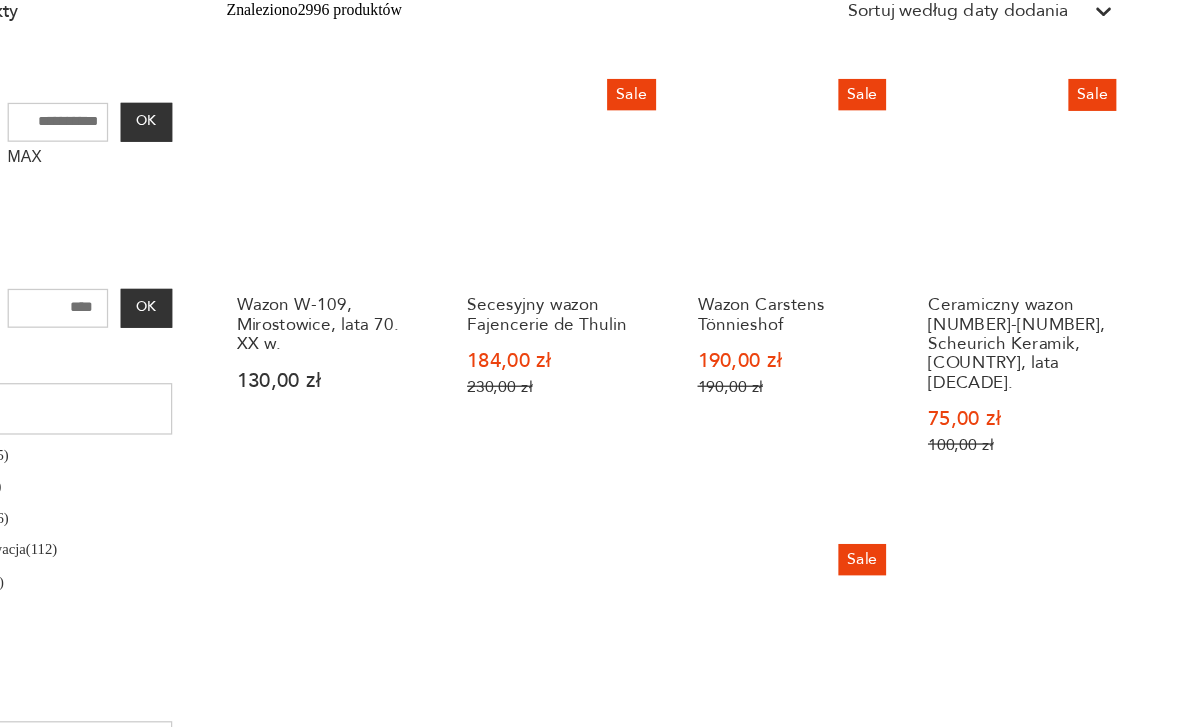 scroll, scrollTop: 730, scrollLeft: 0, axis: vertical 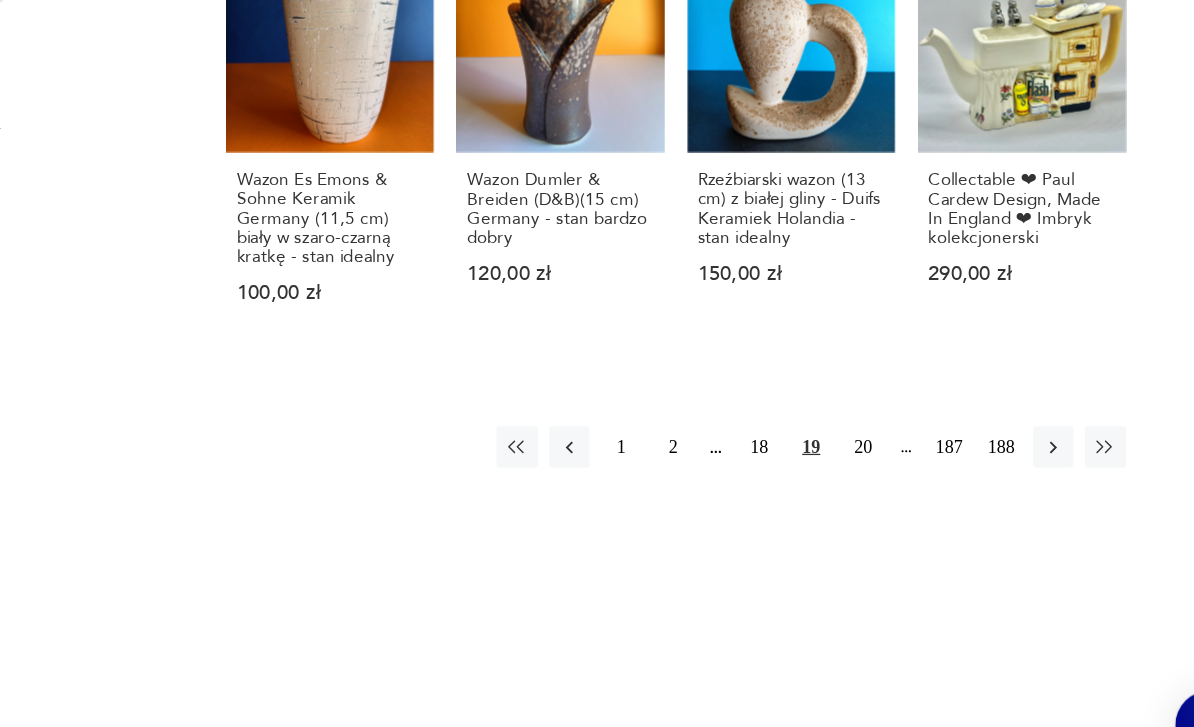 click 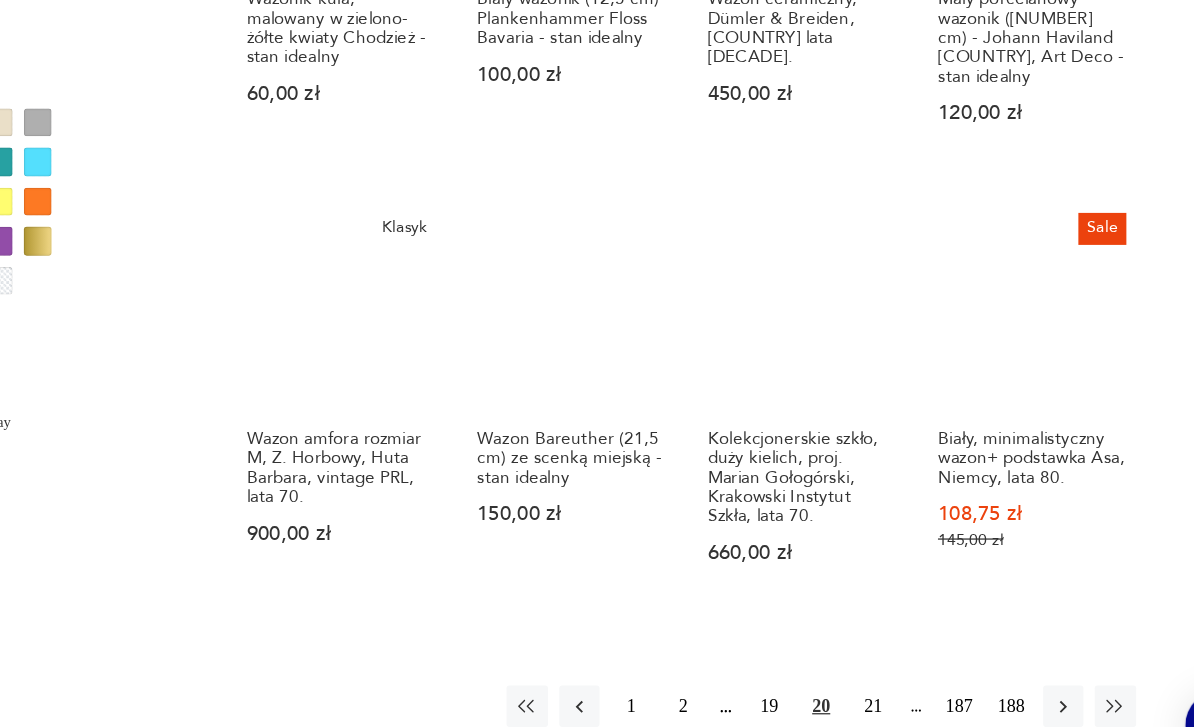 scroll, scrollTop: 1590, scrollLeft: 0, axis: vertical 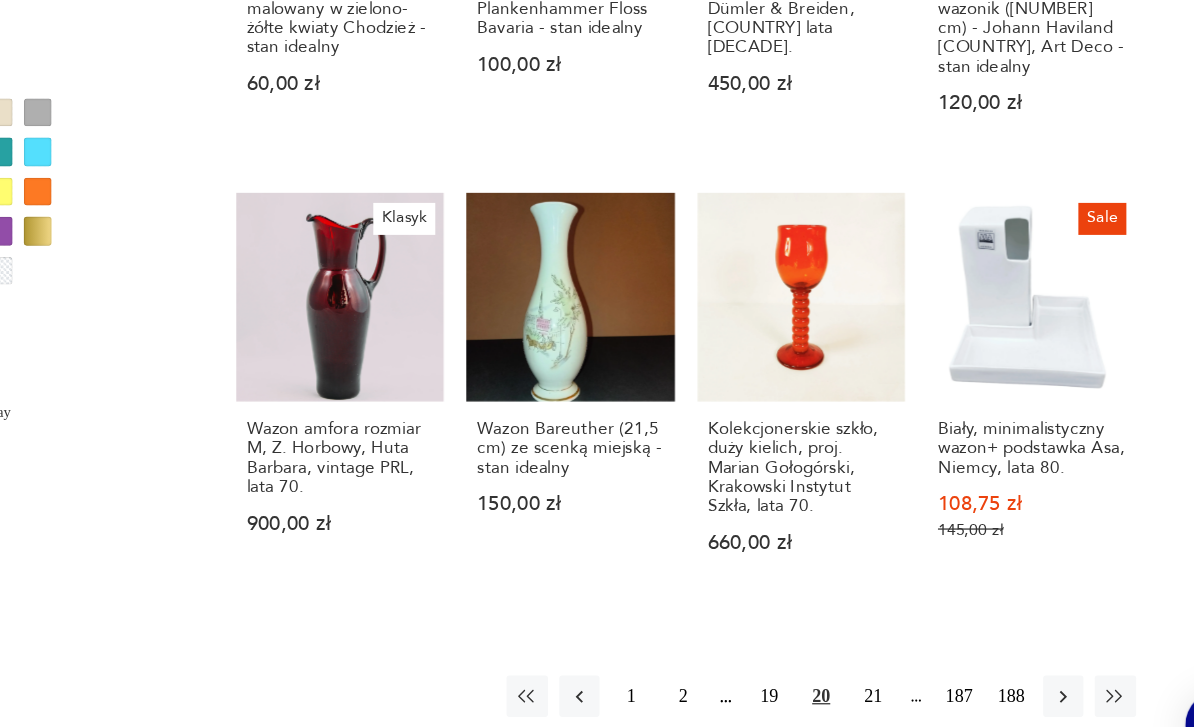 click 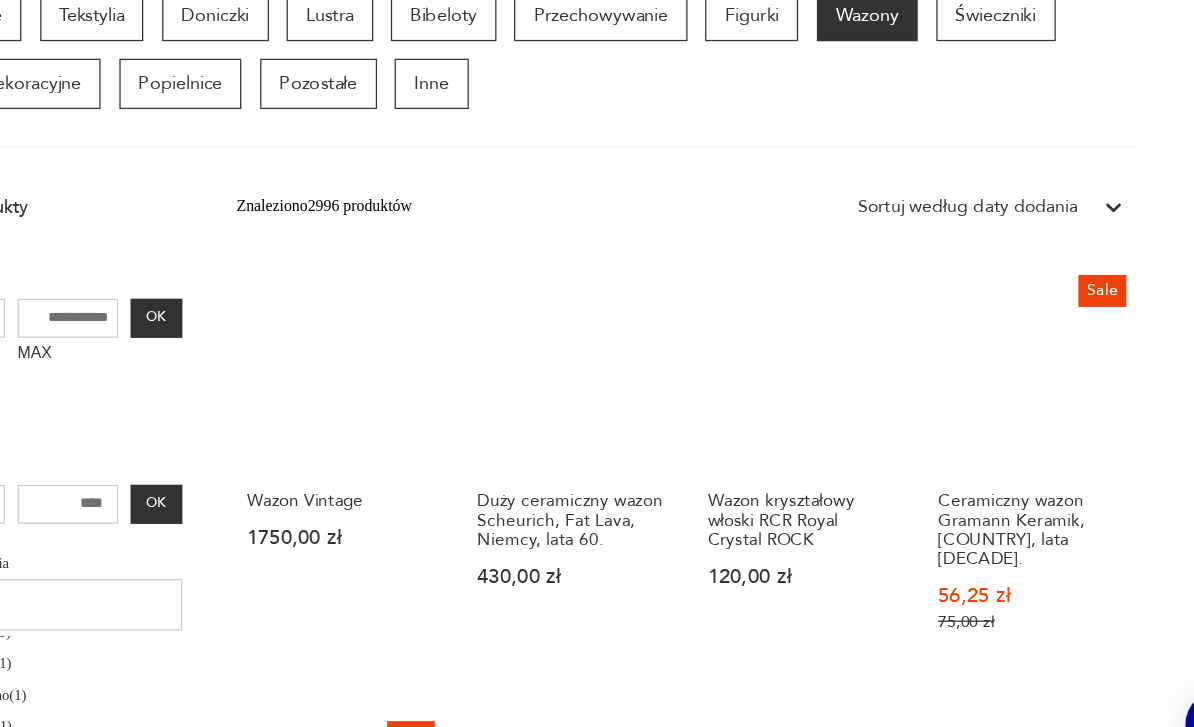 scroll, scrollTop: 478, scrollLeft: 0, axis: vertical 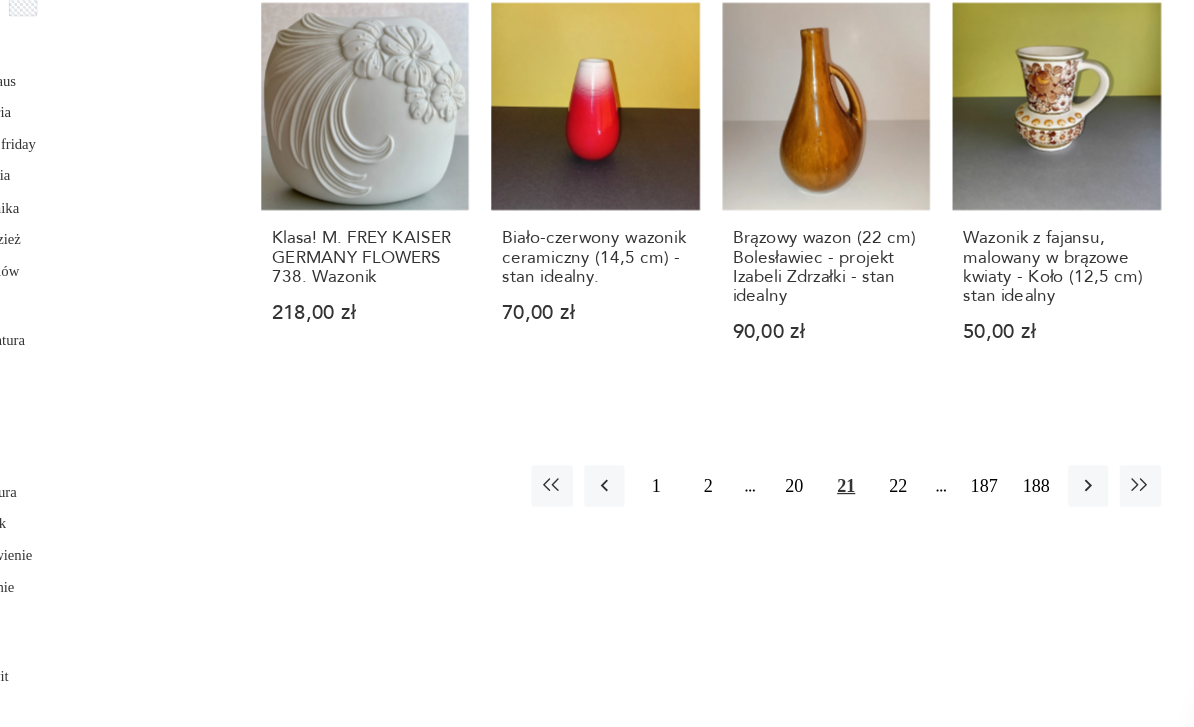 click at bounding box center [1029, 484] 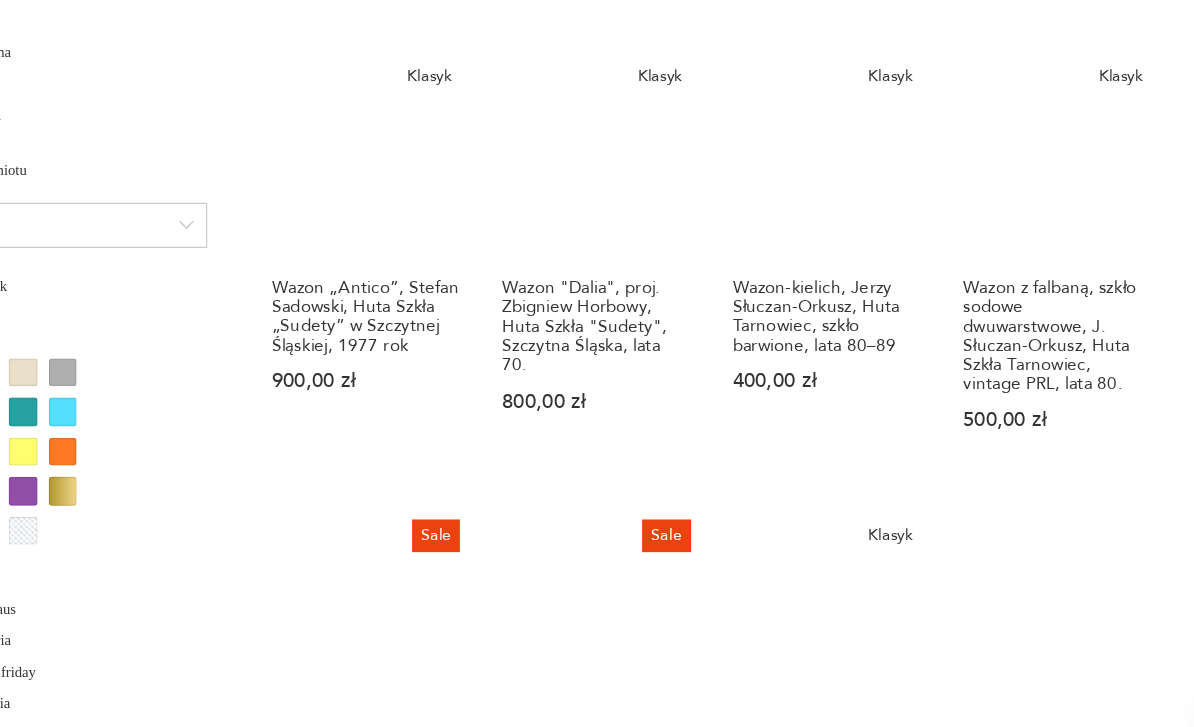 scroll, scrollTop: 1384, scrollLeft: 0, axis: vertical 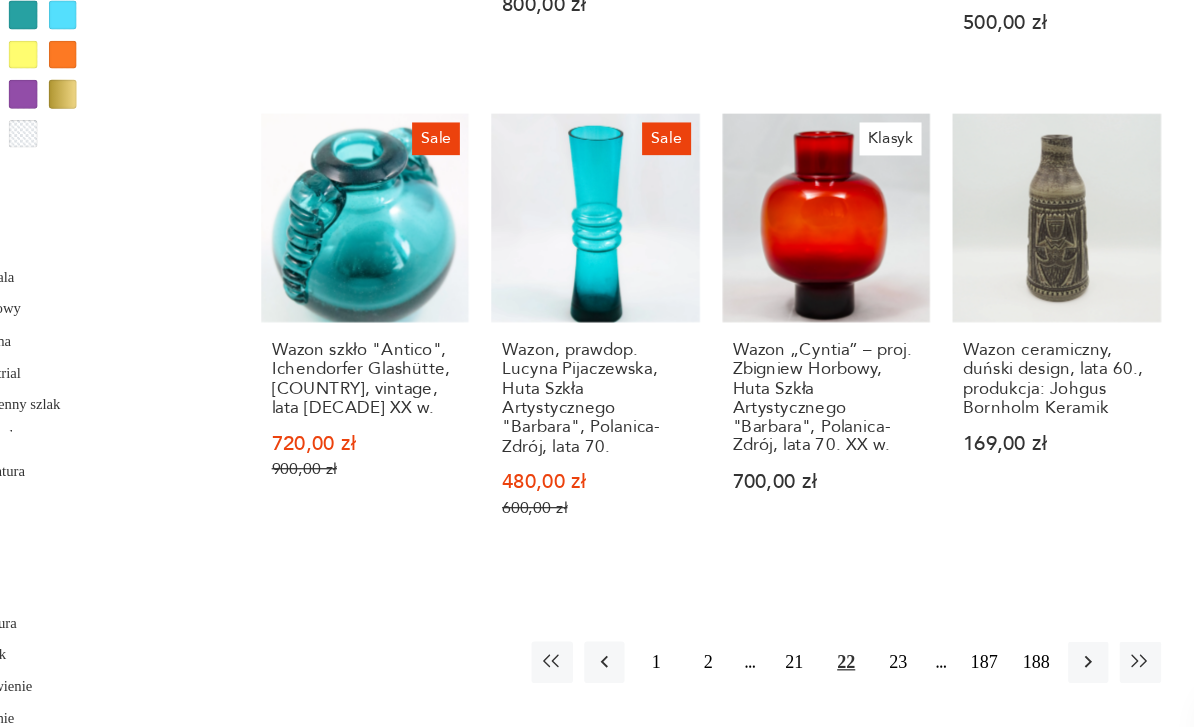 click 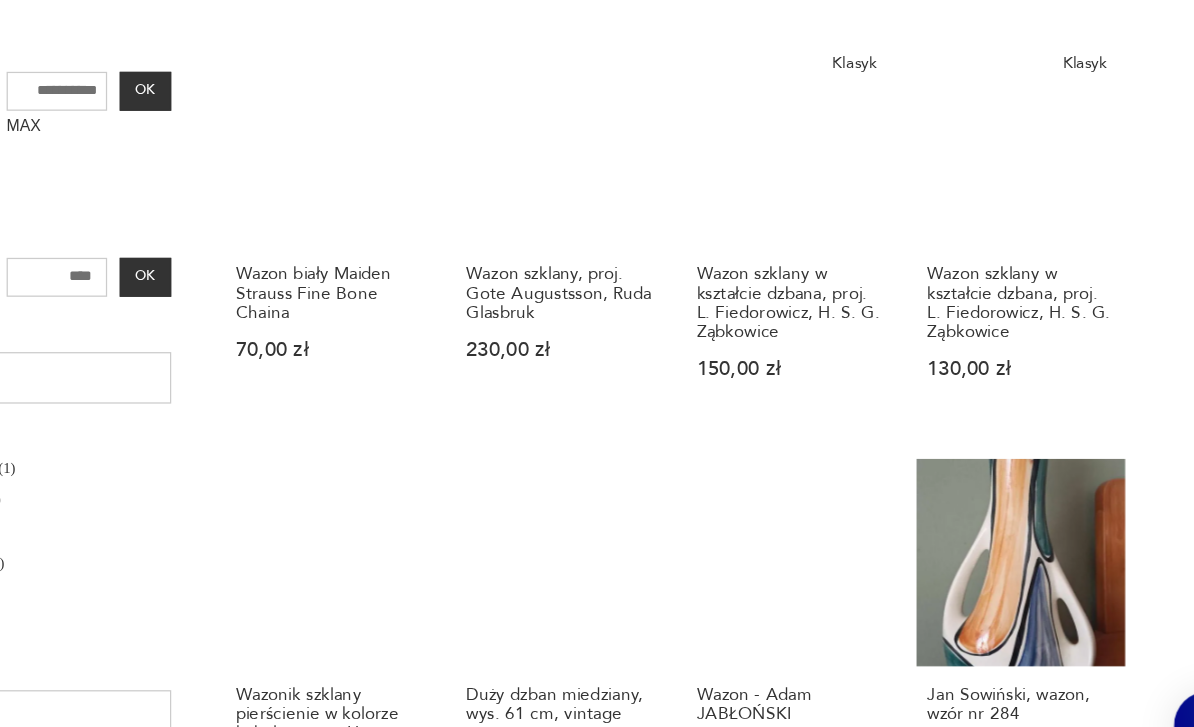 scroll, scrollTop: 682, scrollLeft: 0, axis: vertical 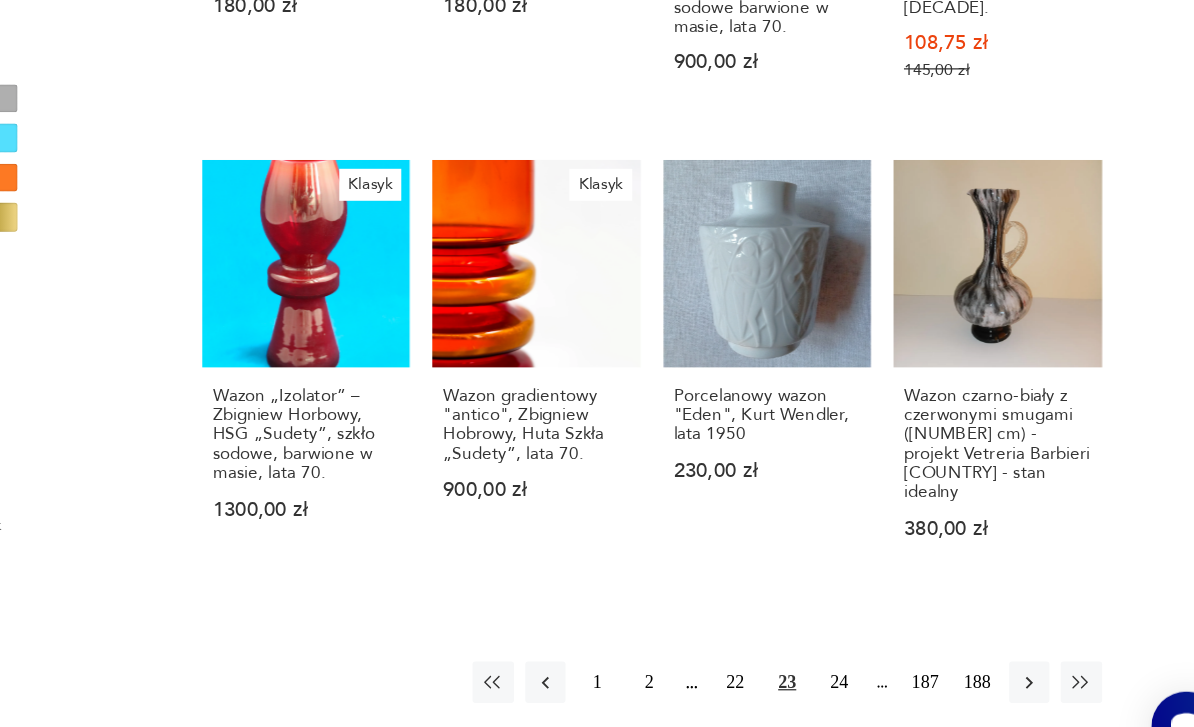 click 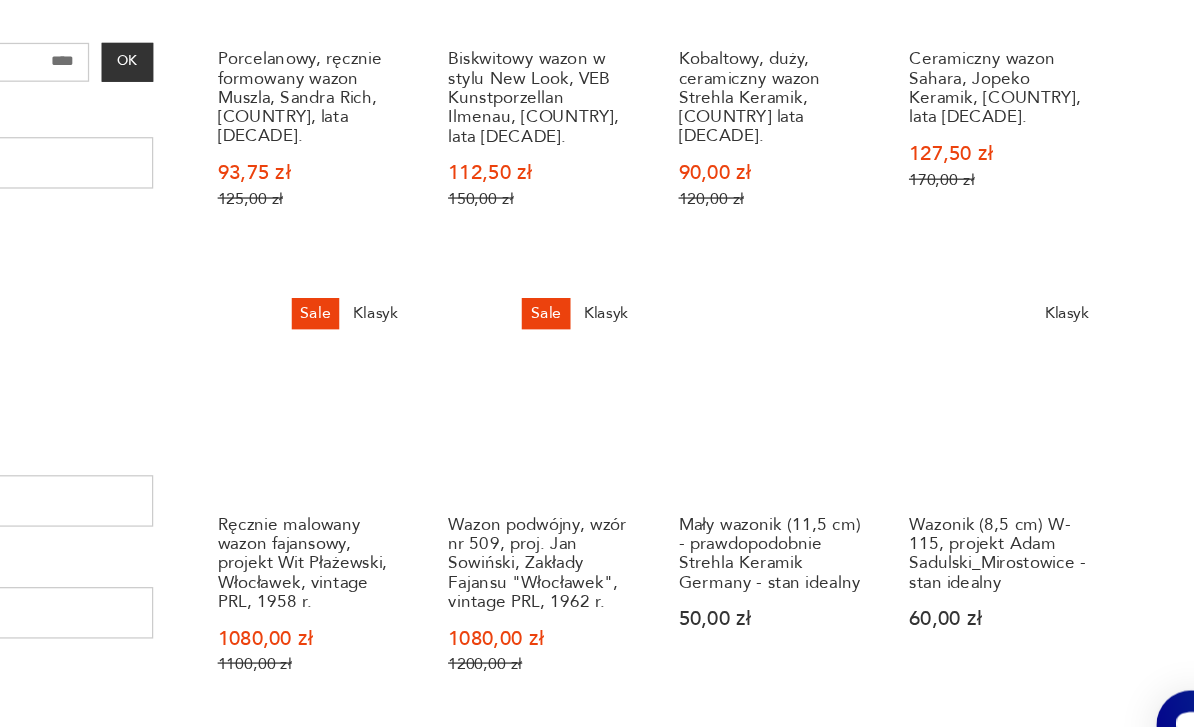 scroll, scrollTop: 853, scrollLeft: 0, axis: vertical 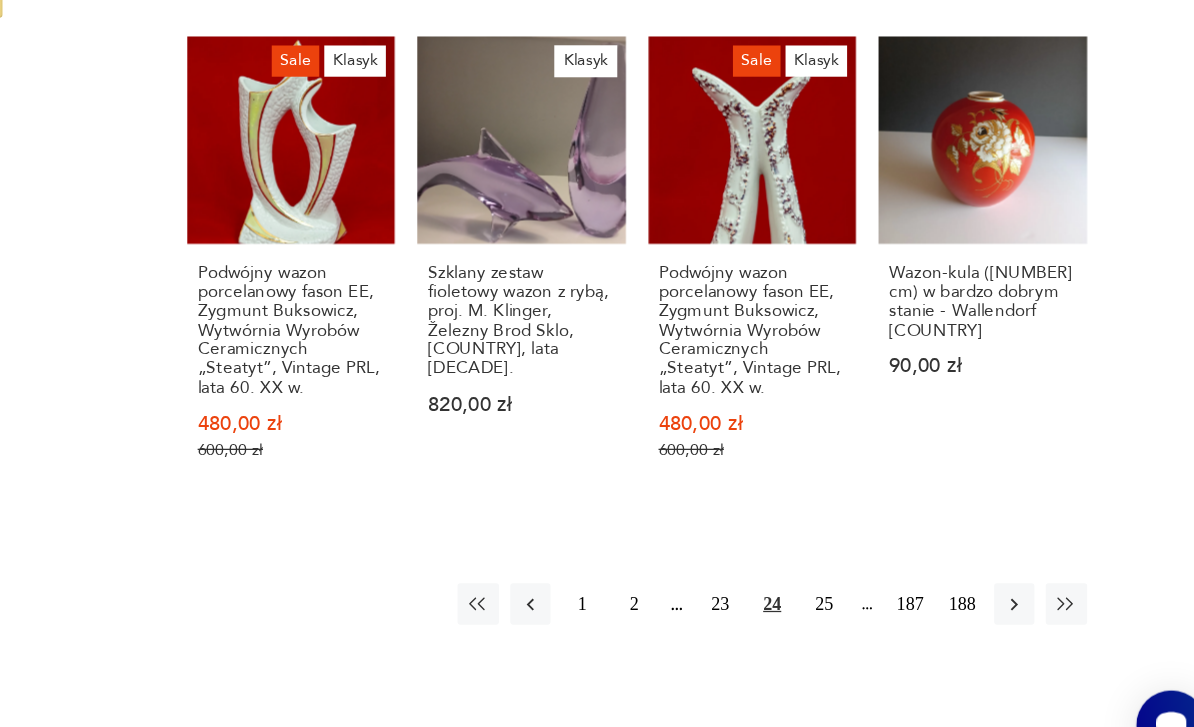 click 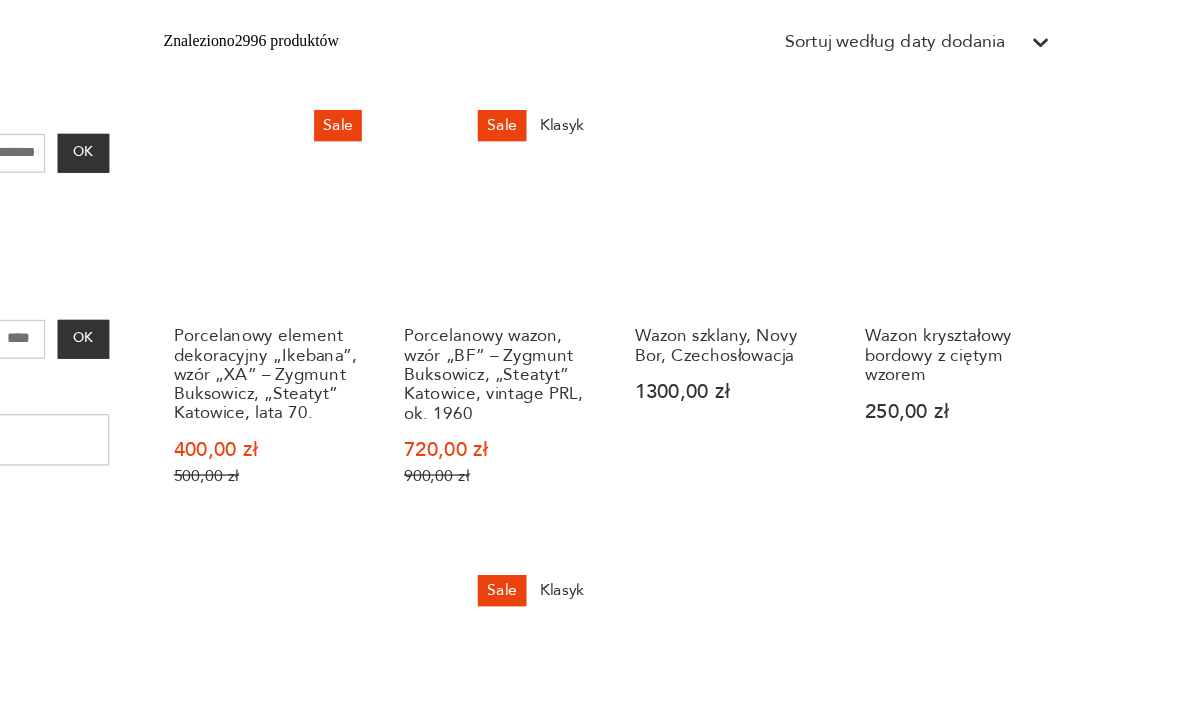 scroll, scrollTop: 706, scrollLeft: 0, axis: vertical 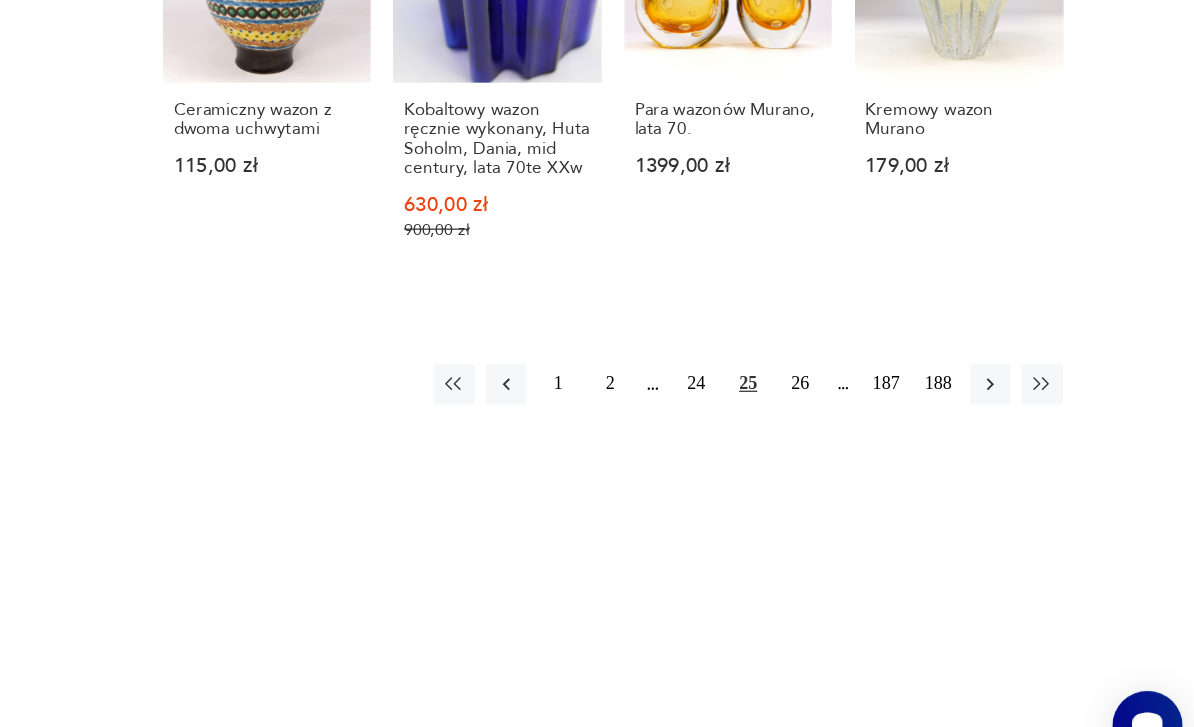 click 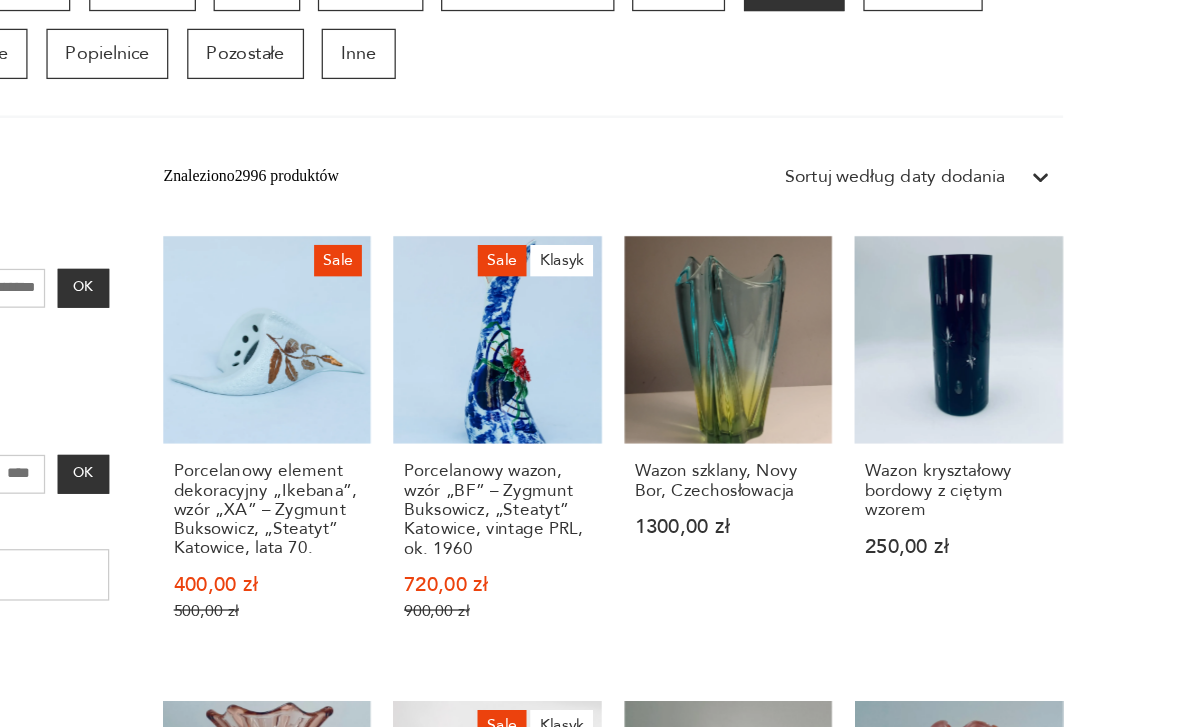 scroll, scrollTop: 420, scrollLeft: 0, axis: vertical 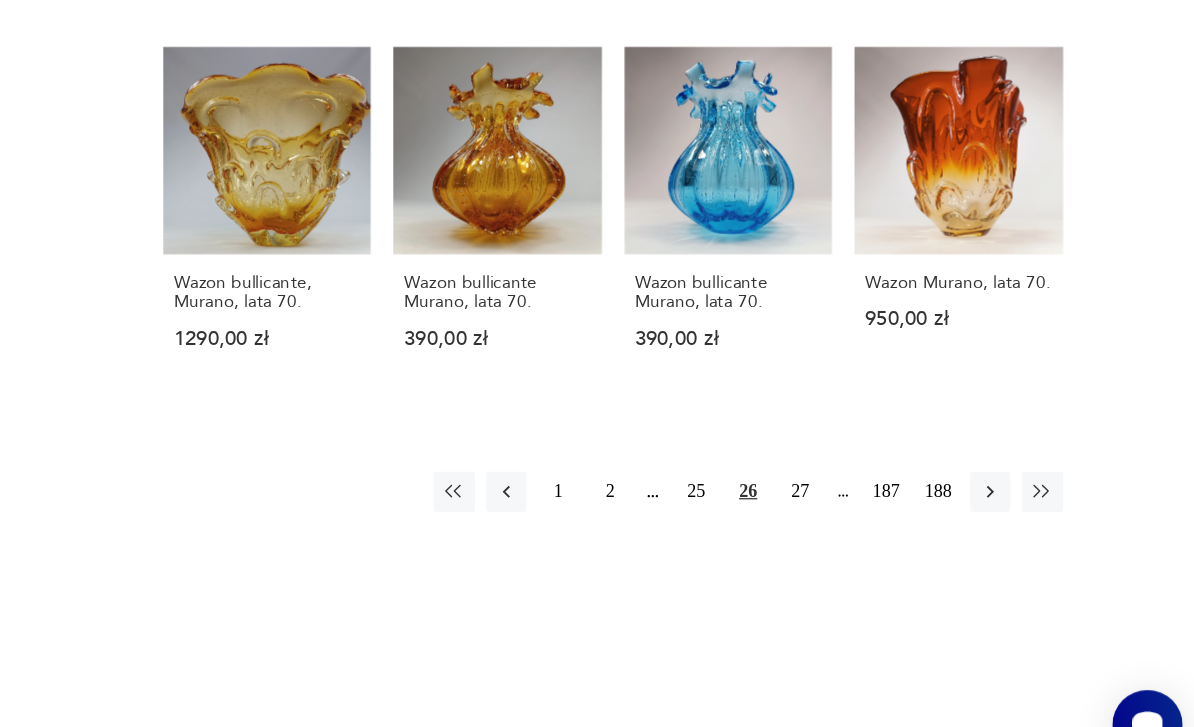 click 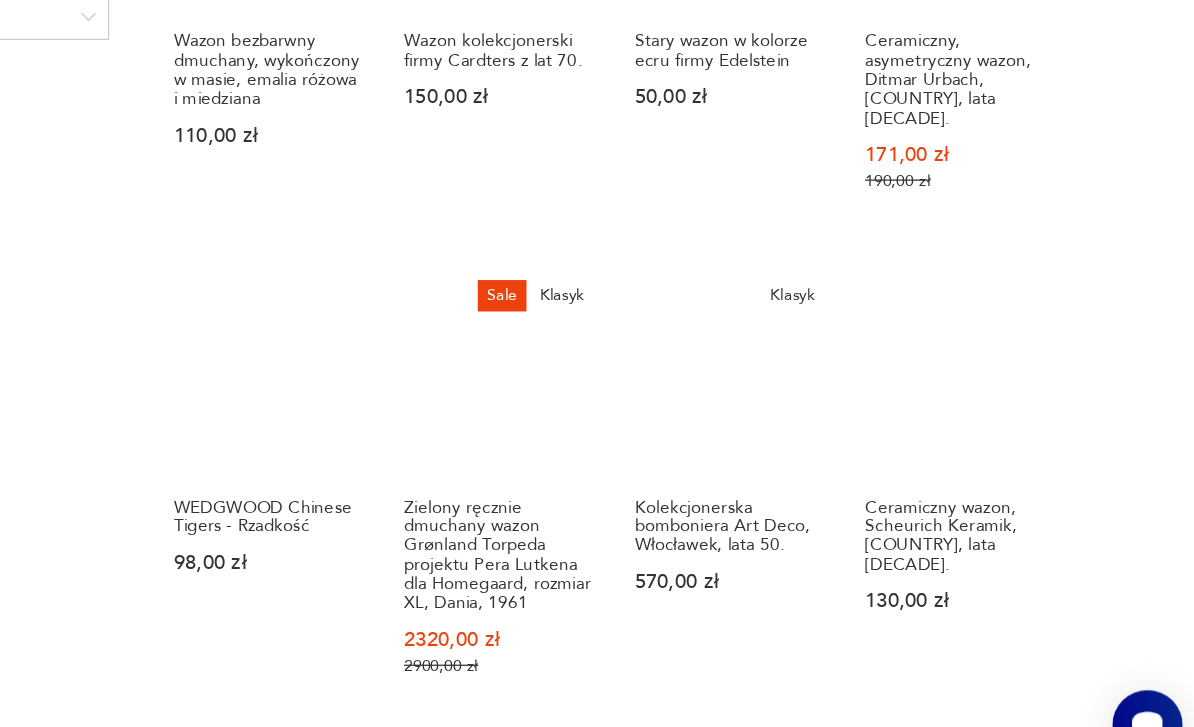 scroll, scrollTop: 1548, scrollLeft: 0, axis: vertical 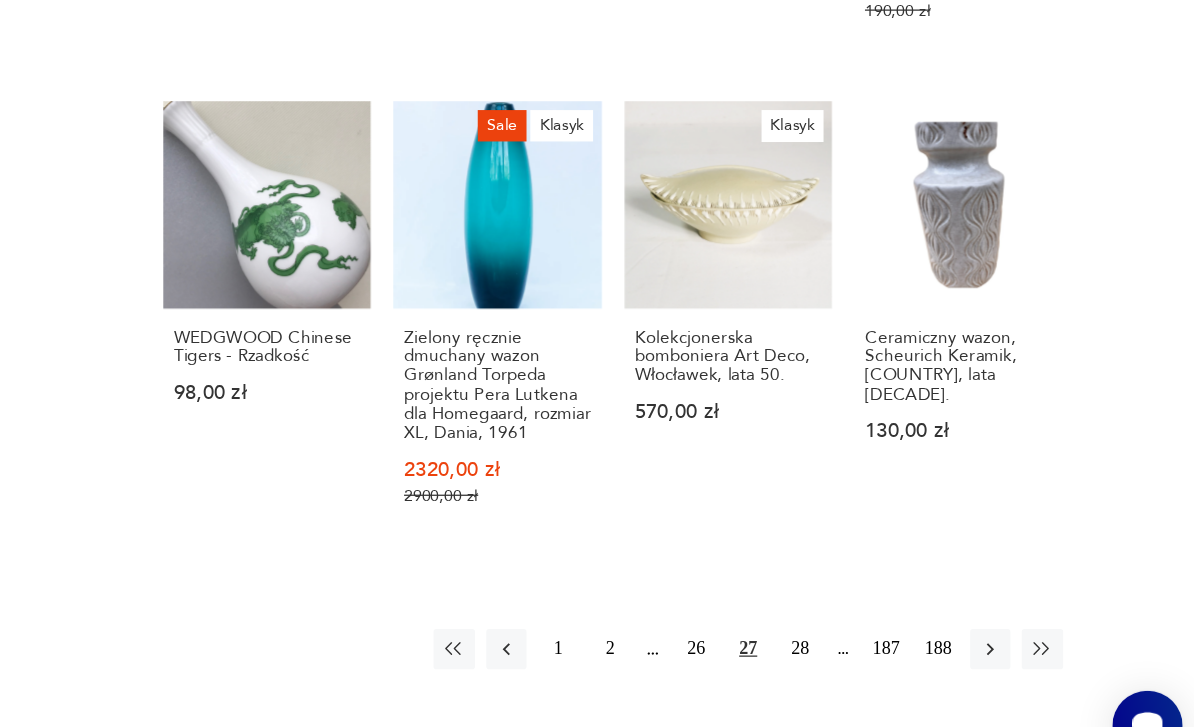 click 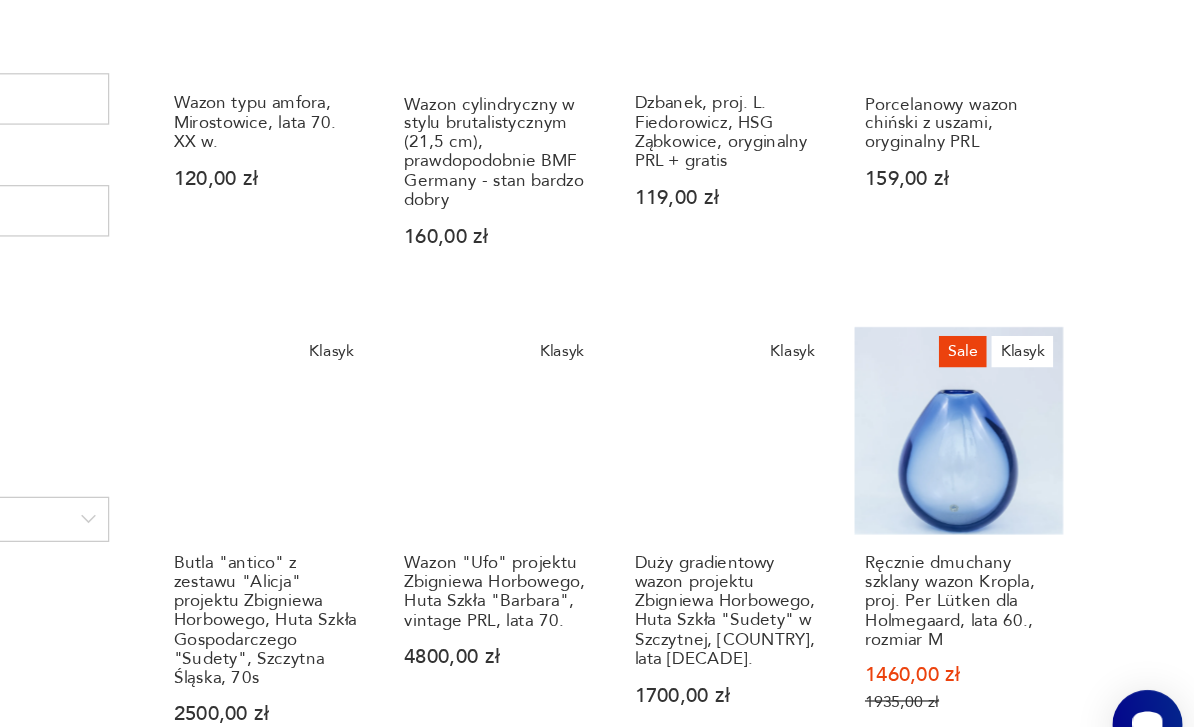 scroll, scrollTop: 1173, scrollLeft: 0, axis: vertical 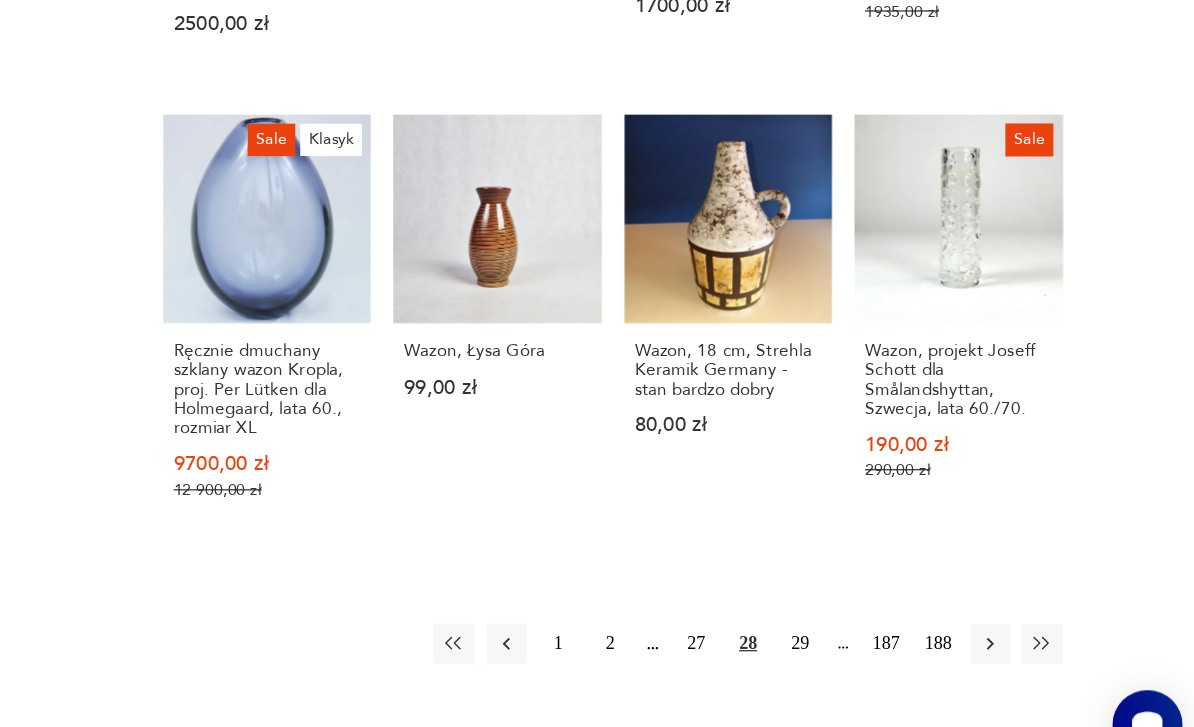 click 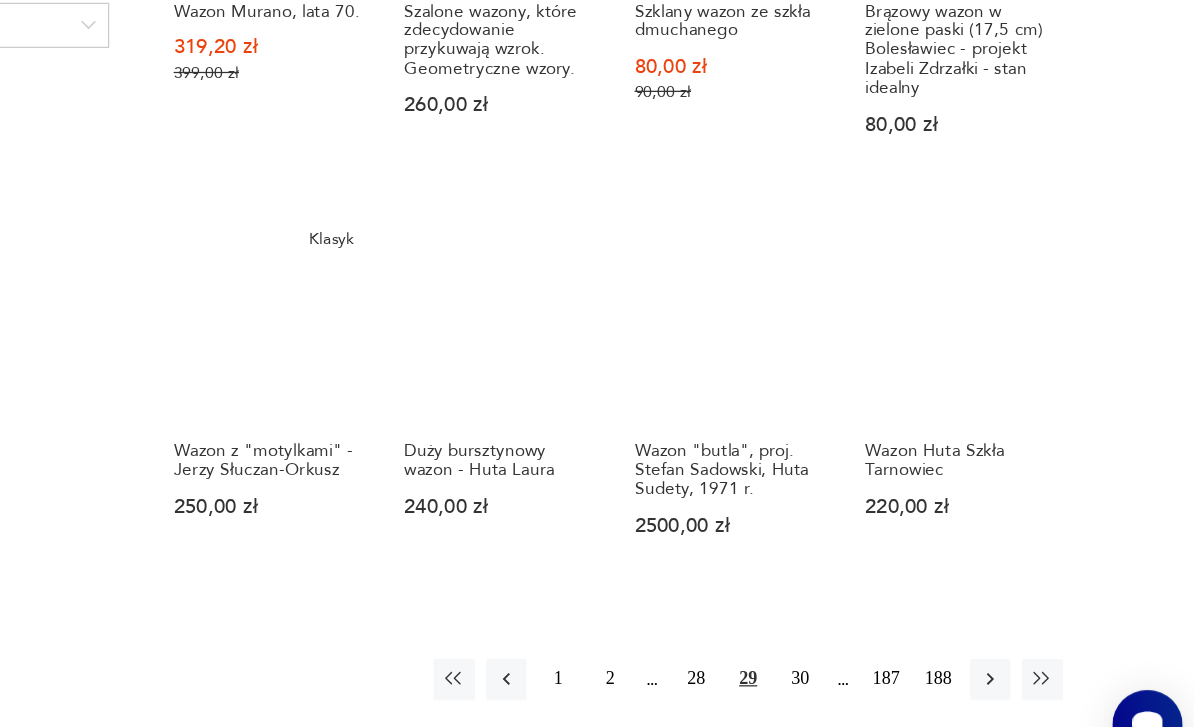 scroll, scrollTop: 1543, scrollLeft: 0, axis: vertical 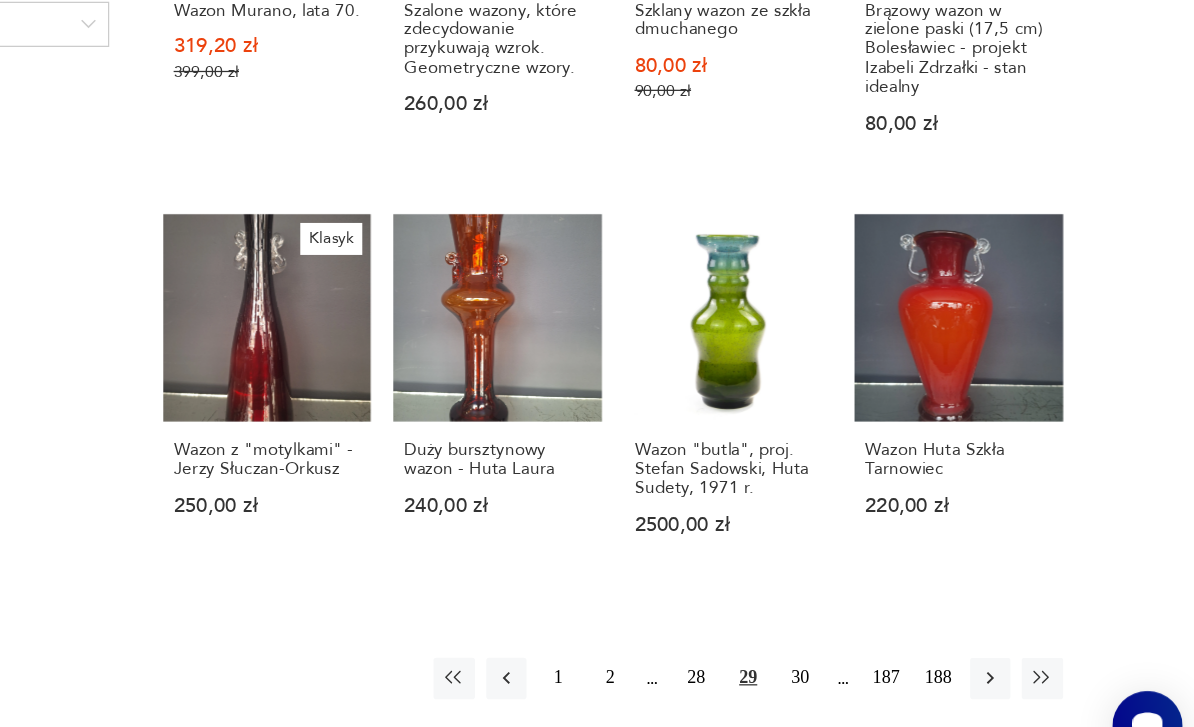 click 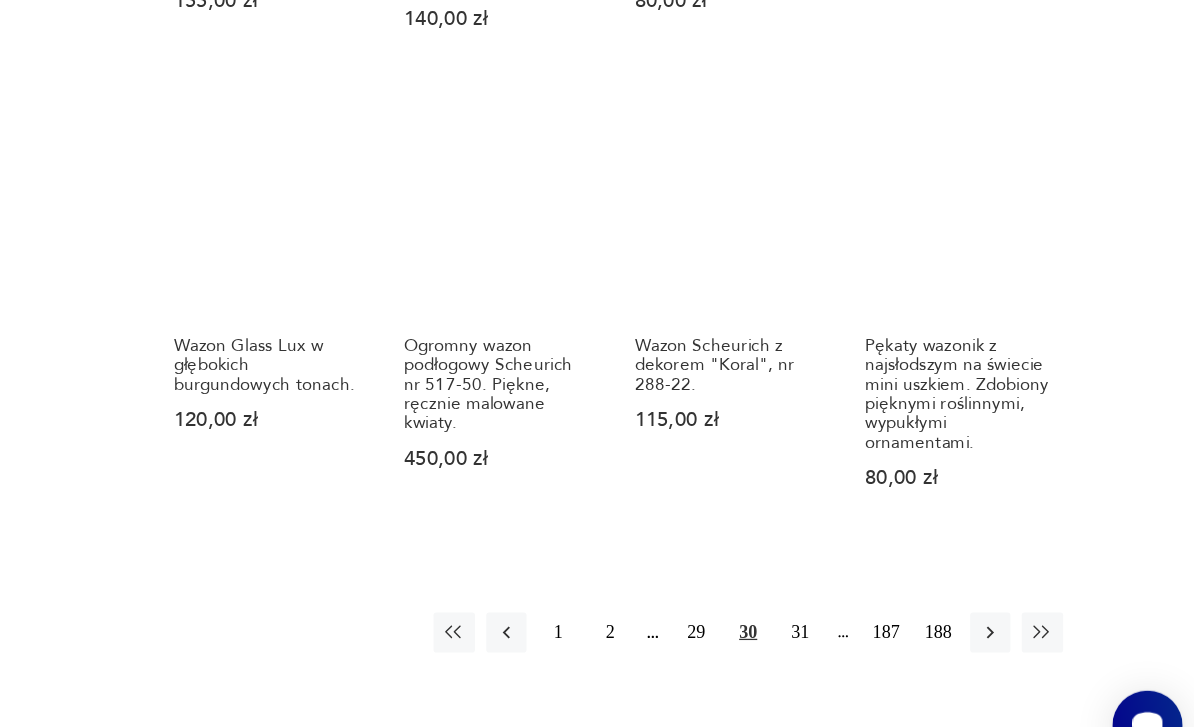 scroll, scrollTop: 1704, scrollLeft: 0, axis: vertical 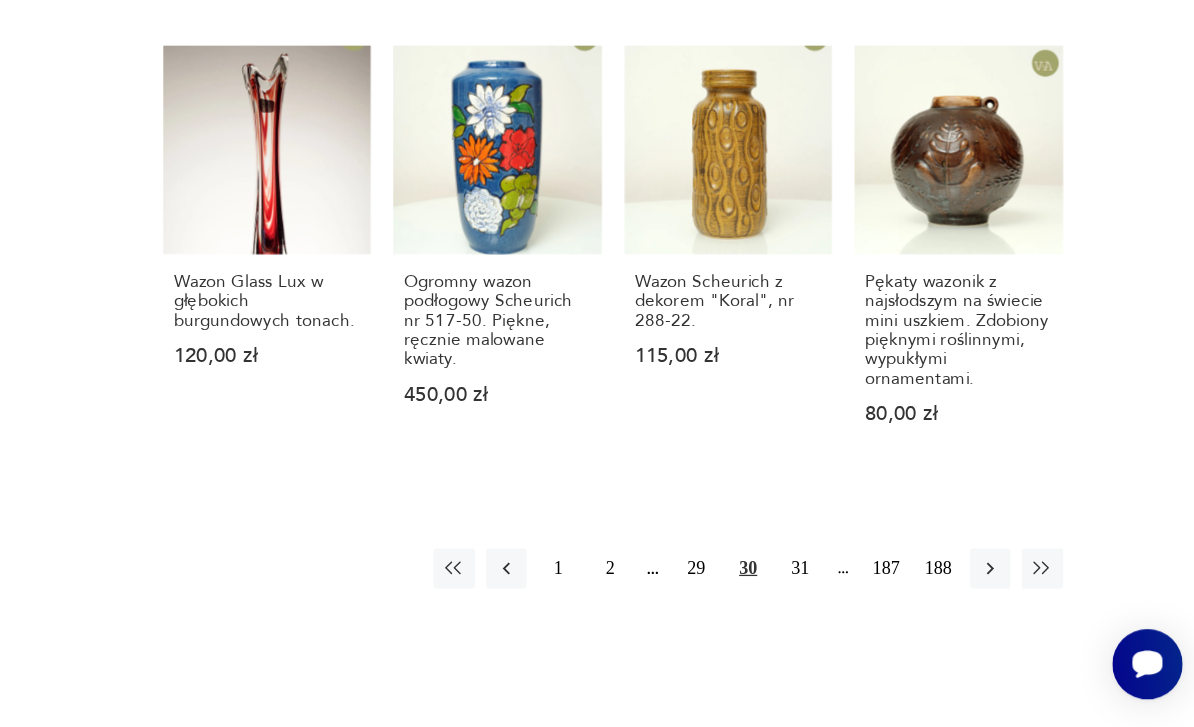 click 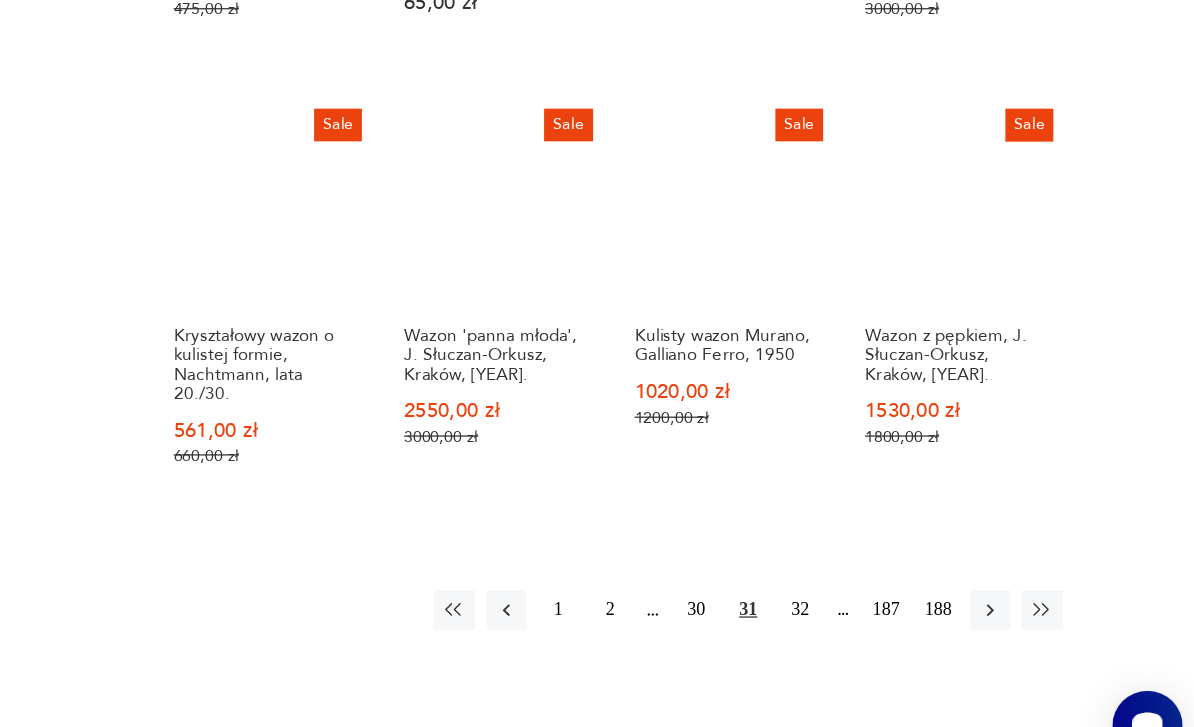 scroll, scrollTop: 1653, scrollLeft: 0, axis: vertical 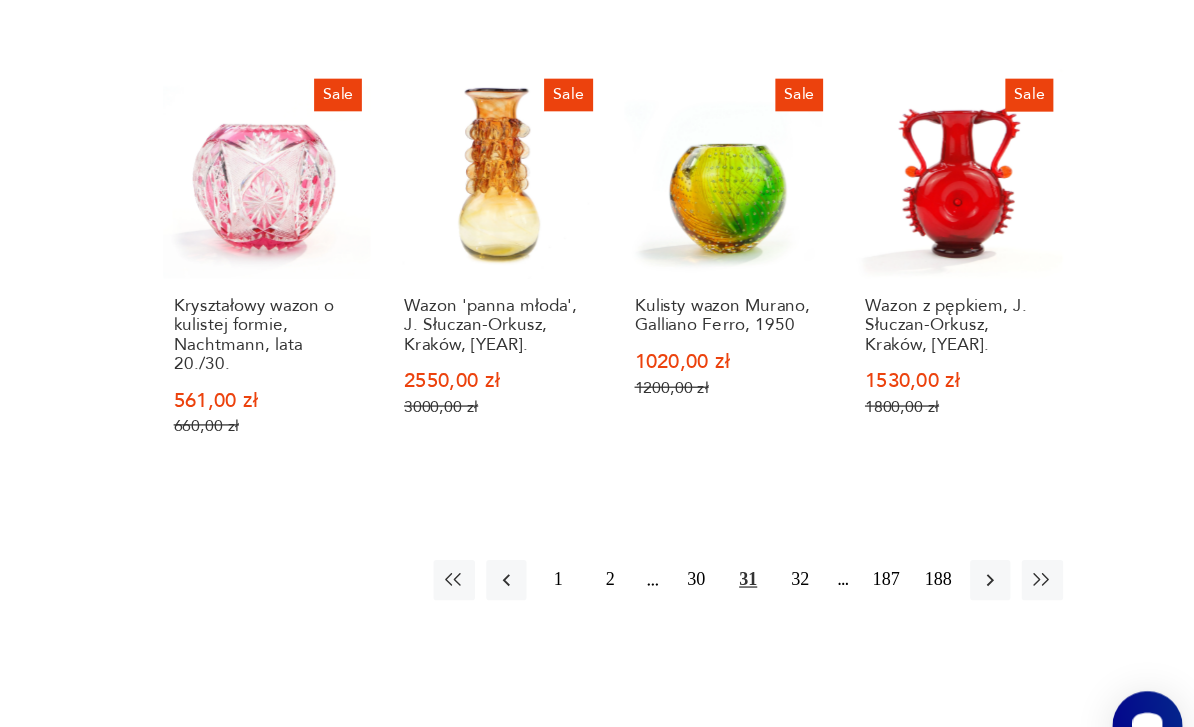 click 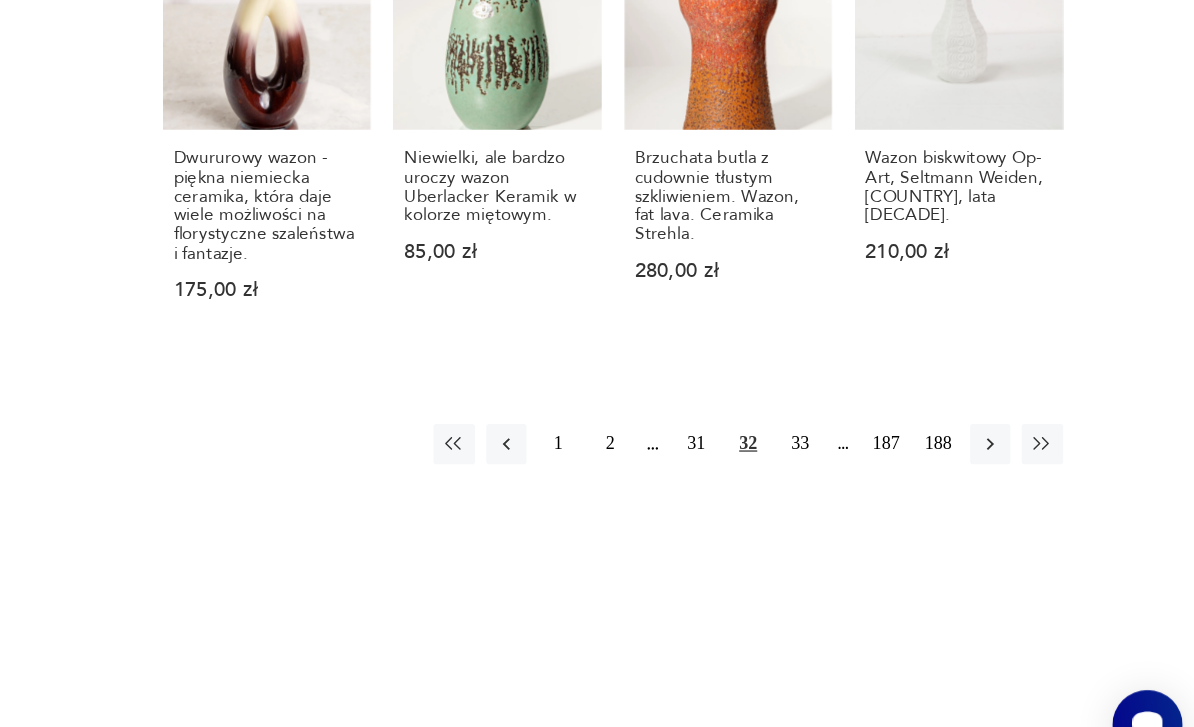 click 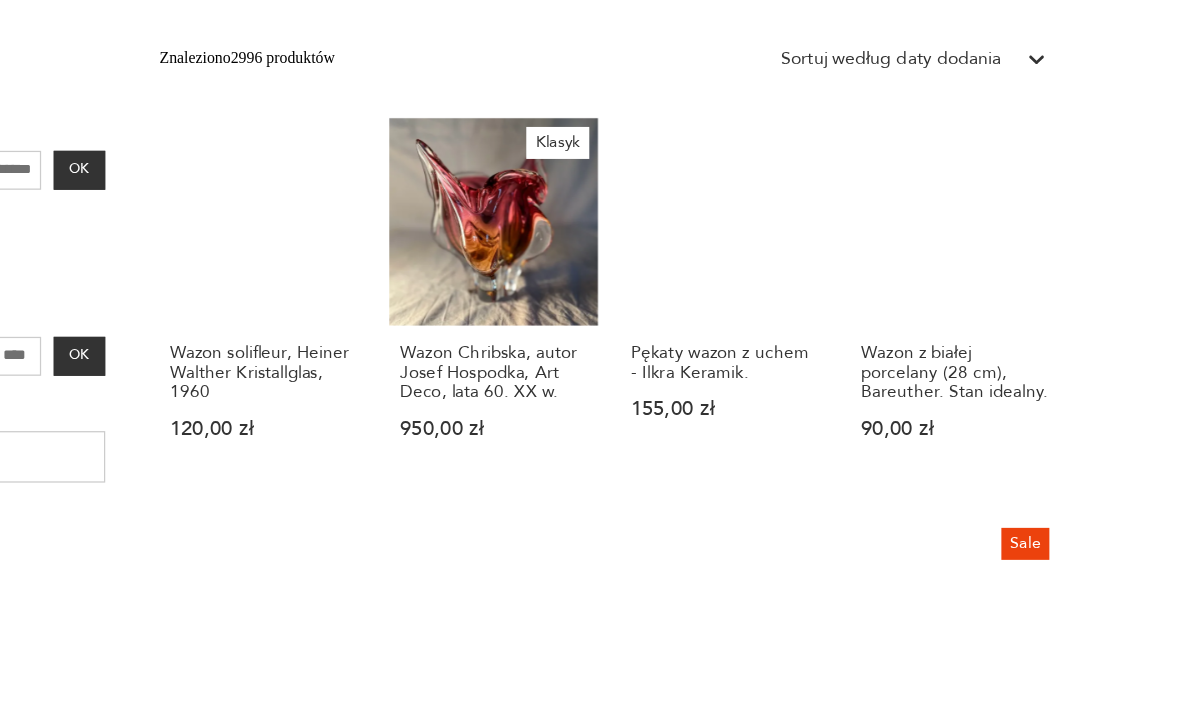 scroll, scrollTop: 691, scrollLeft: 0, axis: vertical 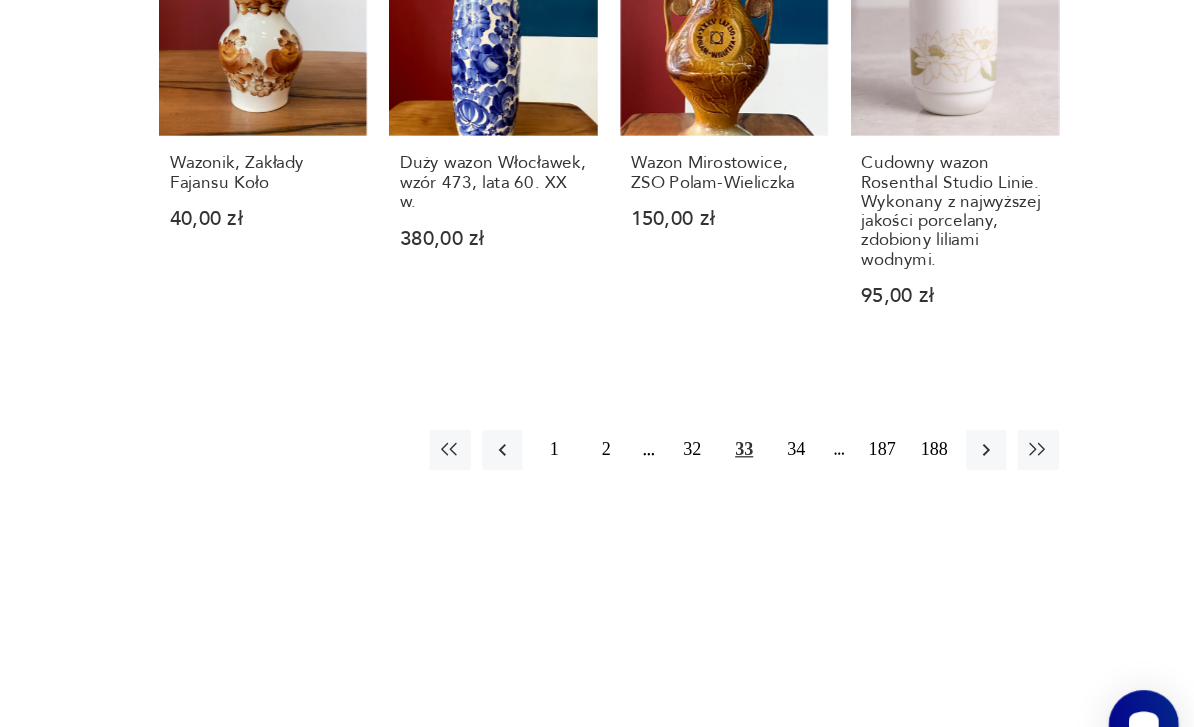 click 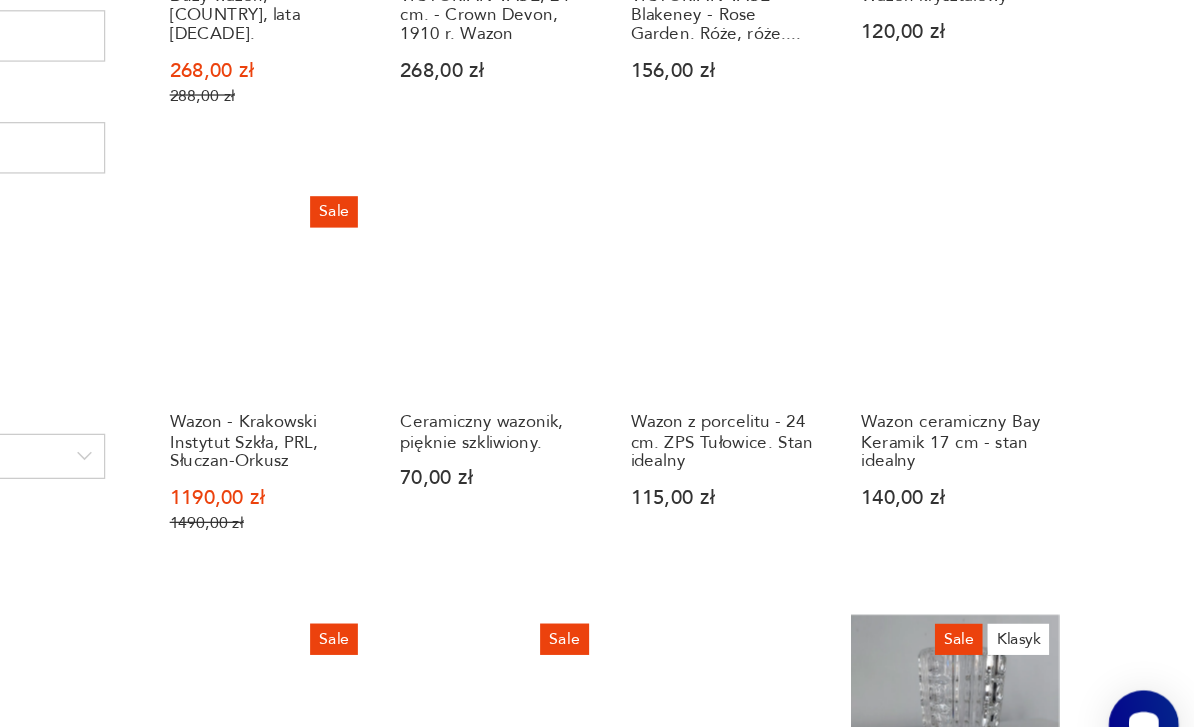 scroll, scrollTop: 1199, scrollLeft: 0, axis: vertical 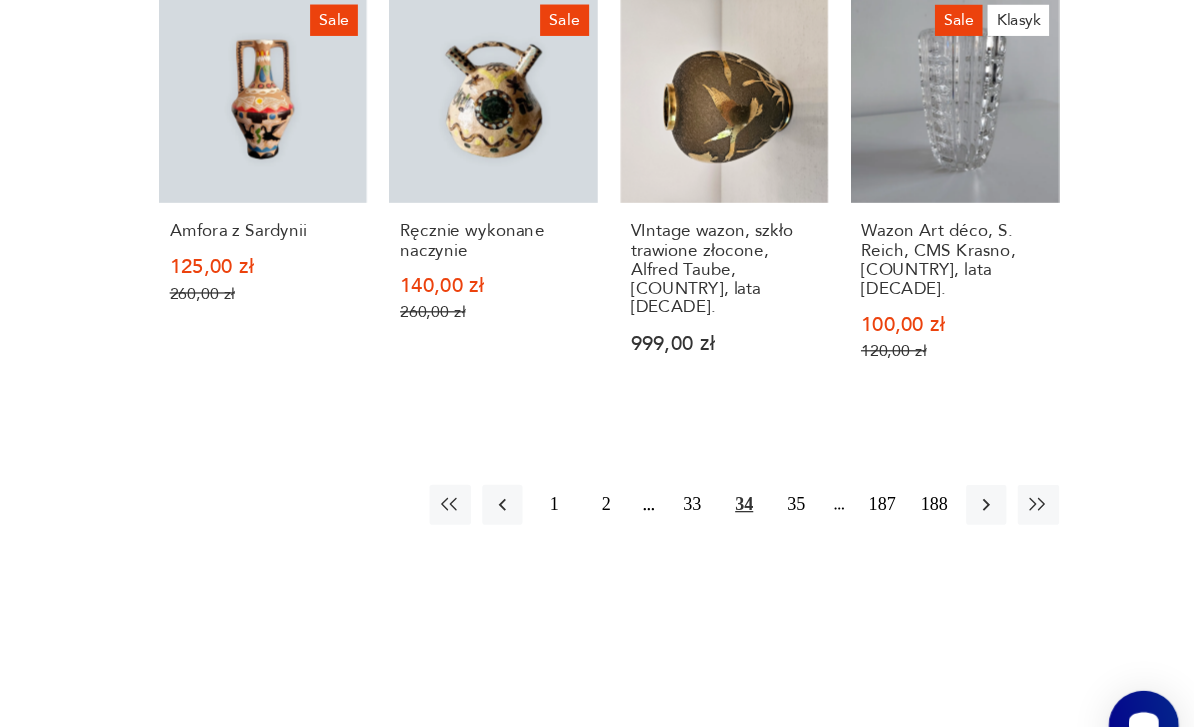 click 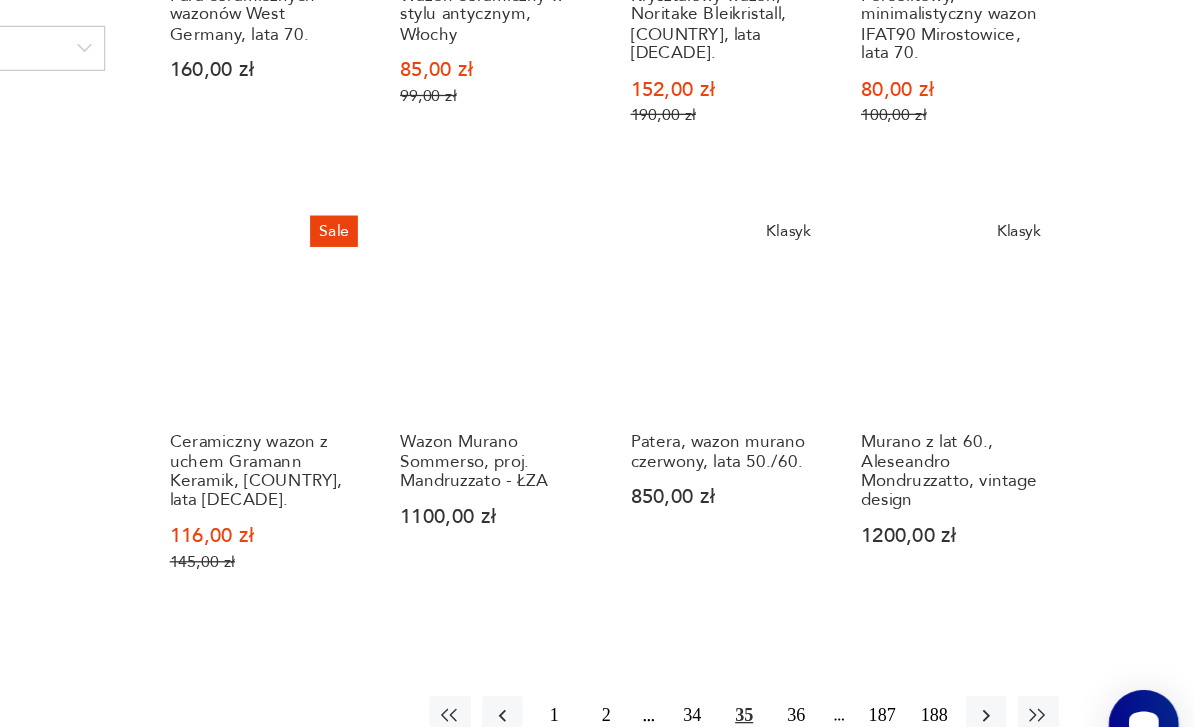 scroll, scrollTop: 1525, scrollLeft: 0, axis: vertical 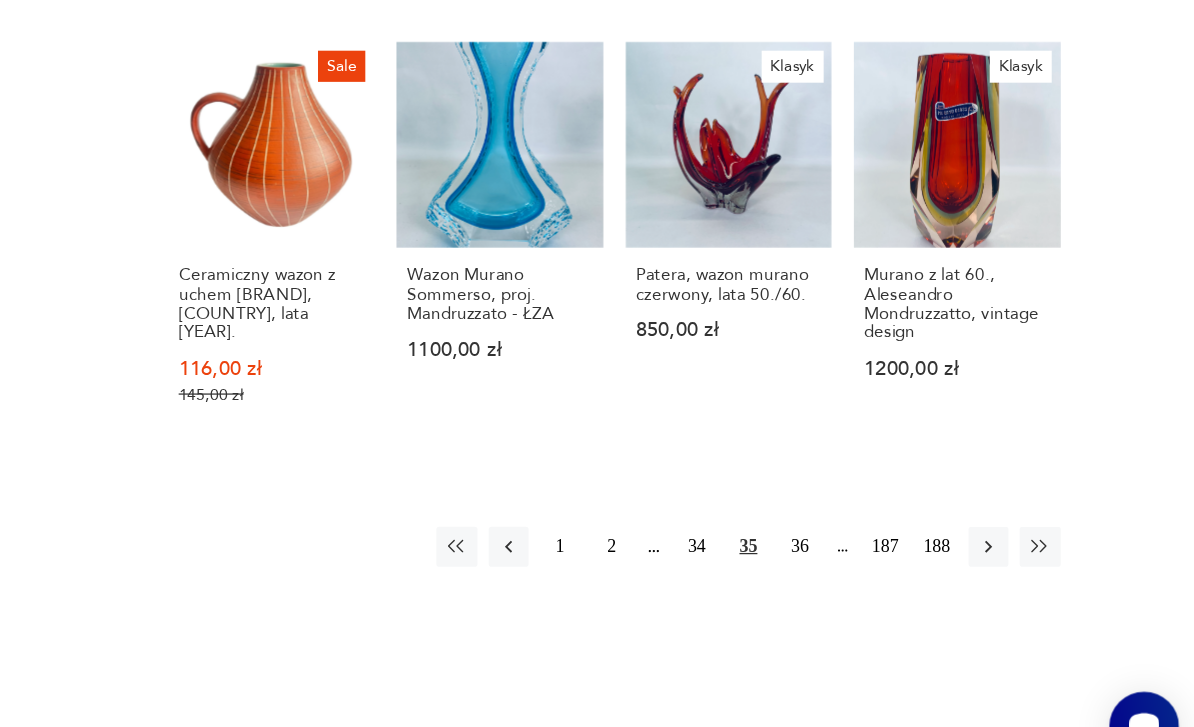 click 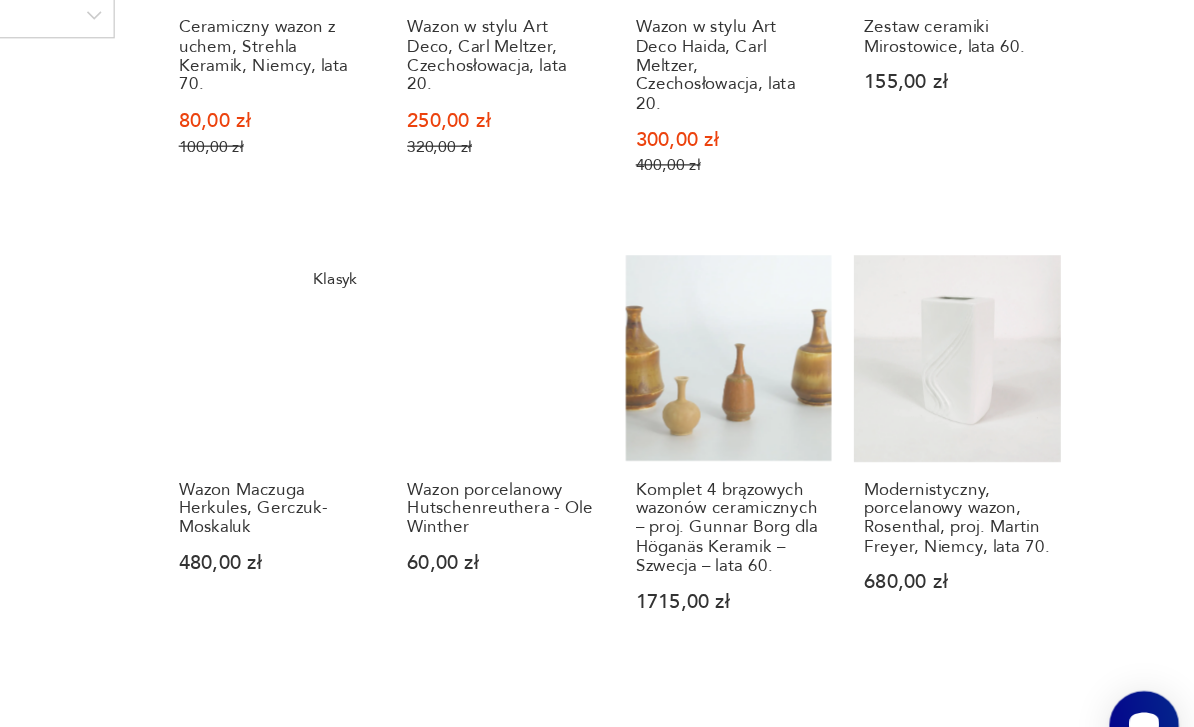 scroll, scrollTop: 1569, scrollLeft: 0, axis: vertical 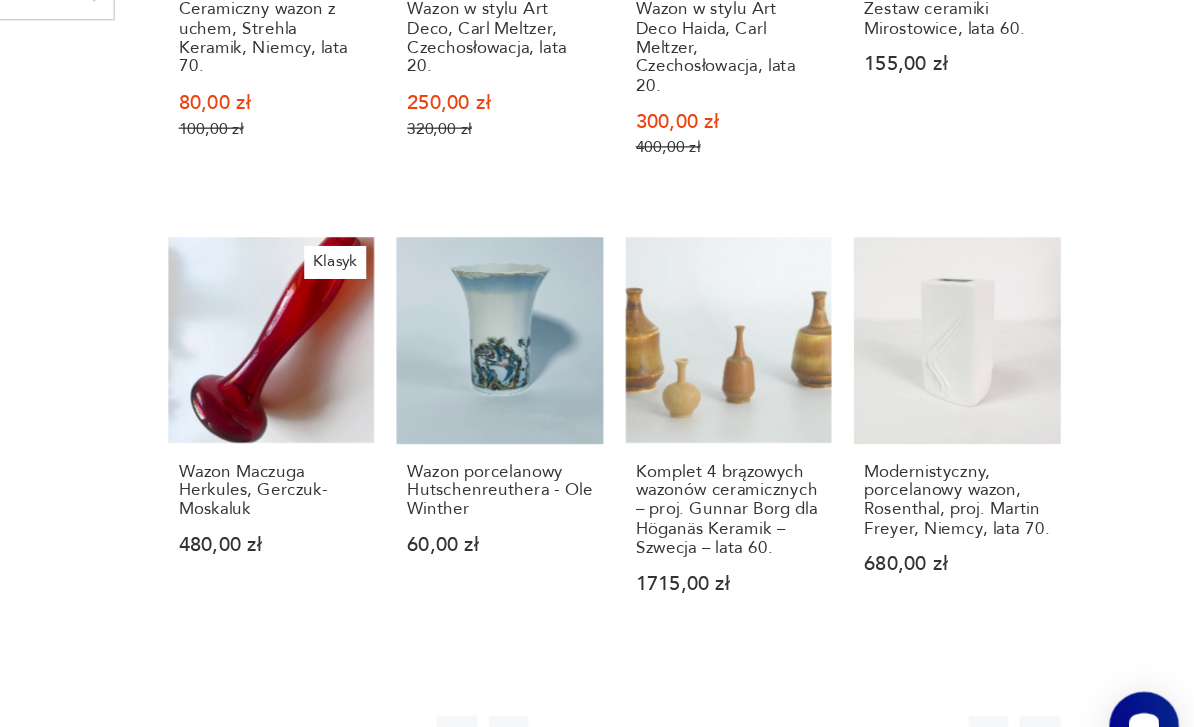 click 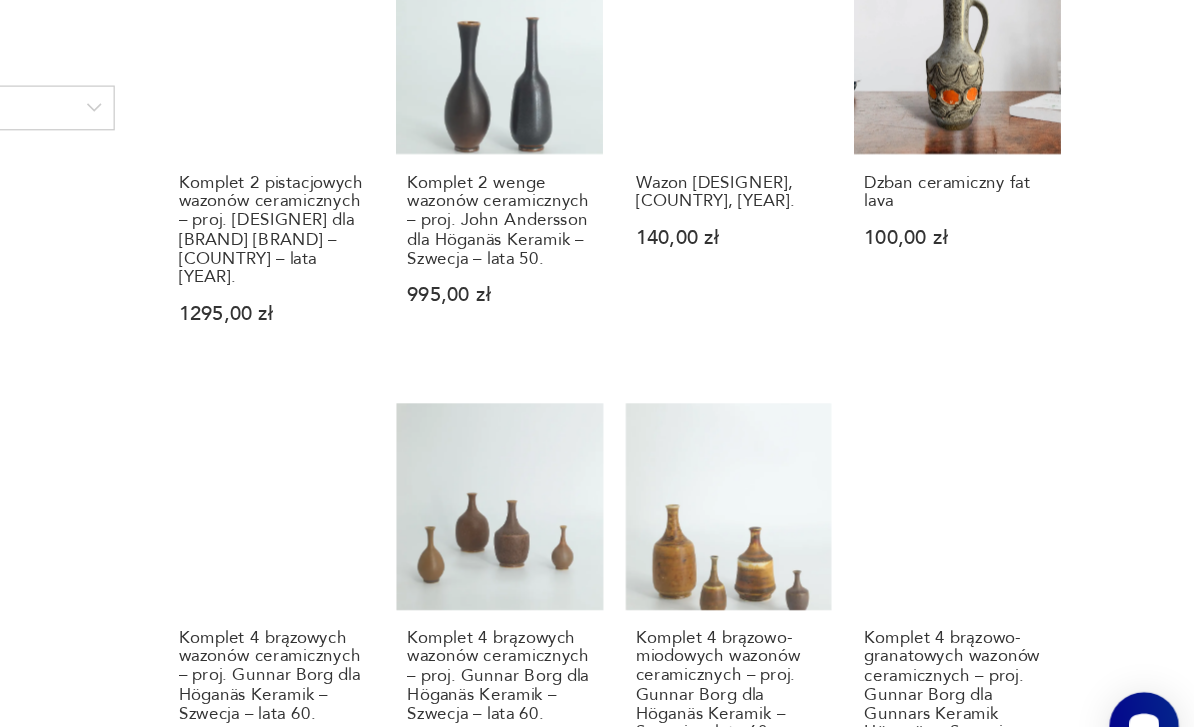 scroll, scrollTop: 1482, scrollLeft: 0, axis: vertical 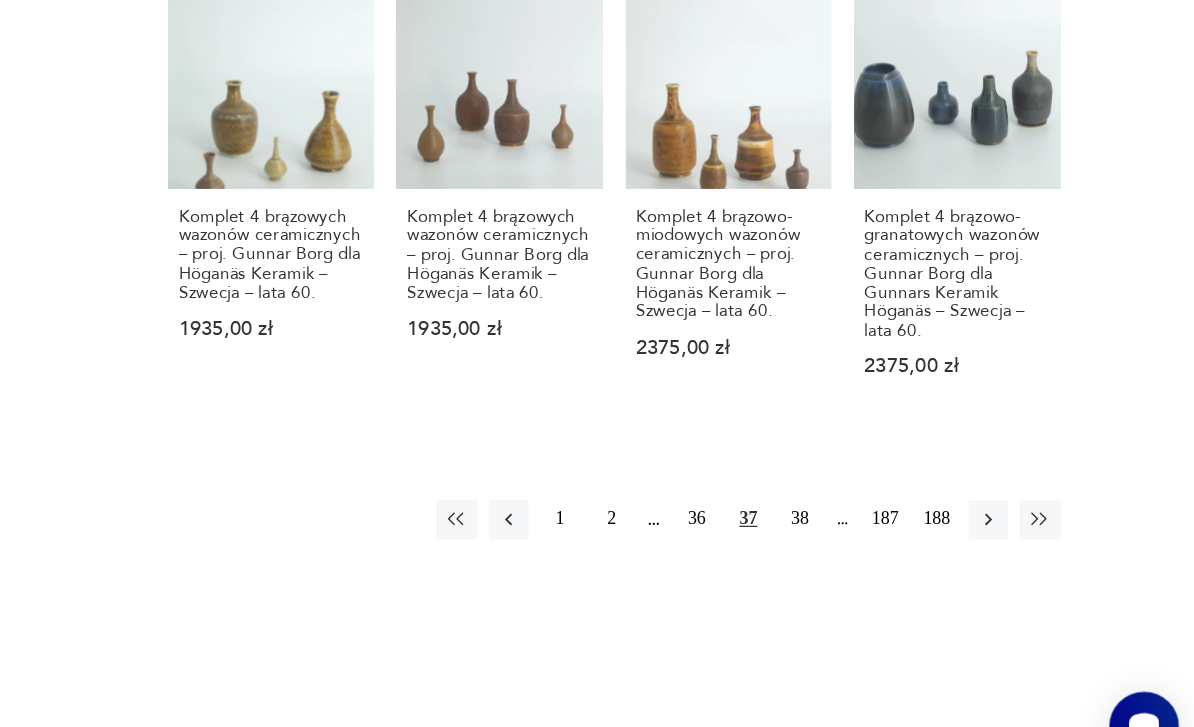 click at bounding box center [1029, 509] 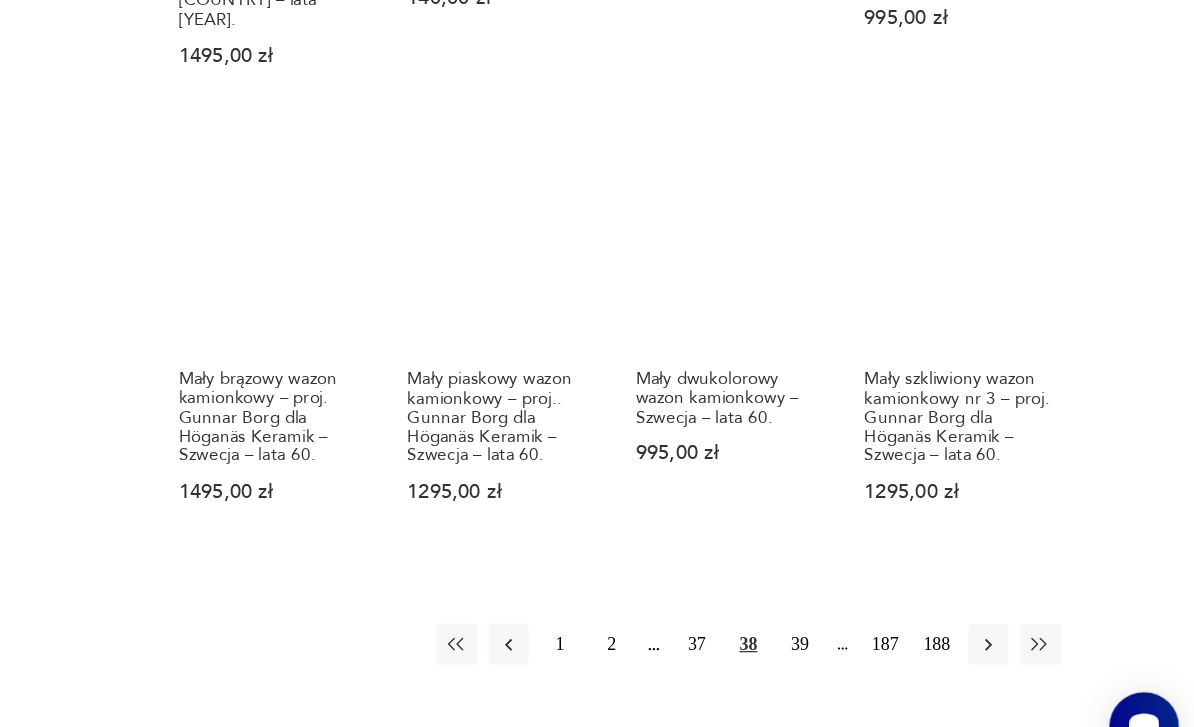 scroll, scrollTop: 1730, scrollLeft: 0, axis: vertical 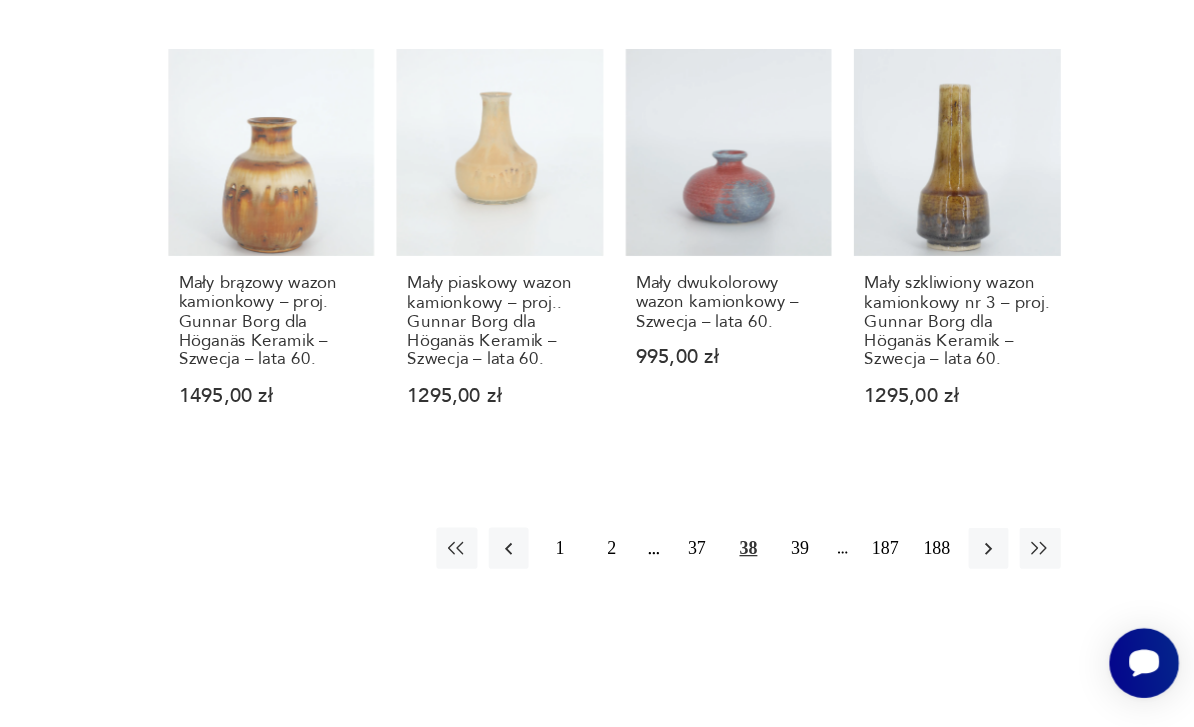 click 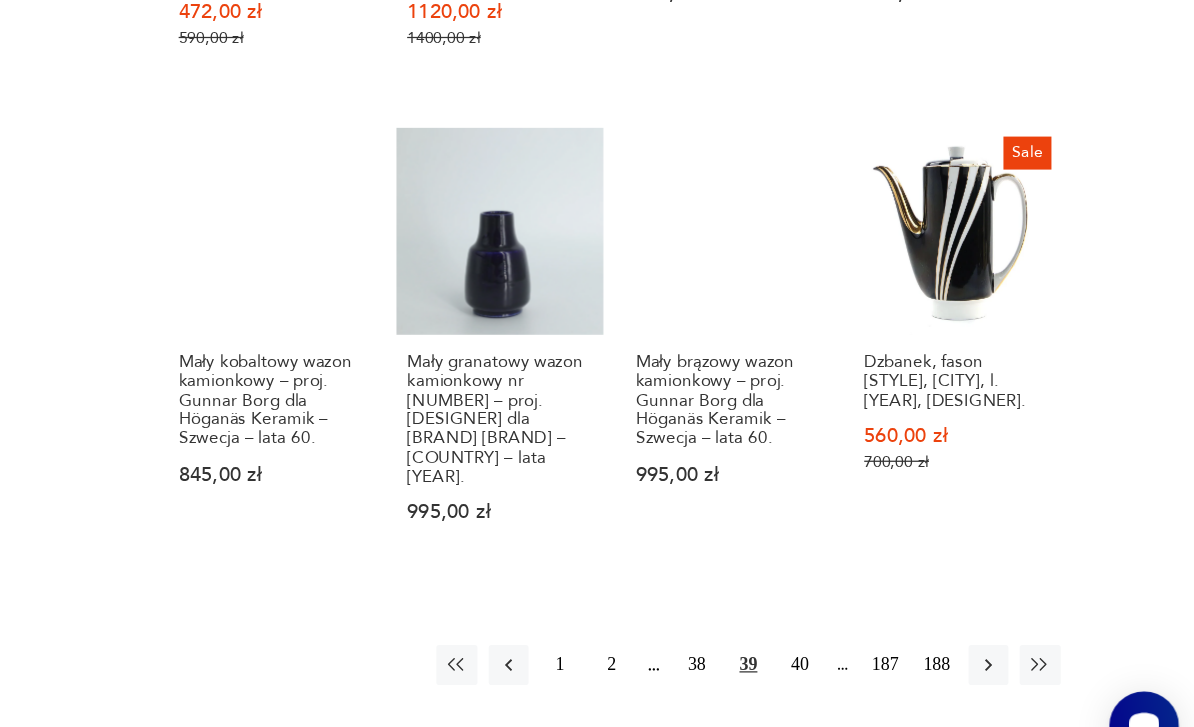 scroll, scrollTop: 1694, scrollLeft: 0, axis: vertical 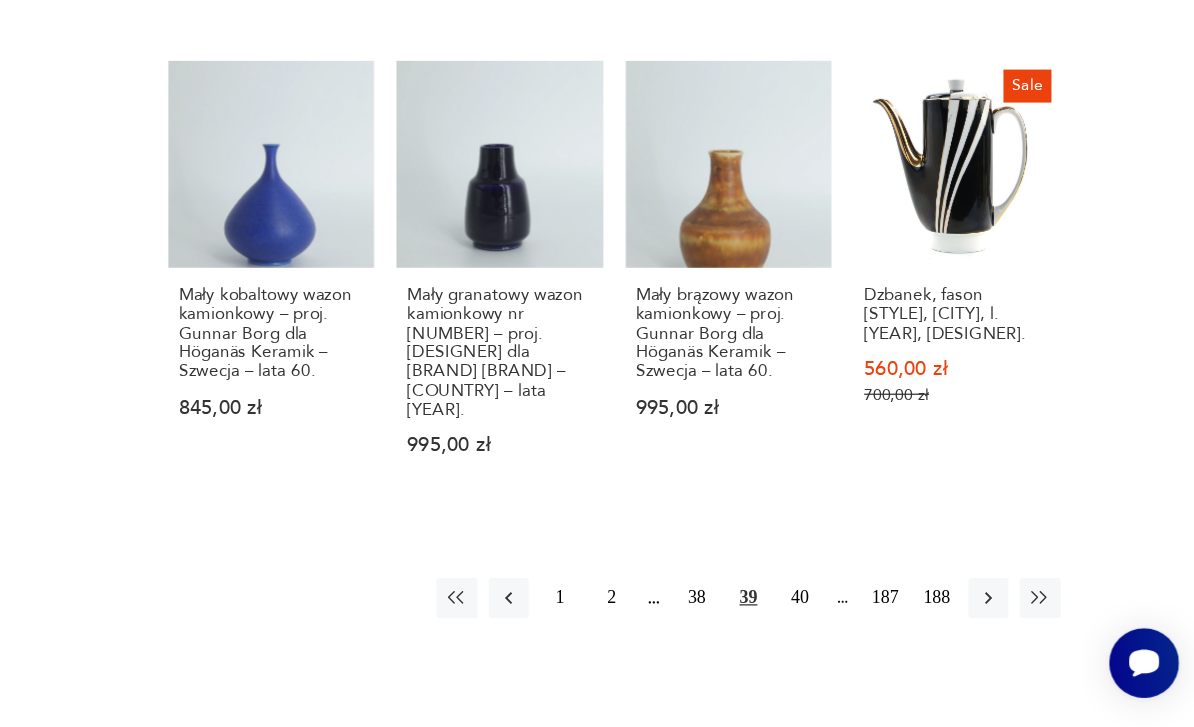 click 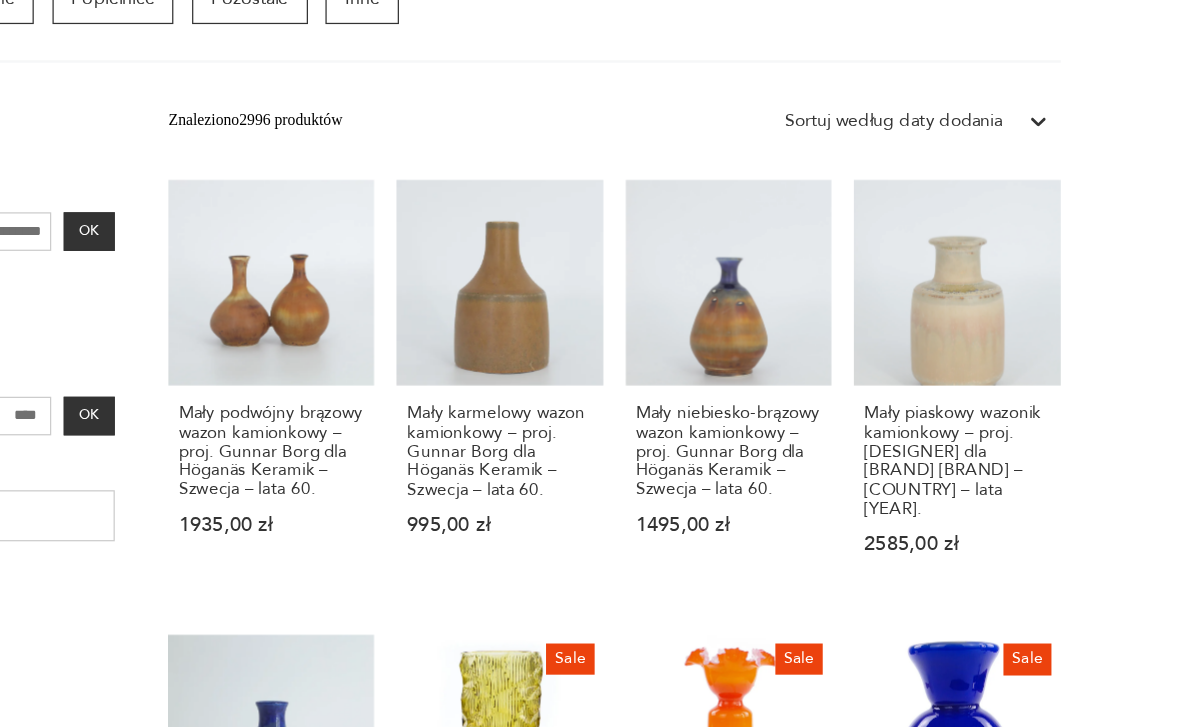 click on "Cenimy prywatność użytkowników Używamy plików cookie, aby poprawić jakość przeglądania, wyświetlać reklamy lub treści dostosowane do indywidualnych potrzeb użytkowników oraz analizować ruch na stronie. Kliknięcie przycisku „Akceptuj wszystkie” oznacza zgodę na wykorzystywanie przez nas plików cookie. Ustawienia    Akceptuję wszystkie Dostosuj preferencje dotyczące zgody   Używamy plików cookie, aby pomóc użytkownikom w sprawnej nawigacji i wykonywaniu określonych funkcji. Szczegółowe informacje na temat wszystkich plików cookie odpowiadających poszczególnym kategoriom zgody znajdują się poniżej. Pliki cookie sklasyfikowane jako „niezbędne” są przechowywane w przeglądarce użytkownika, ponieważ są niezbędne do włączenia podstawowych funkcji witryny....  Pokaż więcej Niezbędne Zawsze aktywne Plik cookie connect.sid Czas trwania 10 godzin Opis This cookie is used for authentication and for secure log-in. It registers the log-in information.  Plik cookie Opis" at bounding box center (597, 983) 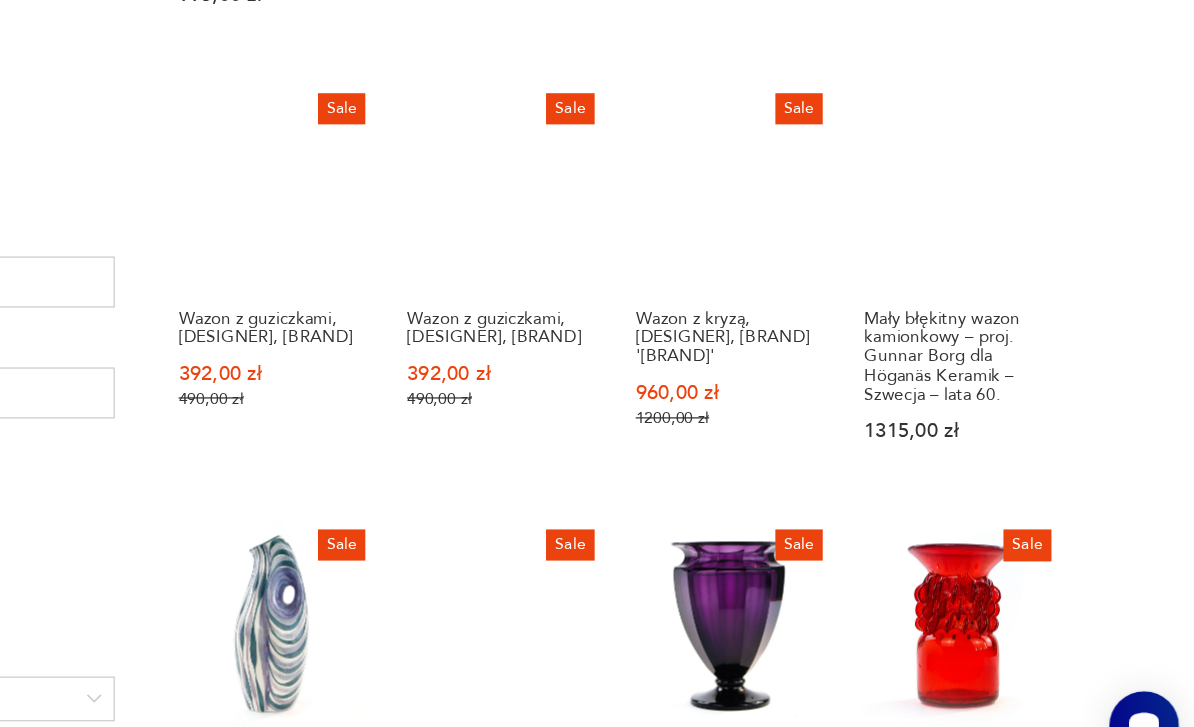 scroll, scrollTop: 1008, scrollLeft: 0, axis: vertical 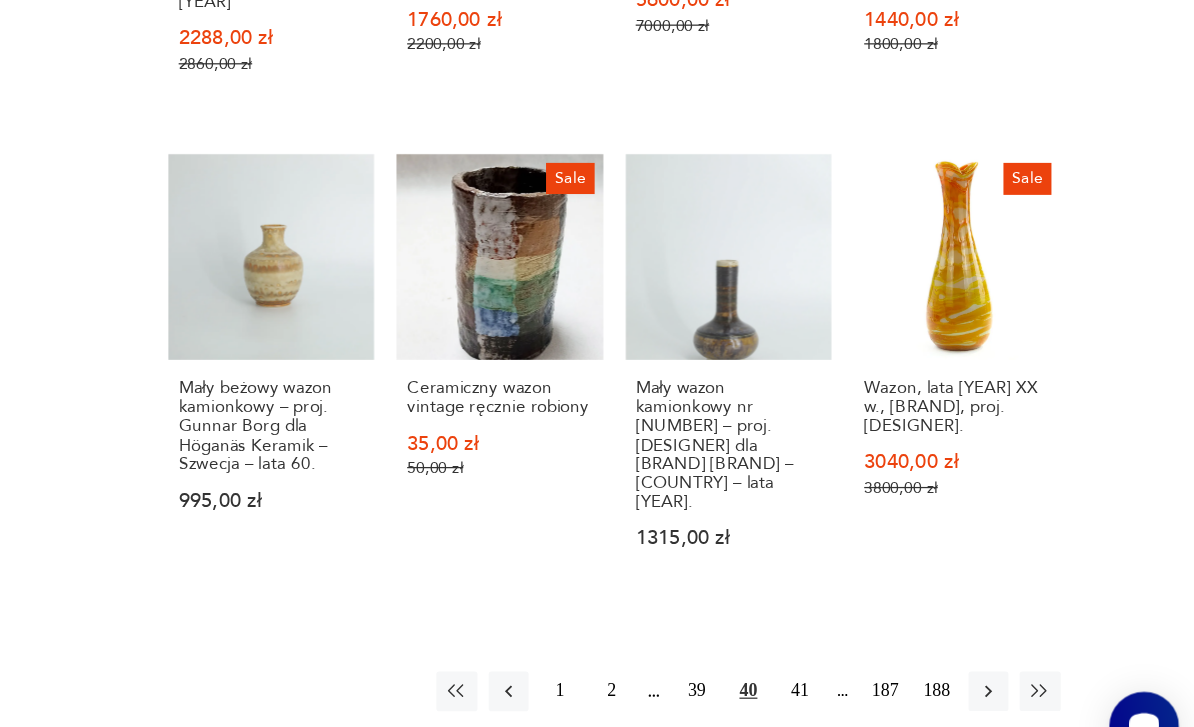 click 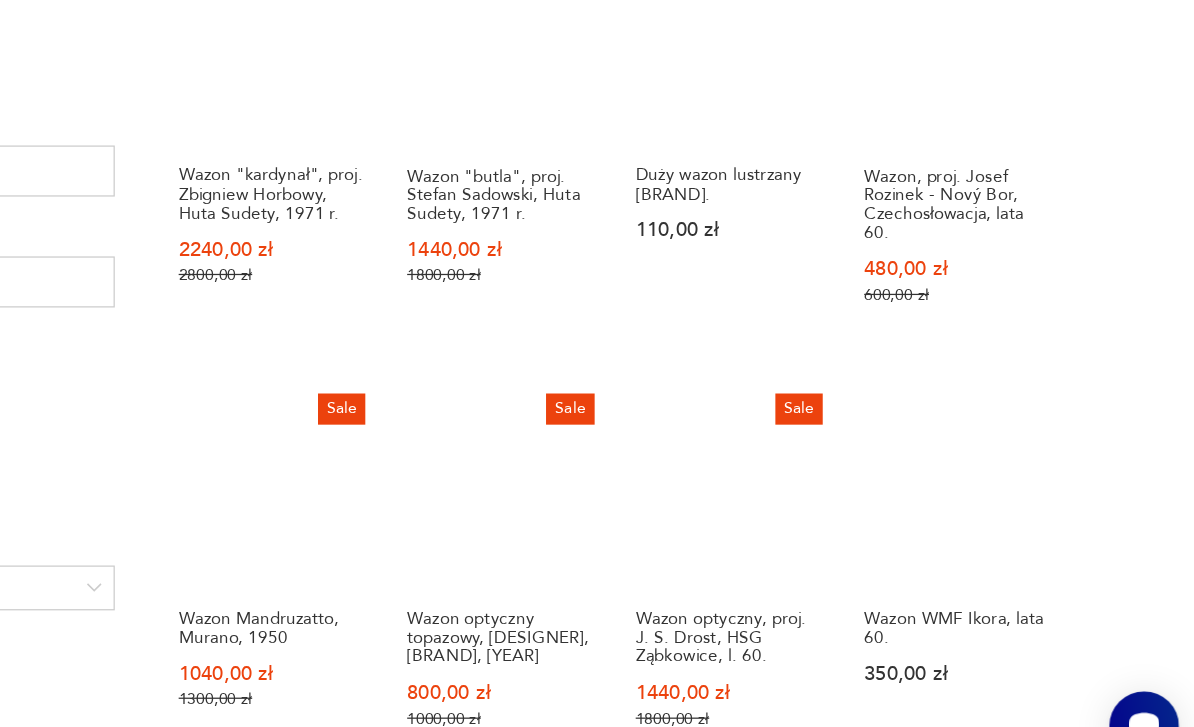 scroll, scrollTop: 1097, scrollLeft: 0, axis: vertical 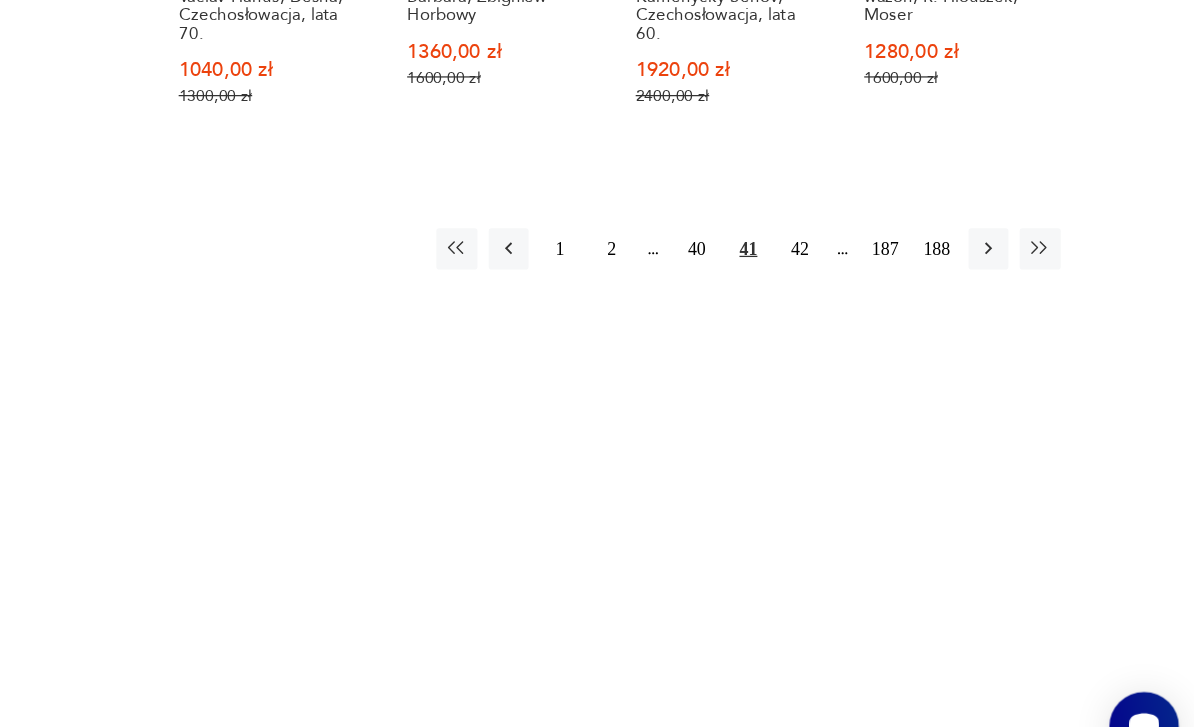 click 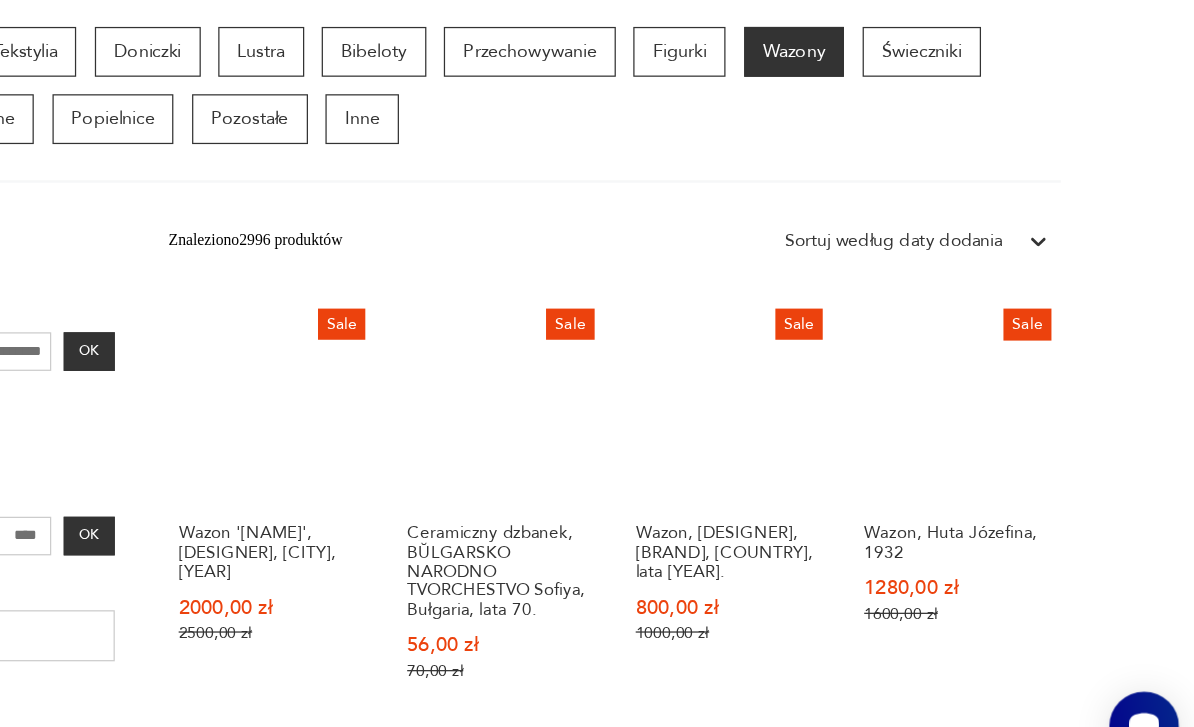 scroll, scrollTop: 455, scrollLeft: 0, axis: vertical 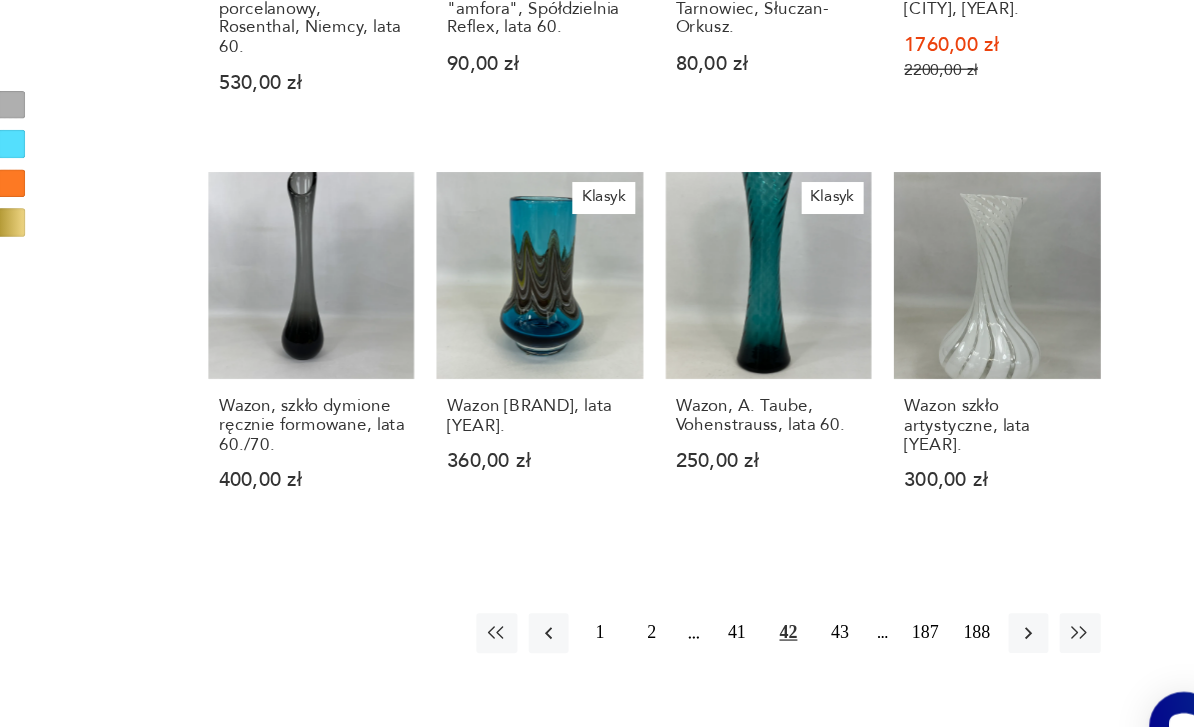click 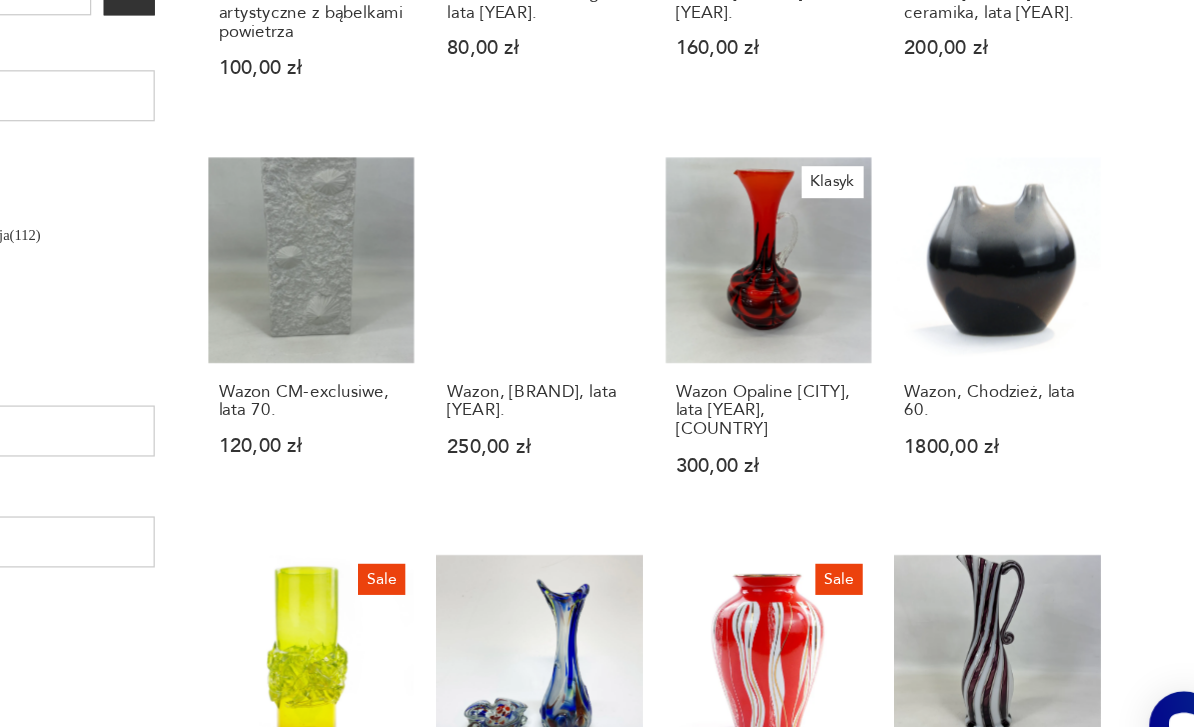 scroll, scrollTop: 891, scrollLeft: 0, axis: vertical 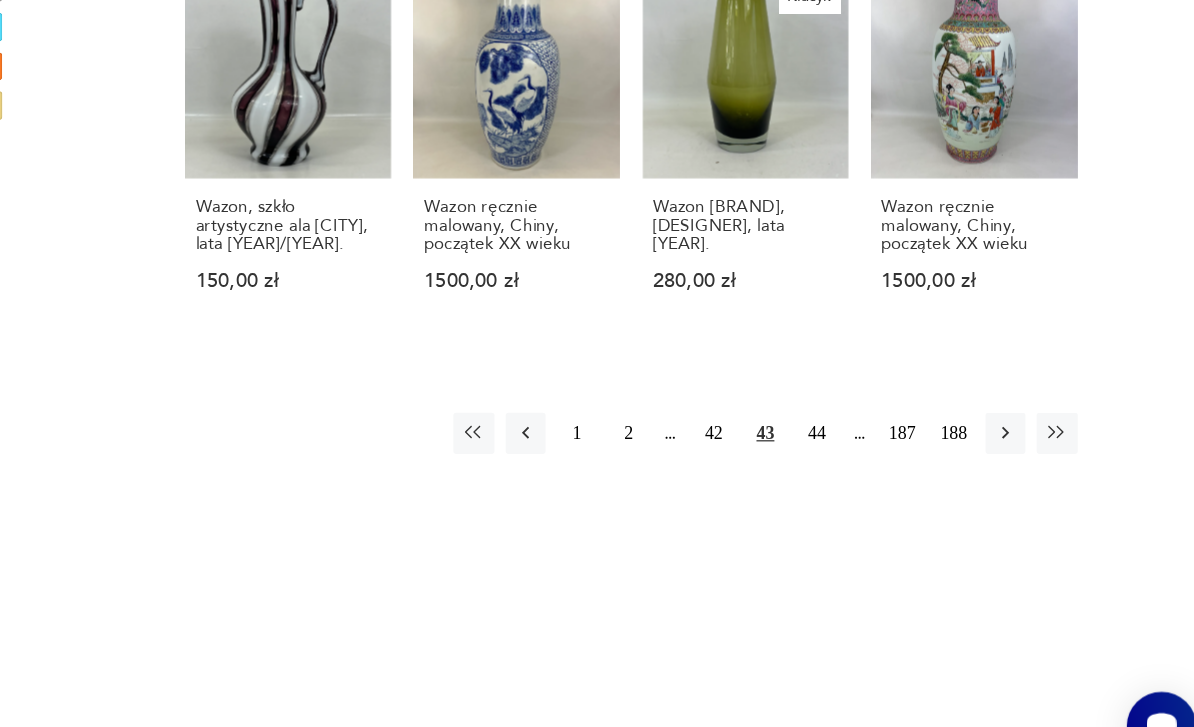 click at bounding box center (1029, 439) 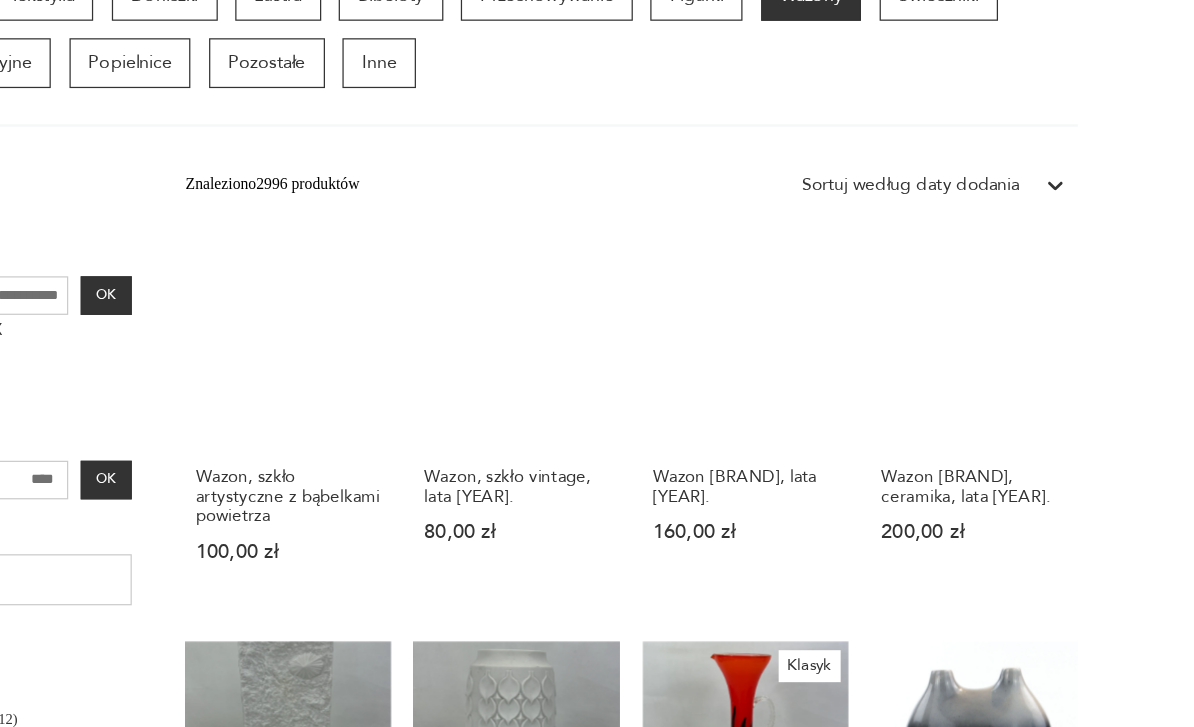 scroll, scrollTop: 419, scrollLeft: 0, axis: vertical 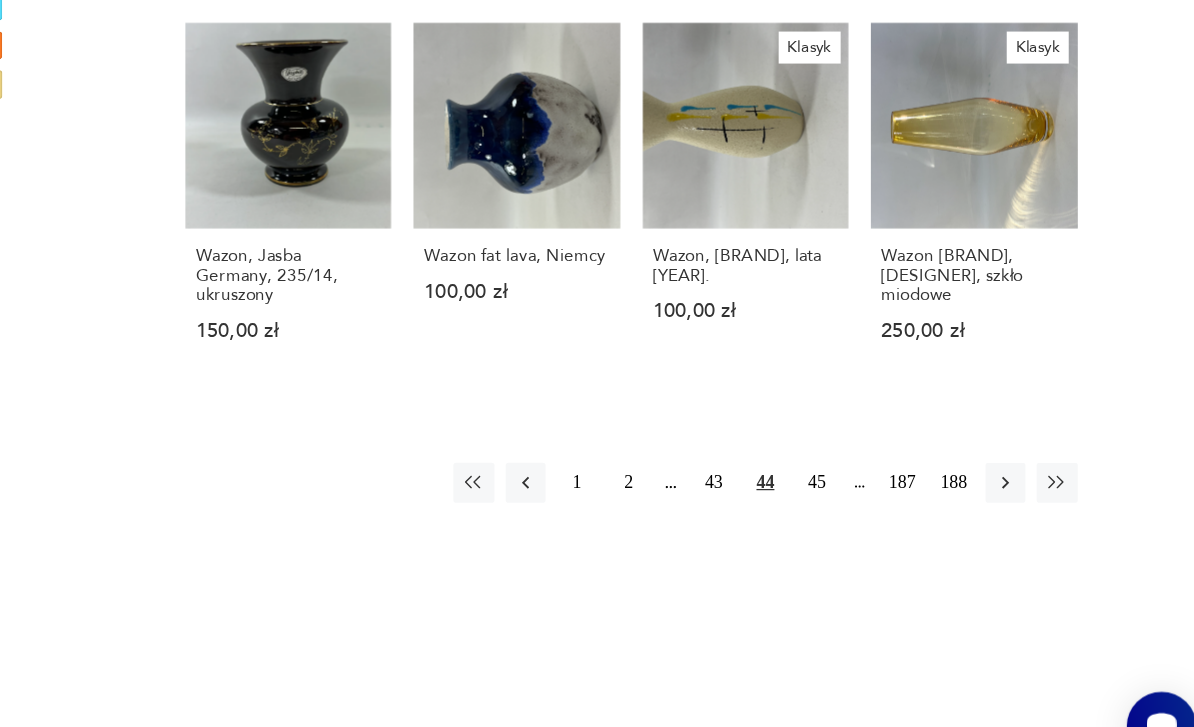 click at bounding box center [1029, 479] 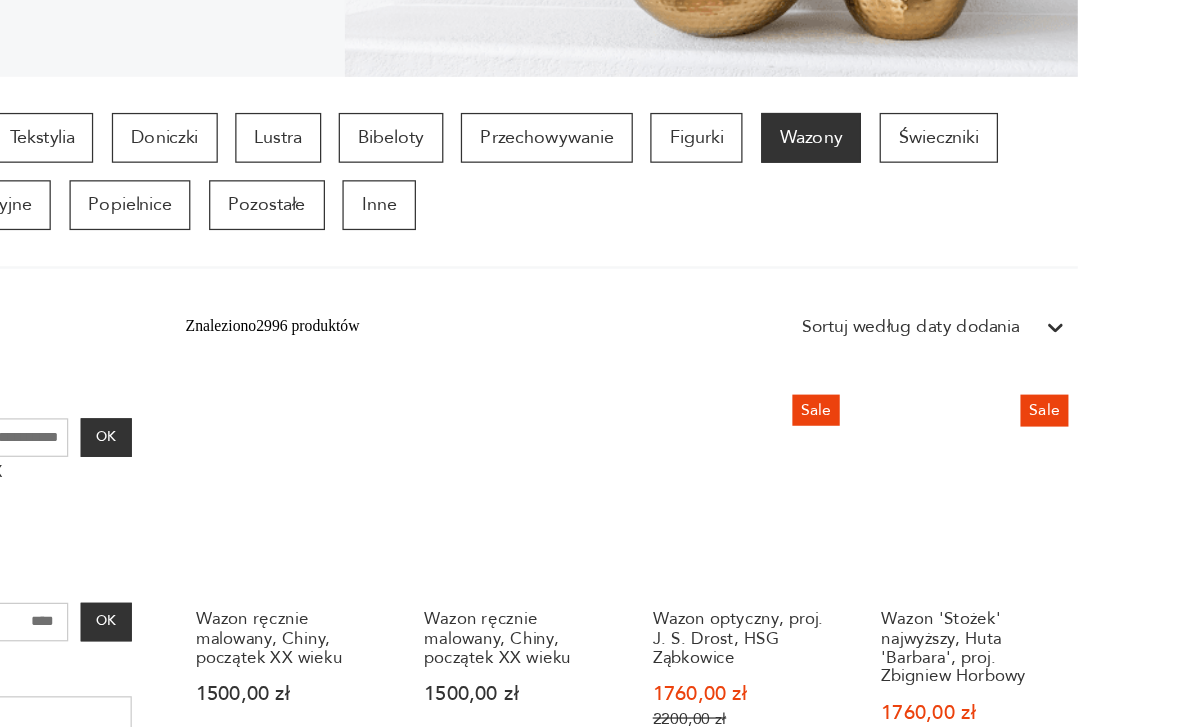 scroll, scrollTop: 419, scrollLeft: 0, axis: vertical 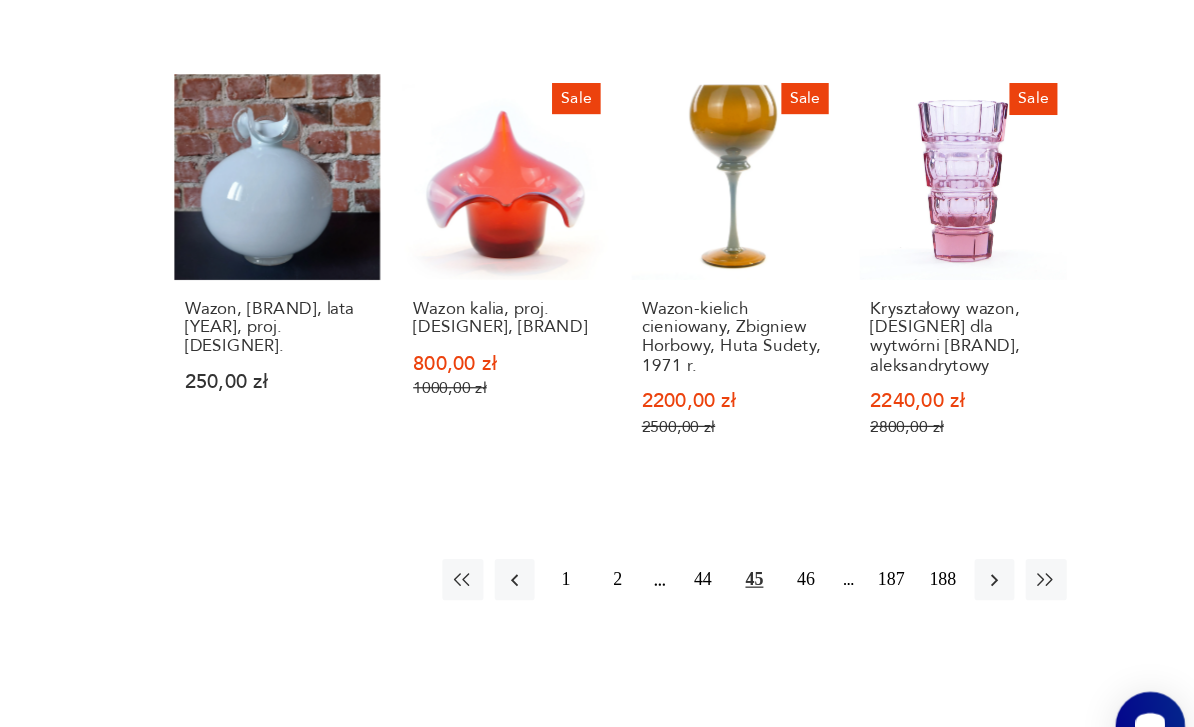 click 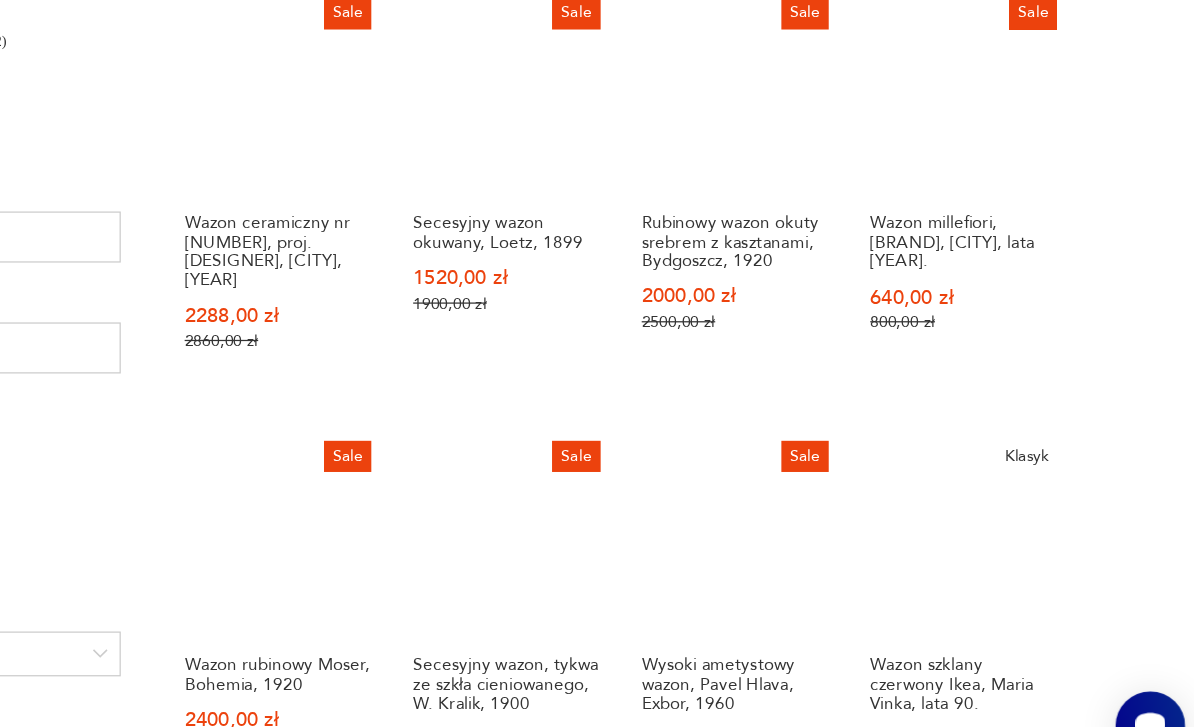 scroll, scrollTop: 1044, scrollLeft: 0, axis: vertical 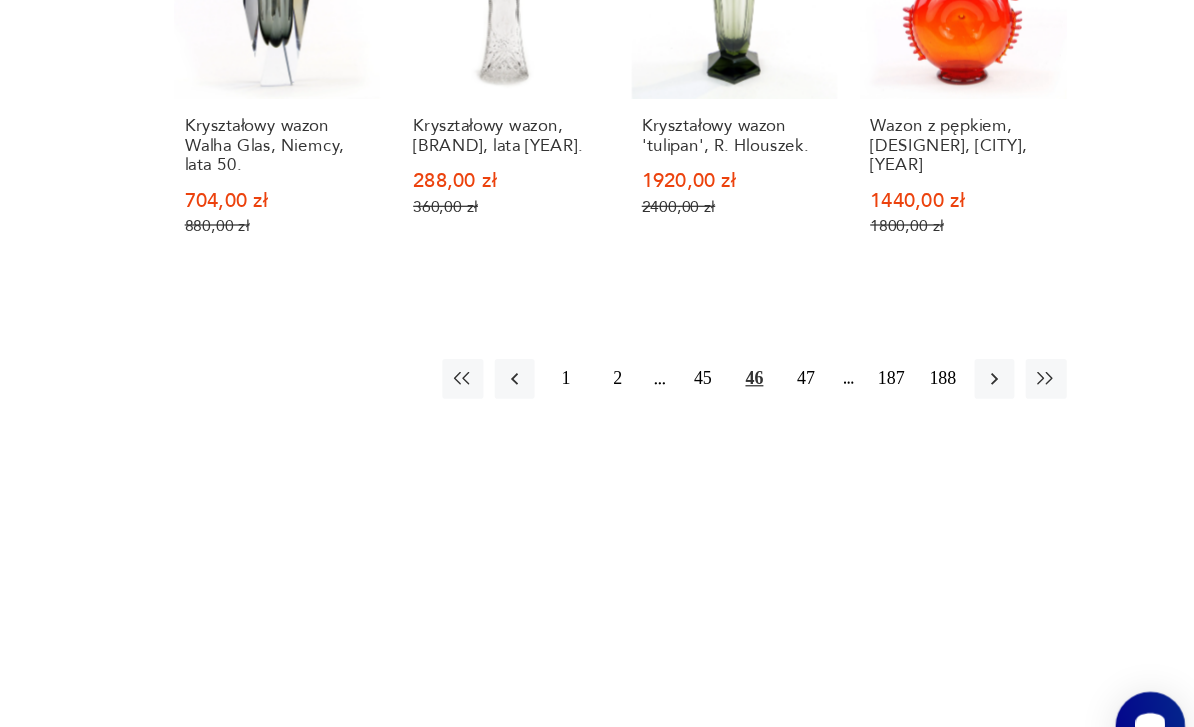 click at bounding box center [1029, 396] 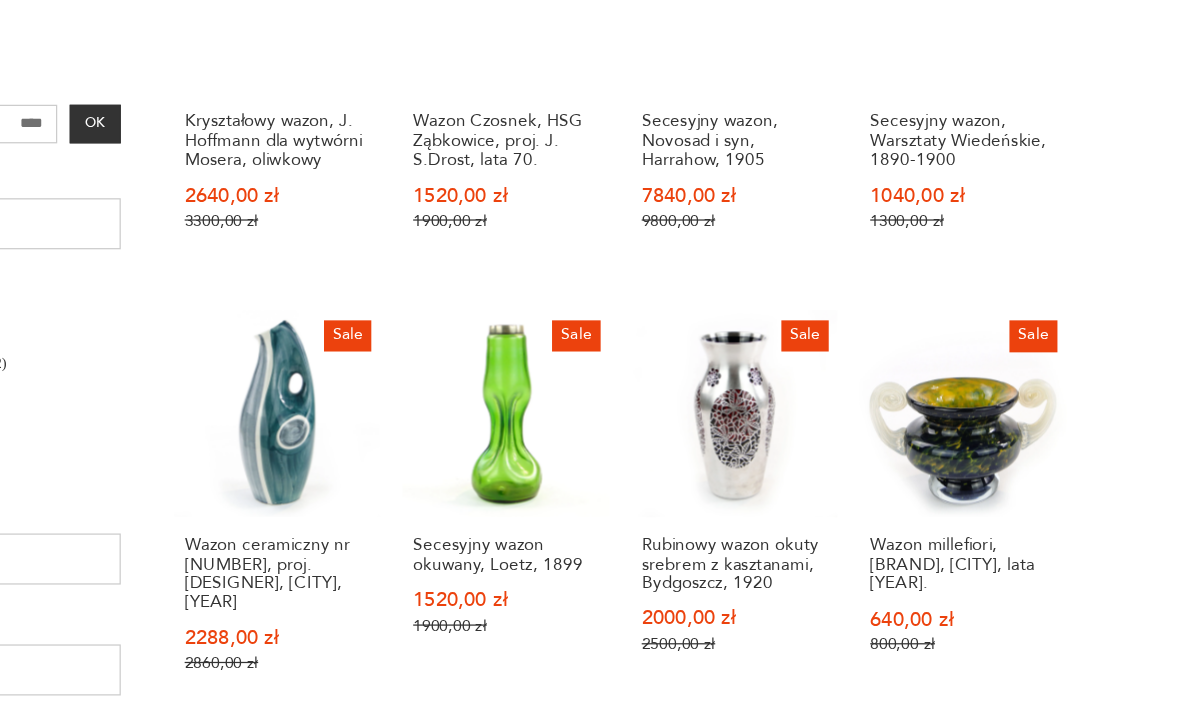 scroll, scrollTop: 419, scrollLeft: 0, axis: vertical 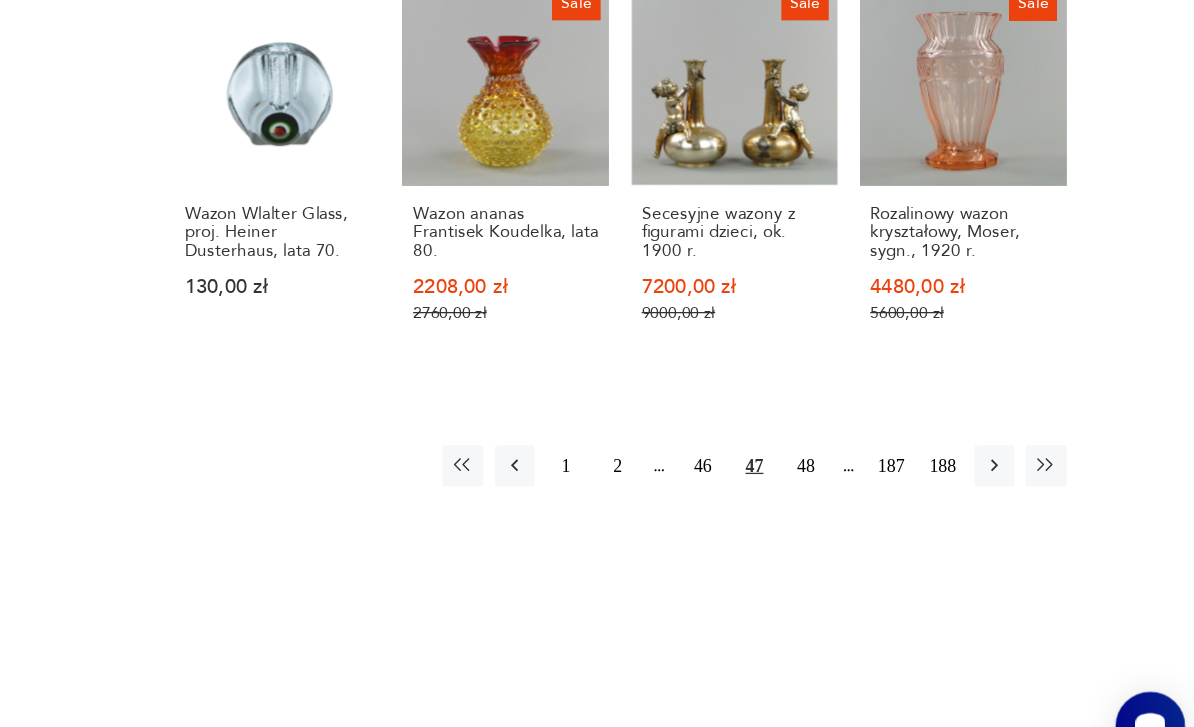 click 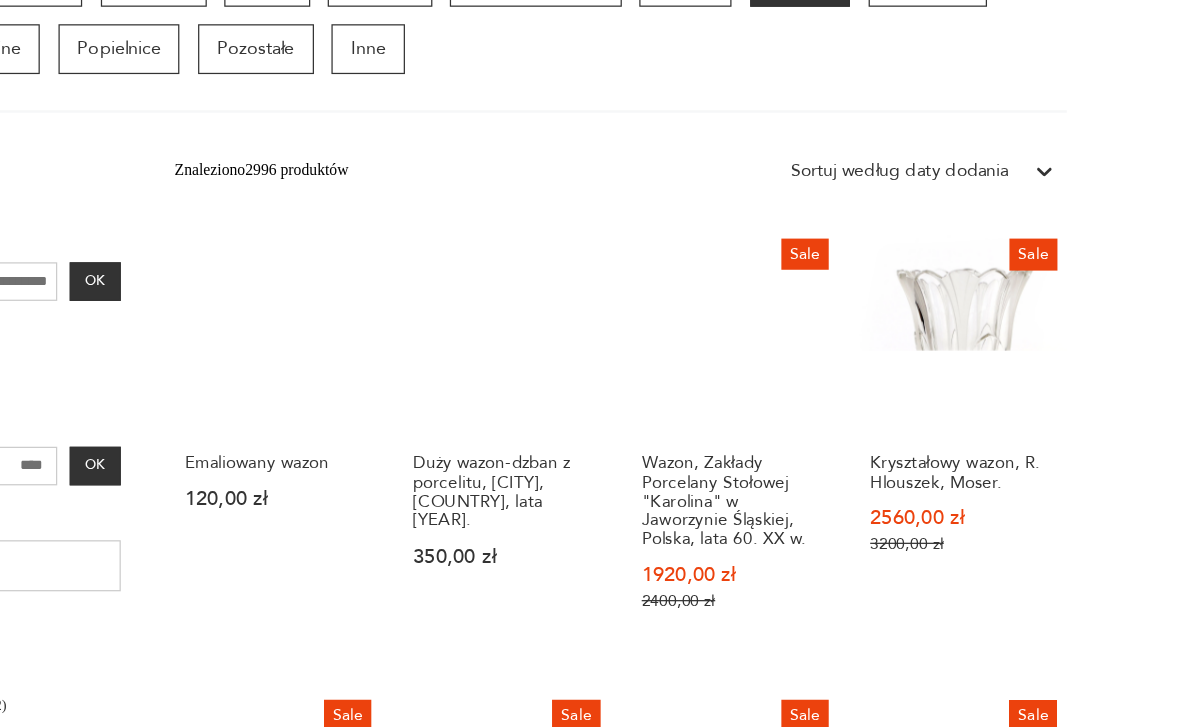 scroll, scrollTop: 419, scrollLeft: 0, axis: vertical 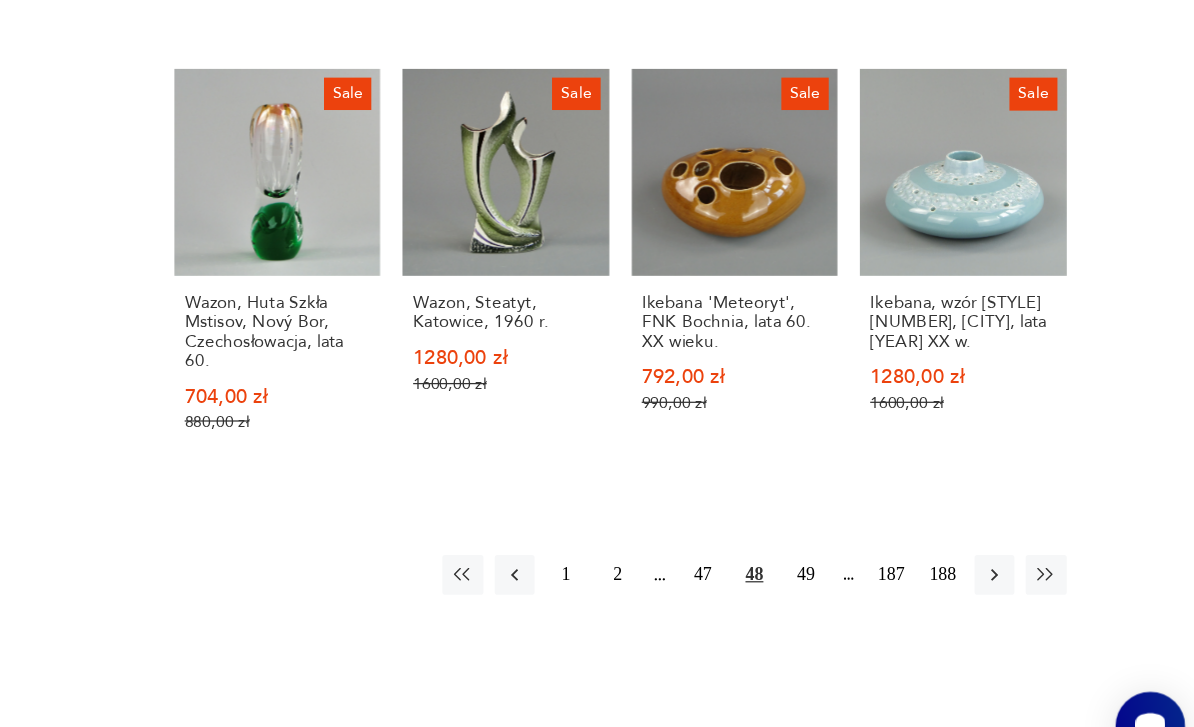 click 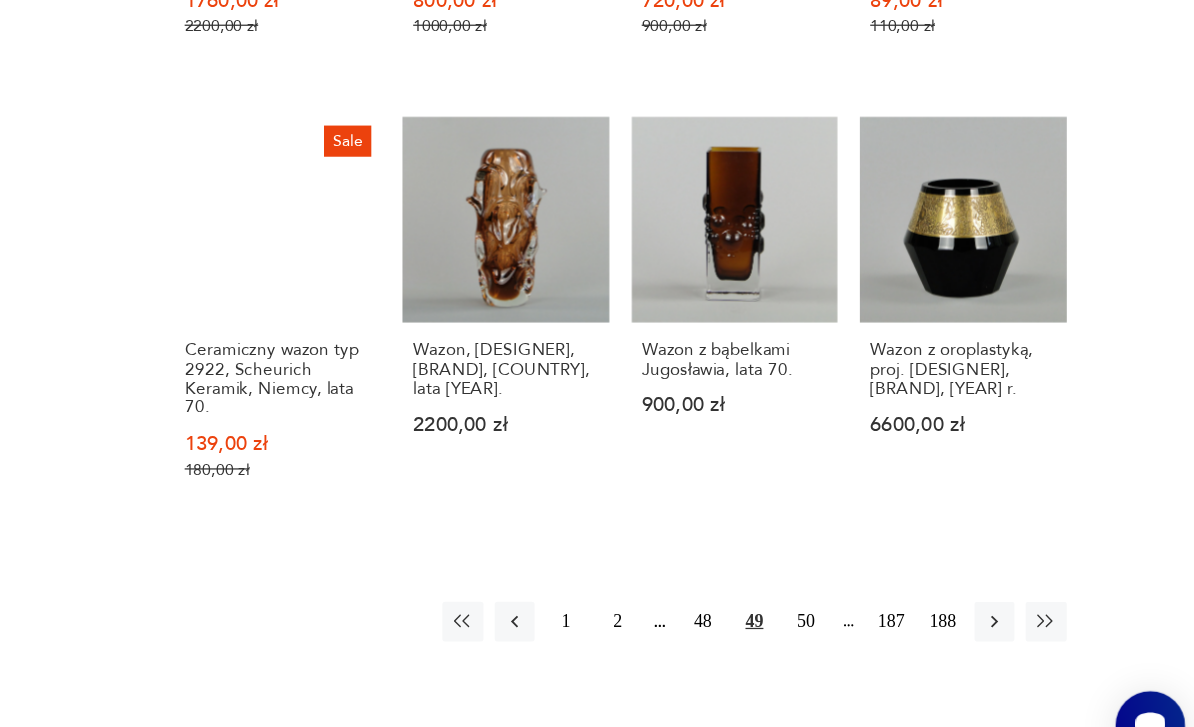 scroll, scrollTop: 1647, scrollLeft: 0, axis: vertical 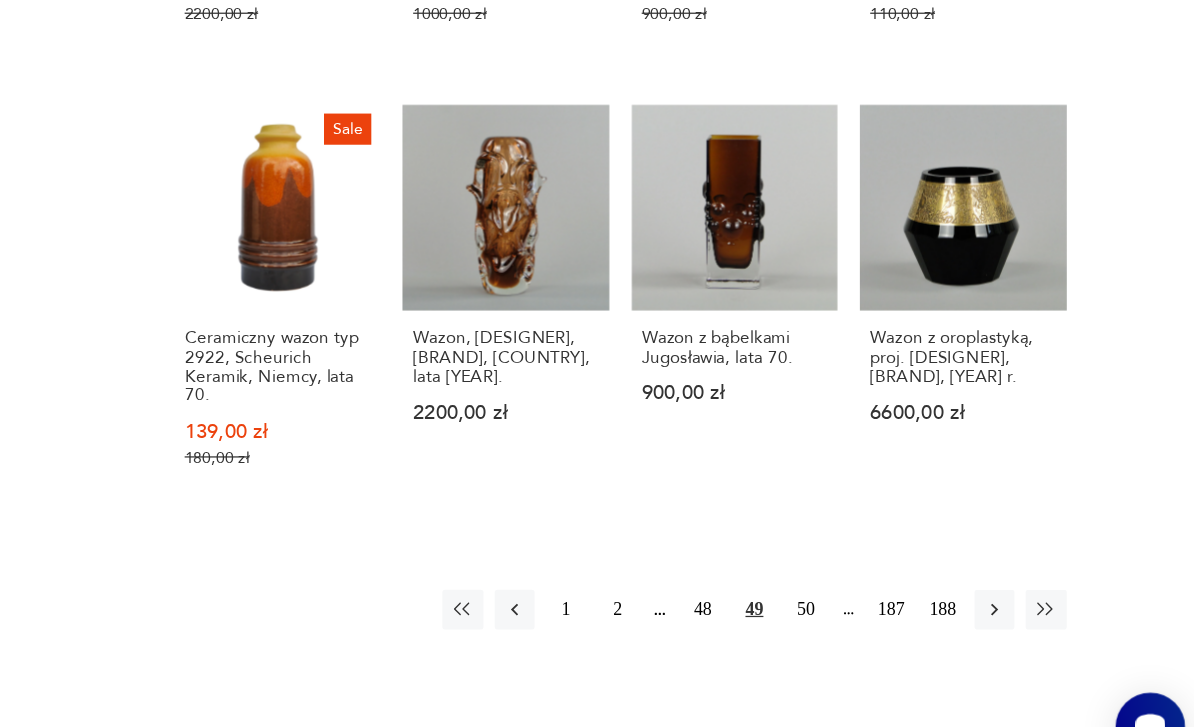 click 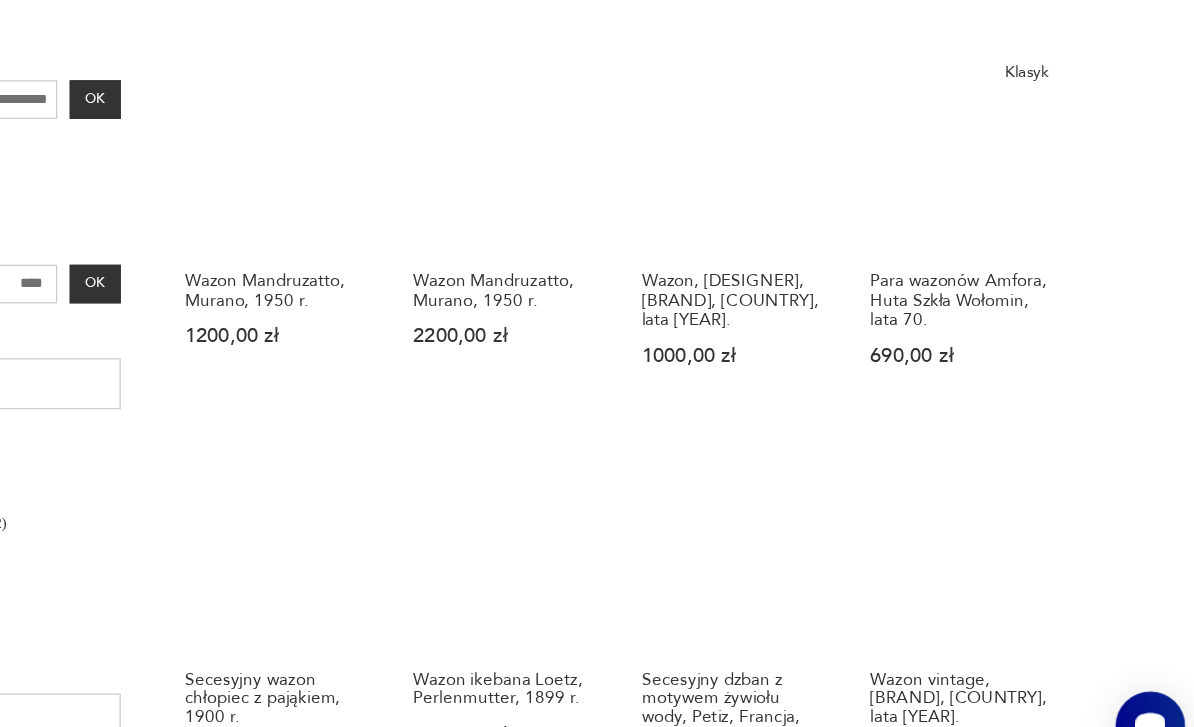 scroll, scrollTop: 680, scrollLeft: 0, axis: vertical 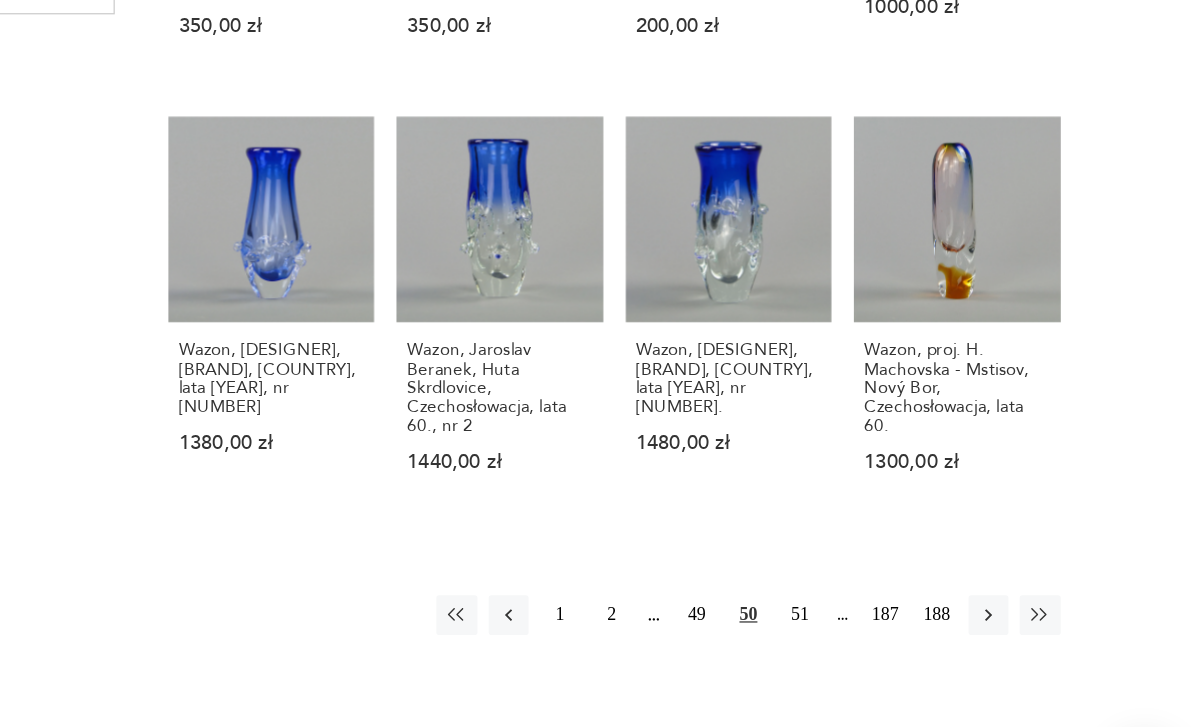 click 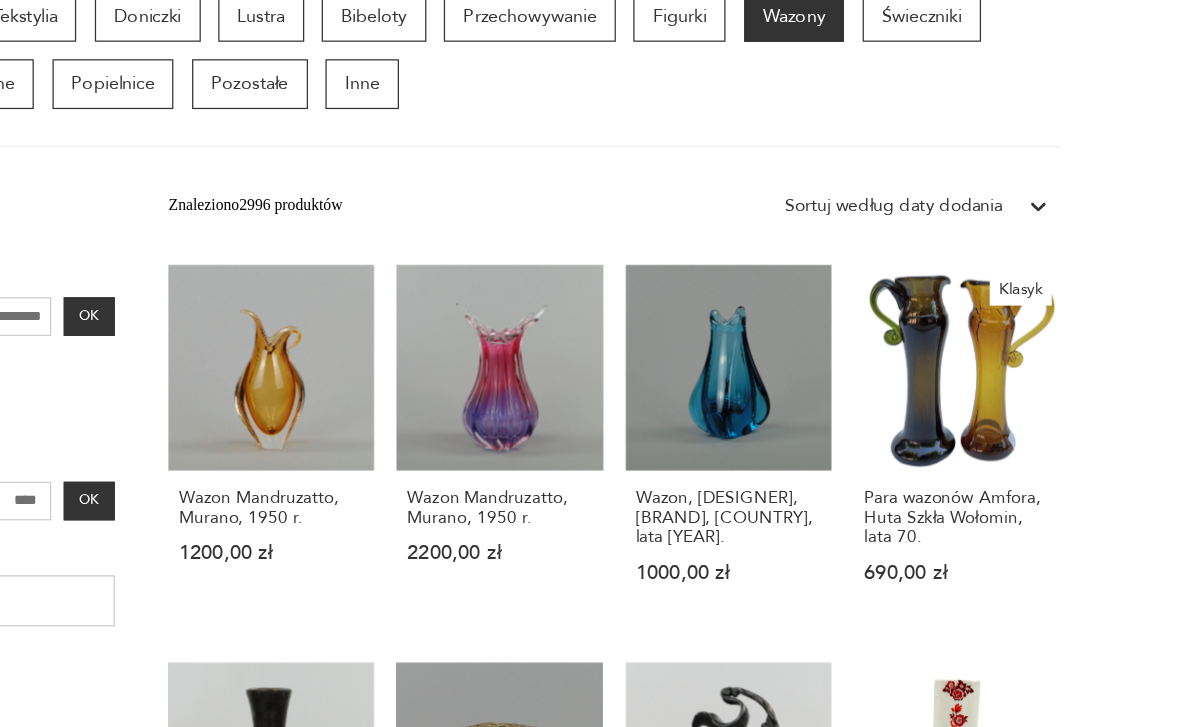 scroll, scrollTop: 419, scrollLeft: 0, axis: vertical 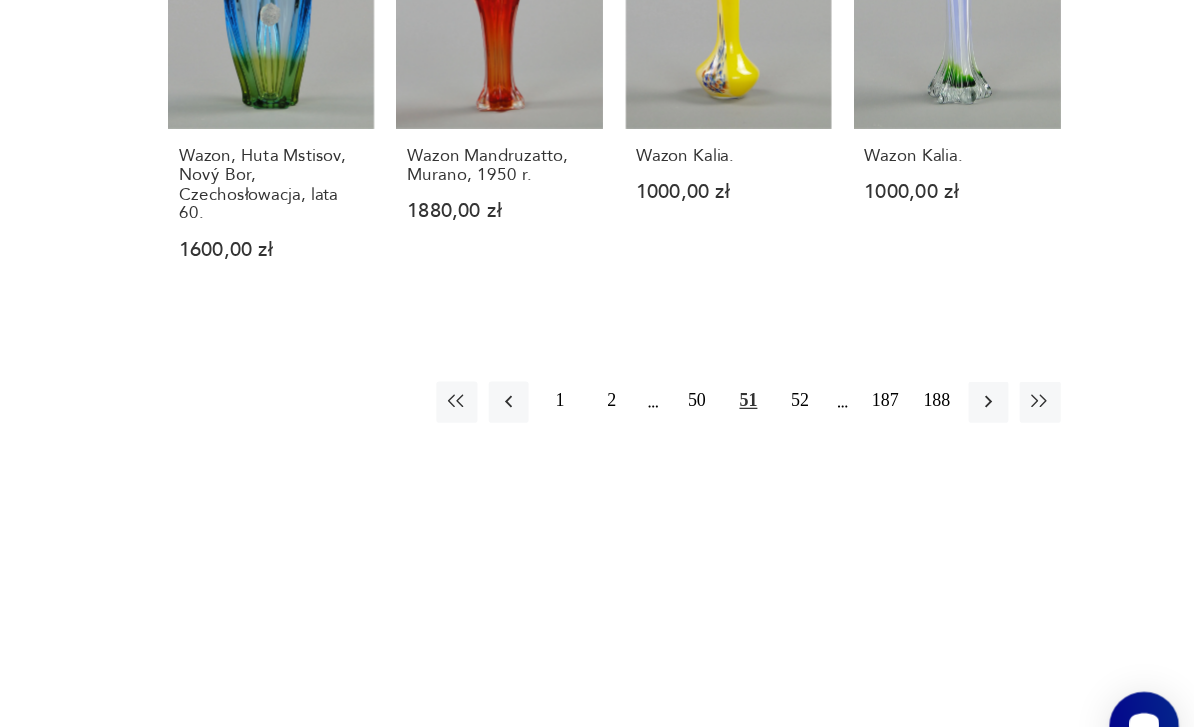 click 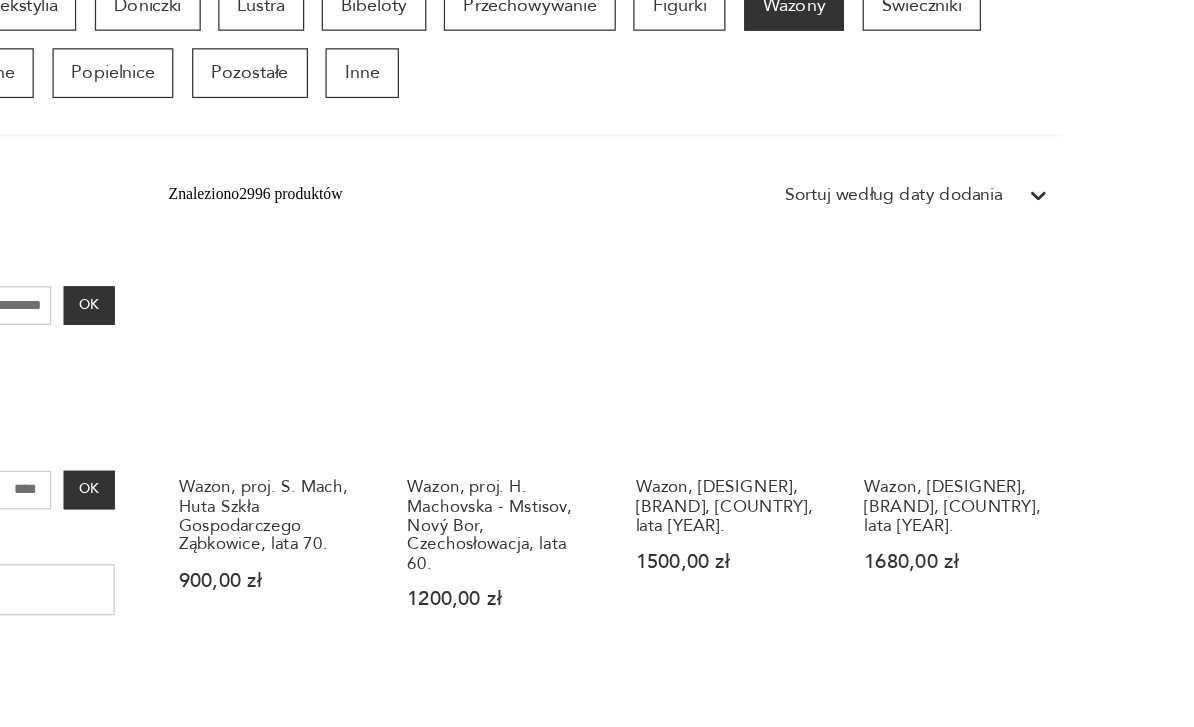 scroll, scrollTop: 419, scrollLeft: 0, axis: vertical 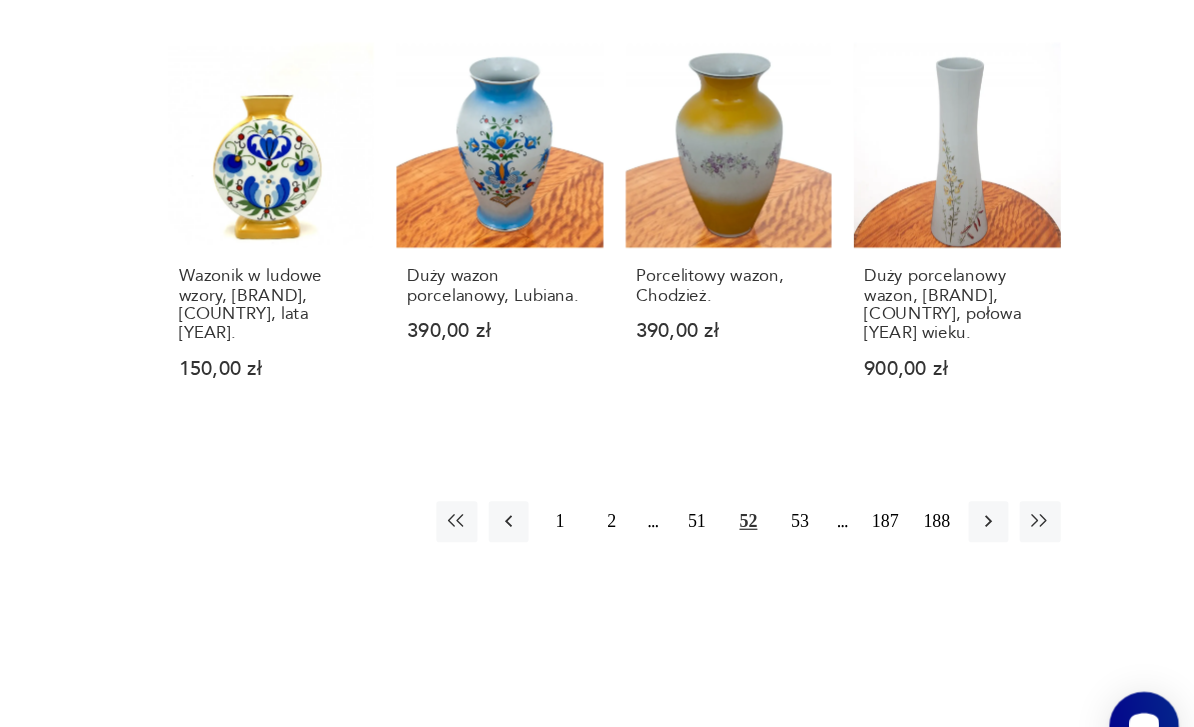click 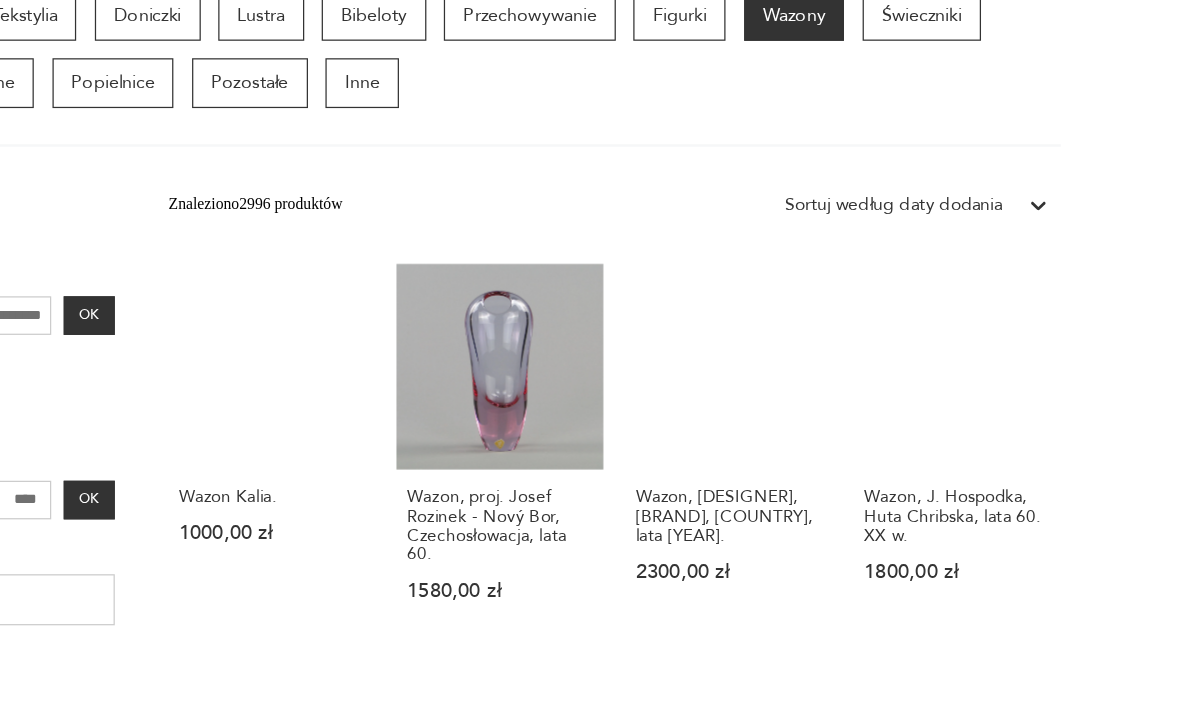 scroll, scrollTop: 419, scrollLeft: 0, axis: vertical 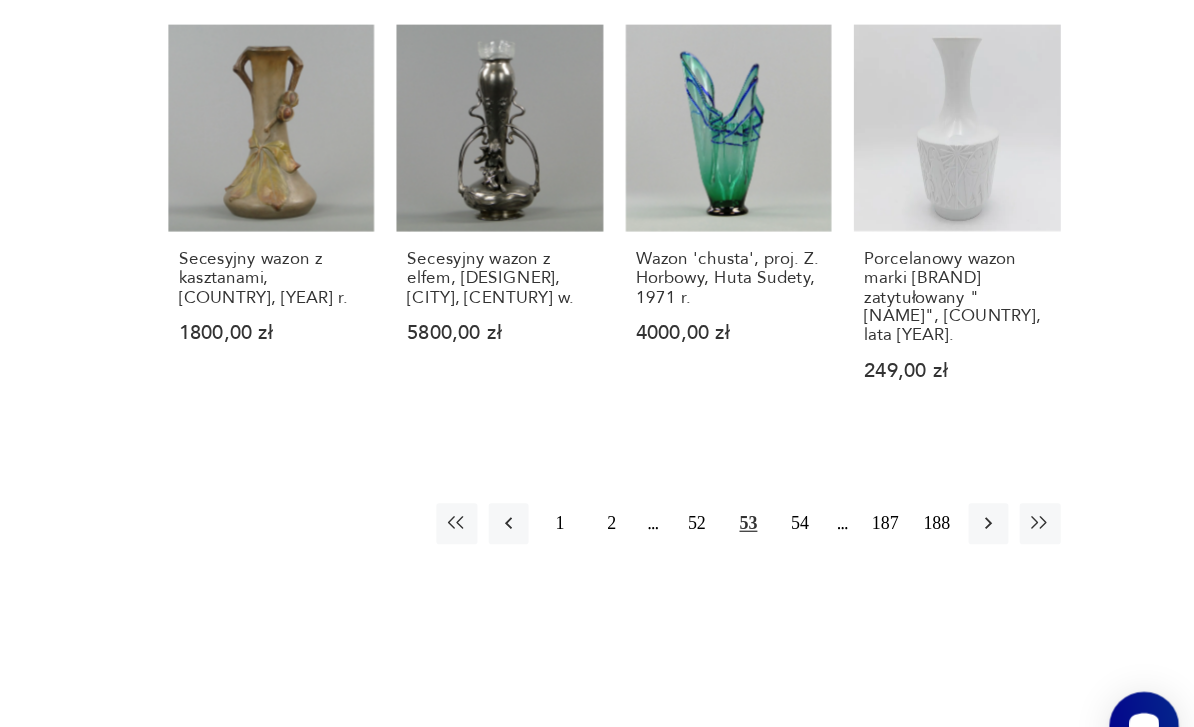 click 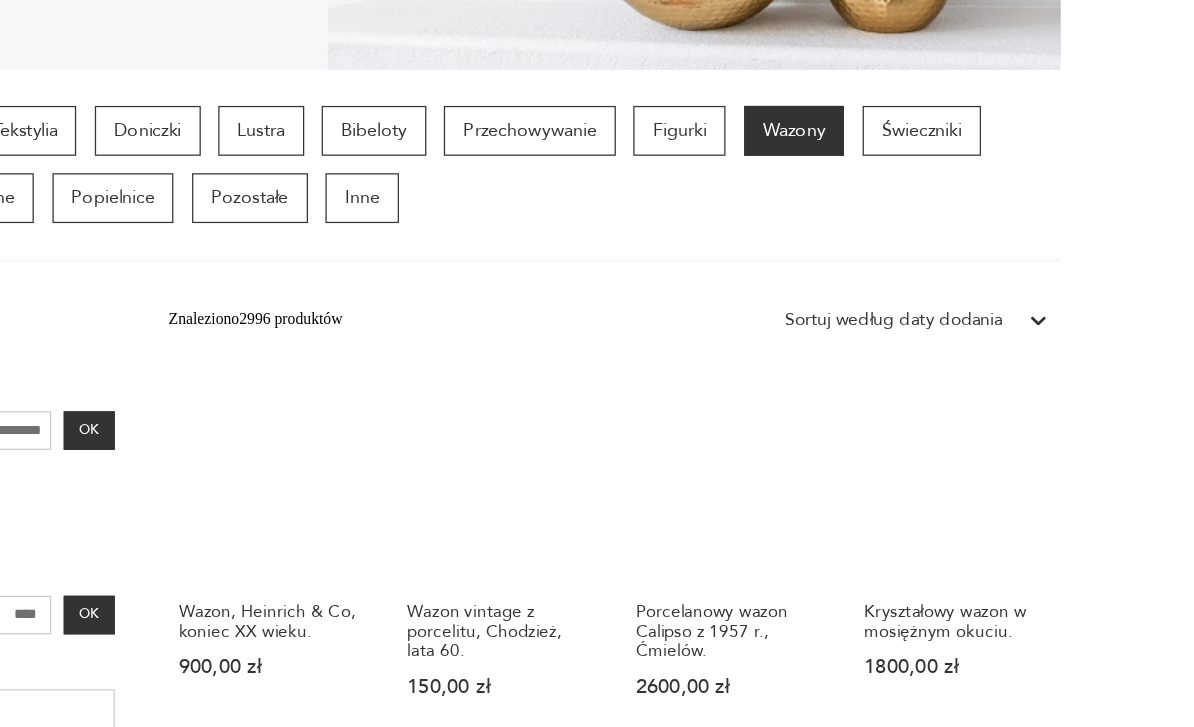 scroll, scrollTop: 419, scrollLeft: 0, axis: vertical 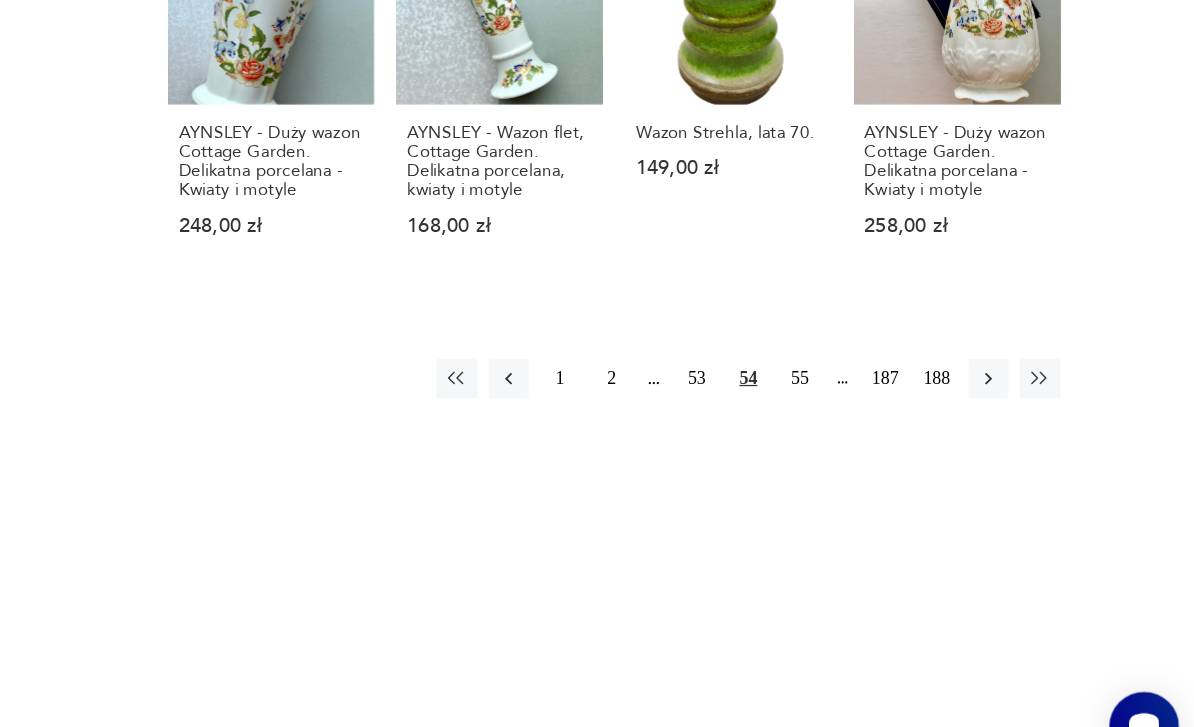 click at bounding box center [1029, 396] 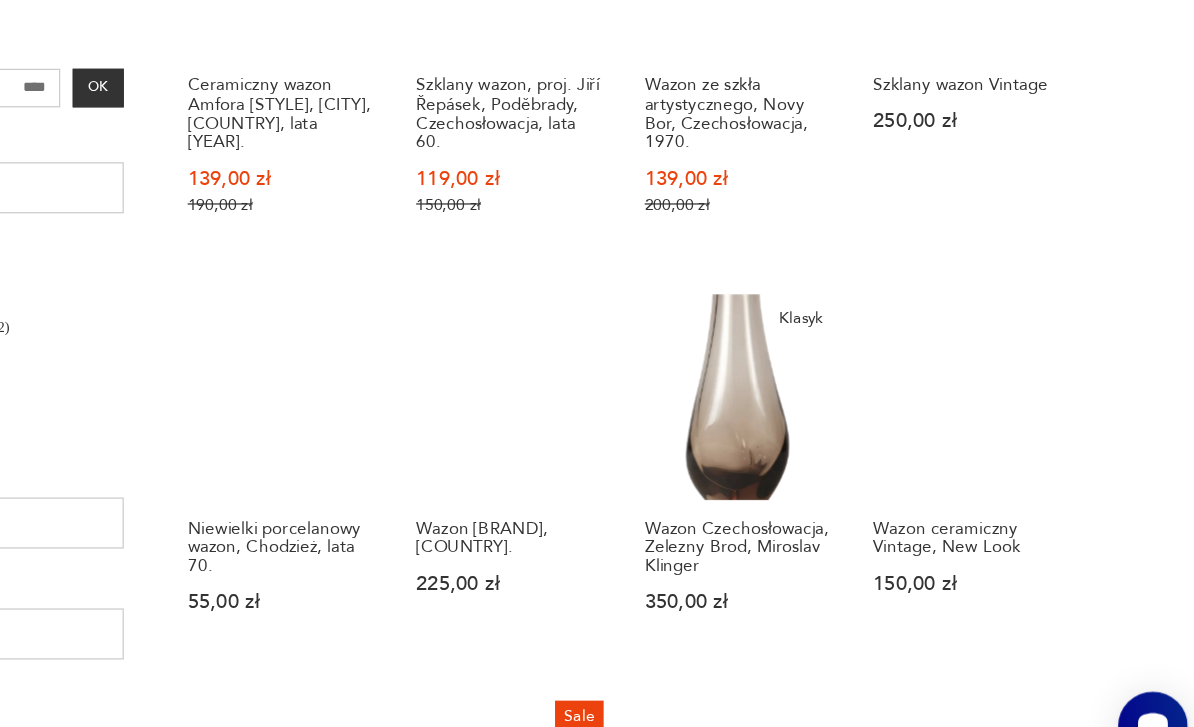 scroll, scrollTop: 815, scrollLeft: 0, axis: vertical 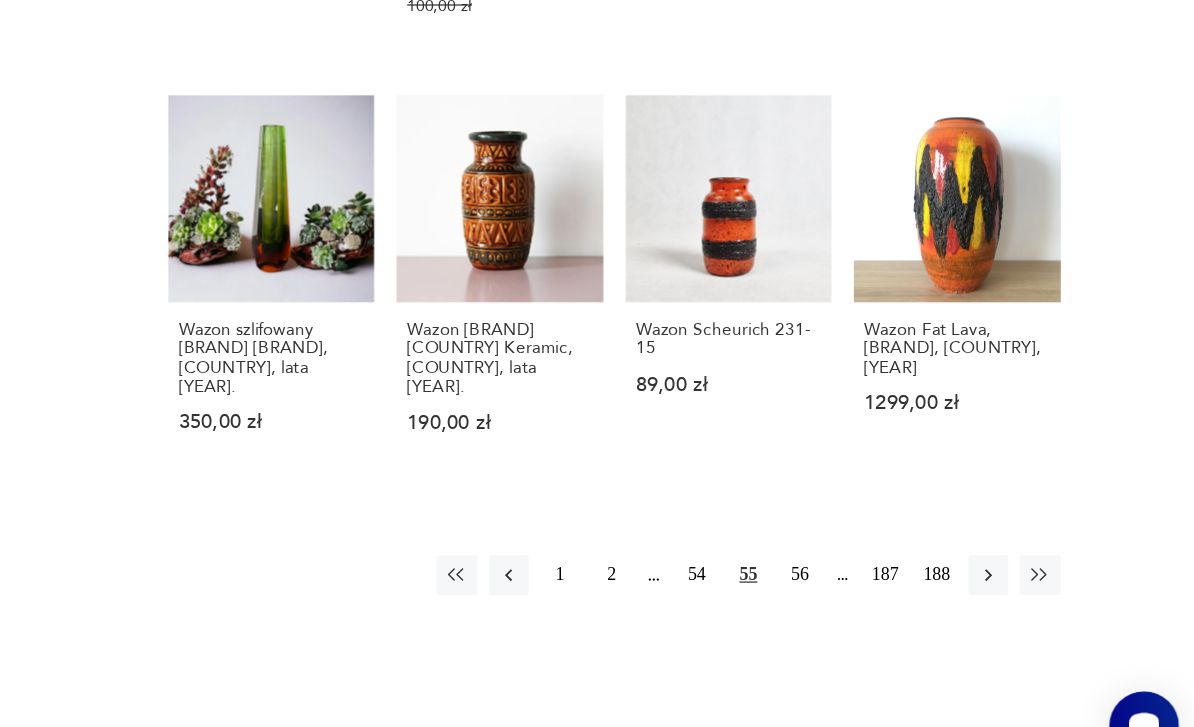 click at bounding box center (1029, 554) 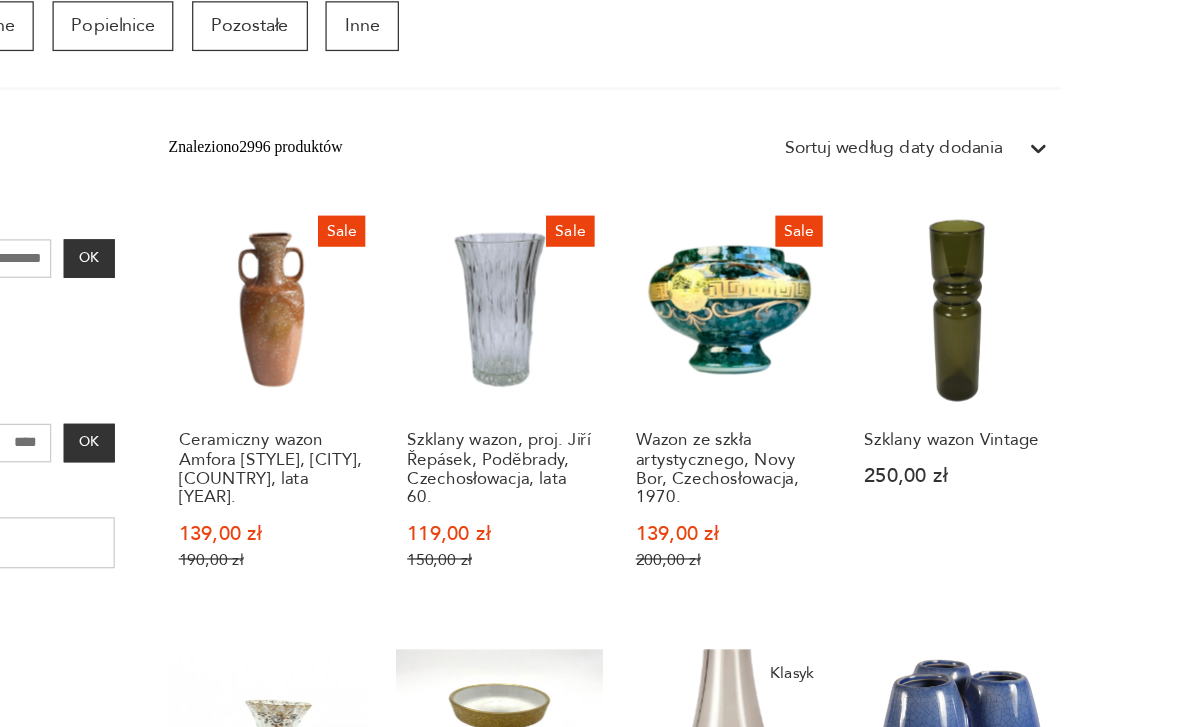 scroll, scrollTop: 419, scrollLeft: 0, axis: vertical 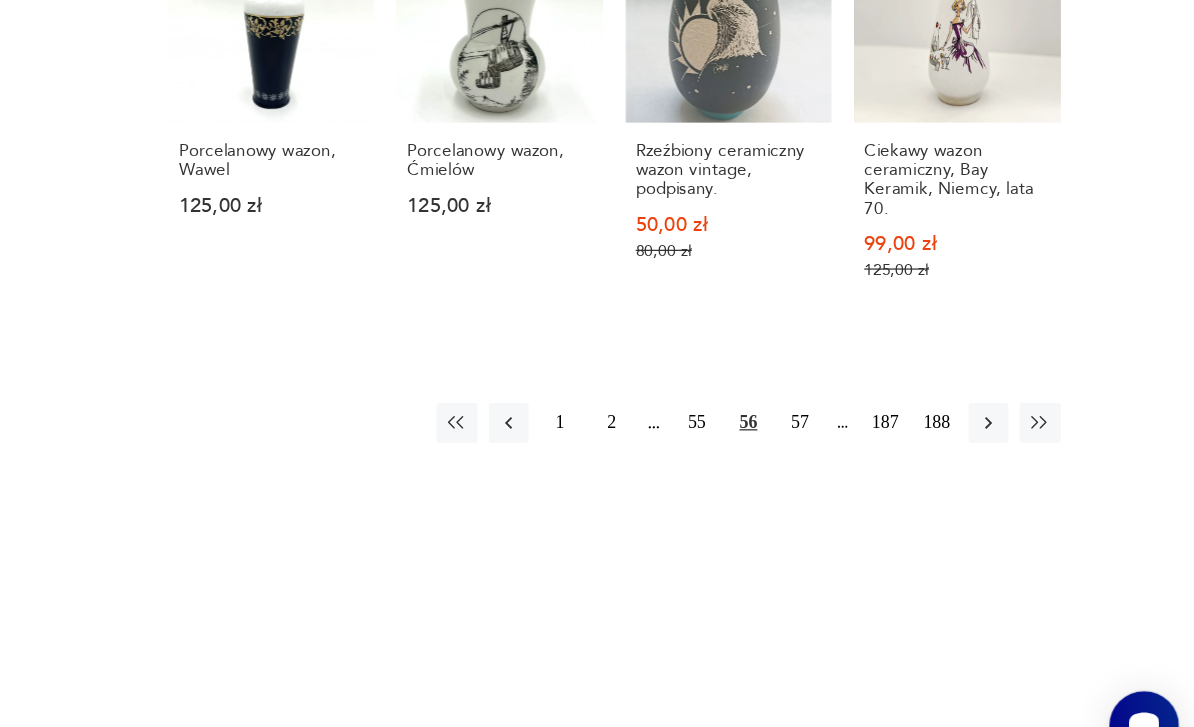 click 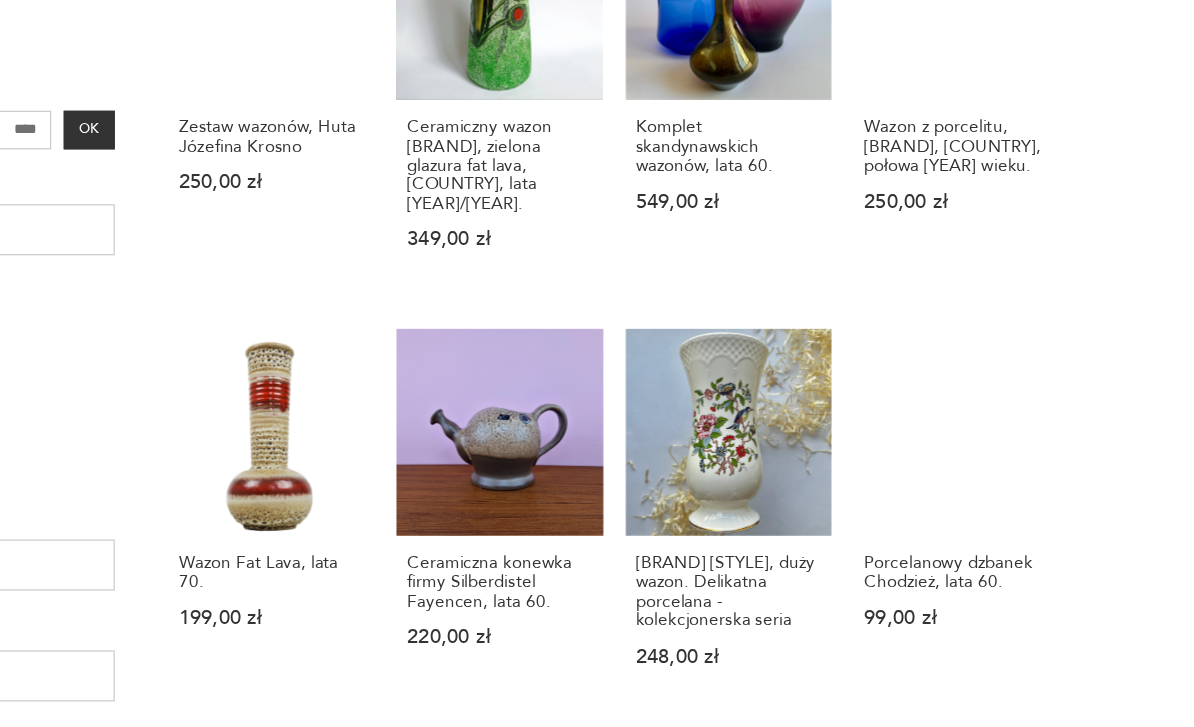 scroll, scrollTop: 419, scrollLeft: 0, axis: vertical 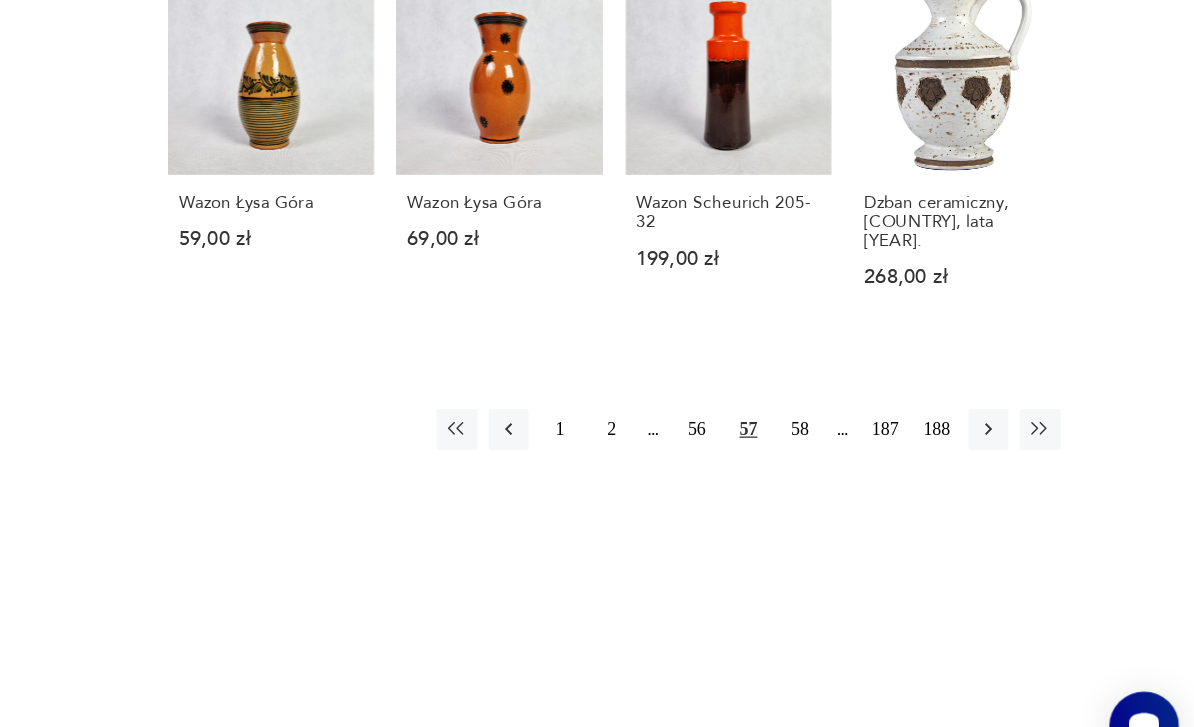 click 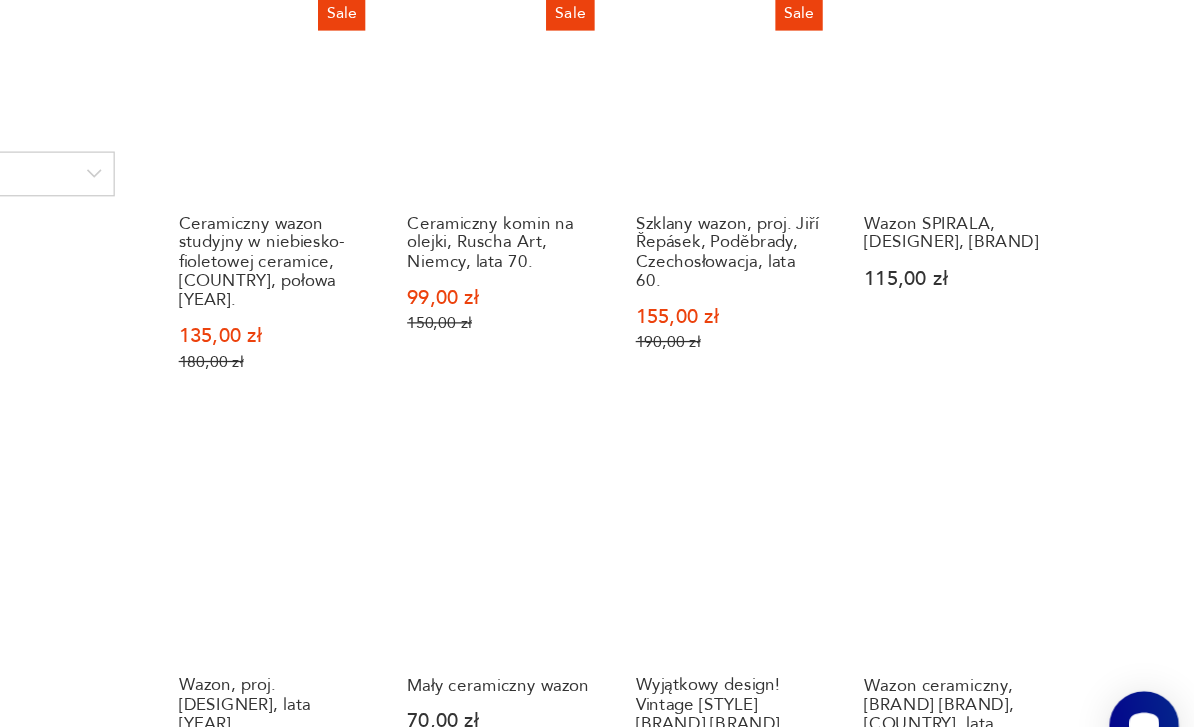 scroll, scrollTop: 1432, scrollLeft: 0, axis: vertical 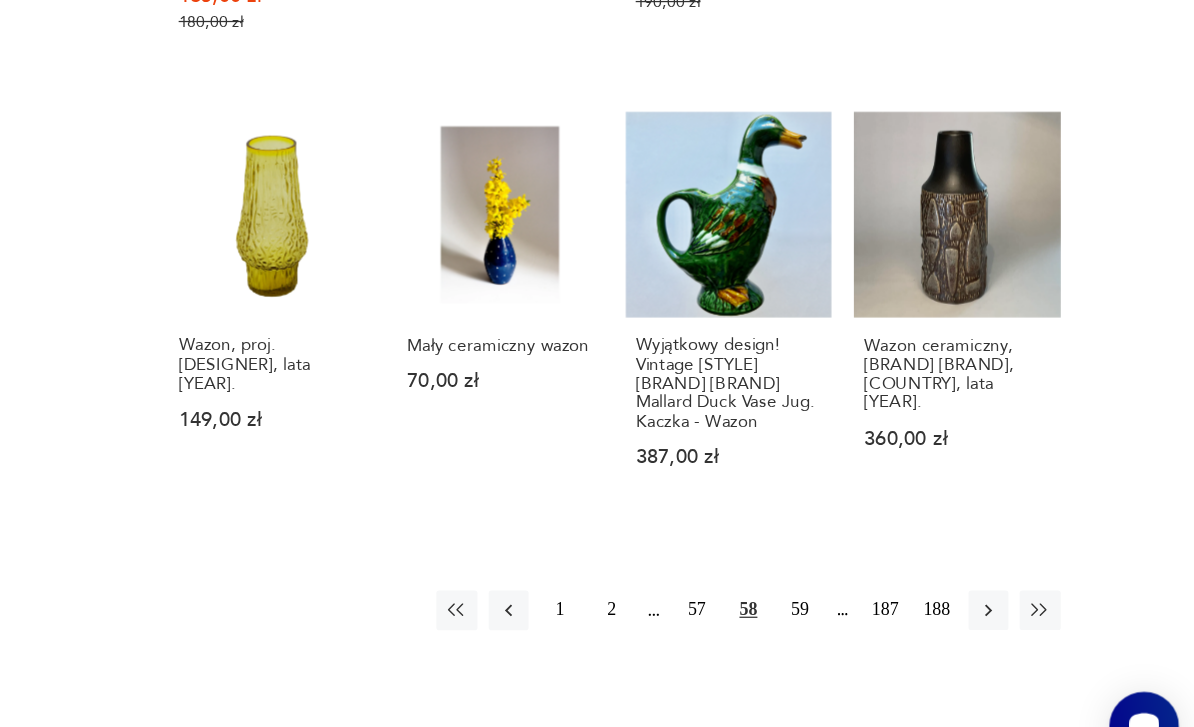 click 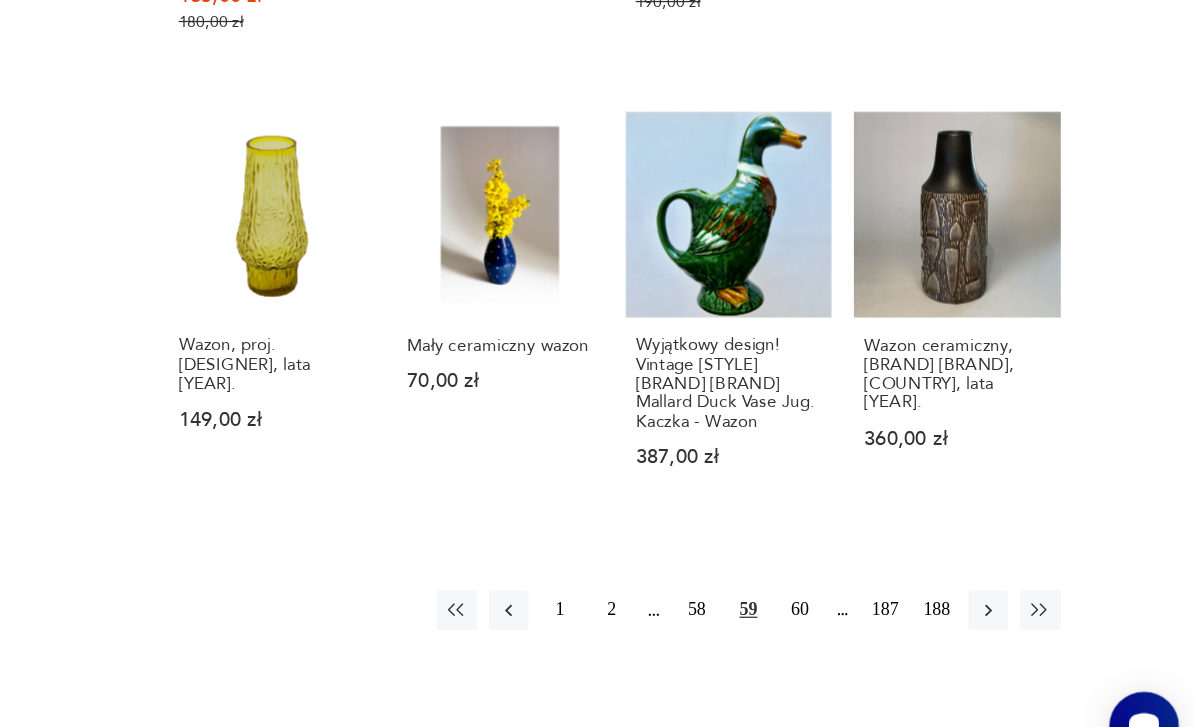 scroll, scrollTop: 1063, scrollLeft: 0, axis: vertical 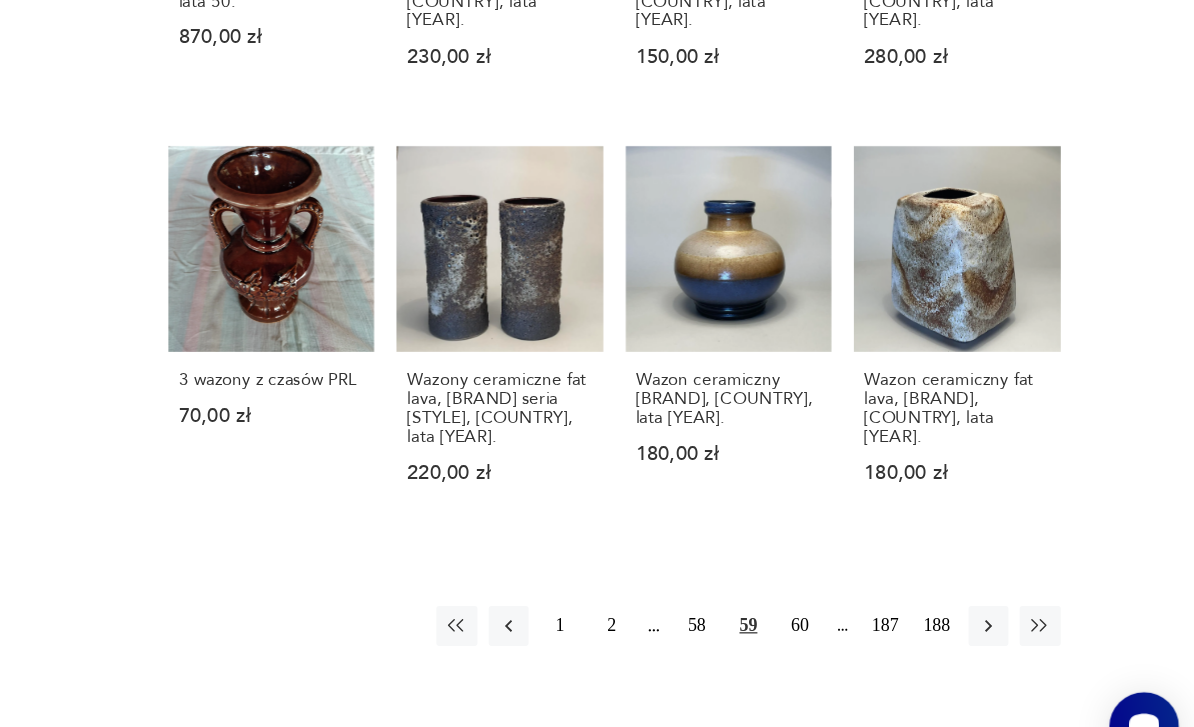 click 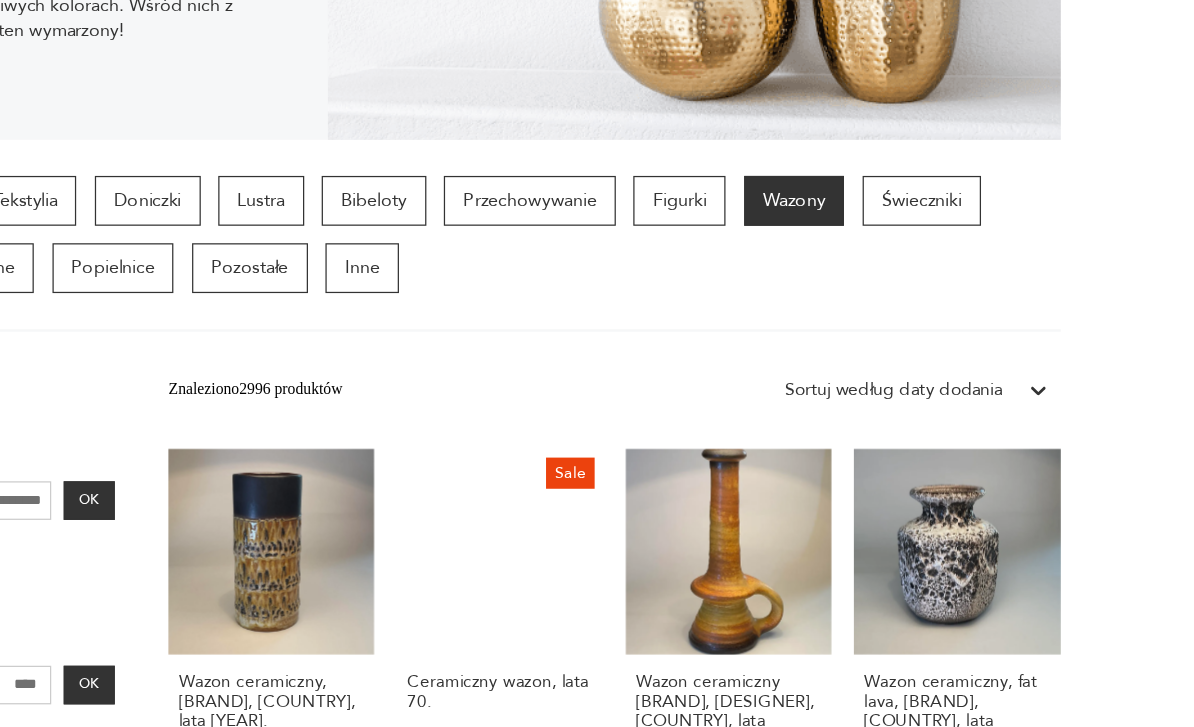 scroll, scrollTop: 419, scrollLeft: 0, axis: vertical 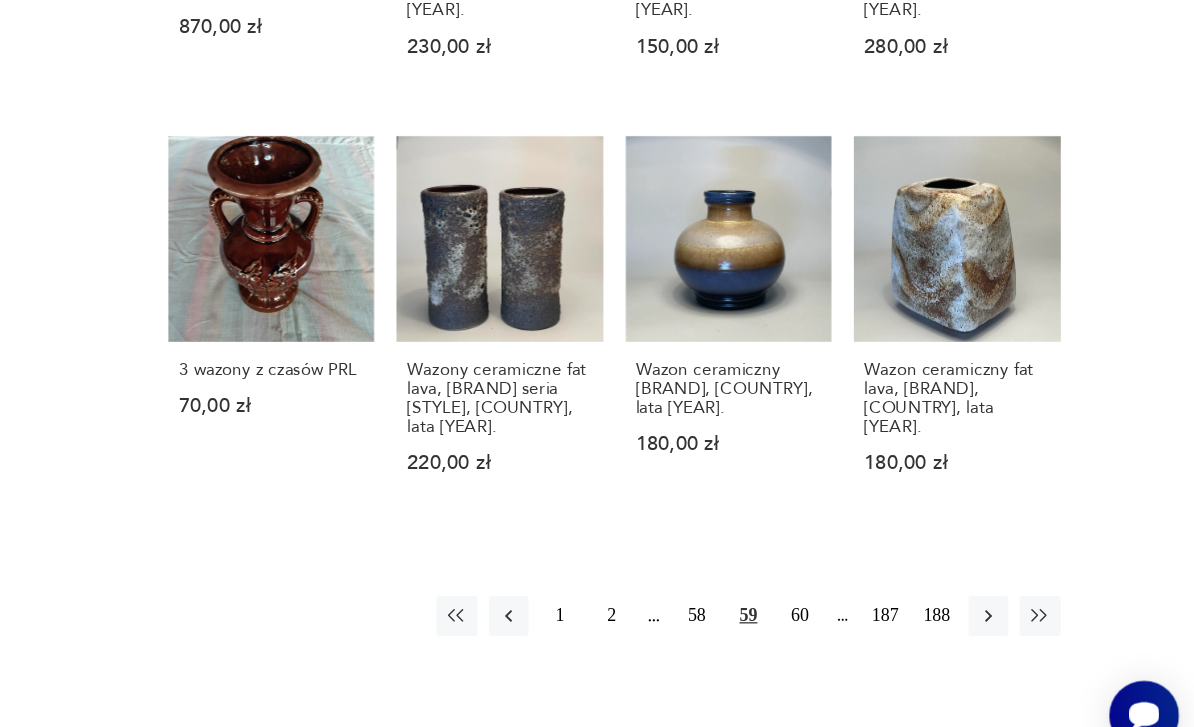 click at bounding box center [1029, 595] 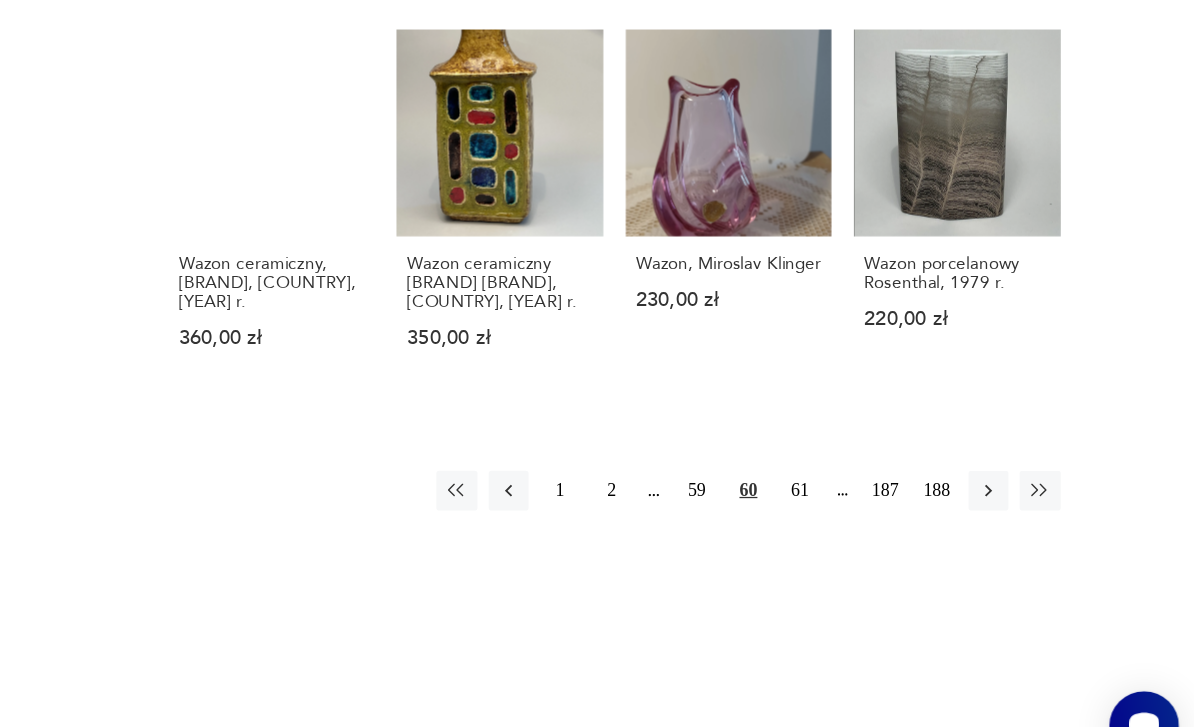 scroll, scrollTop: 1726, scrollLeft: 0, axis: vertical 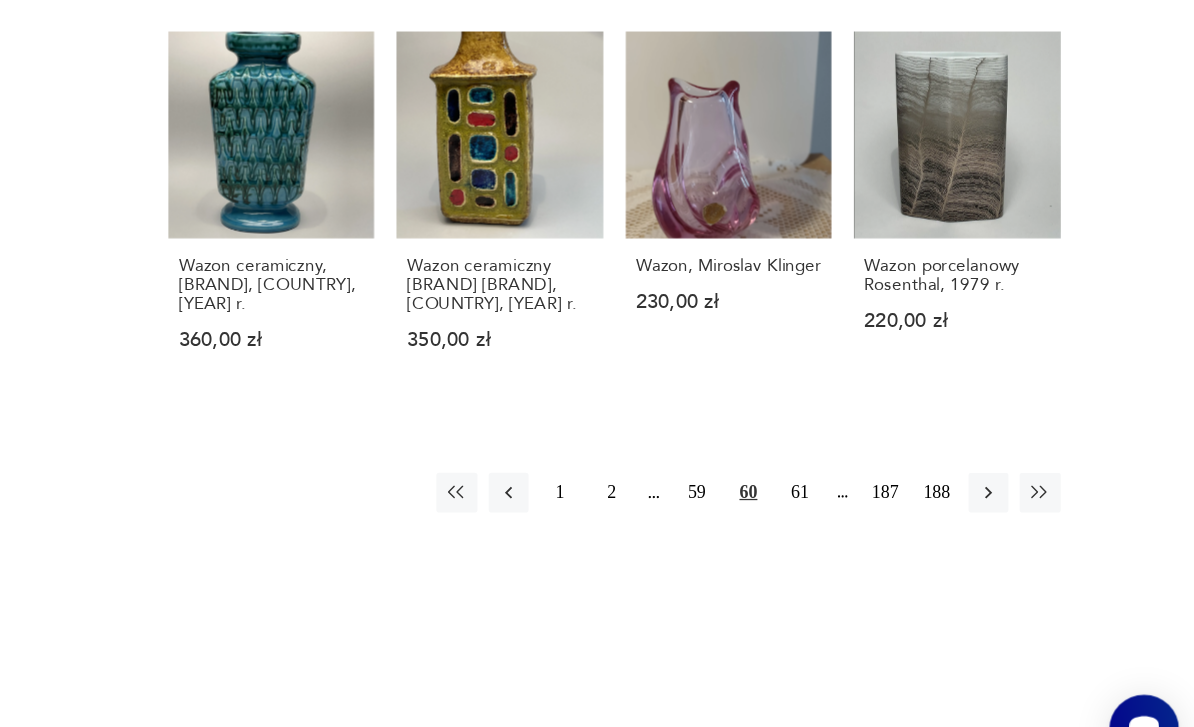 click on "1 2 59 60 61 187 188" at bounding box center (836, 485) 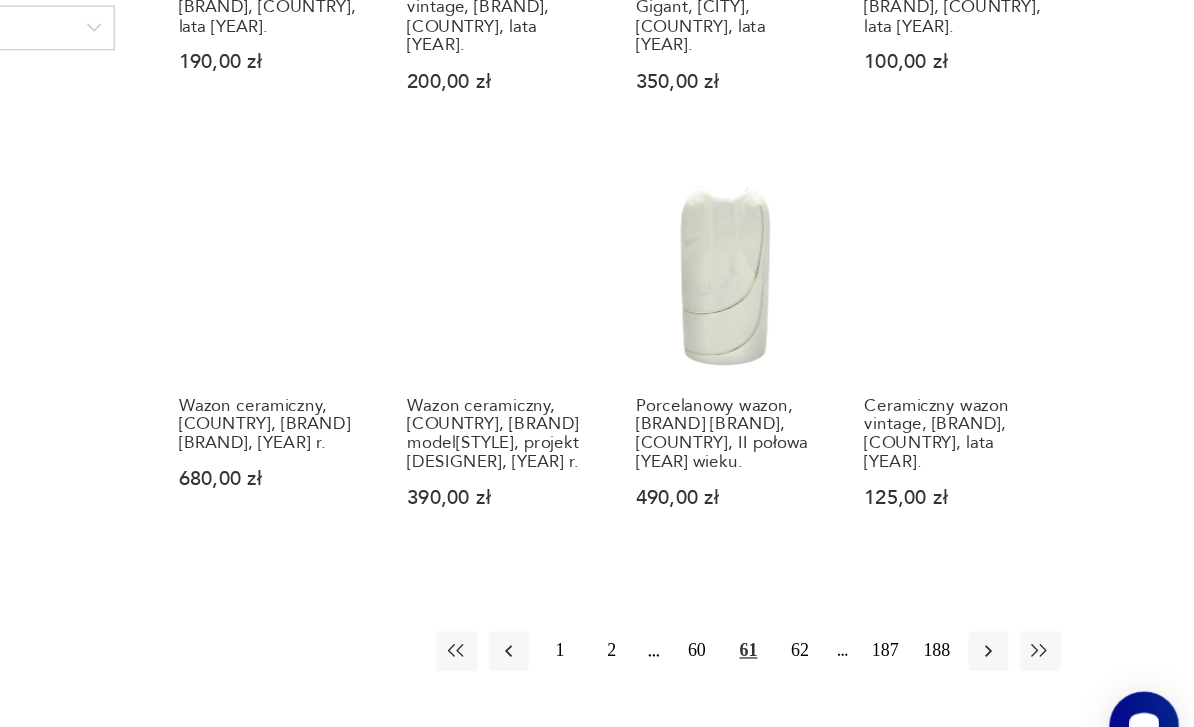 scroll, scrollTop: 1557, scrollLeft: 0, axis: vertical 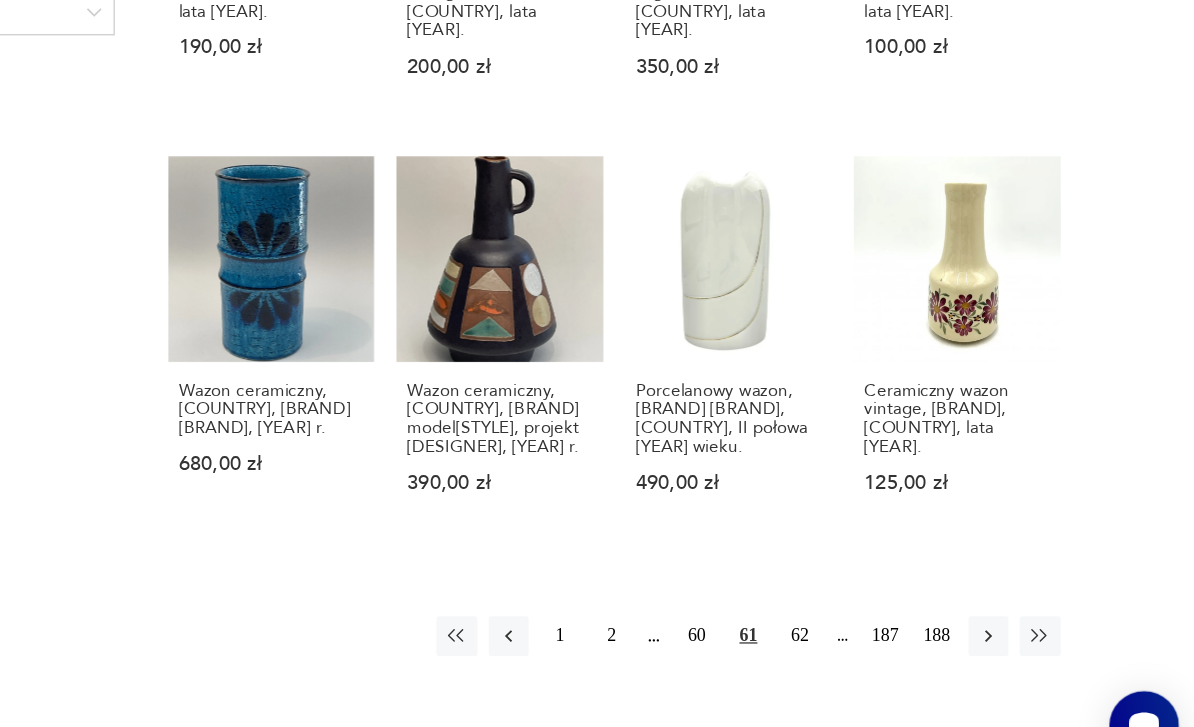 click 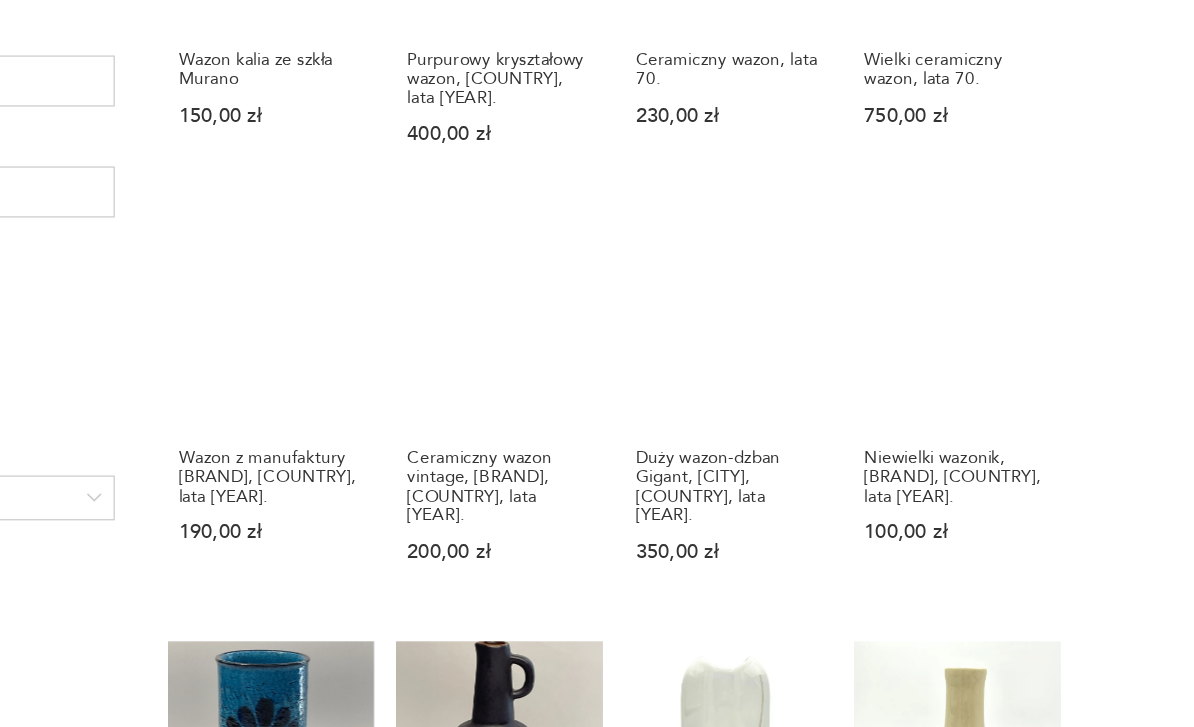 scroll 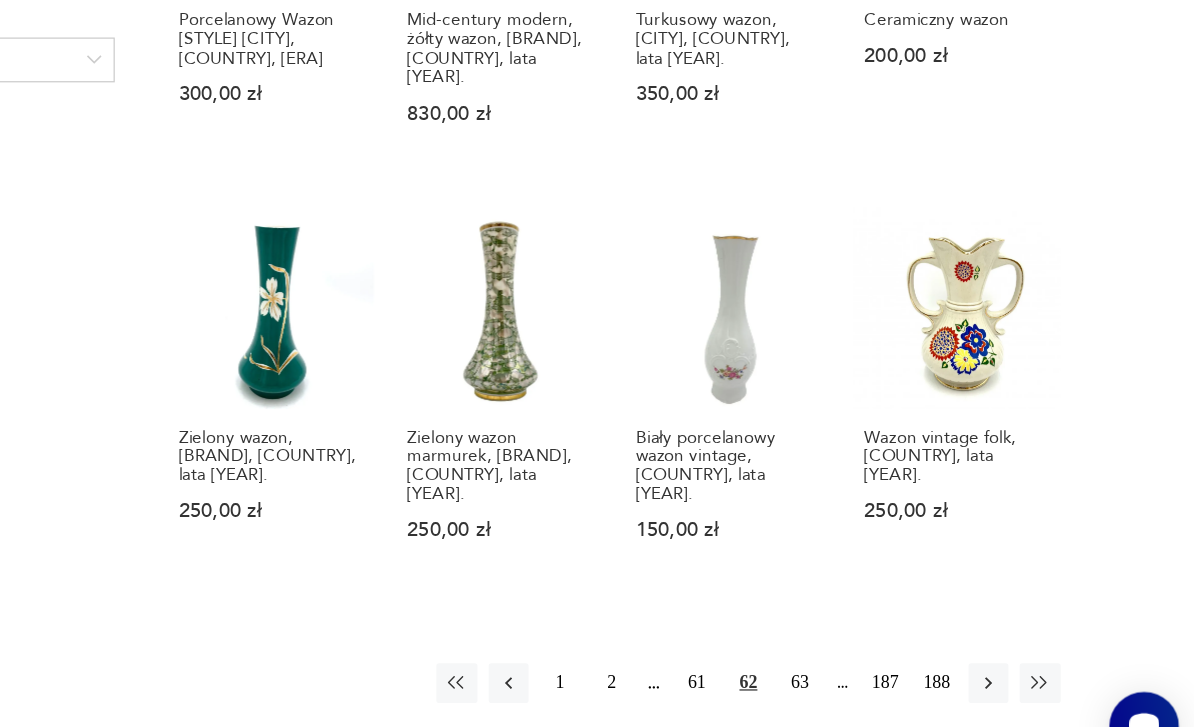 click on "święta vintage" at bounding box center [217, 617] 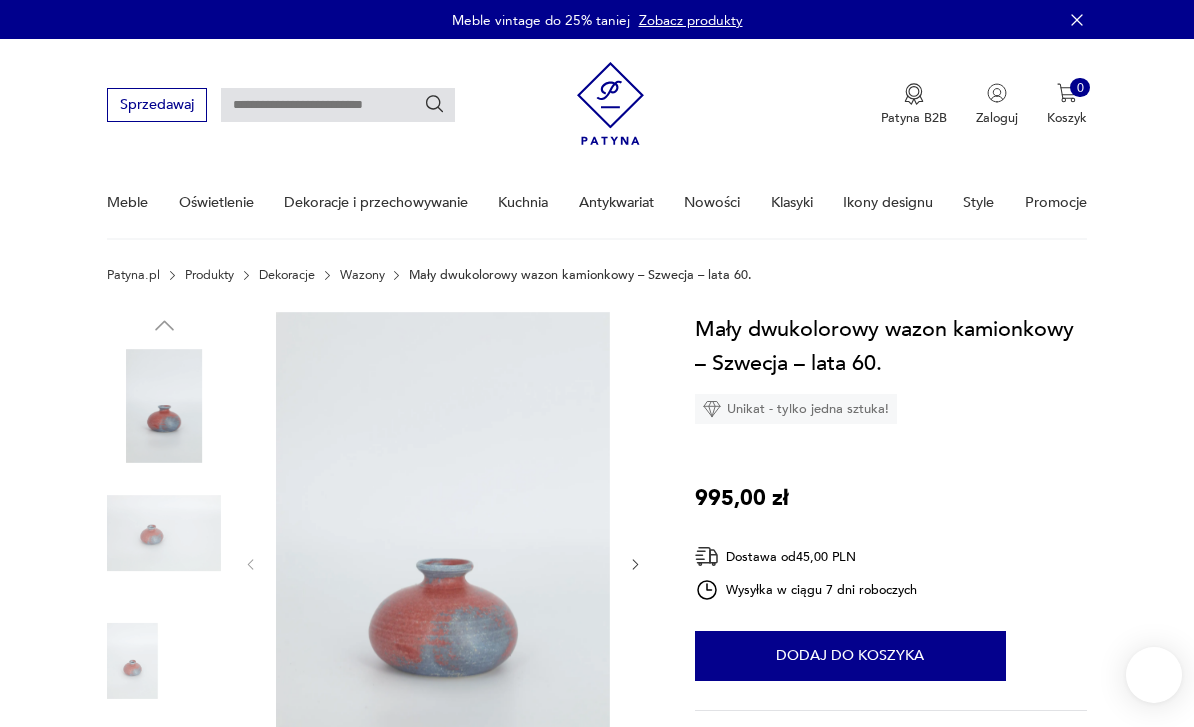 scroll, scrollTop: 0, scrollLeft: 0, axis: both 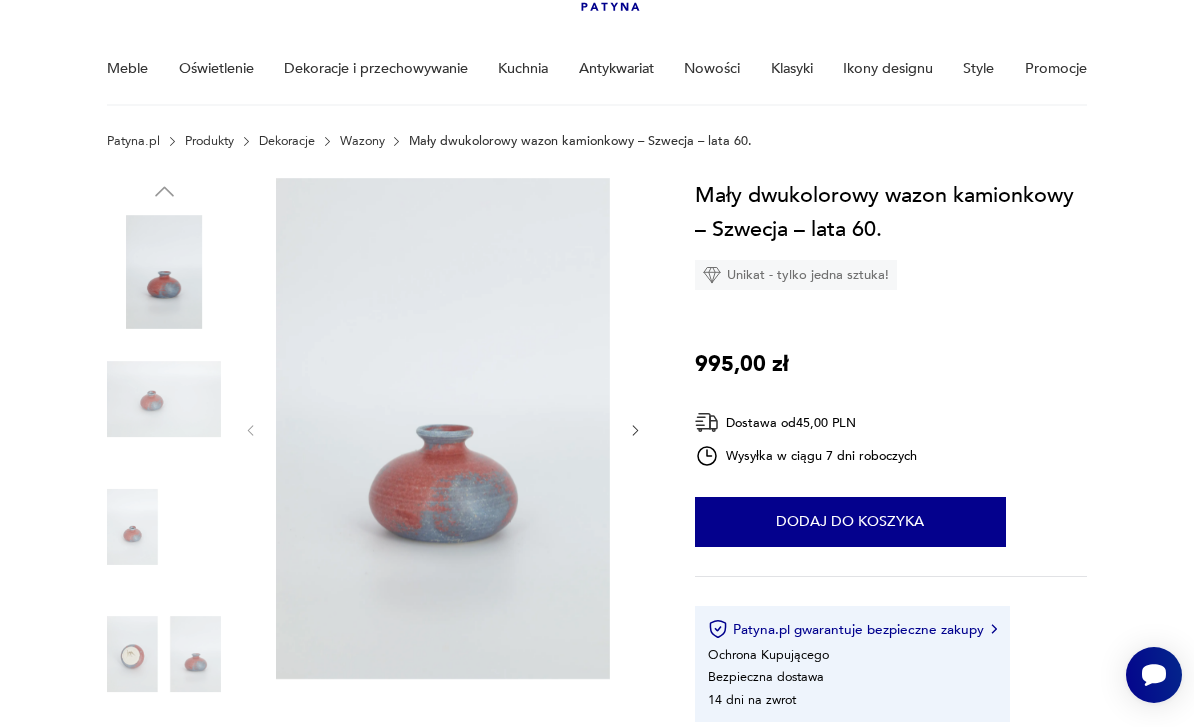 click at bounding box center (443, 428) 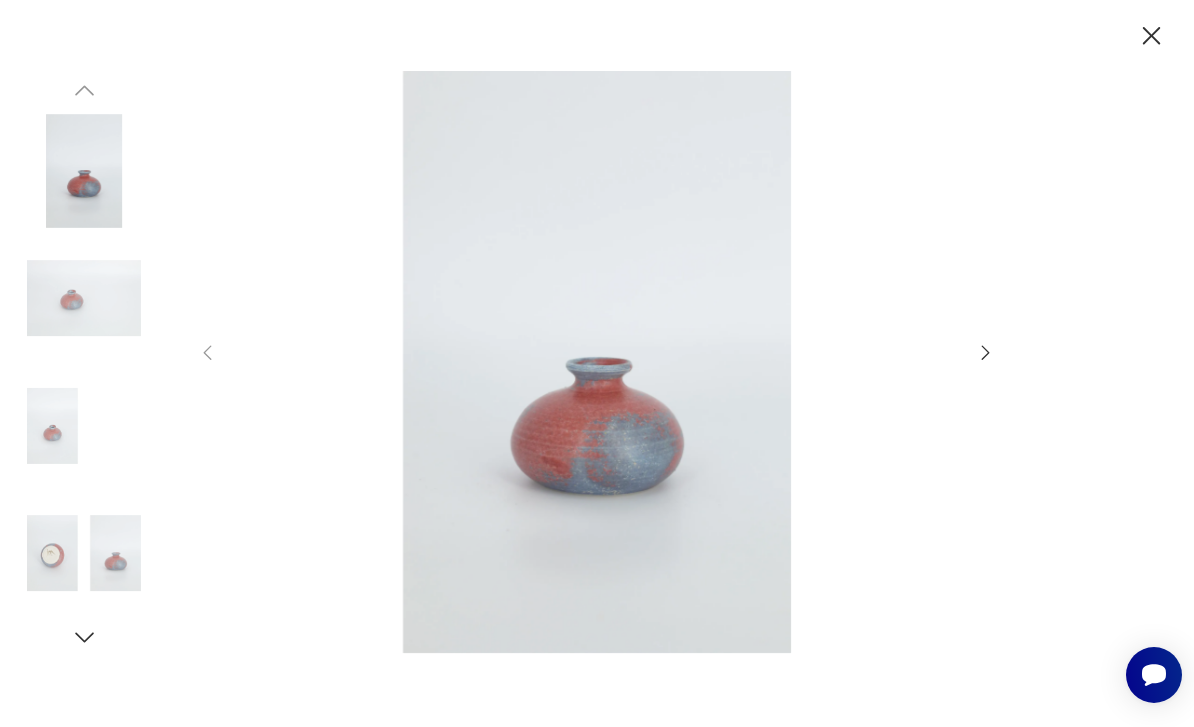 click at bounding box center [597, 362] 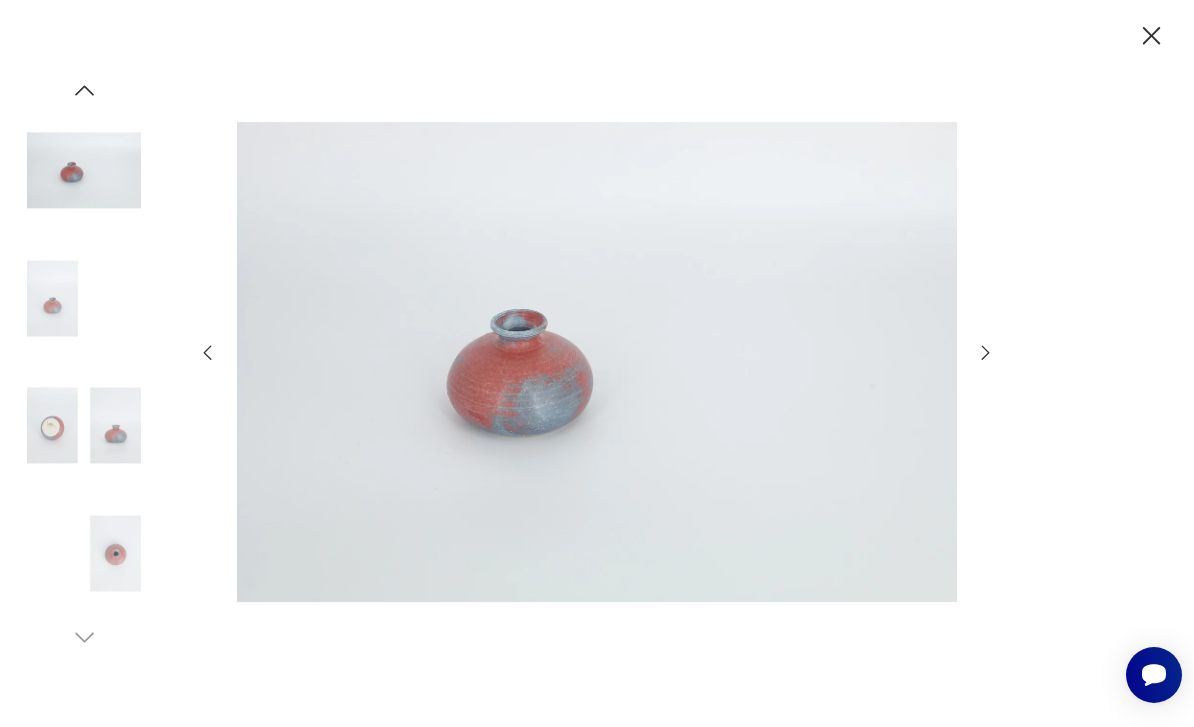 click 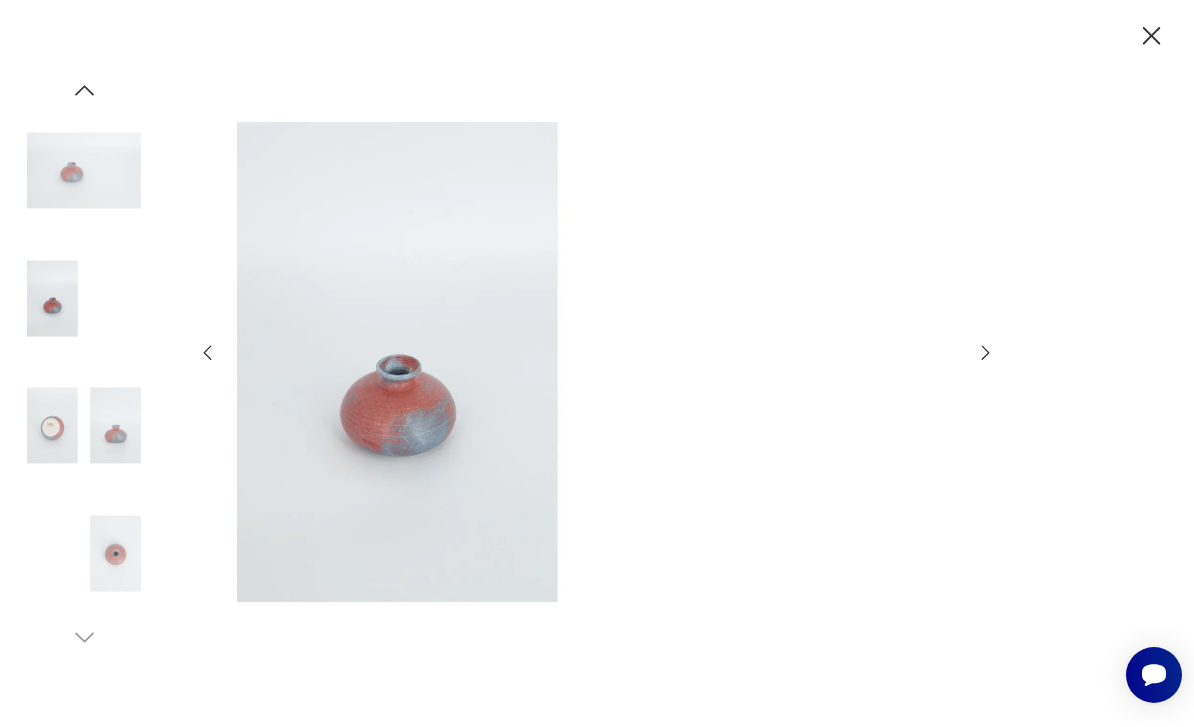 click 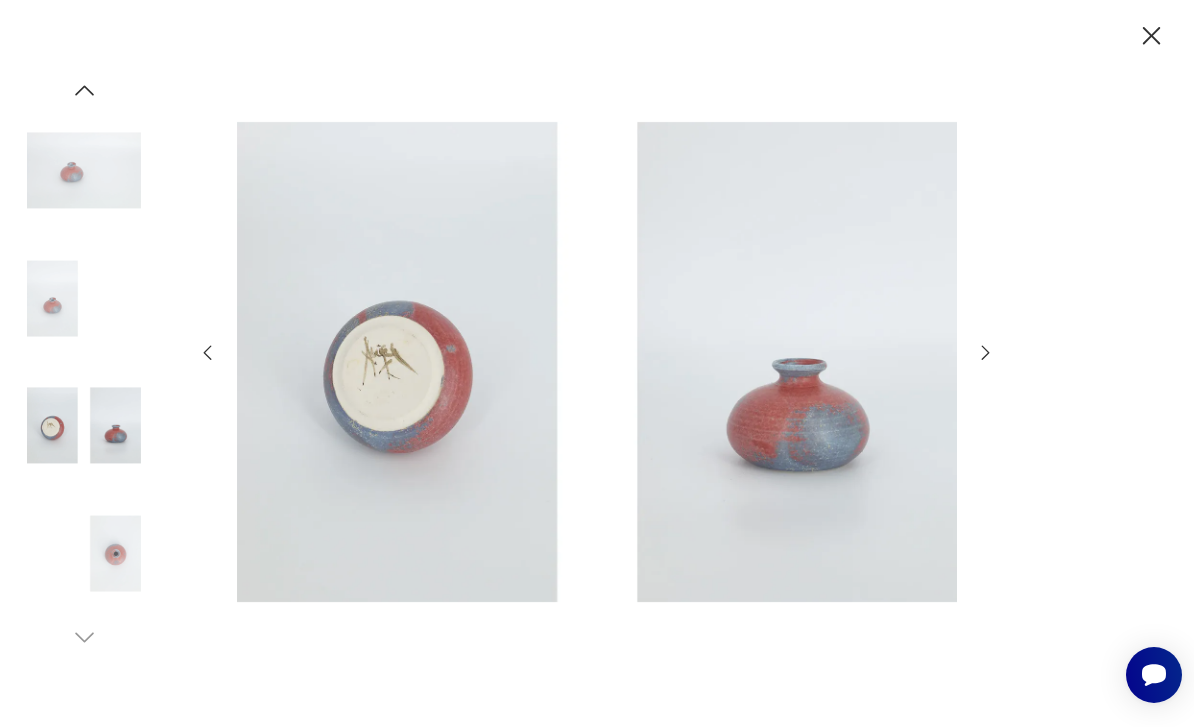 click at bounding box center (597, 363) 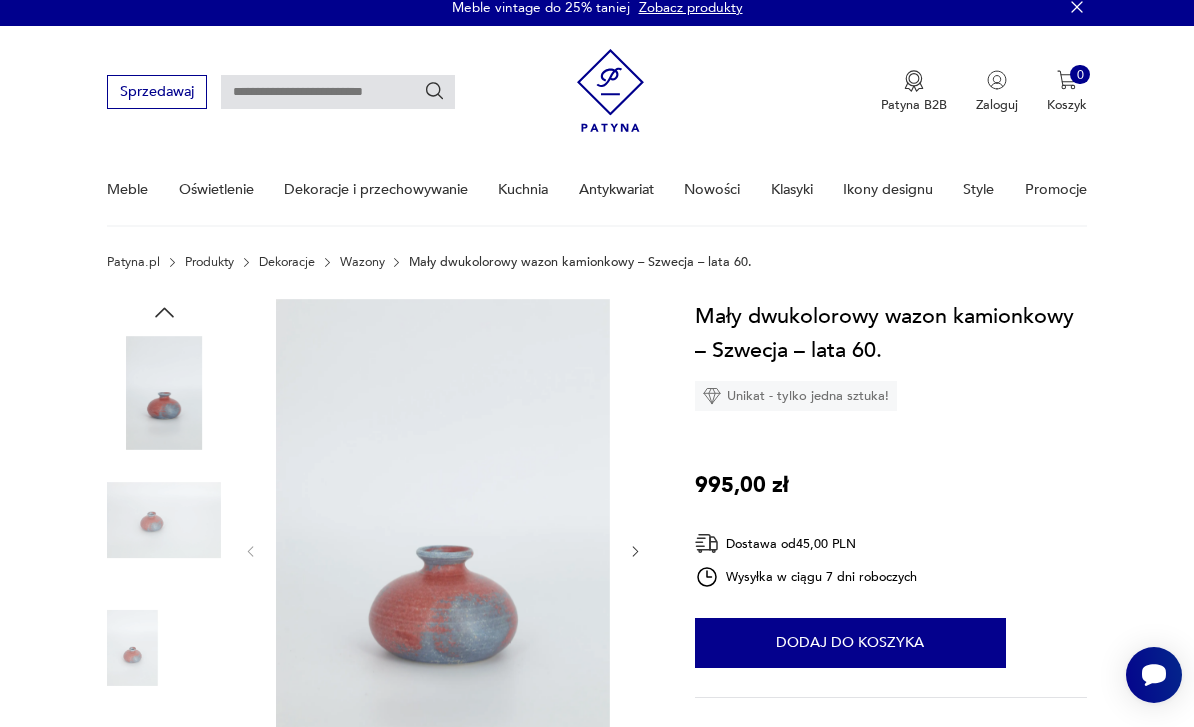 scroll, scrollTop: 0, scrollLeft: 0, axis: both 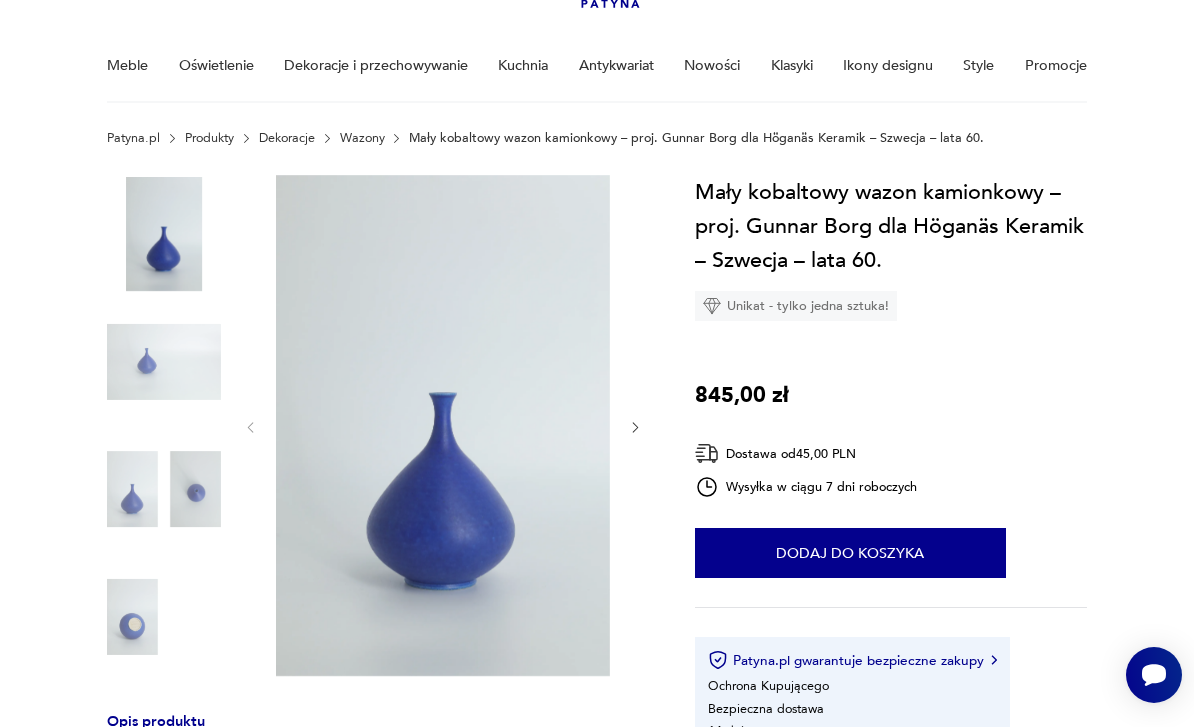 click at bounding box center (443, 425) 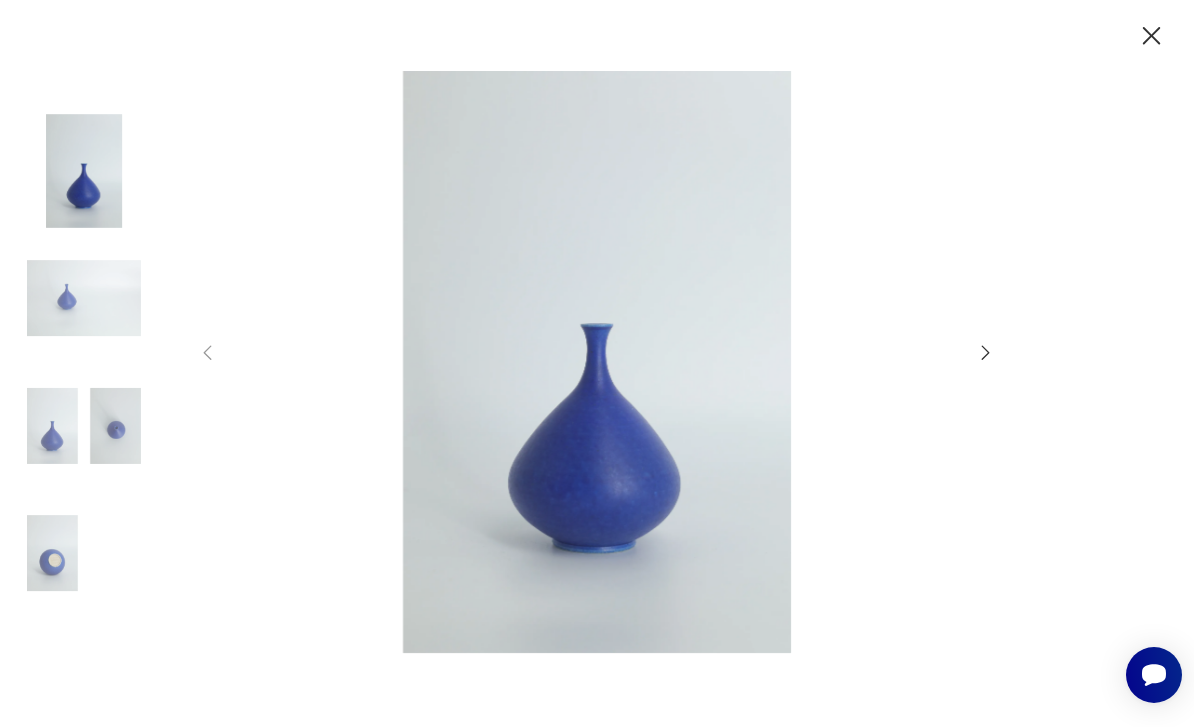 click at bounding box center (597, 363) 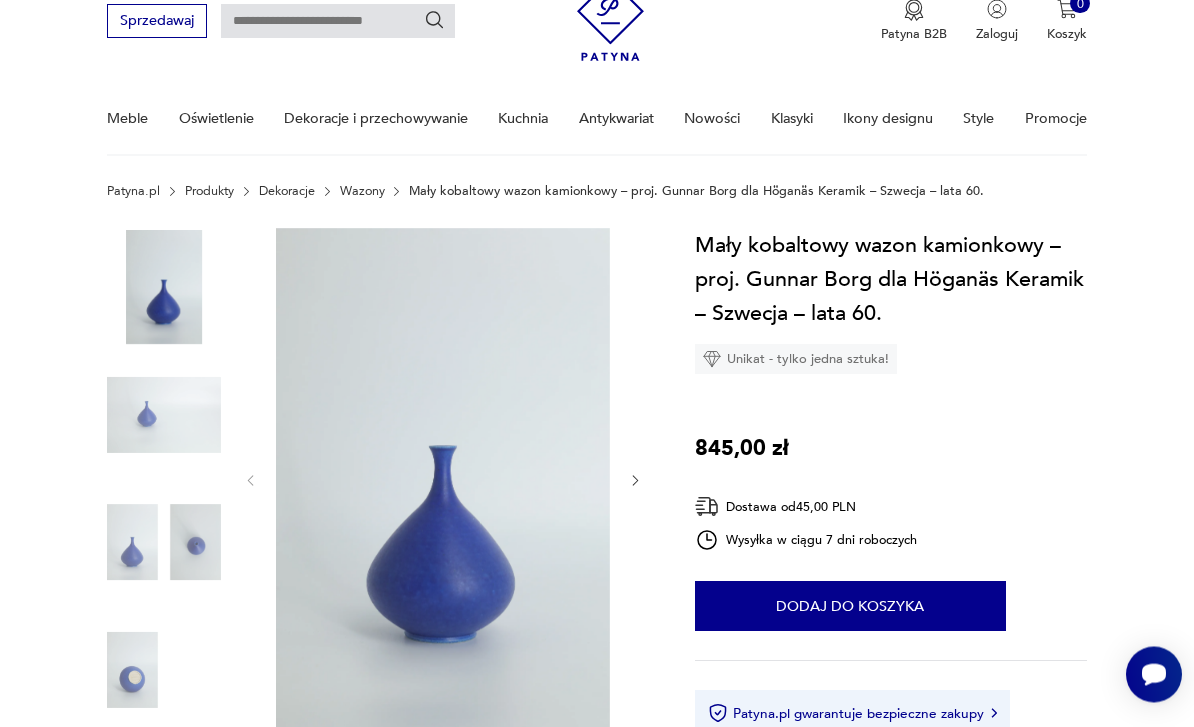 scroll, scrollTop: 0, scrollLeft: 0, axis: both 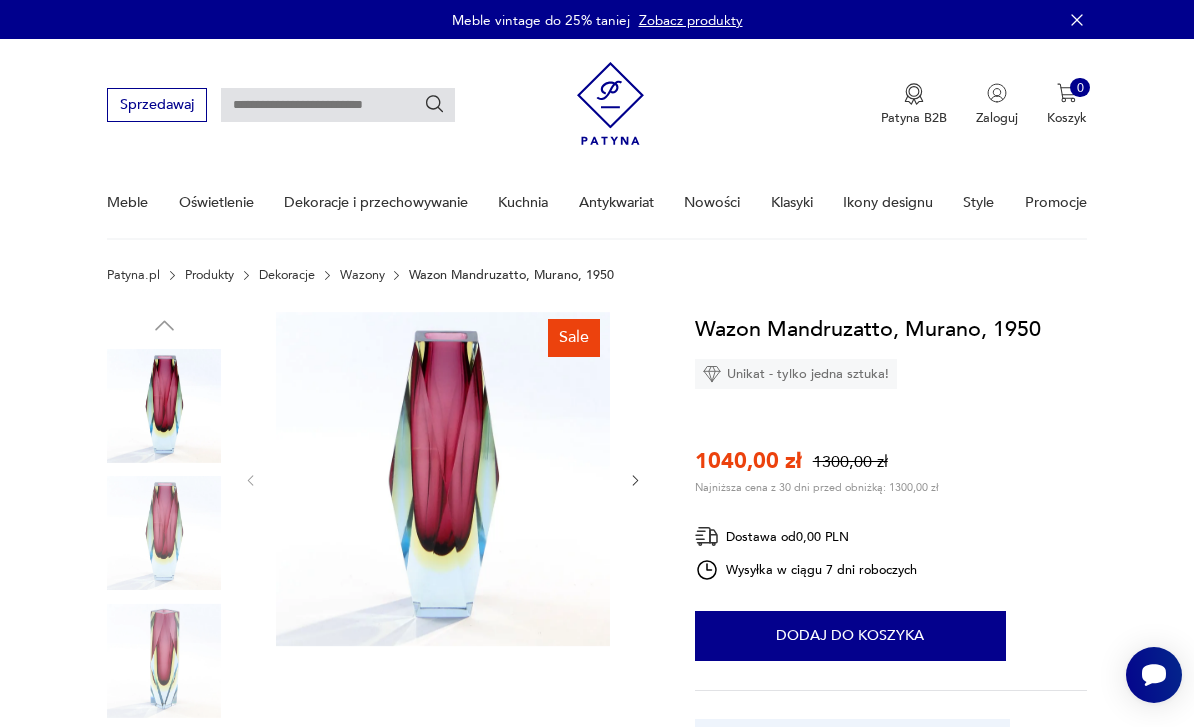 click at bounding box center (443, 479) 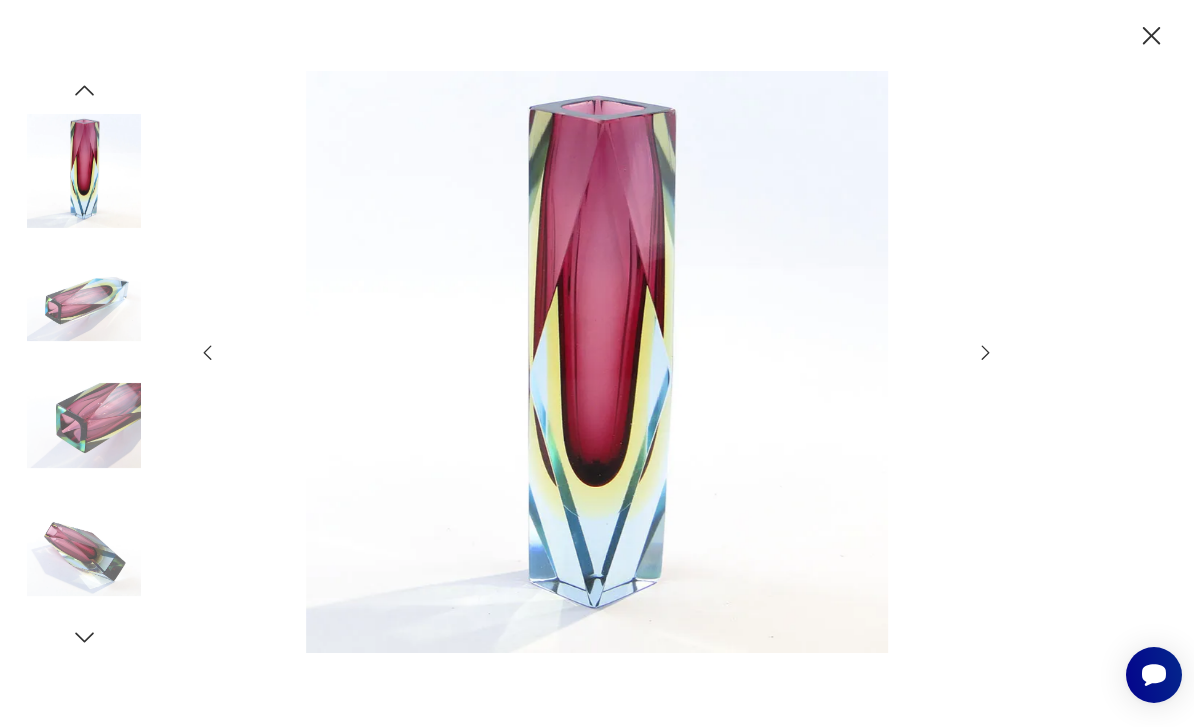 click at bounding box center (597, 362) 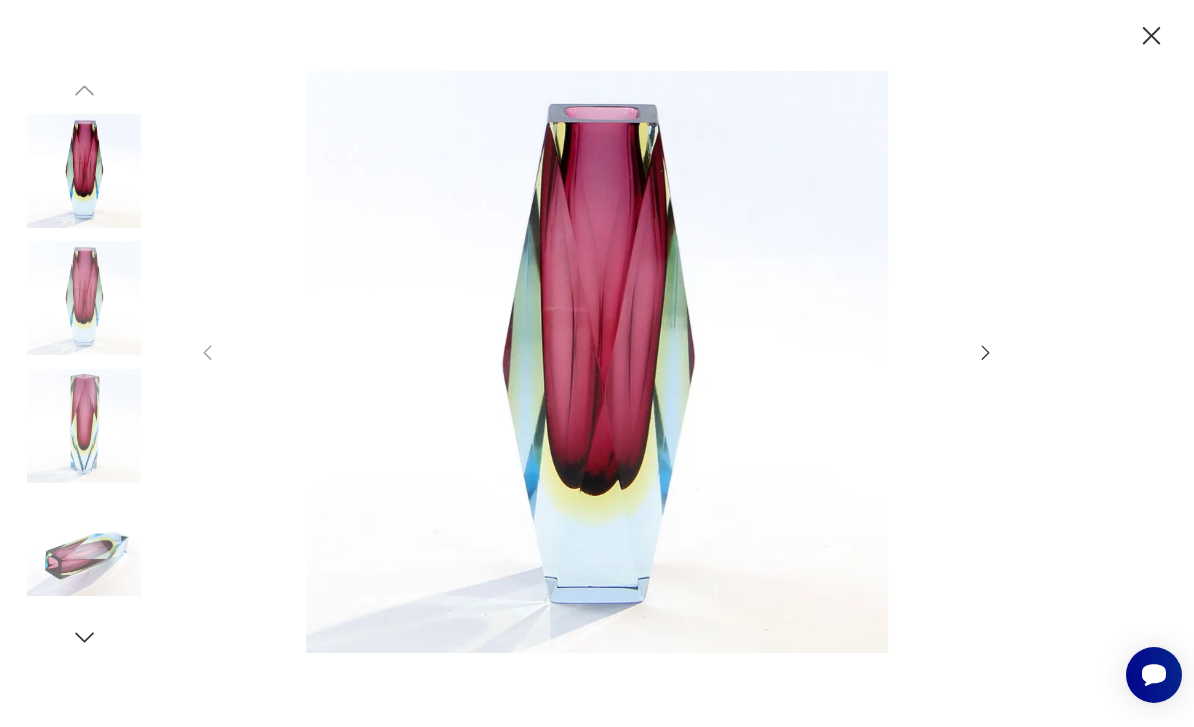 click at bounding box center [84, 553] 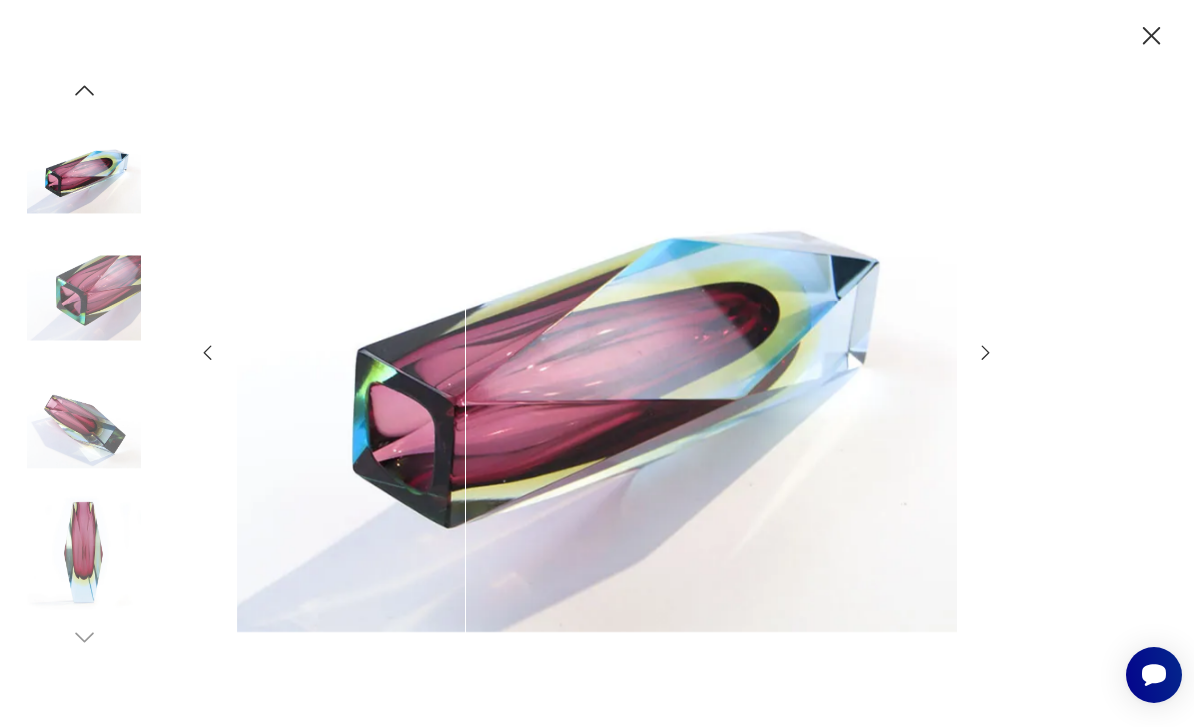 click at bounding box center (84, 553) 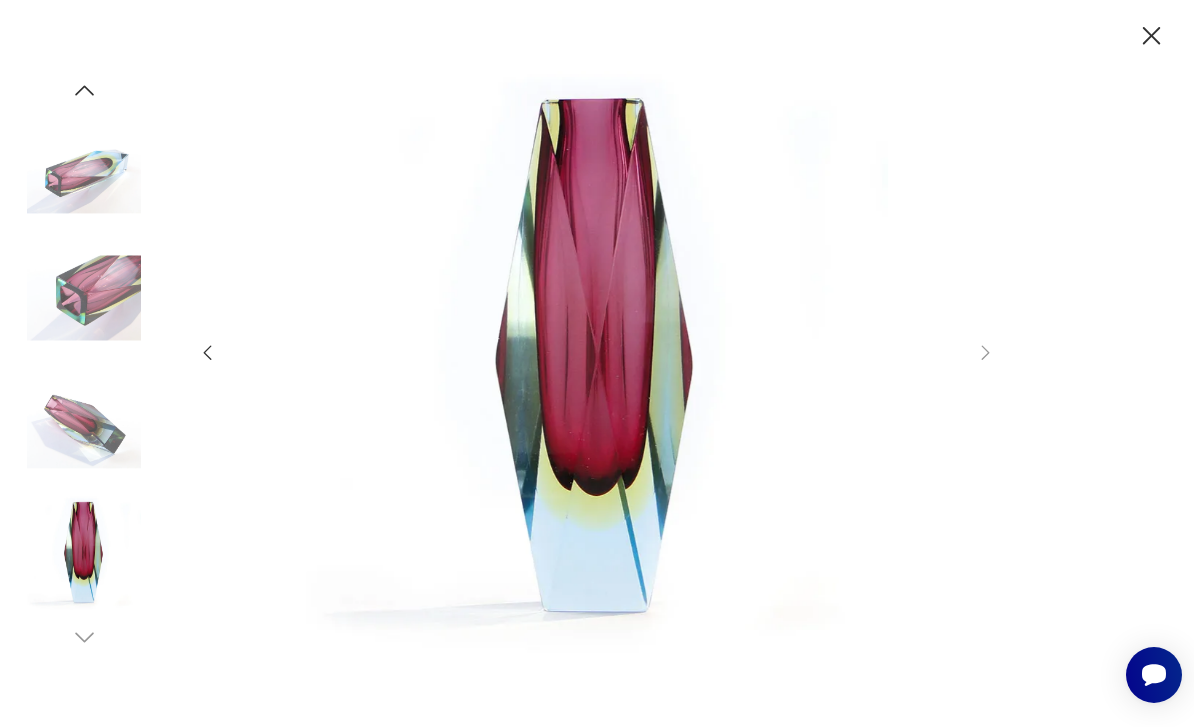 click 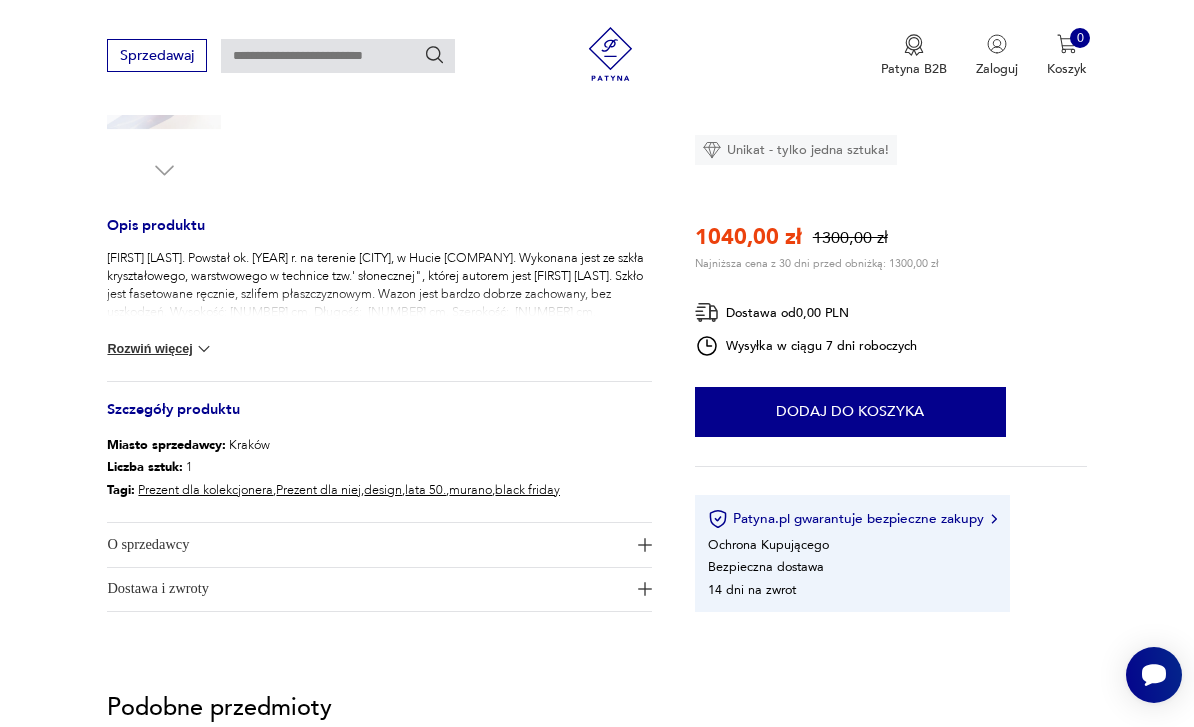 scroll, scrollTop: 681, scrollLeft: 0, axis: vertical 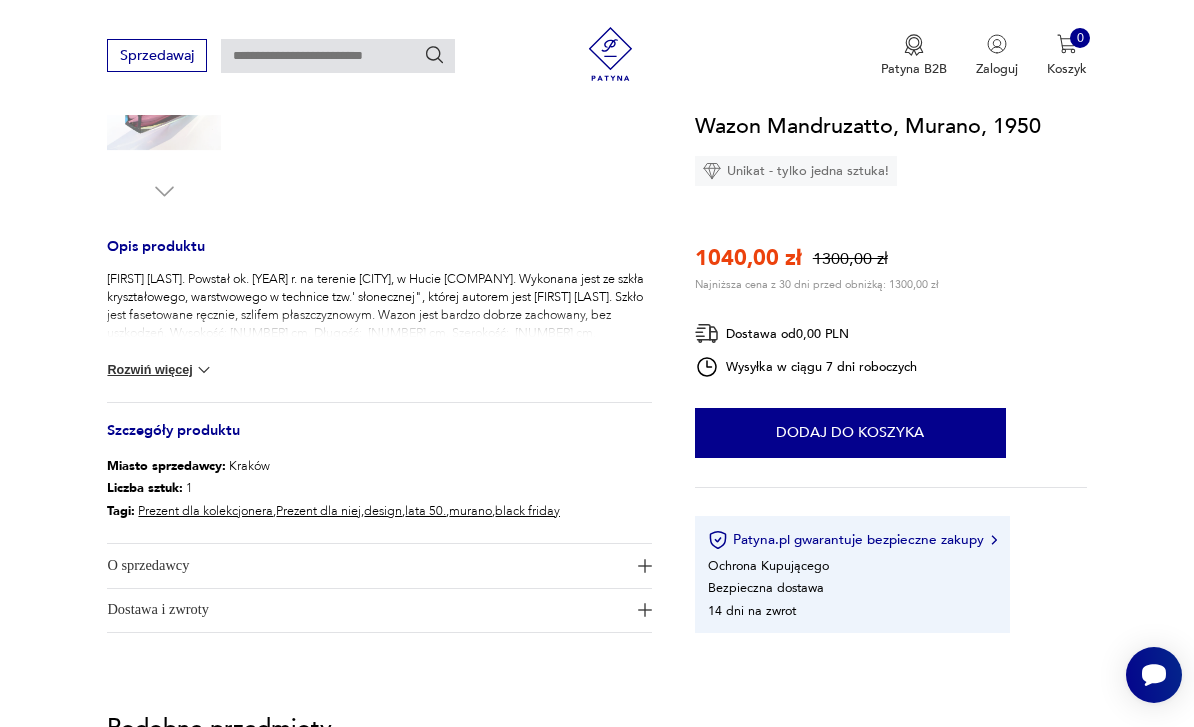 click at bounding box center (204, 370) 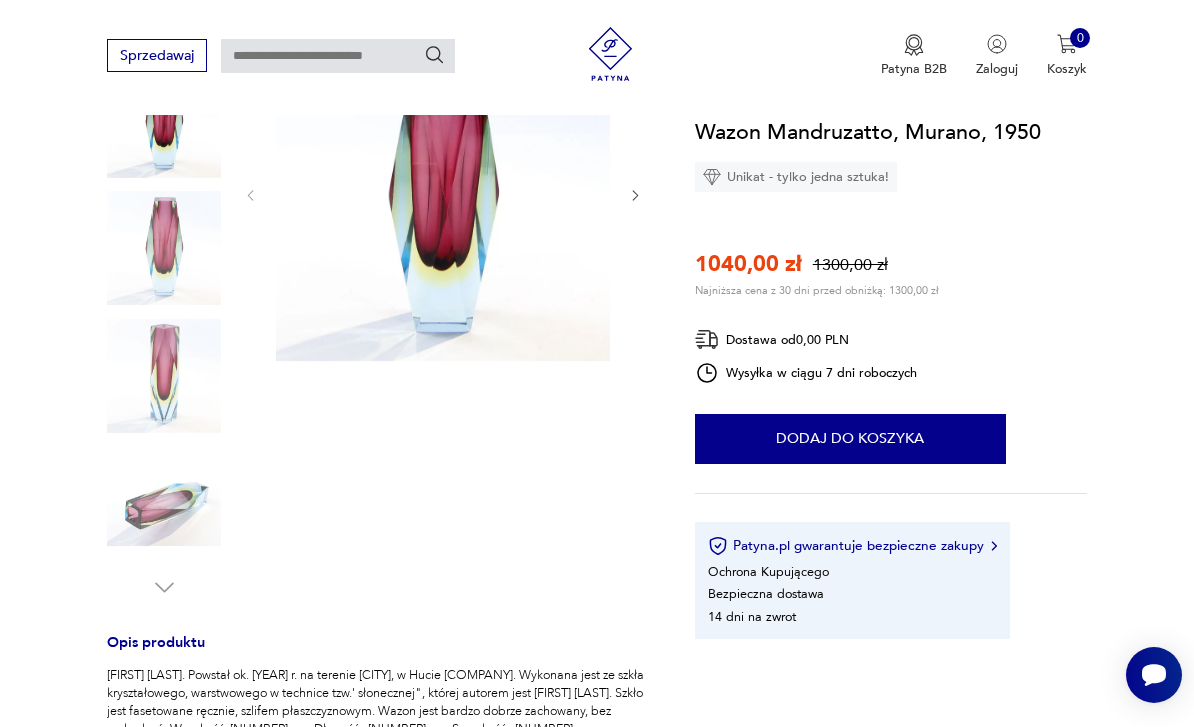 scroll, scrollTop: 0, scrollLeft: 0, axis: both 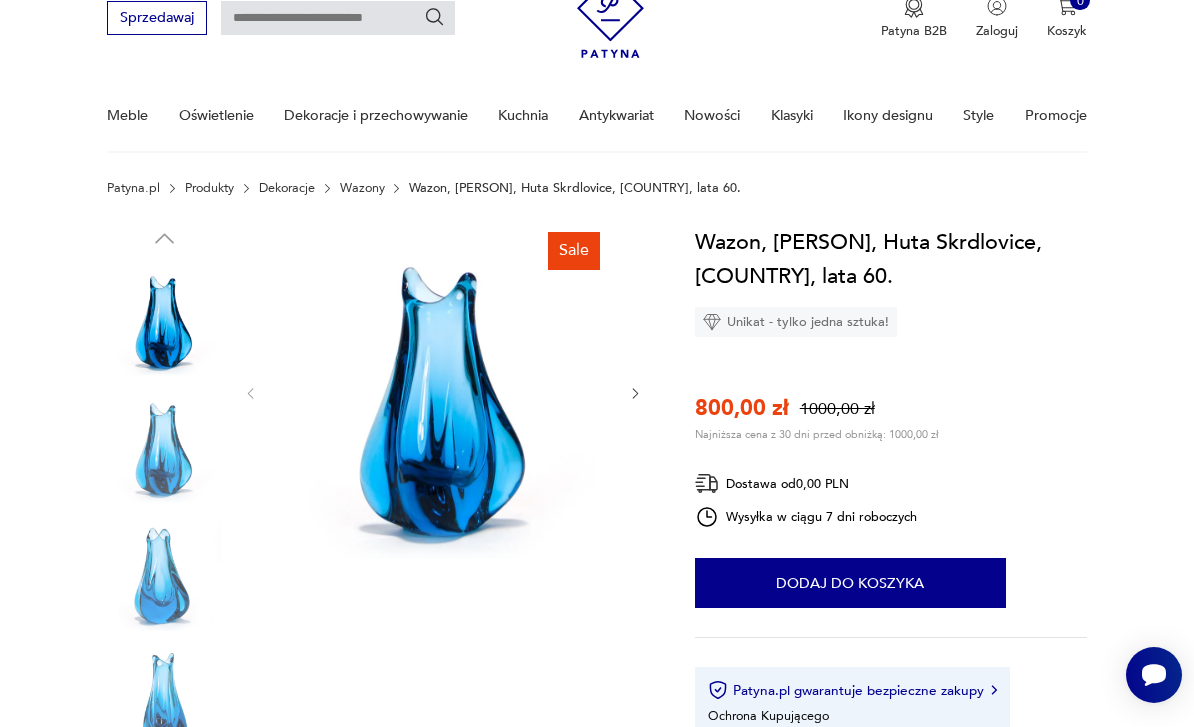 click at bounding box center [443, 392] 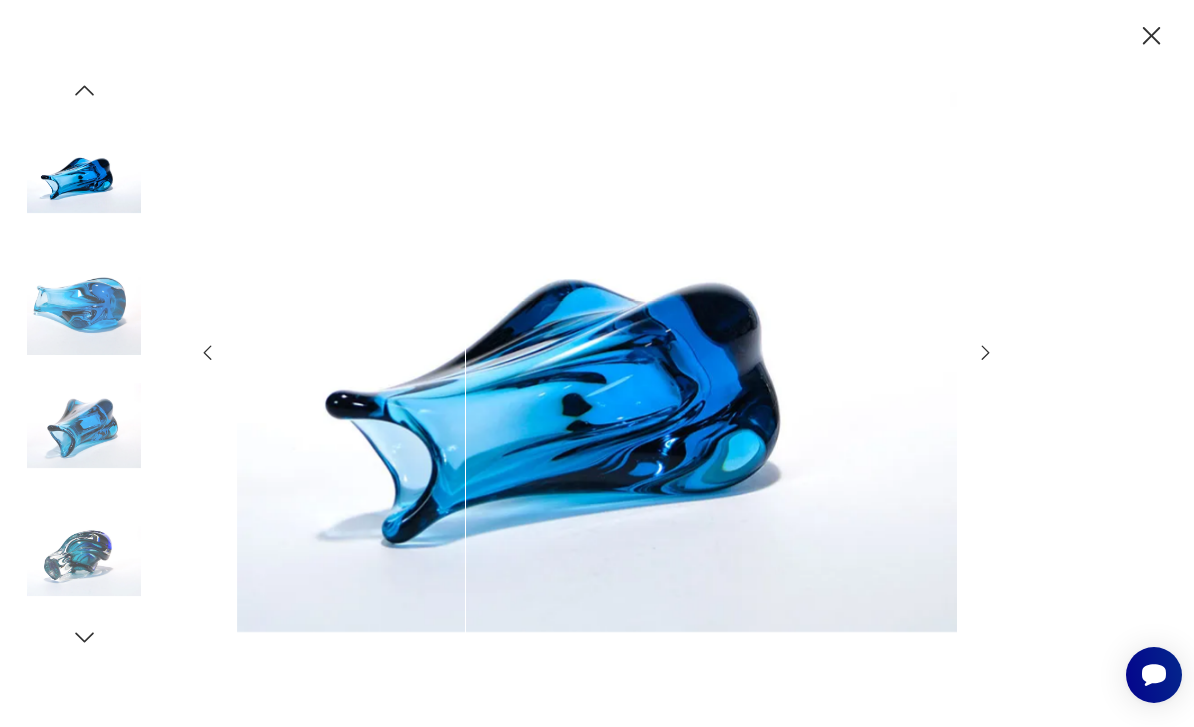 scroll, scrollTop: 90, scrollLeft: 0, axis: vertical 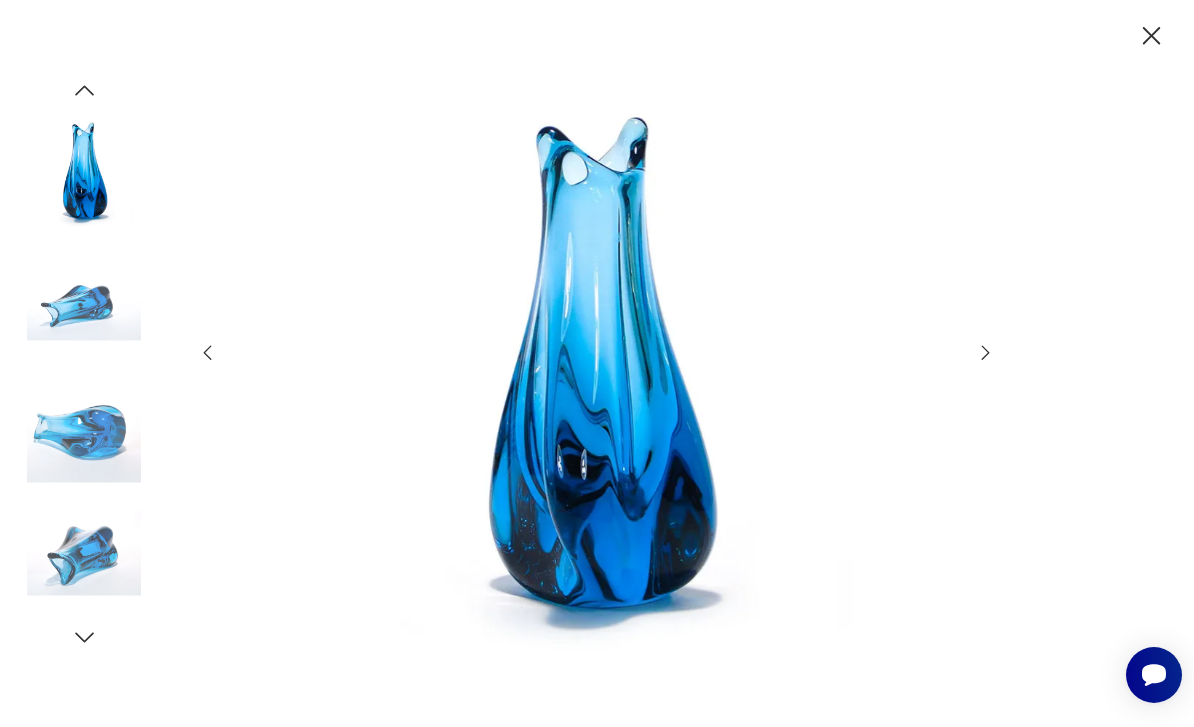 click 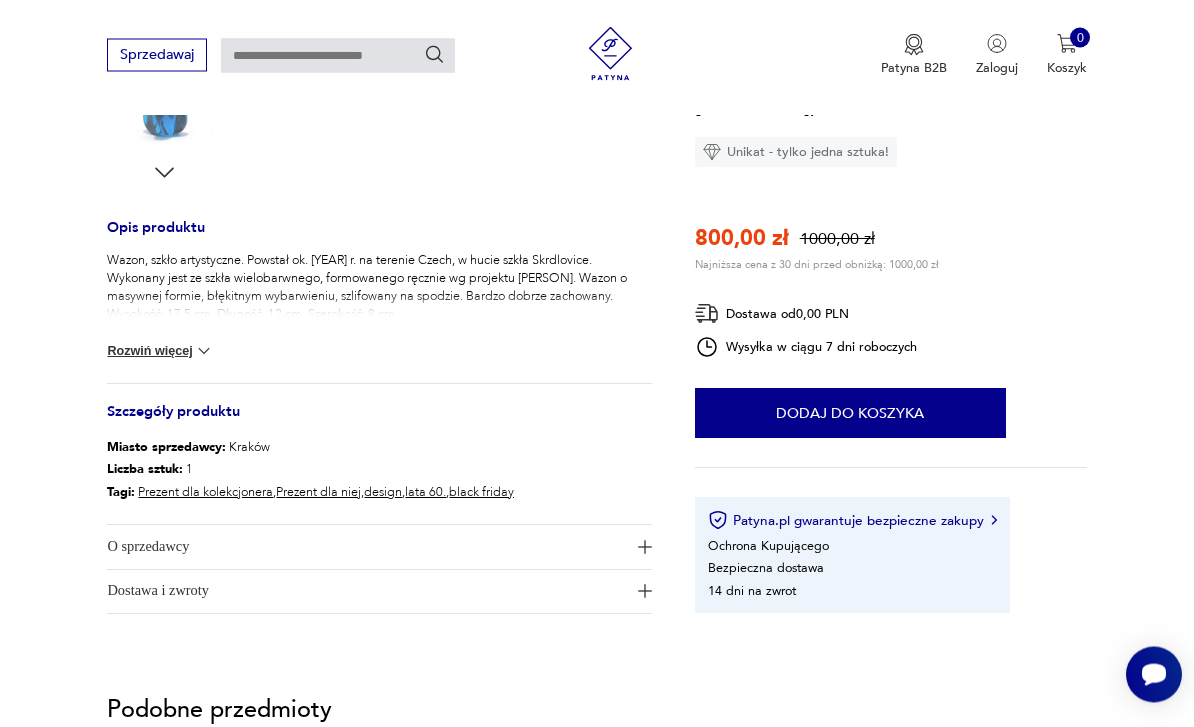 scroll, scrollTop: 700, scrollLeft: 0, axis: vertical 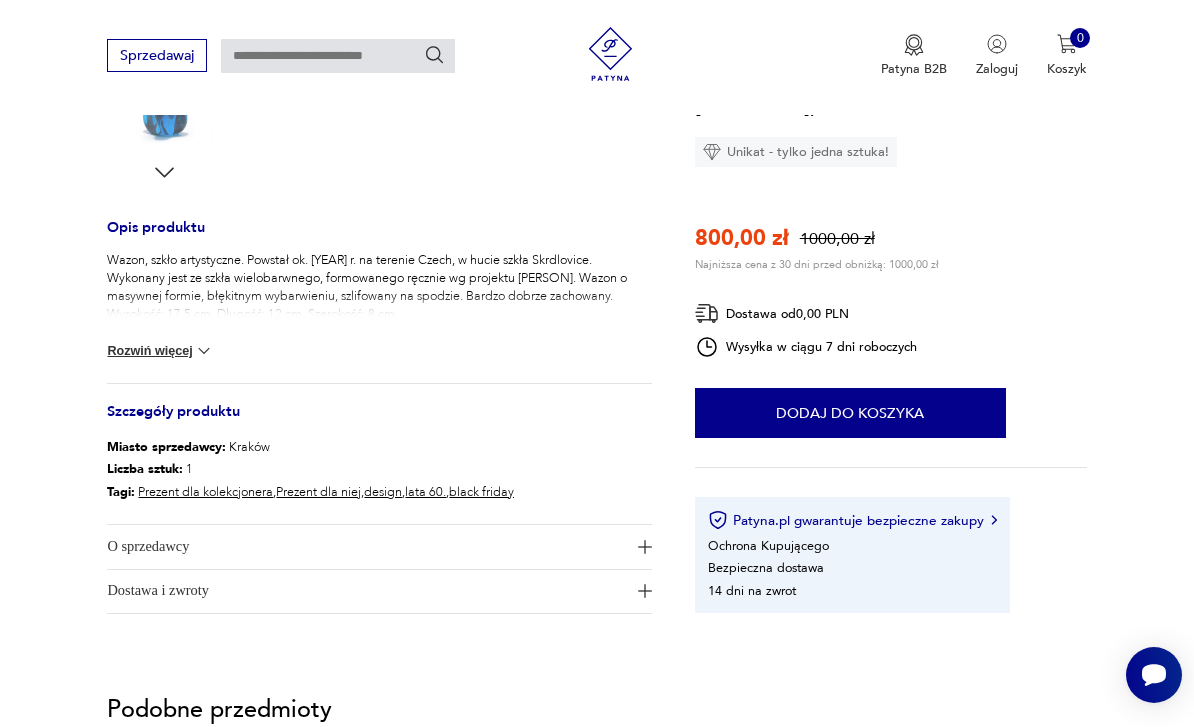 click at bounding box center [204, 351] 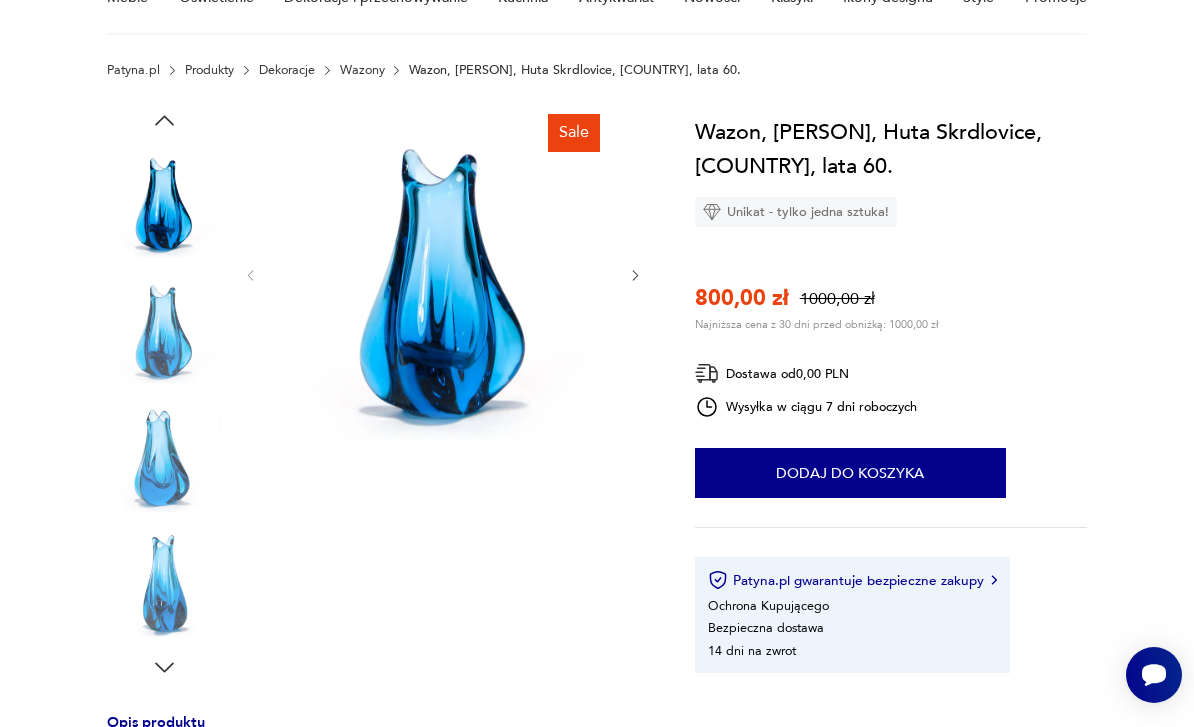 scroll, scrollTop: 0, scrollLeft: 0, axis: both 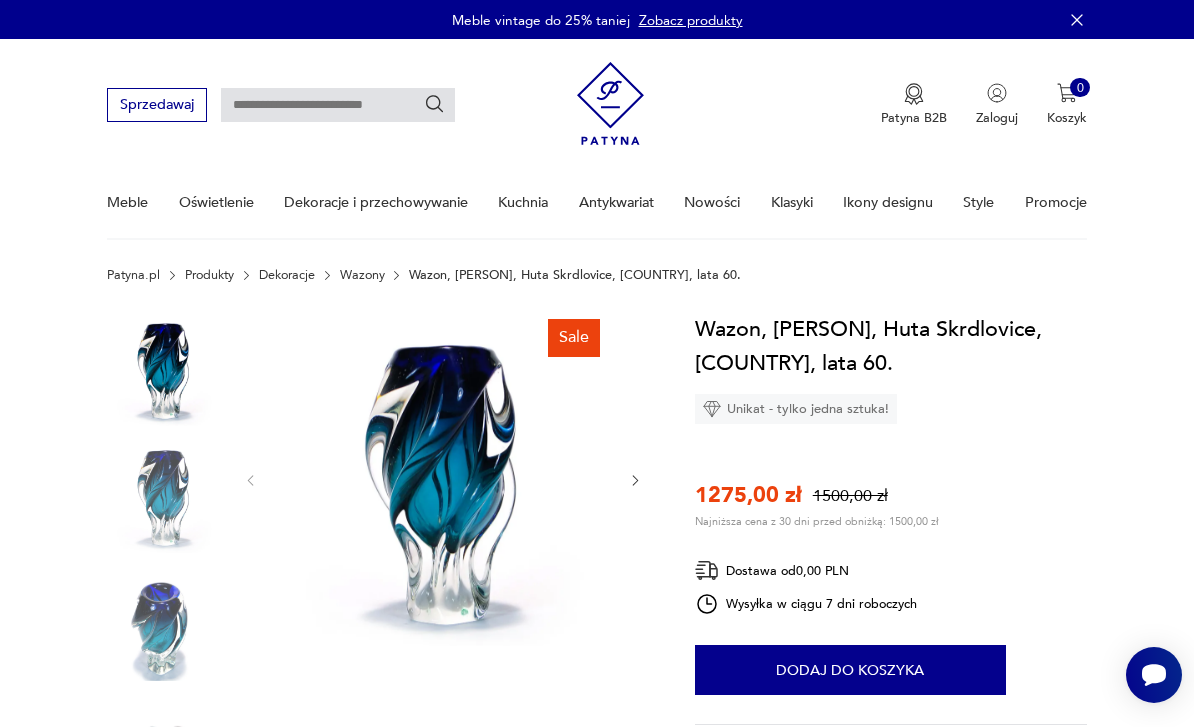 click at bounding box center [443, 479] 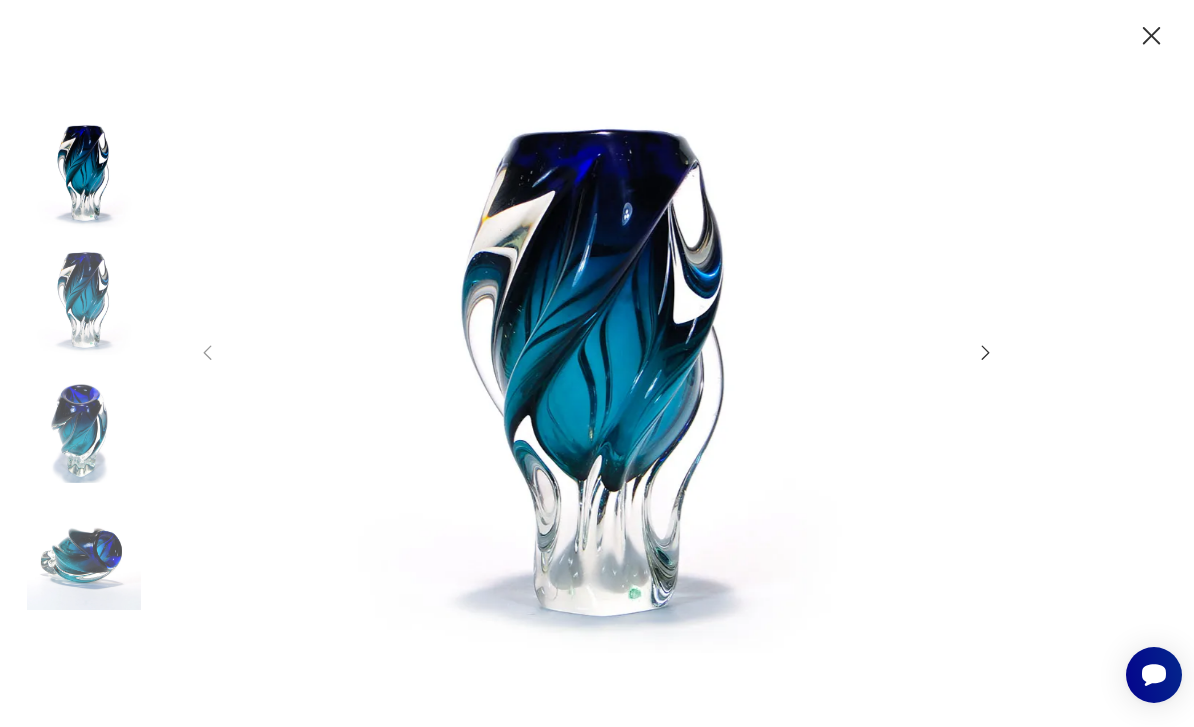 click 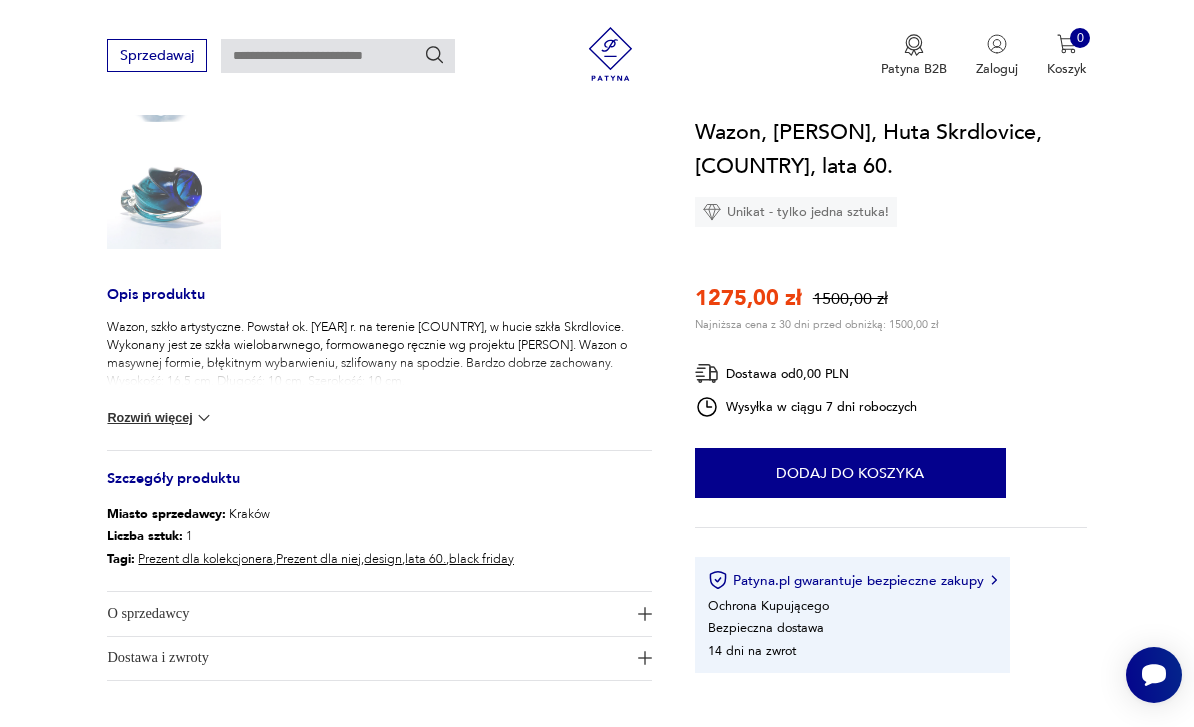 scroll, scrollTop: 572, scrollLeft: 0, axis: vertical 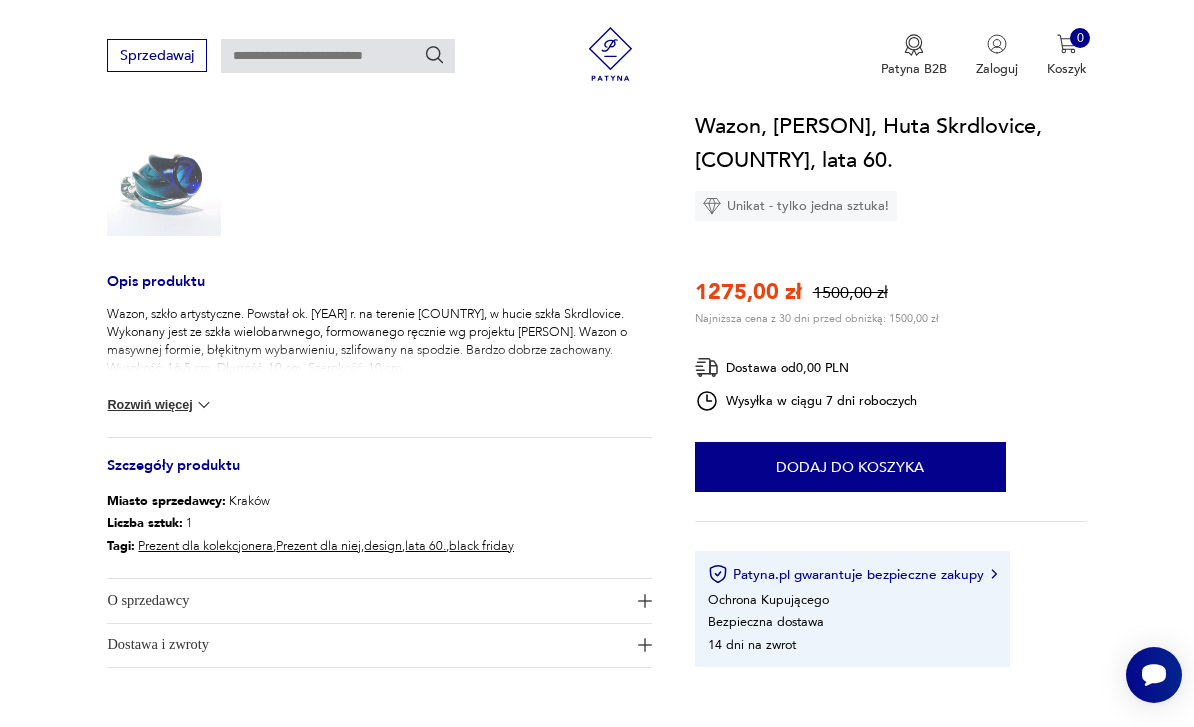 click at bounding box center [204, 405] 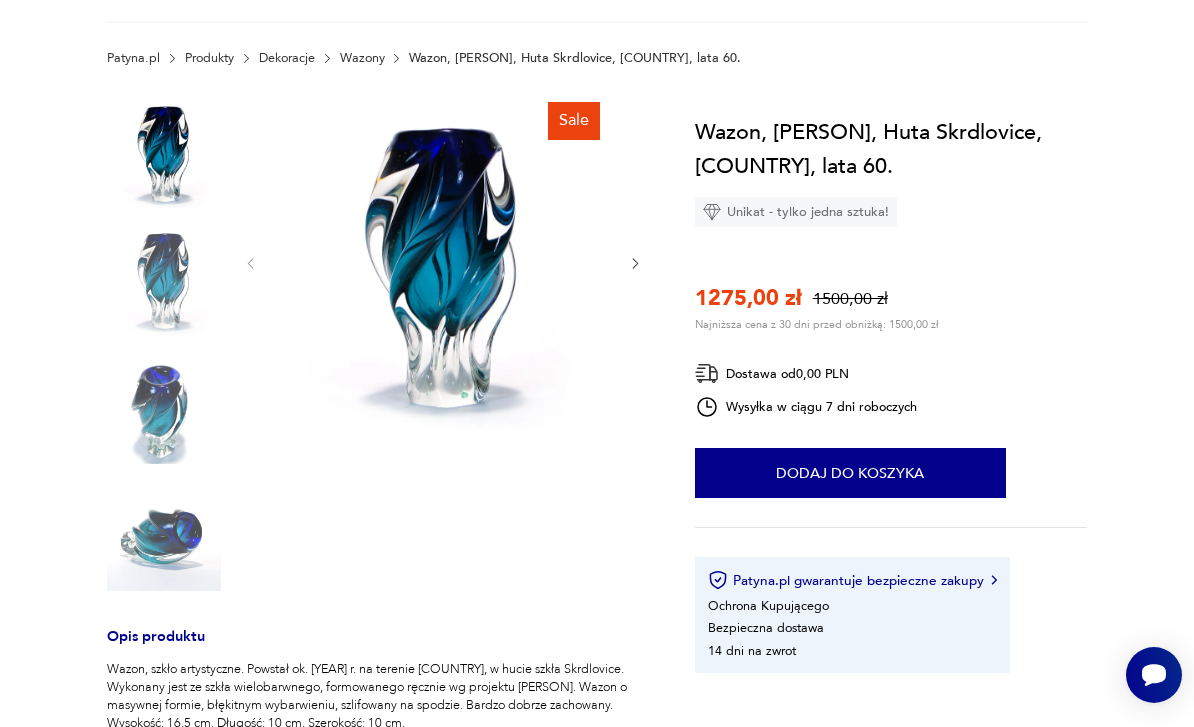 scroll, scrollTop: 0, scrollLeft: 0, axis: both 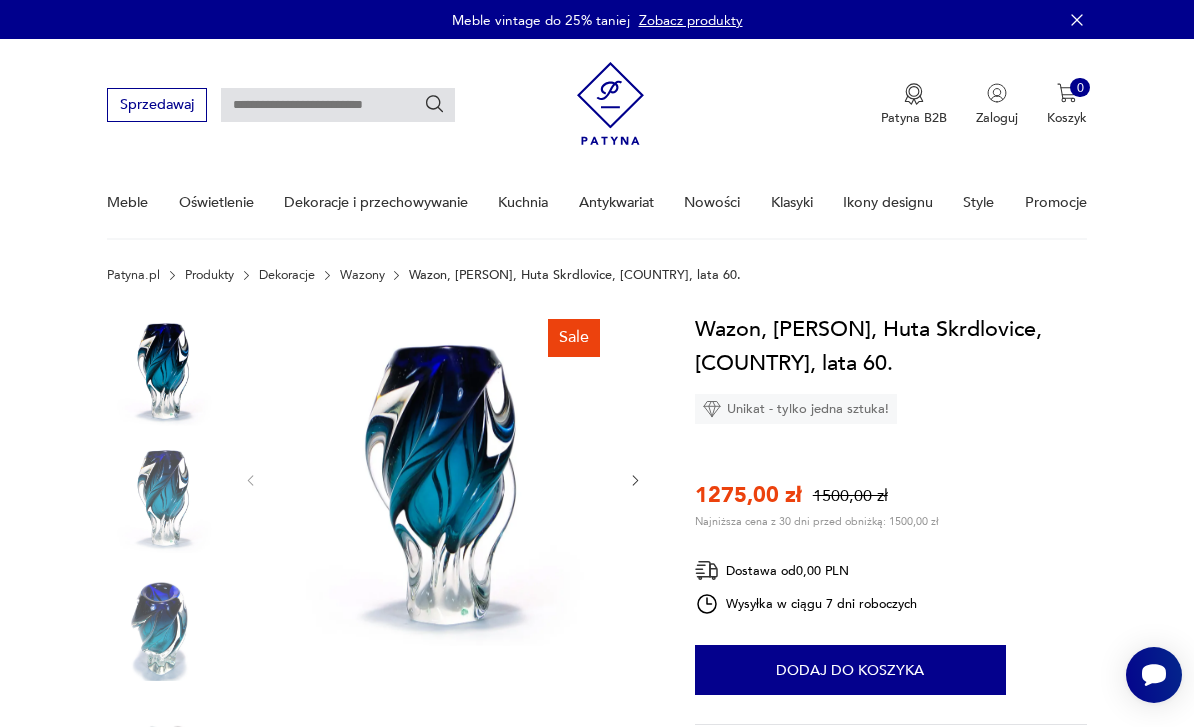 click at bounding box center (443, 479) 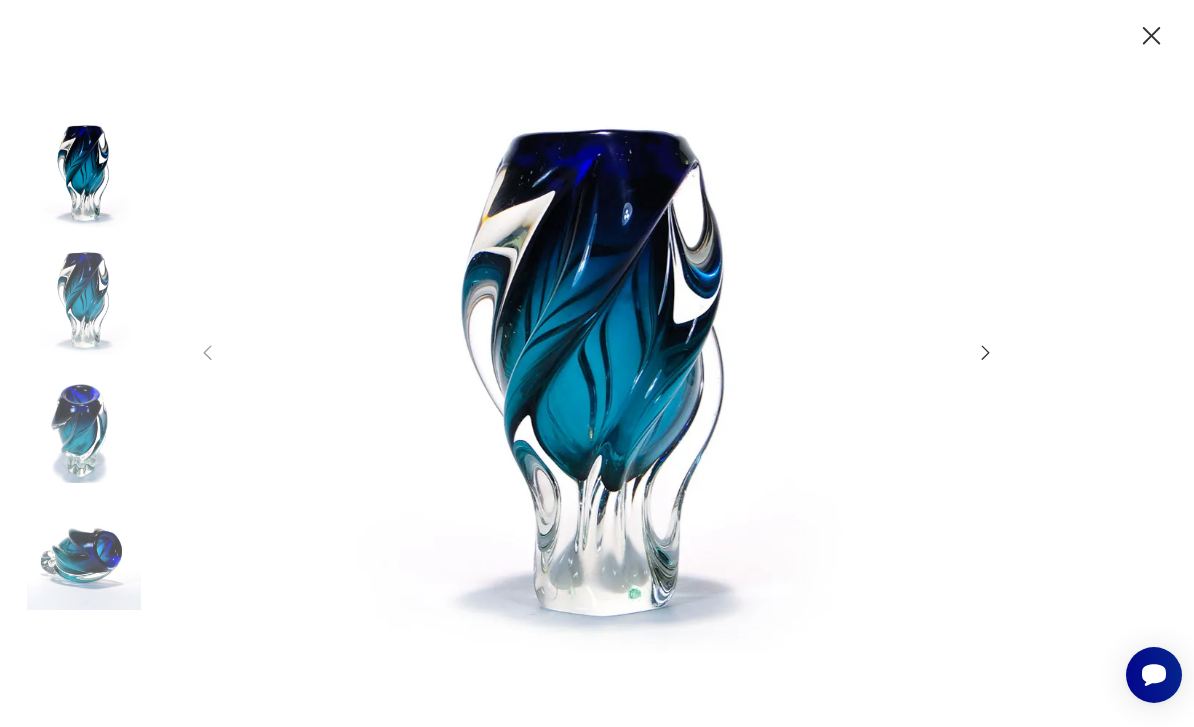 click 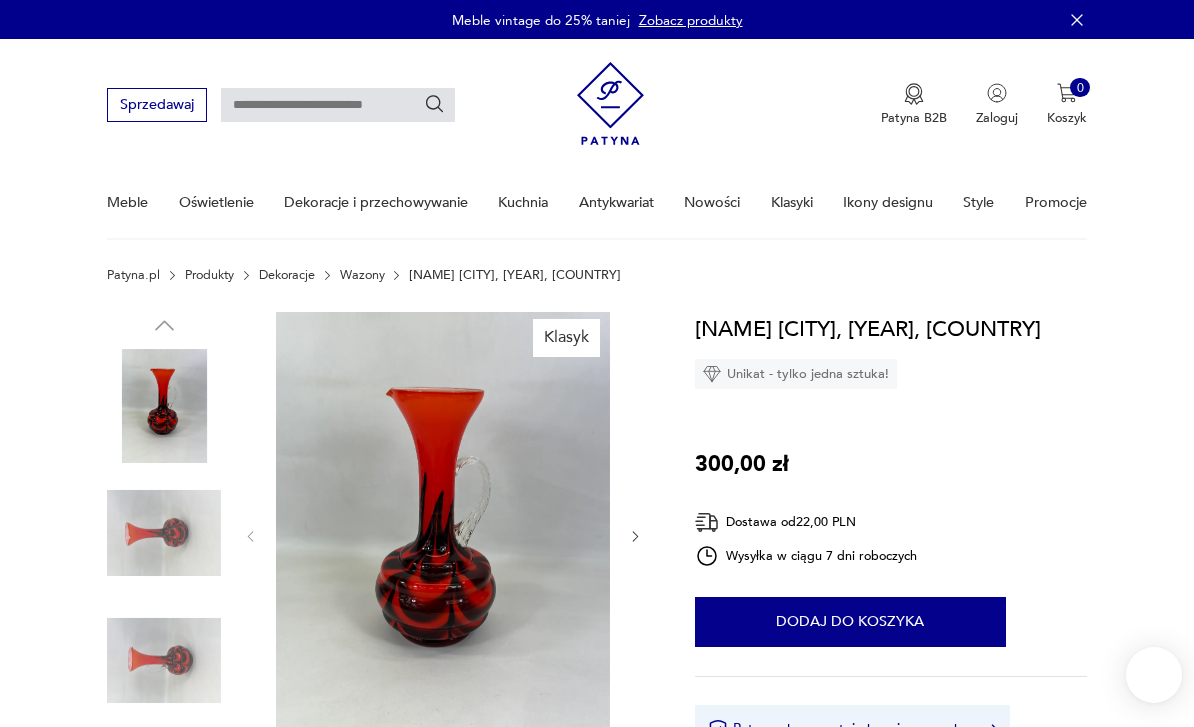 scroll, scrollTop: 0, scrollLeft: 0, axis: both 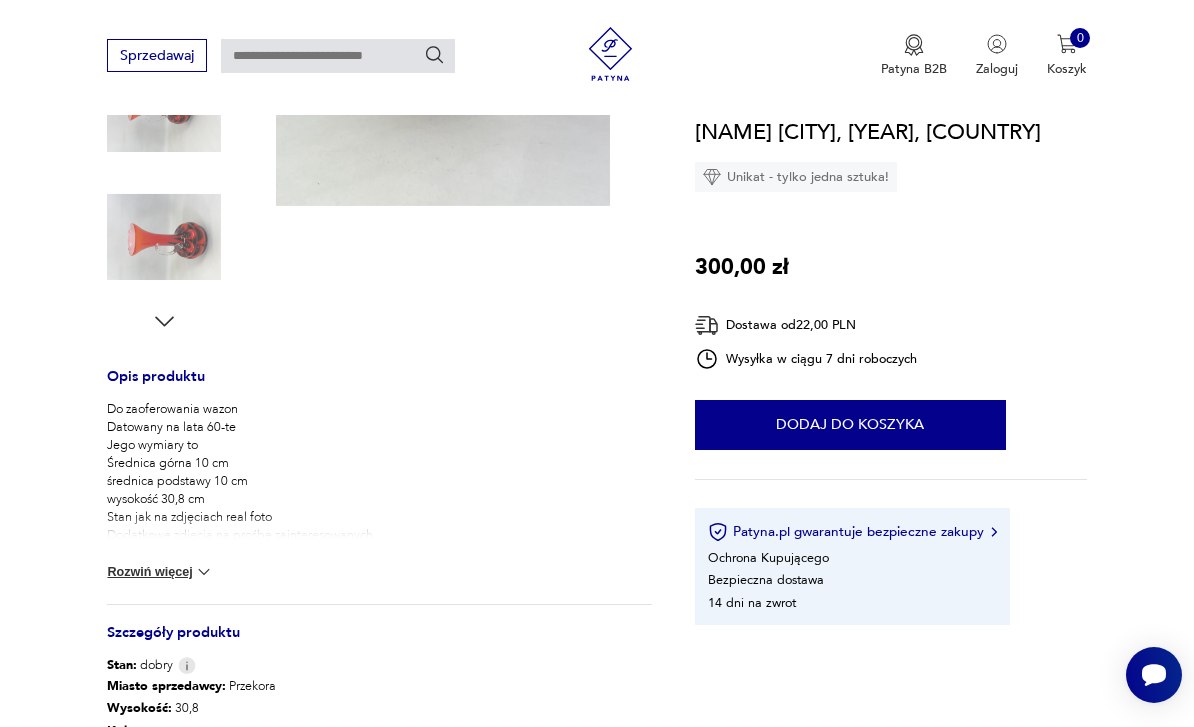click at bounding box center [204, 572] 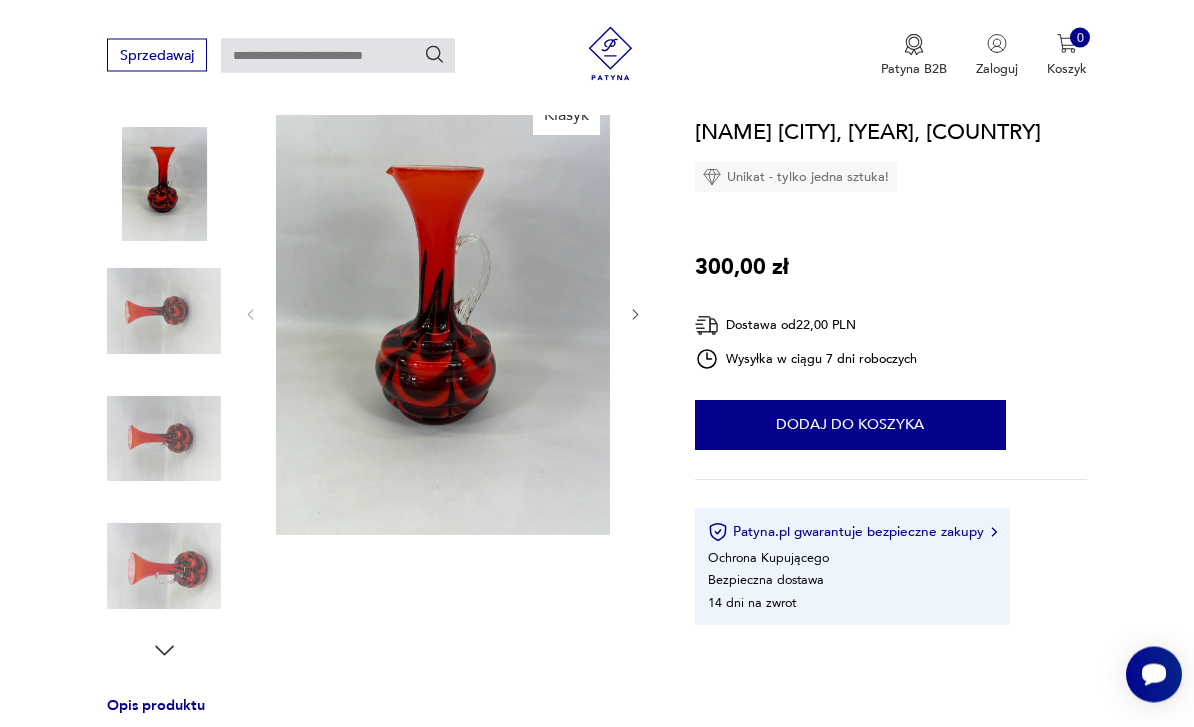 click at bounding box center [443, 313] 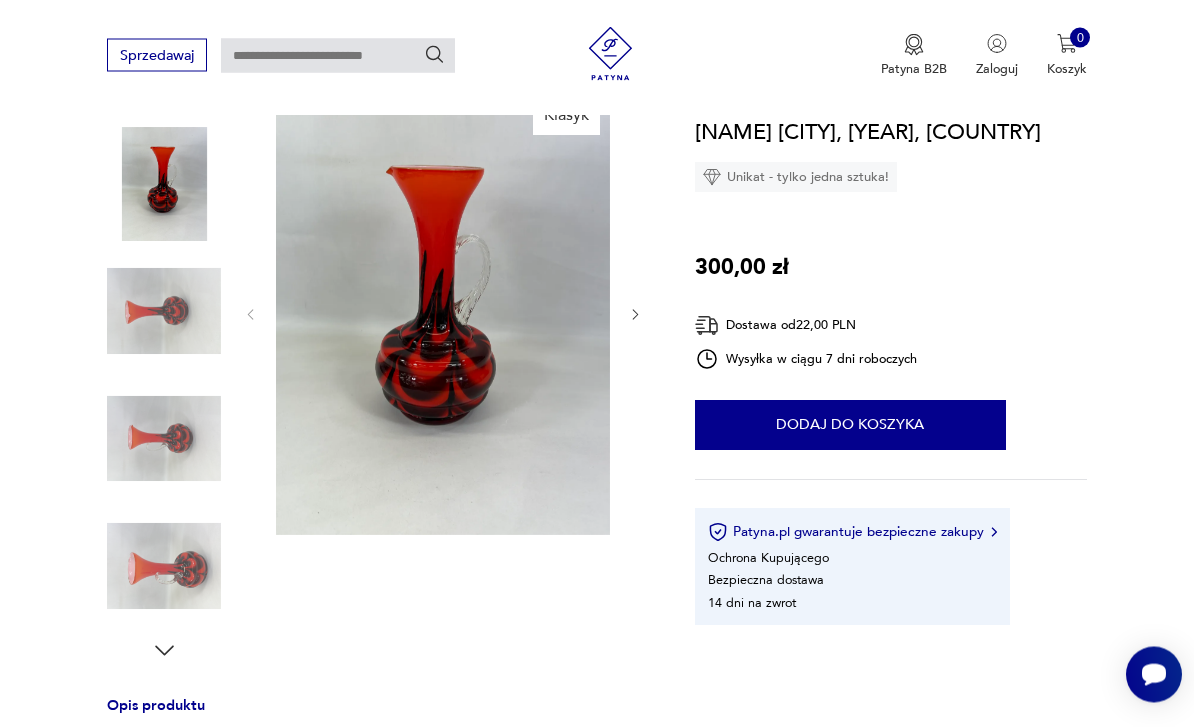 scroll, scrollTop: 222, scrollLeft: 0, axis: vertical 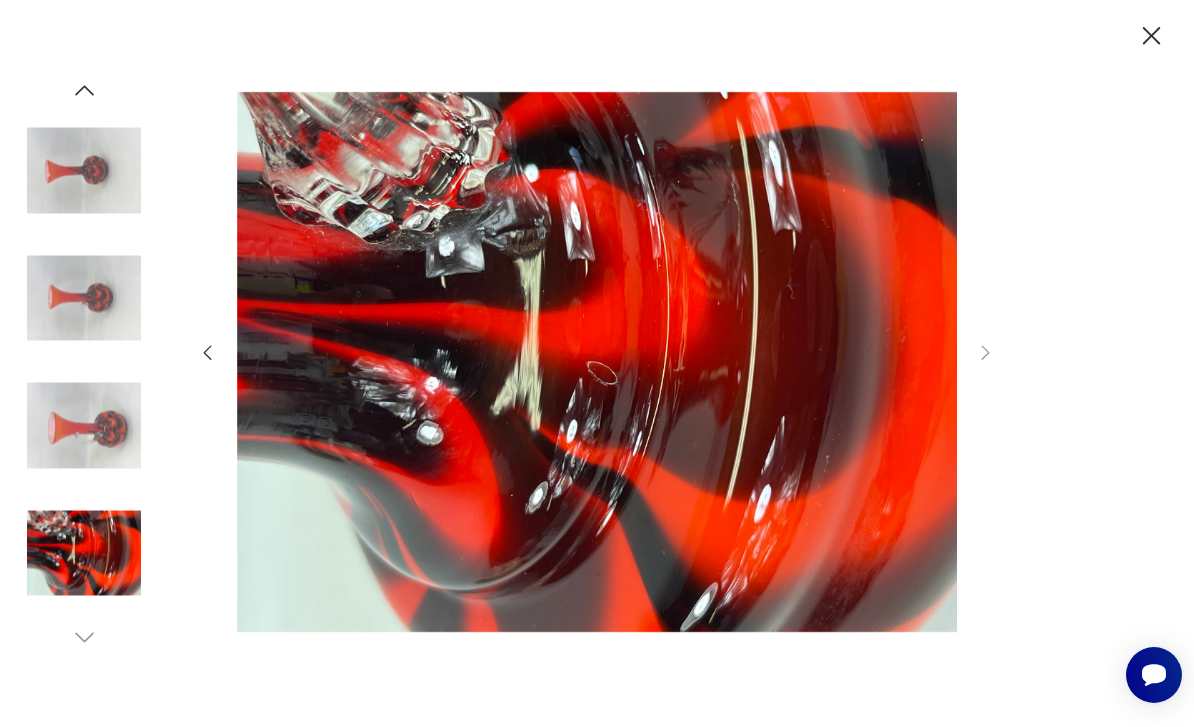 click 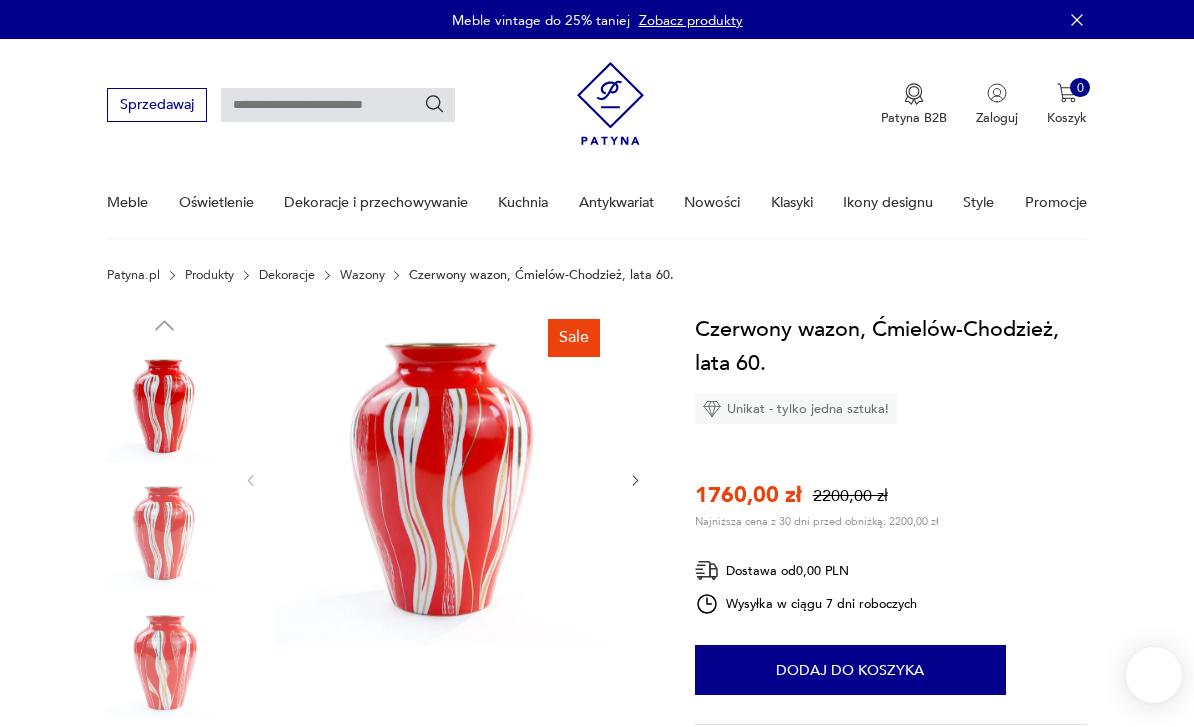 scroll, scrollTop: 0, scrollLeft: 0, axis: both 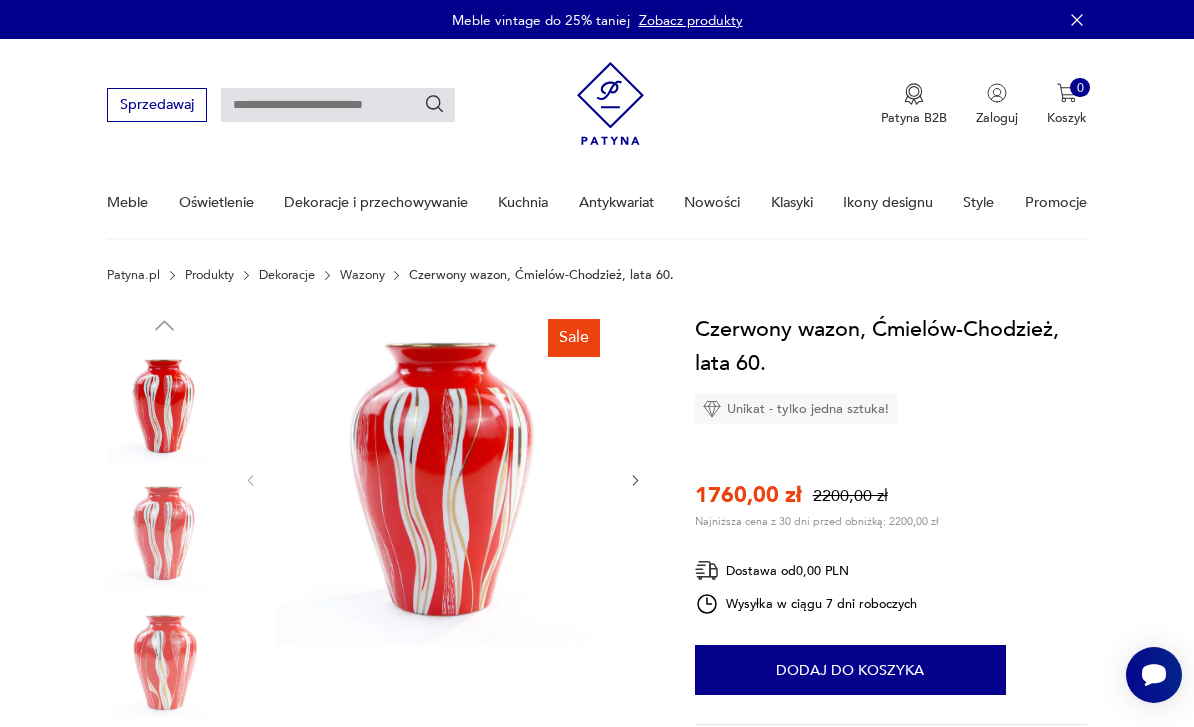 click at bounding box center [443, 479] 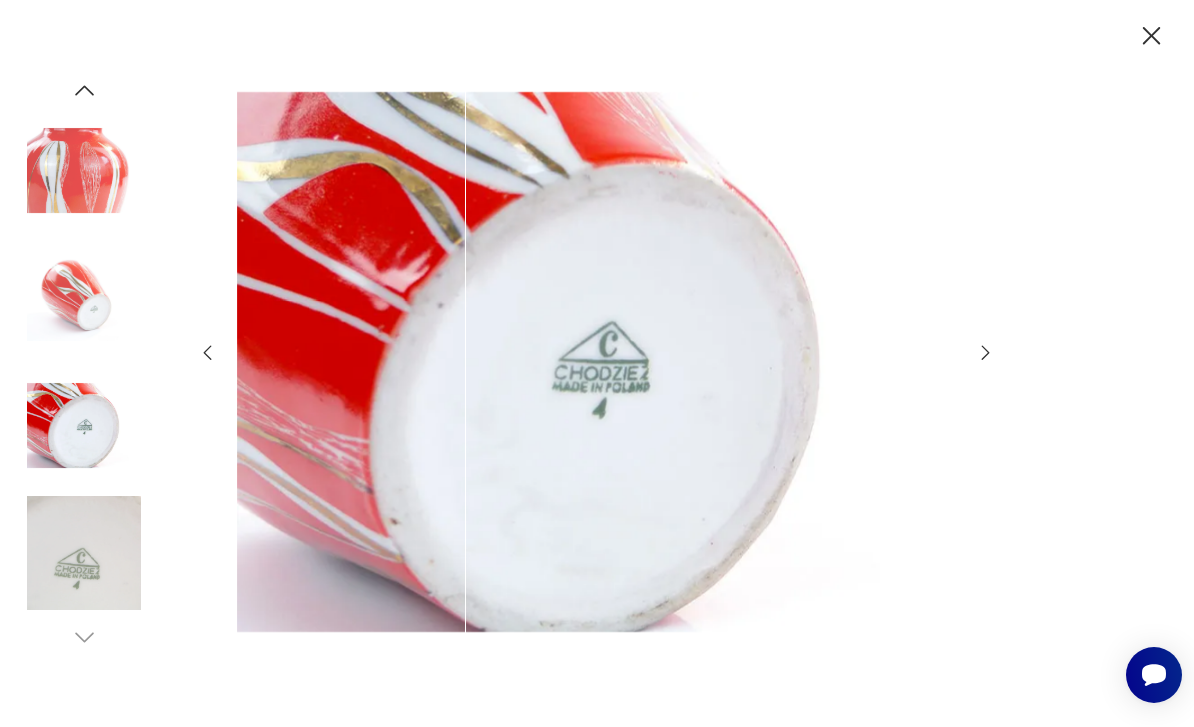 click 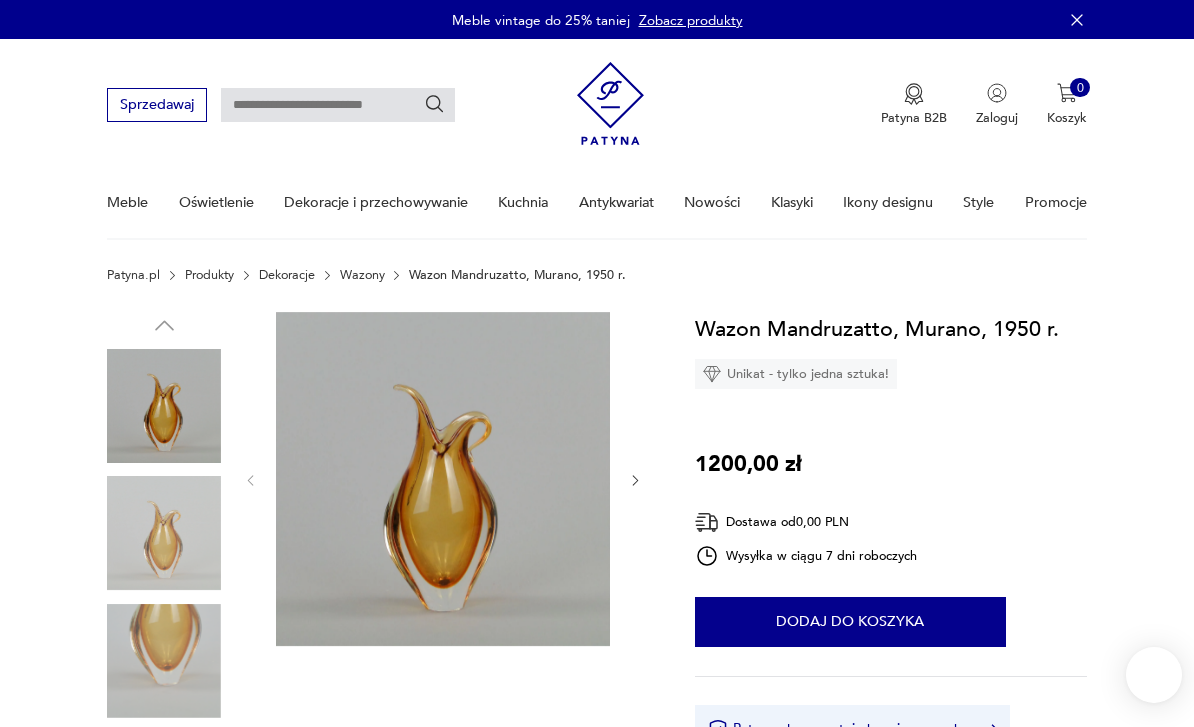 scroll, scrollTop: 0, scrollLeft: 0, axis: both 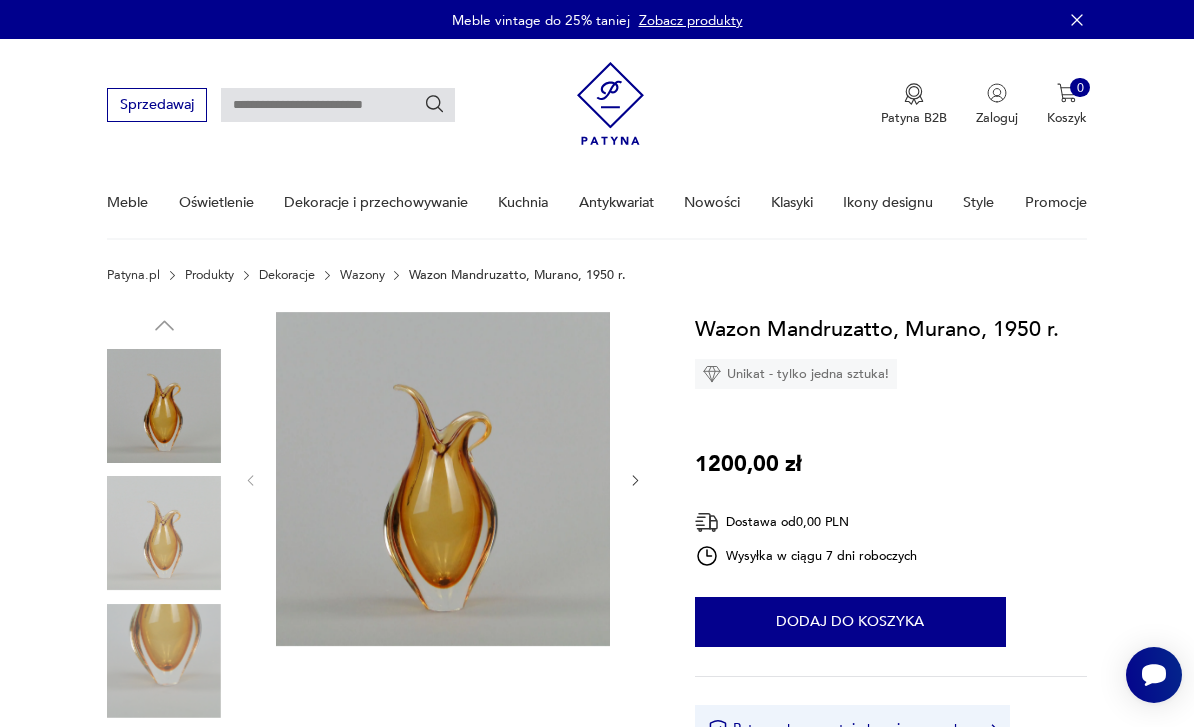 click at bounding box center (164, 533) 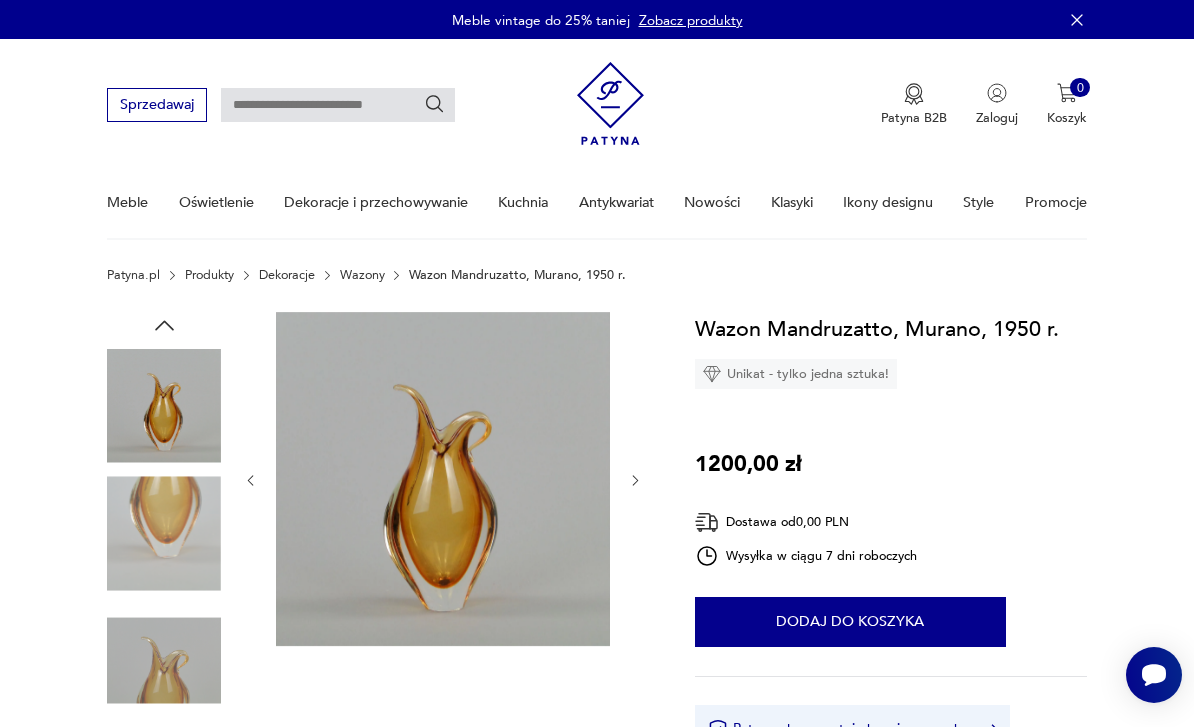 click at bounding box center (164, 533) 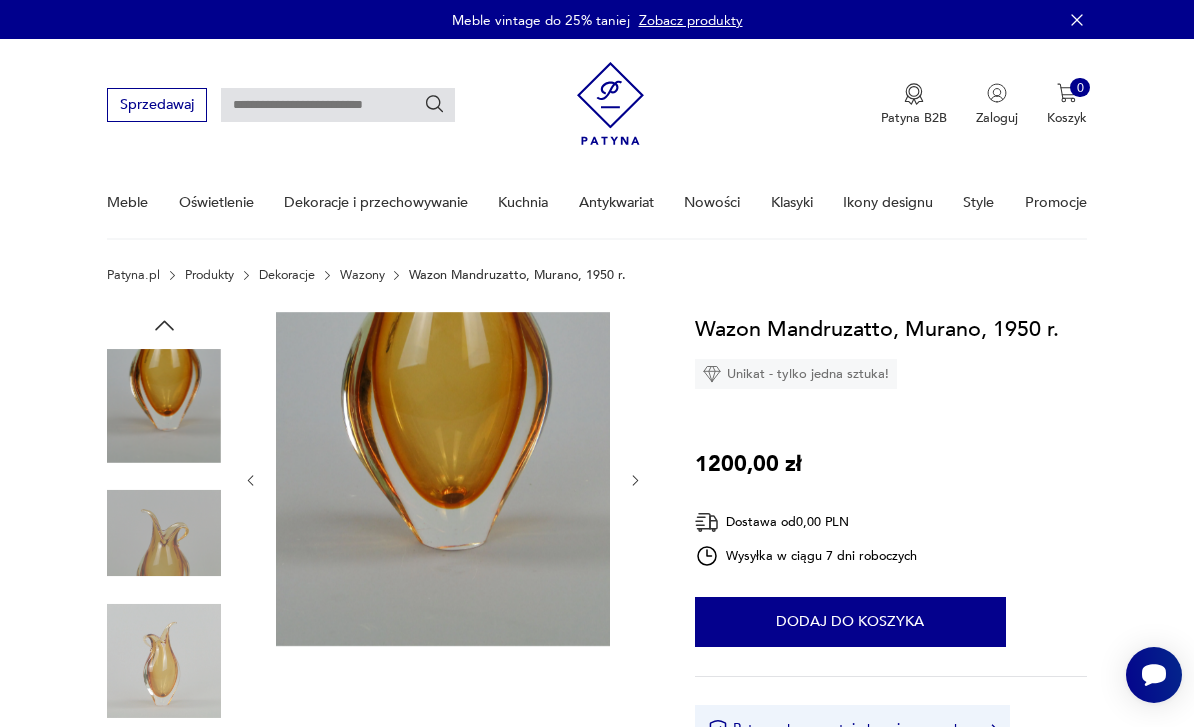 click at bounding box center [443, 479] 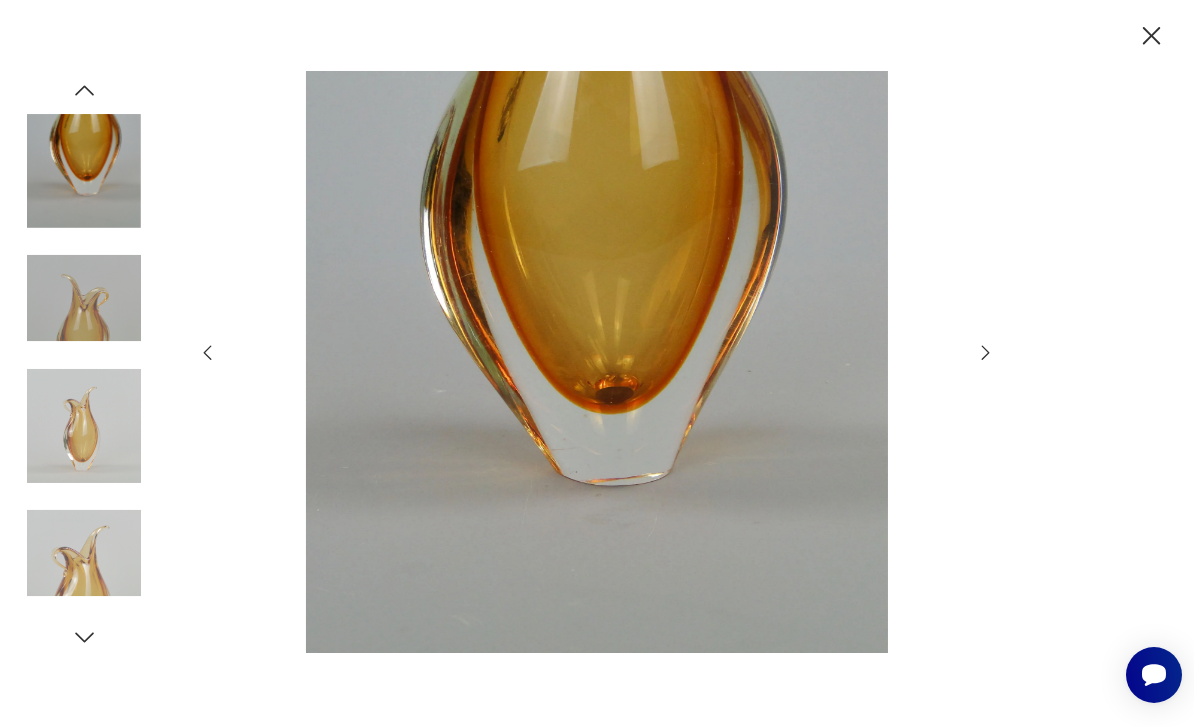 click 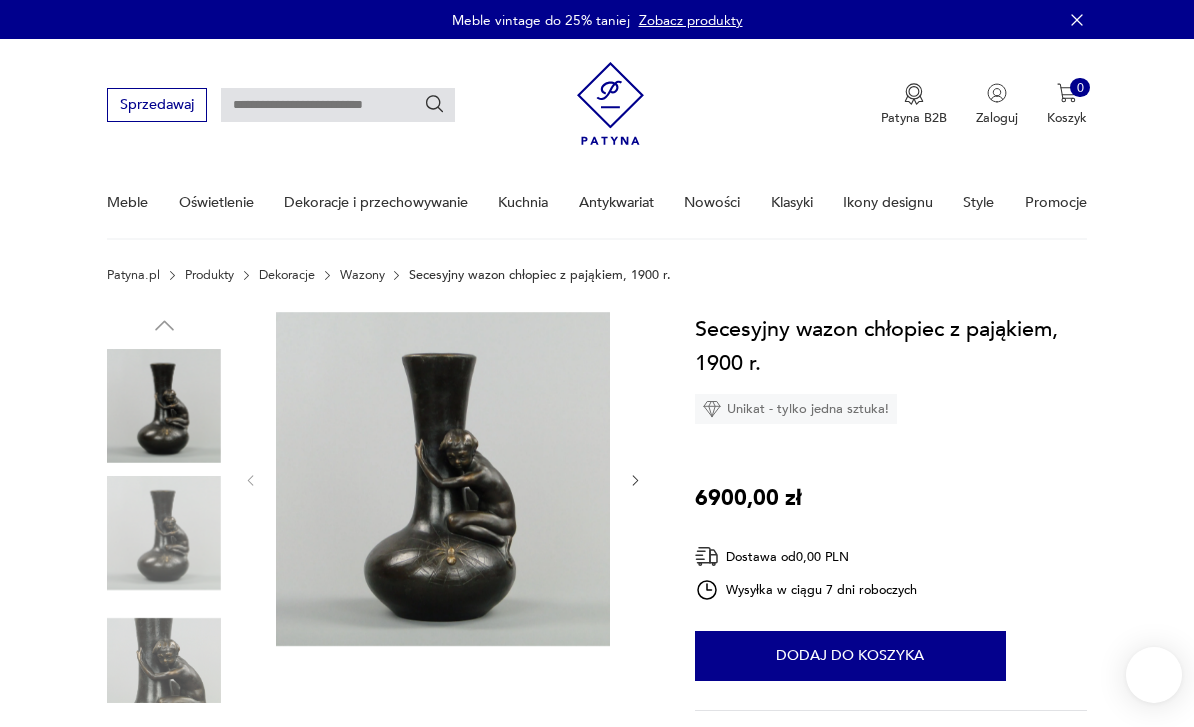 scroll, scrollTop: 0, scrollLeft: 0, axis: both 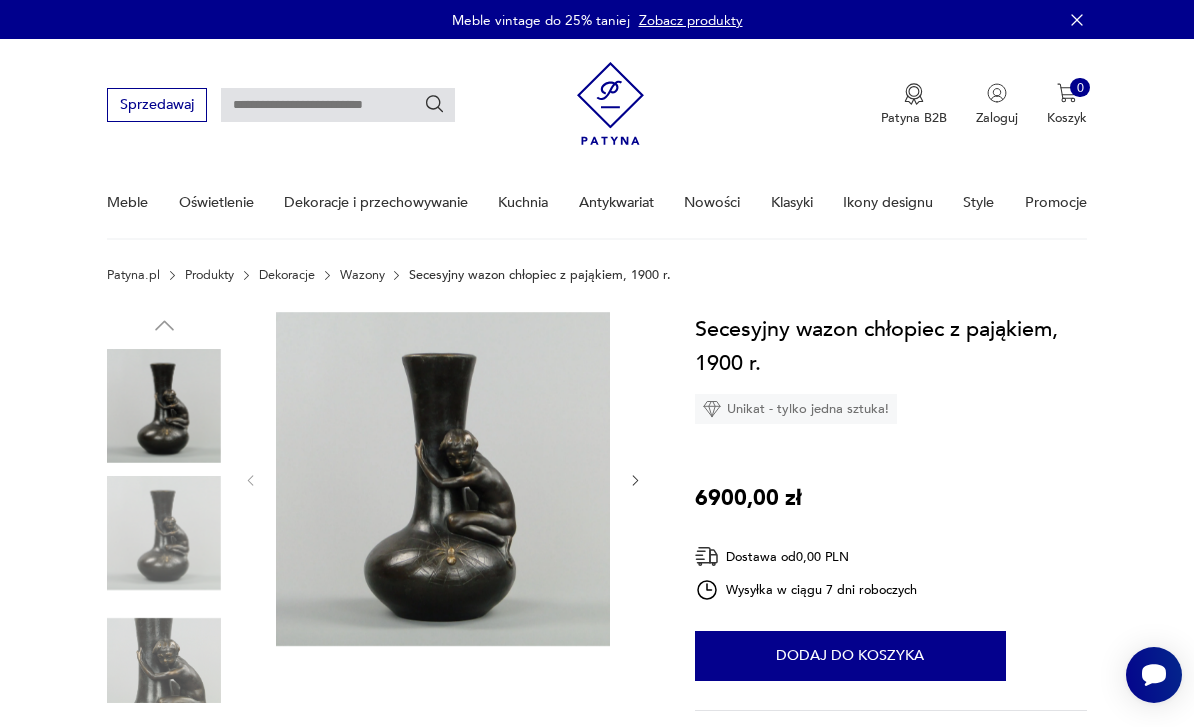 click at bounding box center [443, 479] 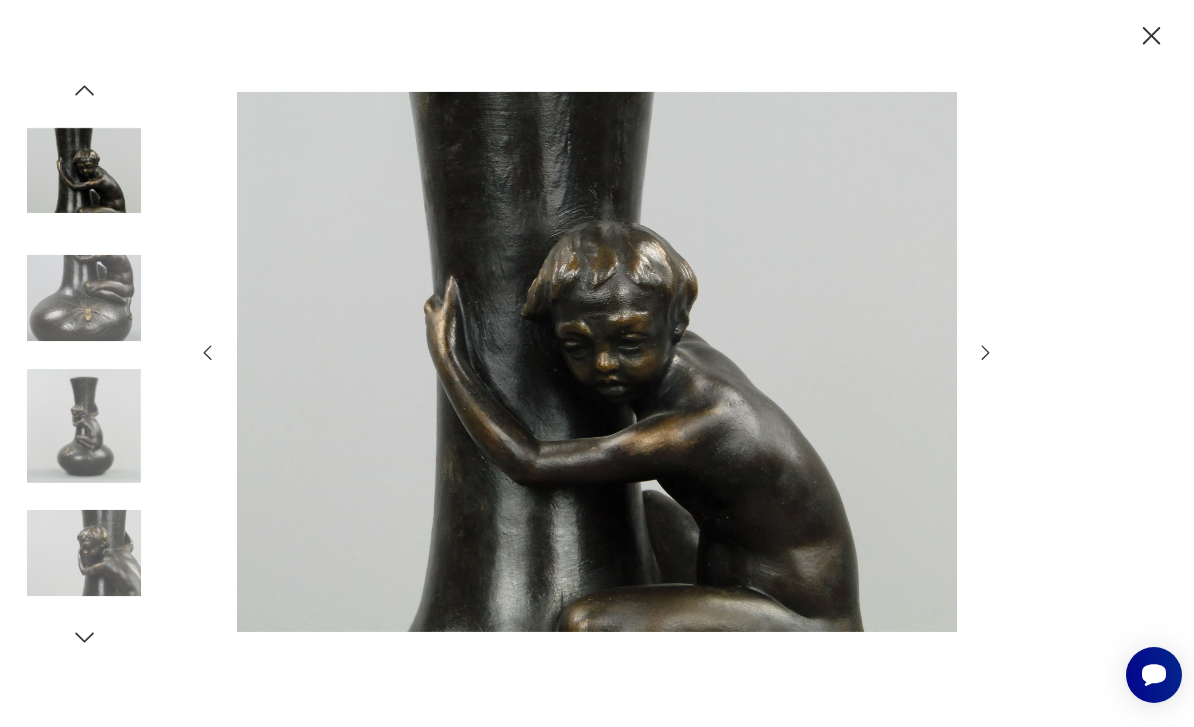 click 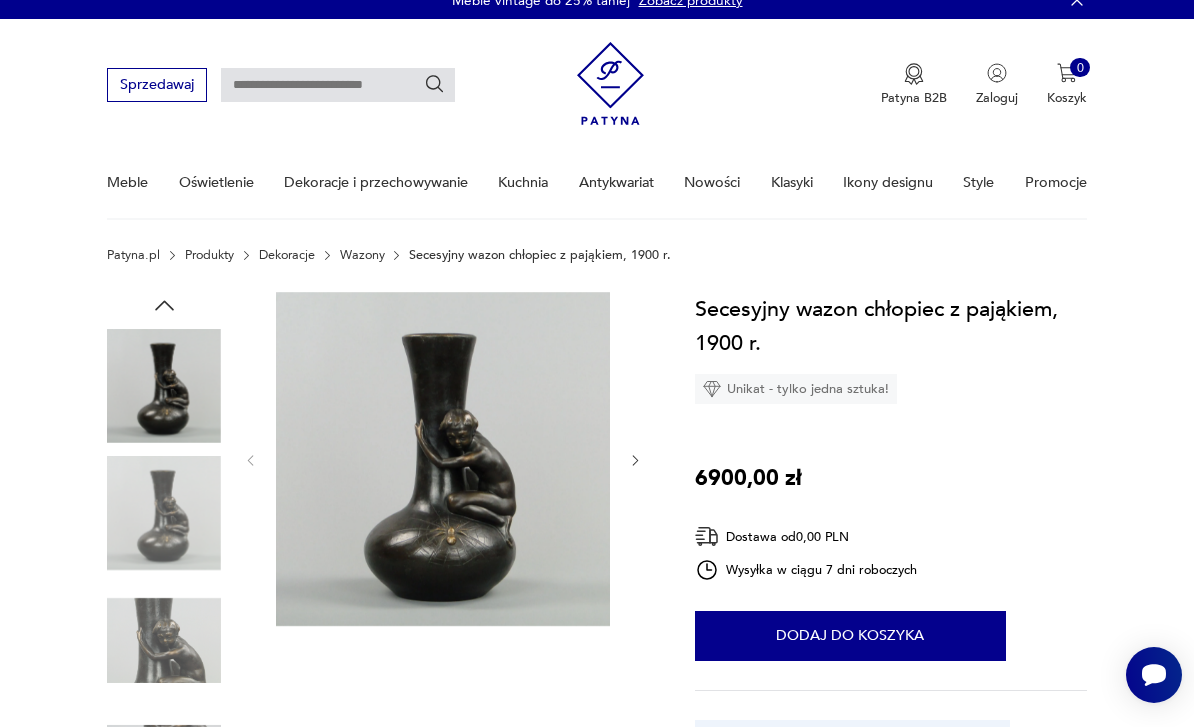 scroll, scrollTop: 0, scrollLeft: 0, axis: both 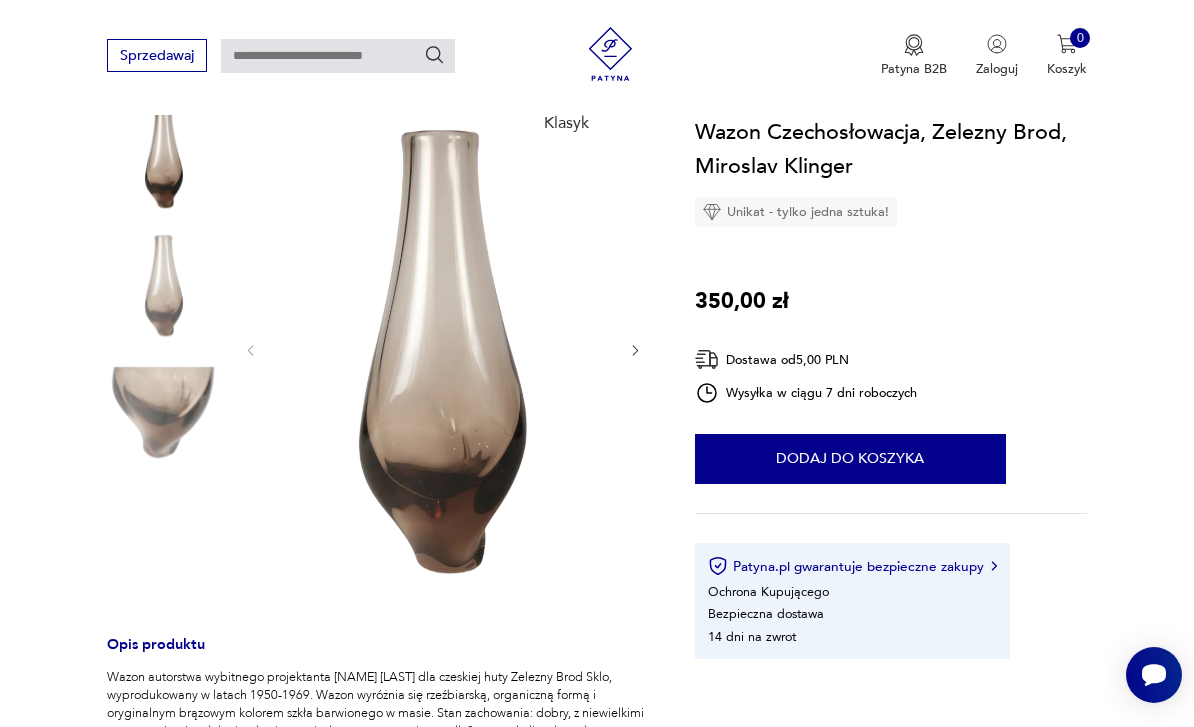 click at bounding box center [443, 348] 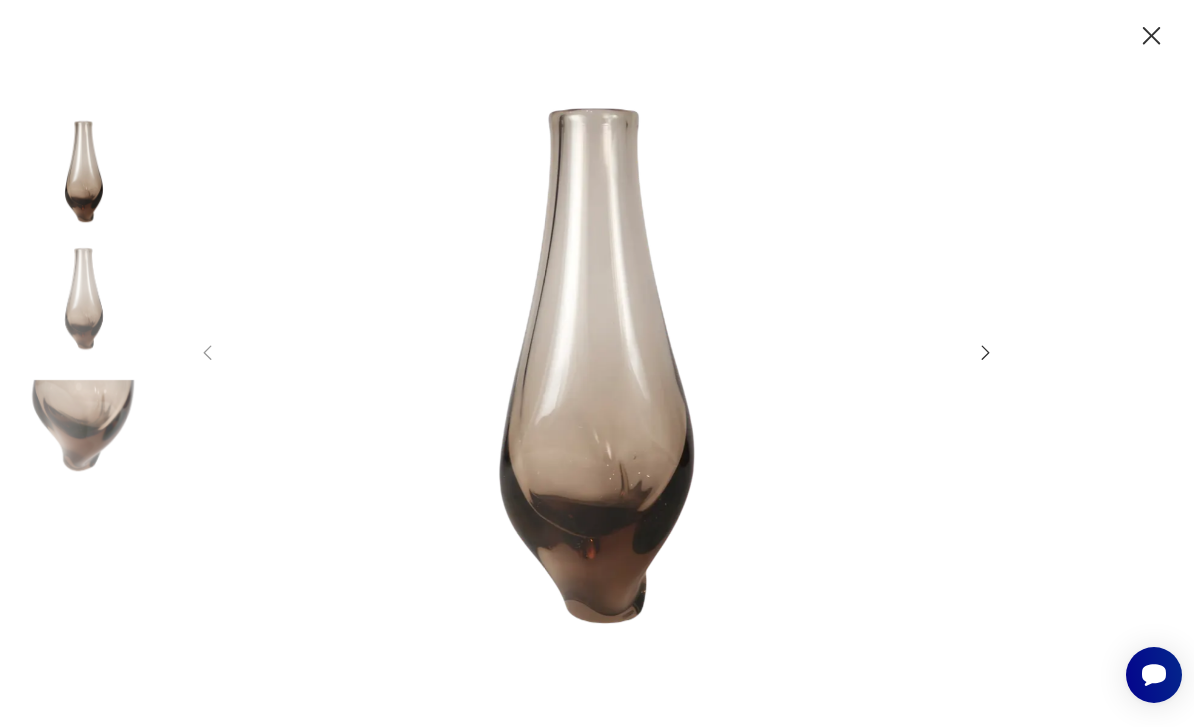 click at bounding box center (597, 363) 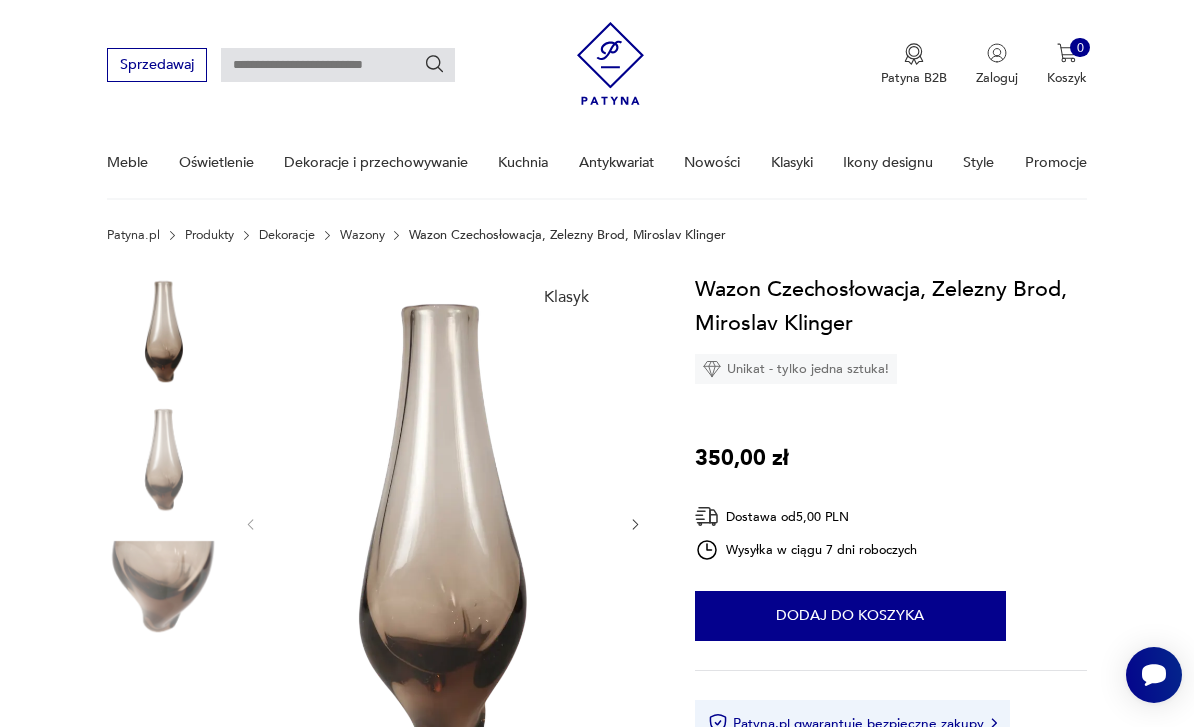 scroll, scrollTop: 0, scrollLeft: 0, axis: both 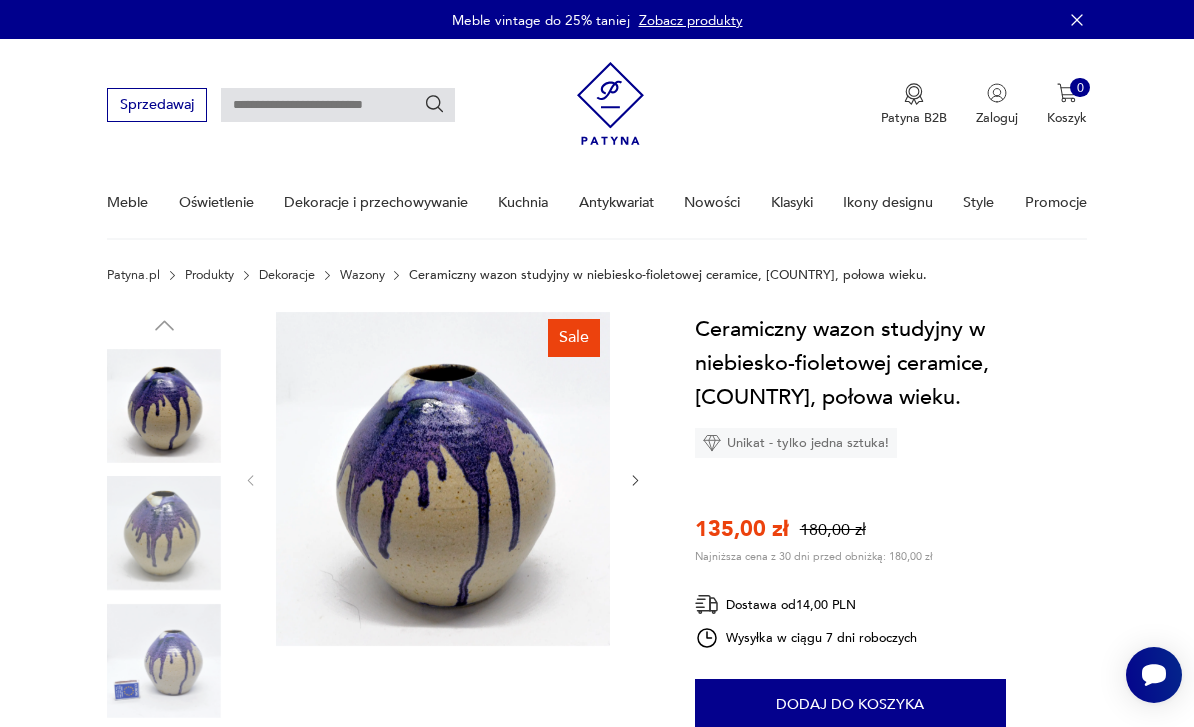 click at bounding box center [443, 479] 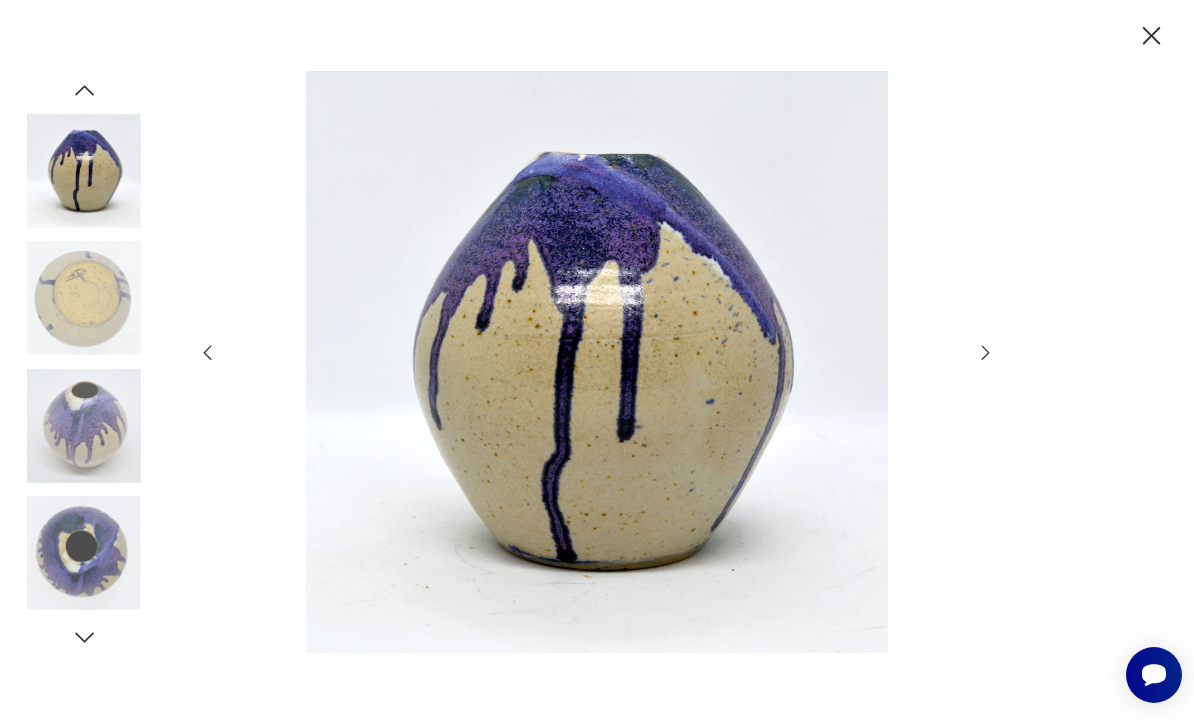 click 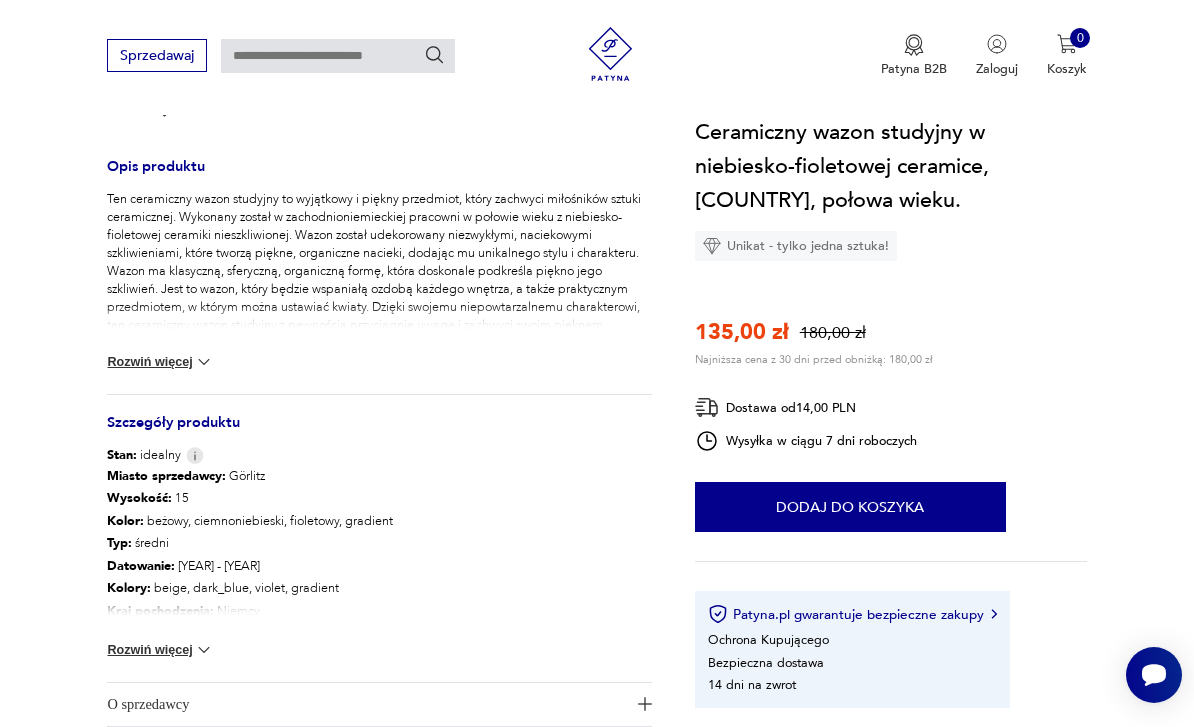 scroll, scrollTop: 759, scrollLeft: 0, axis: vertical 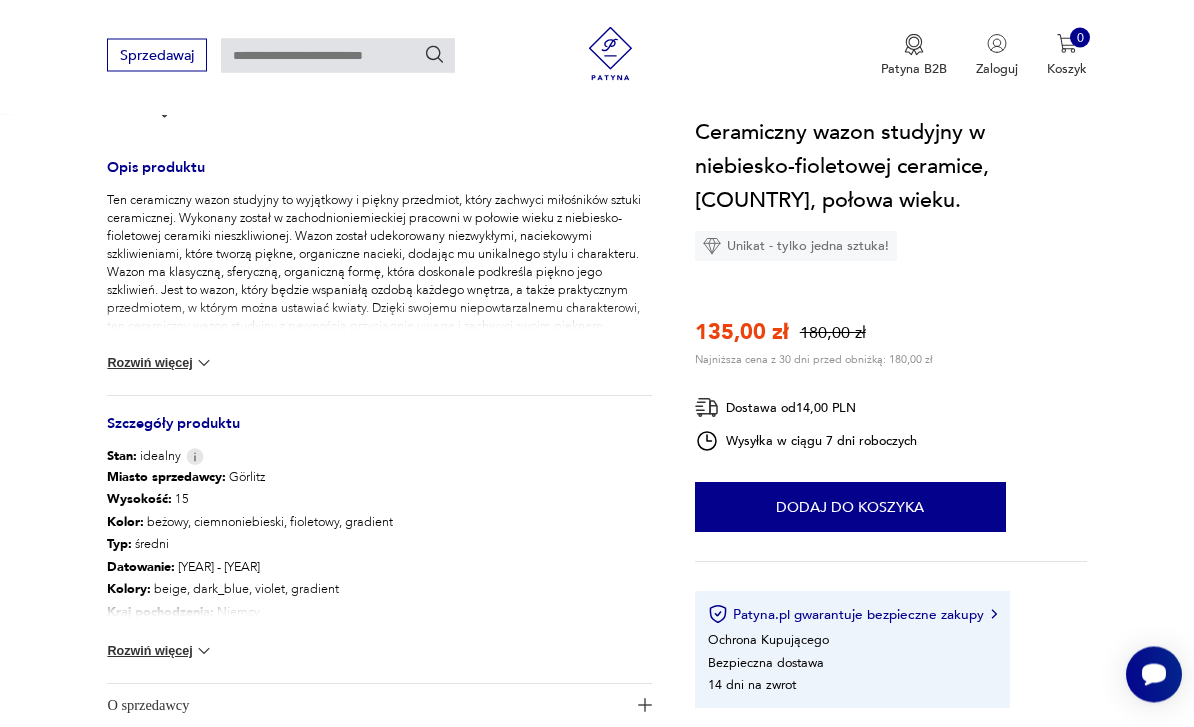 click on "Ten ceramiczny wazon studyjny to wyjątkowy i piękny przedmiot, który zachwyci miłośników sztuki ceramicznej. Wykonany został w zachodnioniemieckiej pracowni w połowie wieku z niebiesko-fioletowej ceramiki nieszkliwionej. Wazon został udekorowany niezwykłymi, naciekowymi szkliwieniami, które tworzą piękne, organiczne nacieki, dodając mu unikalnego stylu i charakteru. Wazon ma klasyczną, sferyczną, organiczną formę, która doskonale podkreśla piękno jego szkliwień. Jest to wazon, który będzie wspaniałą ozdobą każdego wnętrza, a także praktycznym przedmiotem, w którym można ustawiać kwiaty. Dzięki swojemu niepowtarzalnemu charakterowi, ten ceramiczny wazon studyjny z pewnością przyciągnie uwagę i zachwyci swoim pięknem. Przedmiot sygnowany. Wazon w stanie idealnym, bez uszkodzeń.
Wymiary:
wysokość 15 cm | średnica podstawy 7 cm | średnica 15 cm | średnica wlotu 4 cm Rozwiń więcej" at bounding box center [379, 294] 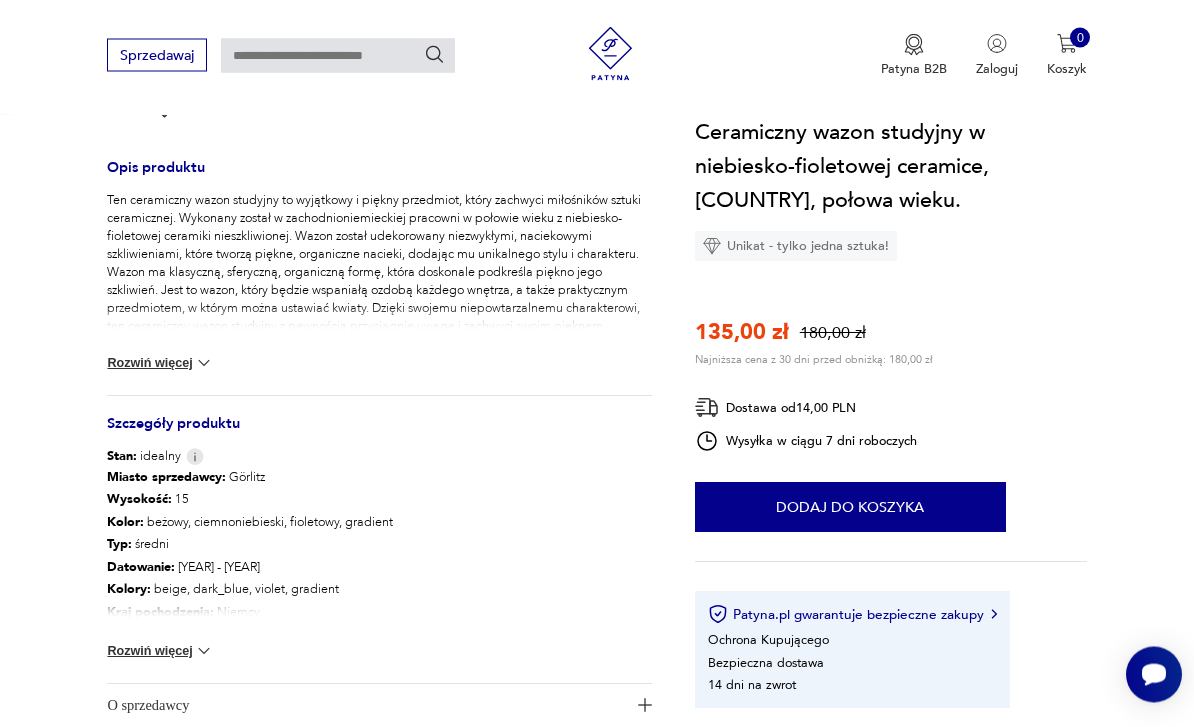 click on "Rozwiń więcej" at bounding box center [160, 364] 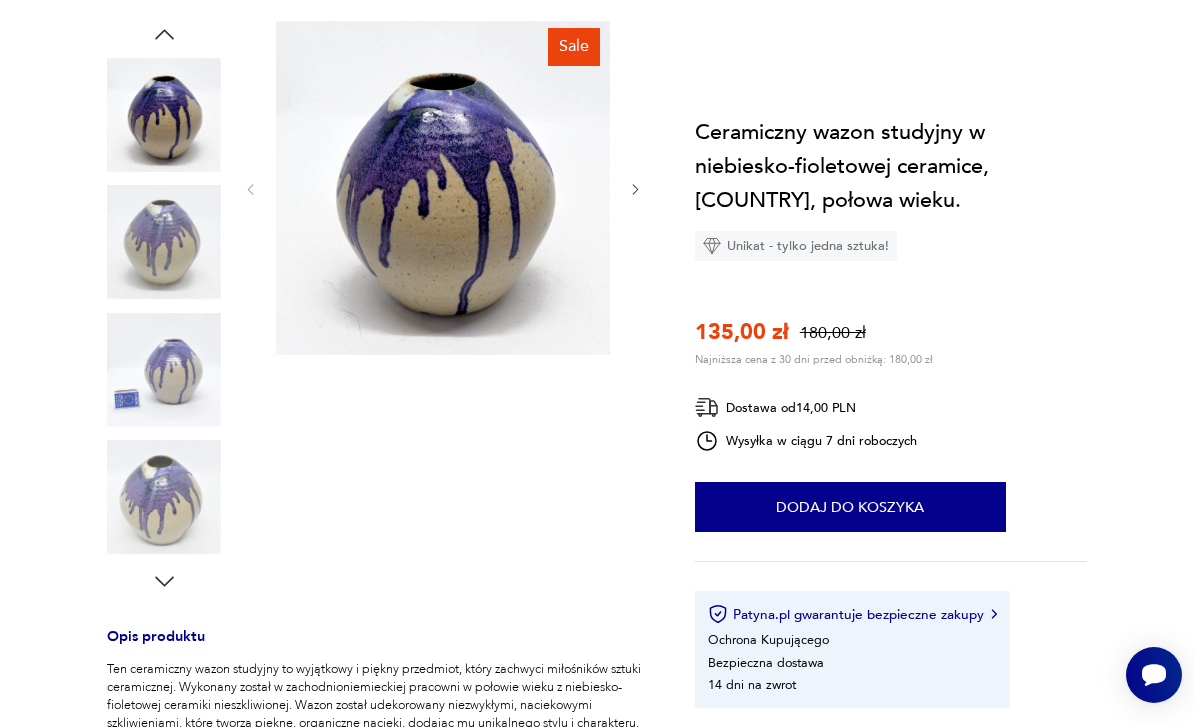 scroll, scrollTop: 0, scrollLeft: 0, axis: both 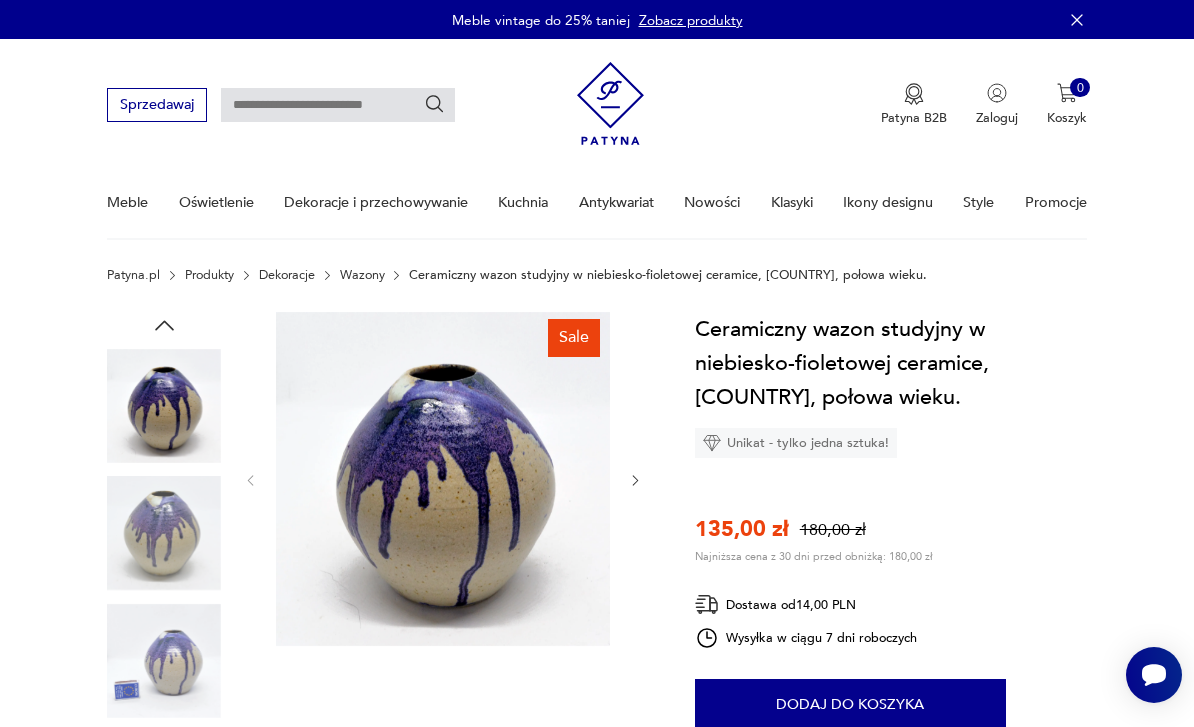 click at bounding box center (443, 479) 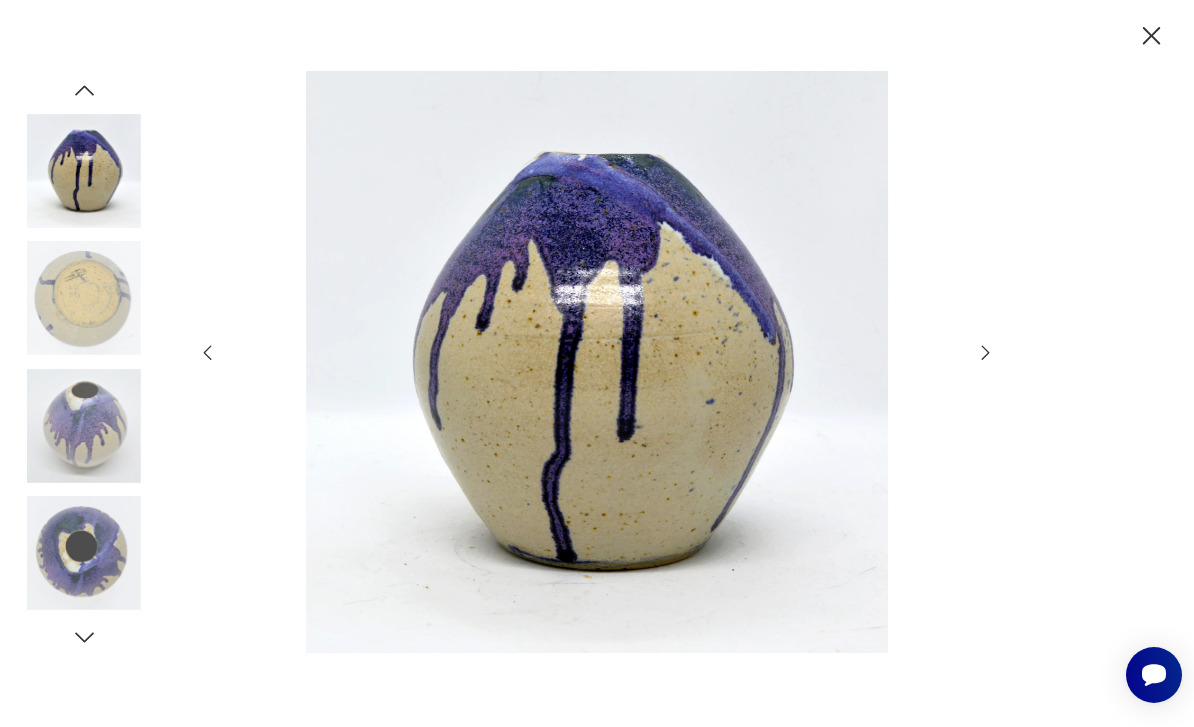click at bounding box center [597, 363] 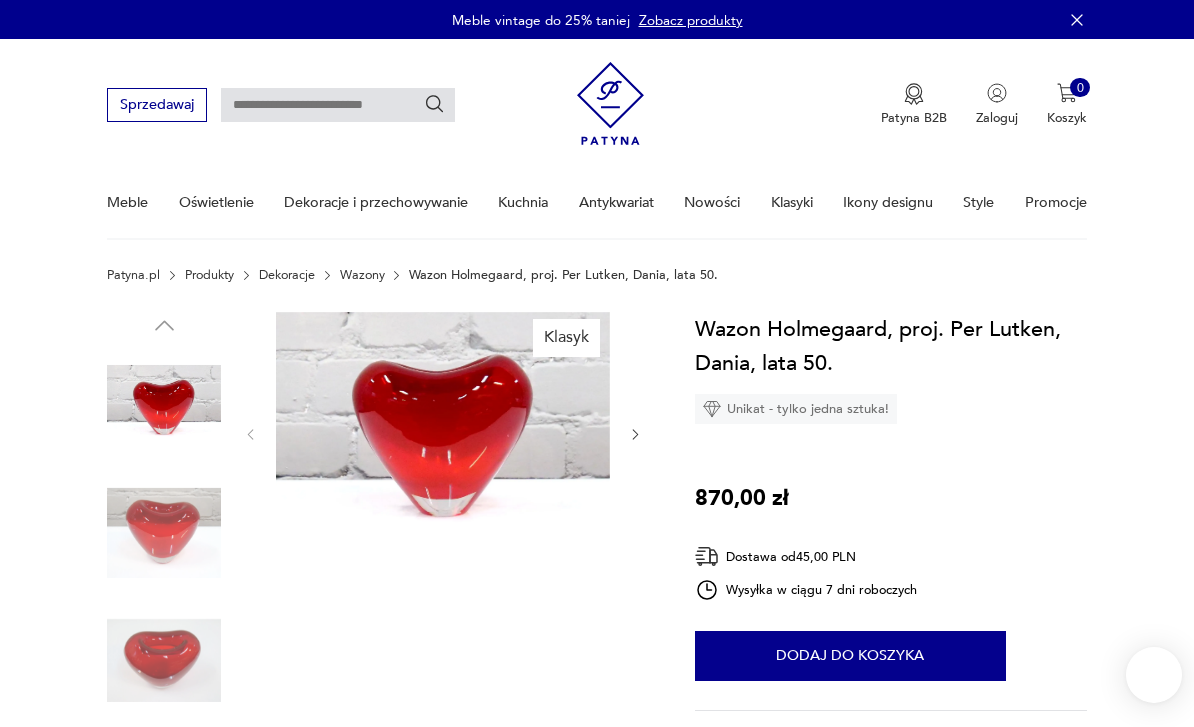 scroll, scrollTop: 0, scrollLeft: 0, axis: both 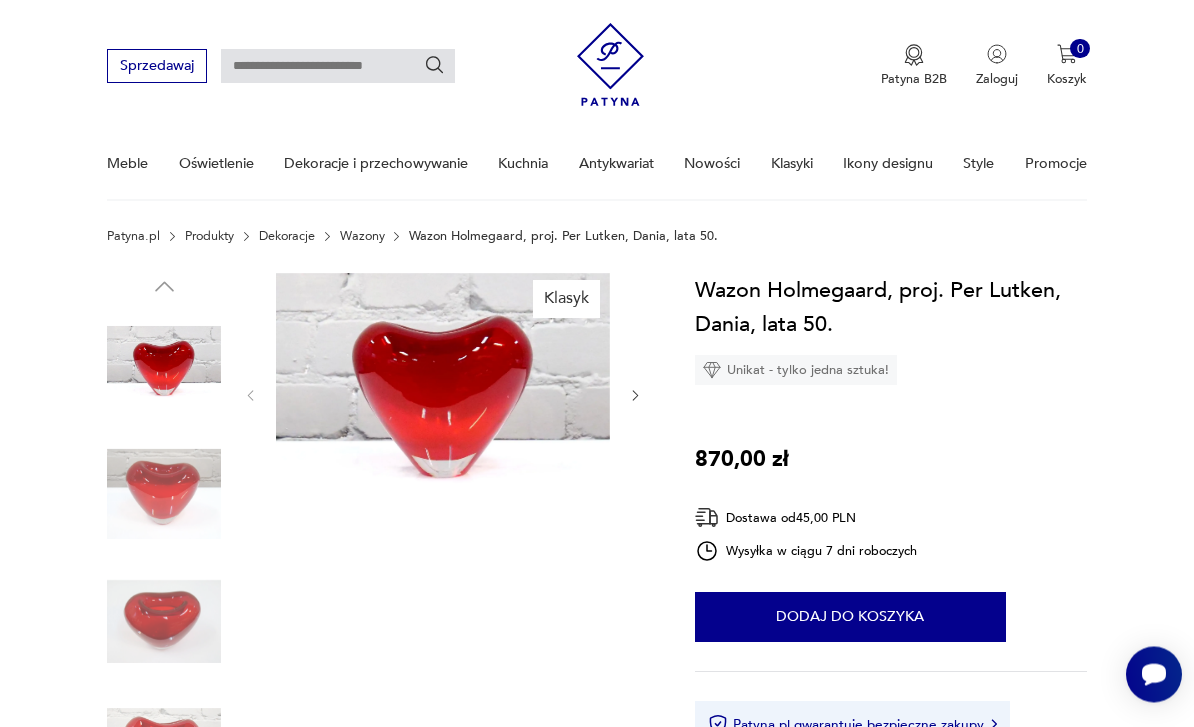 click at bounding box center [443, 394] 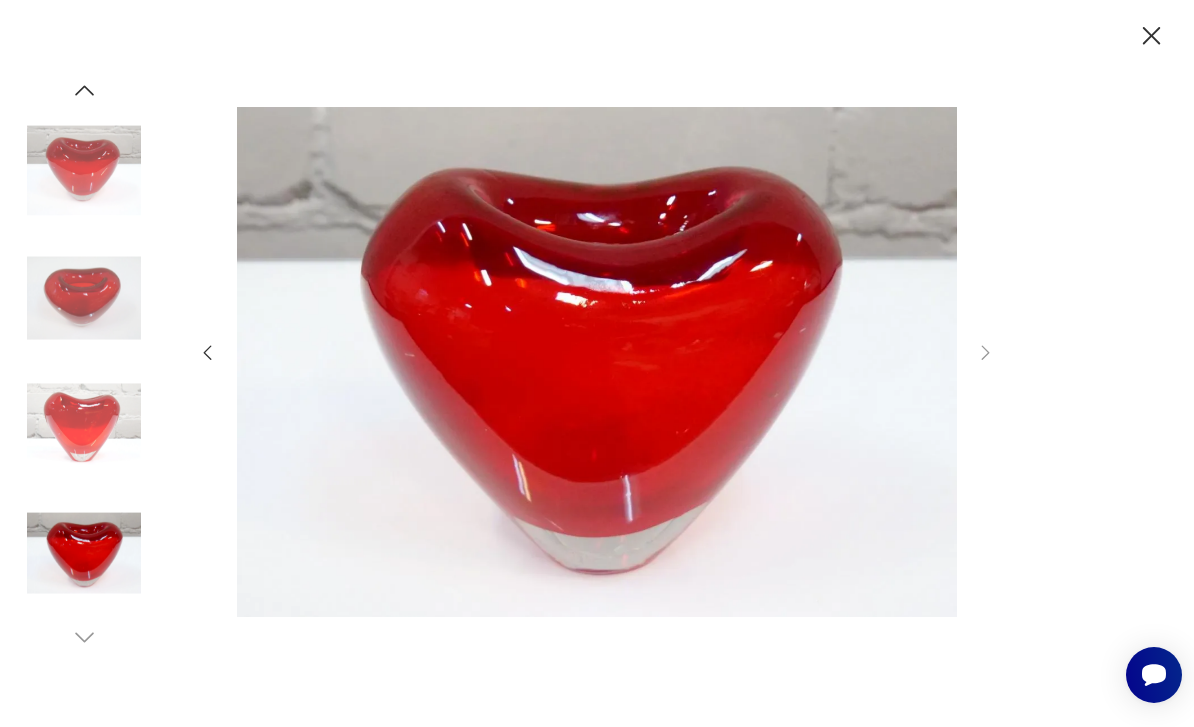scroll, scrollTop: 23, scrollLeft: 0, axis: vertical 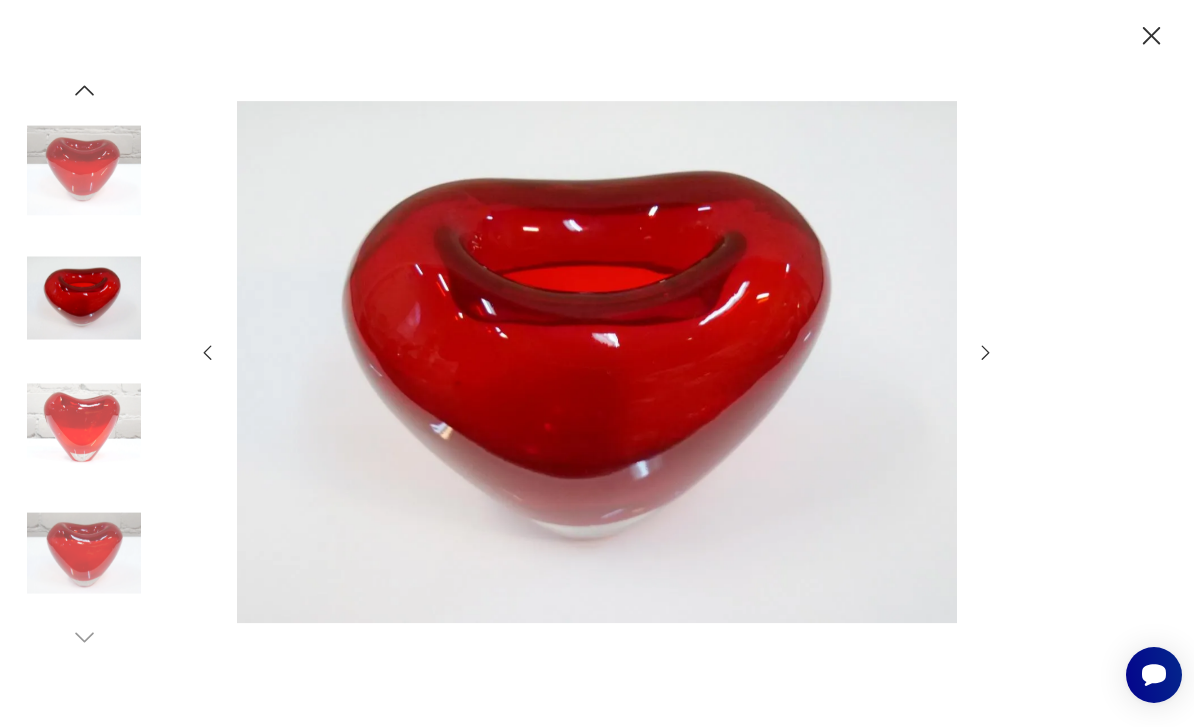 click at bounding box center [597, 362] 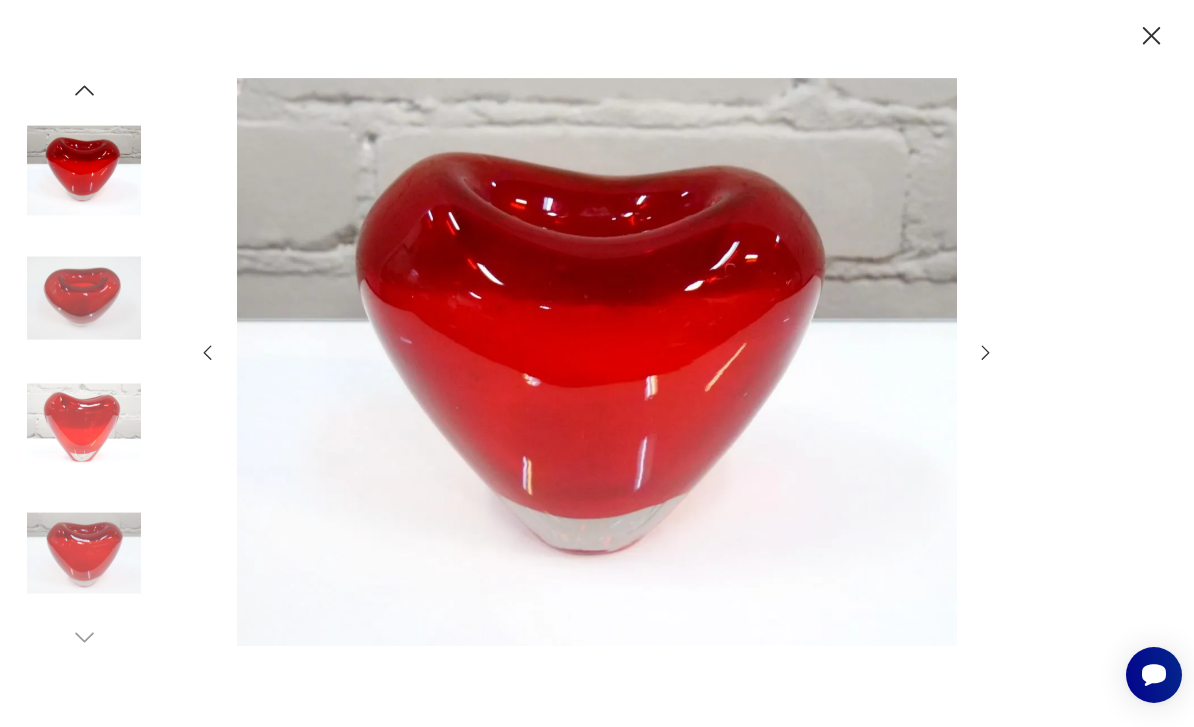scroll, scrollTop: 0, scrollLeft: 0, axis: both 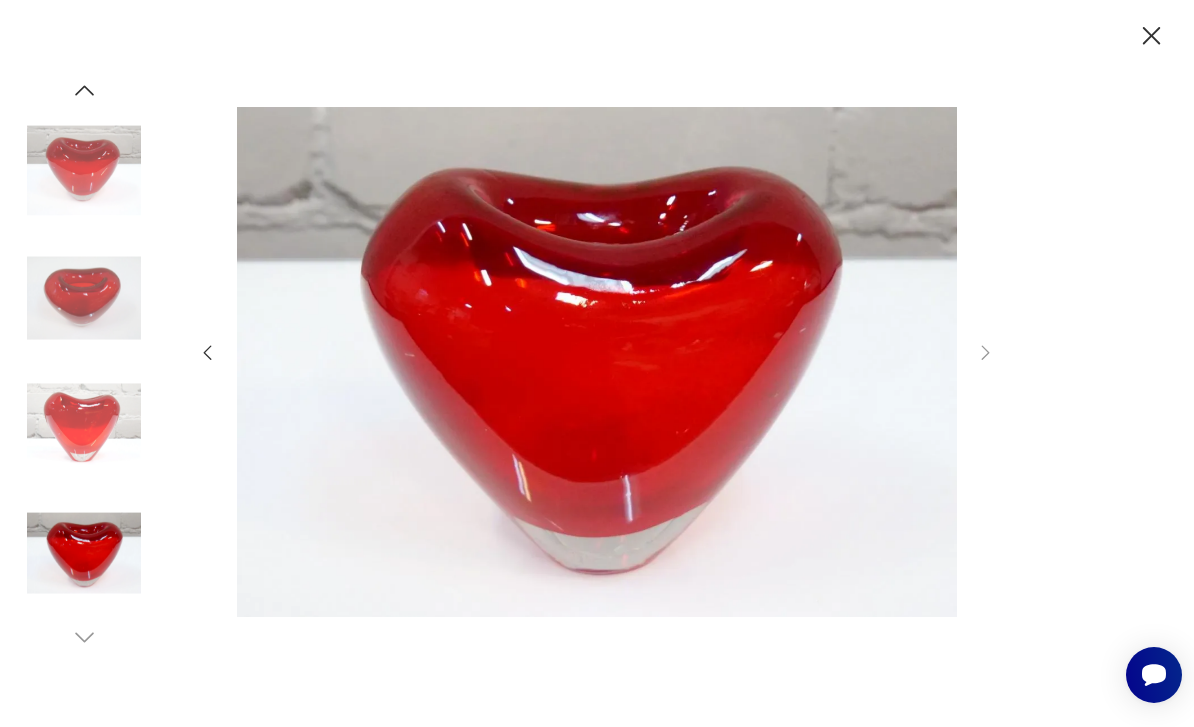 click 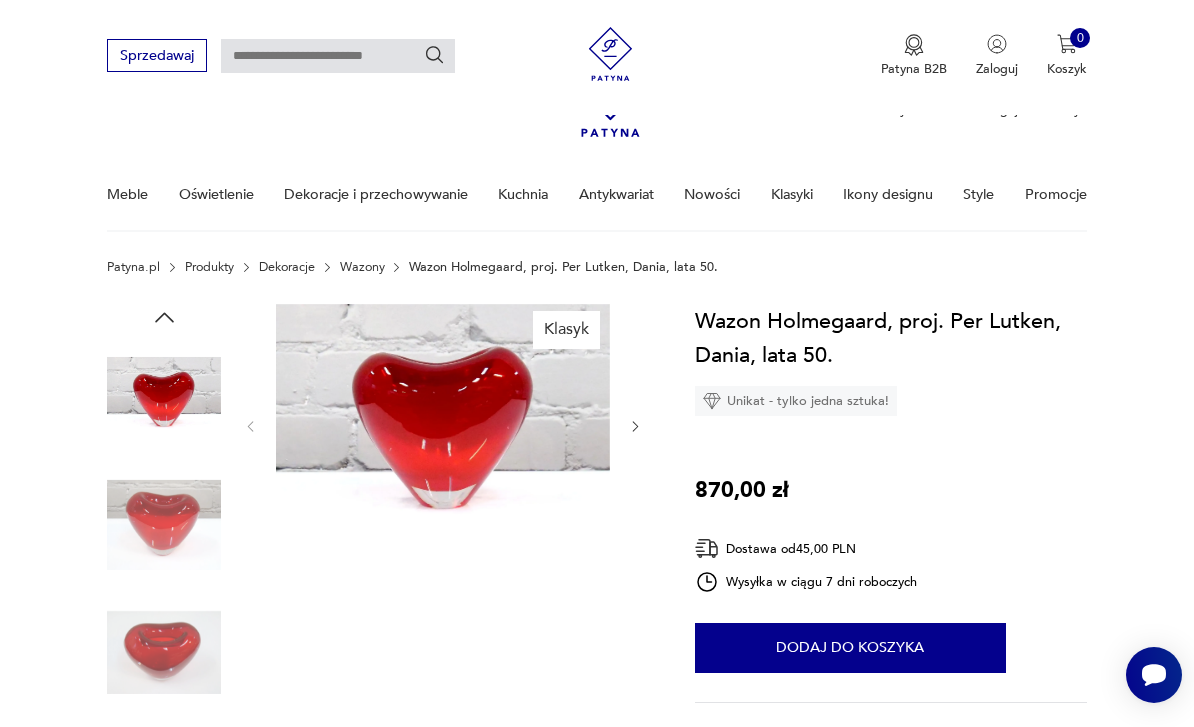 scroll, scrollTop: 0, scrollLeft: 0, axis: both 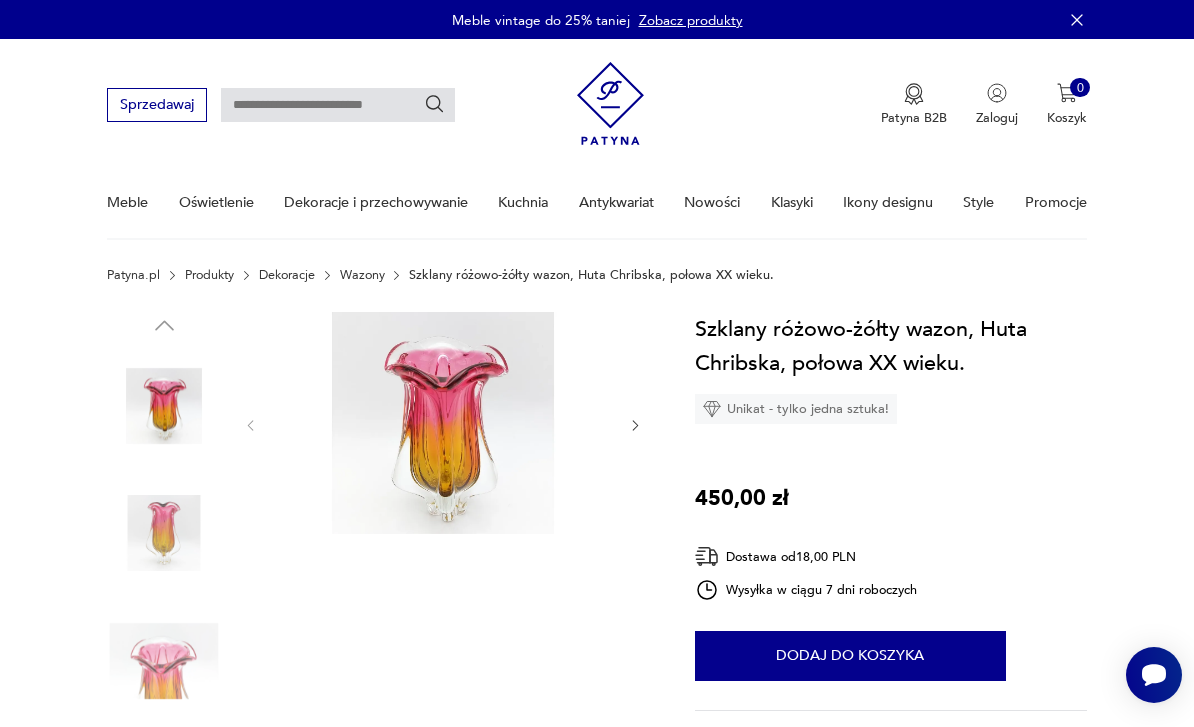 click at bounding box center (443, 423) 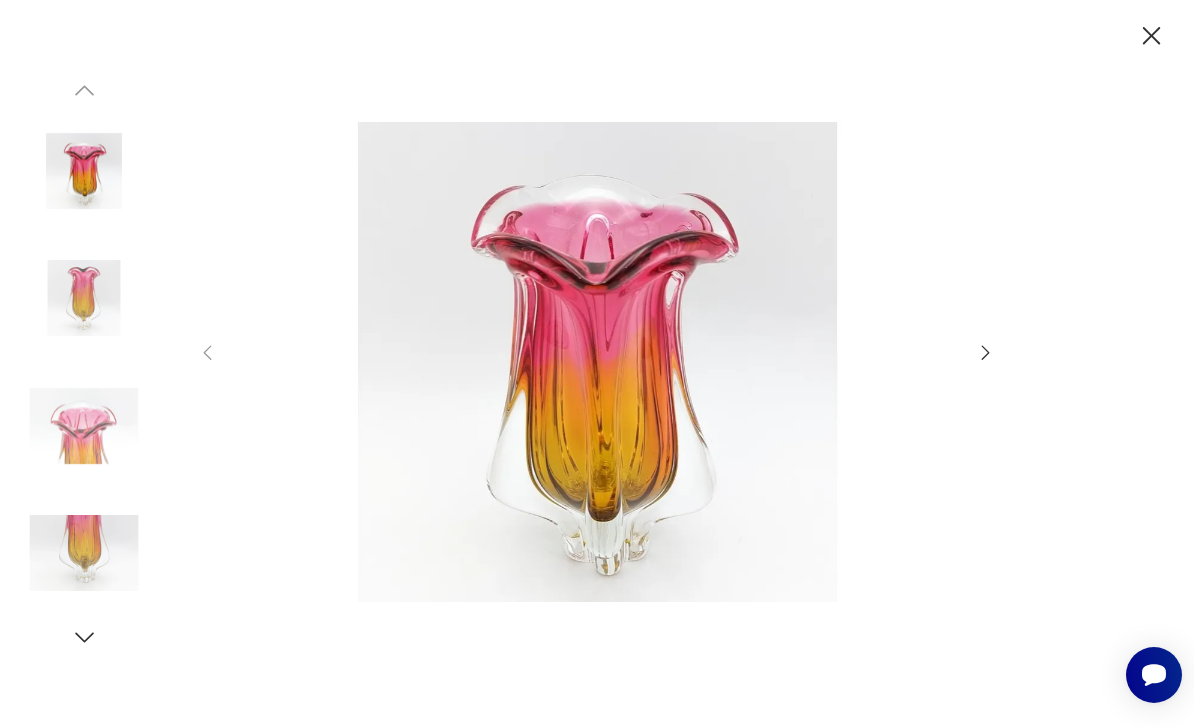 click 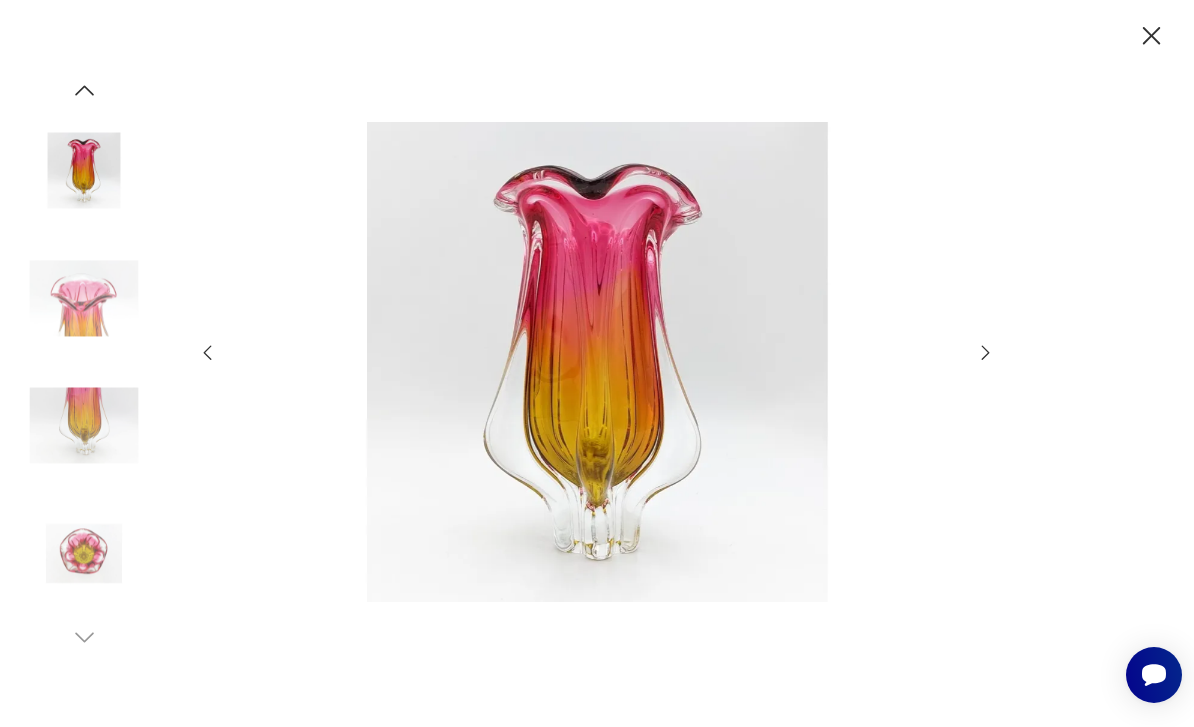 click 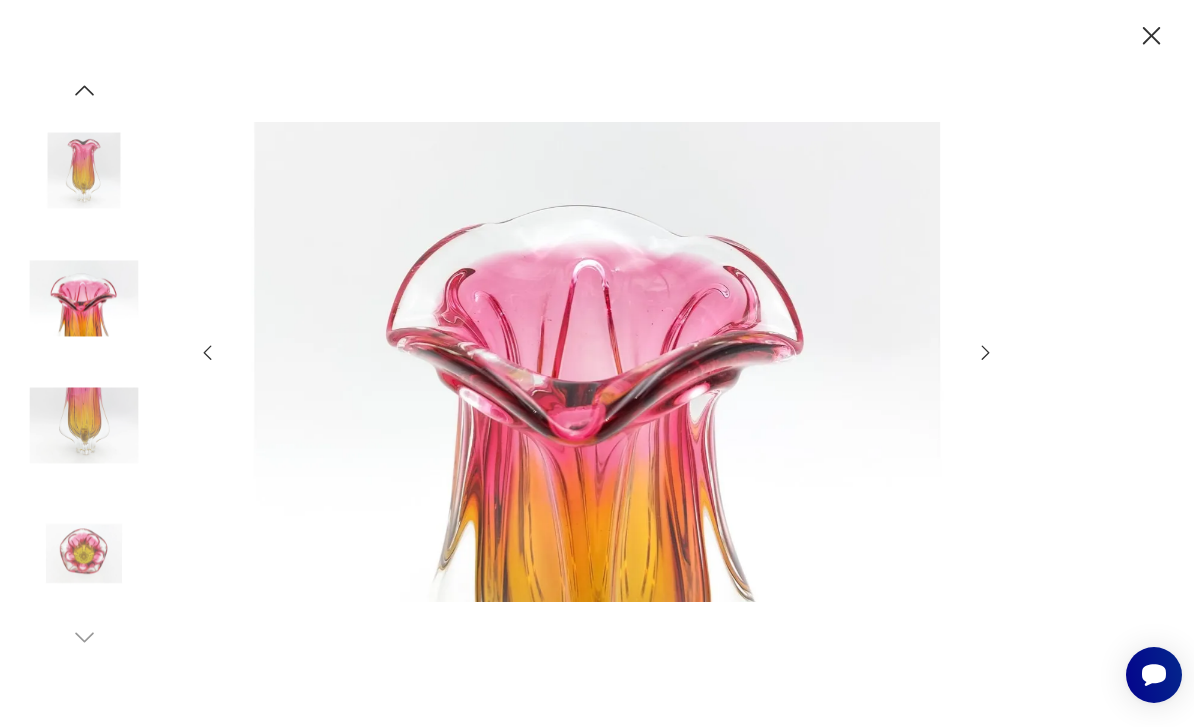 click 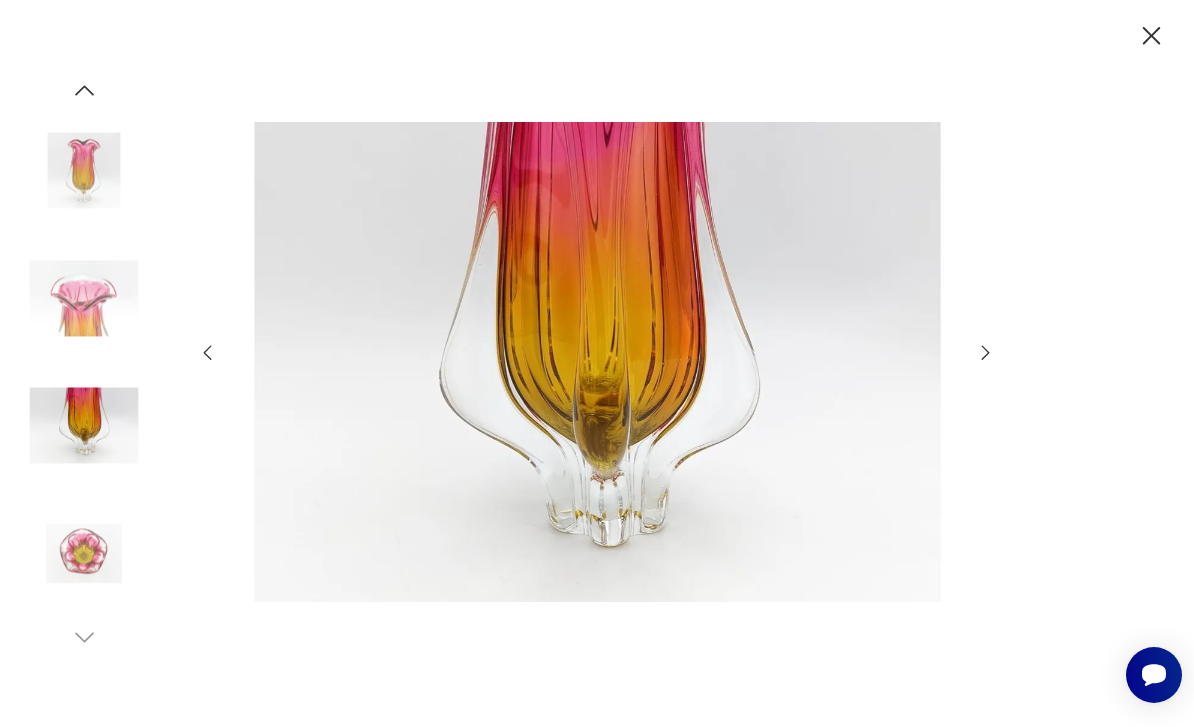 click 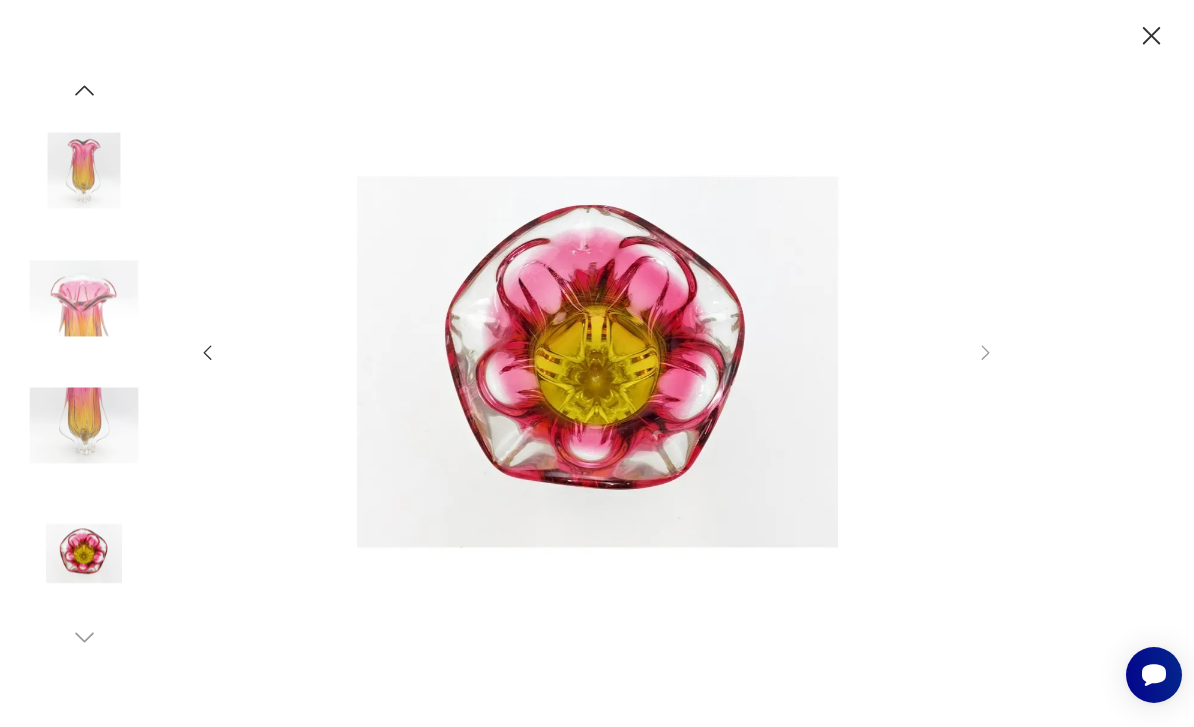 click at bounding box center [597, 363] 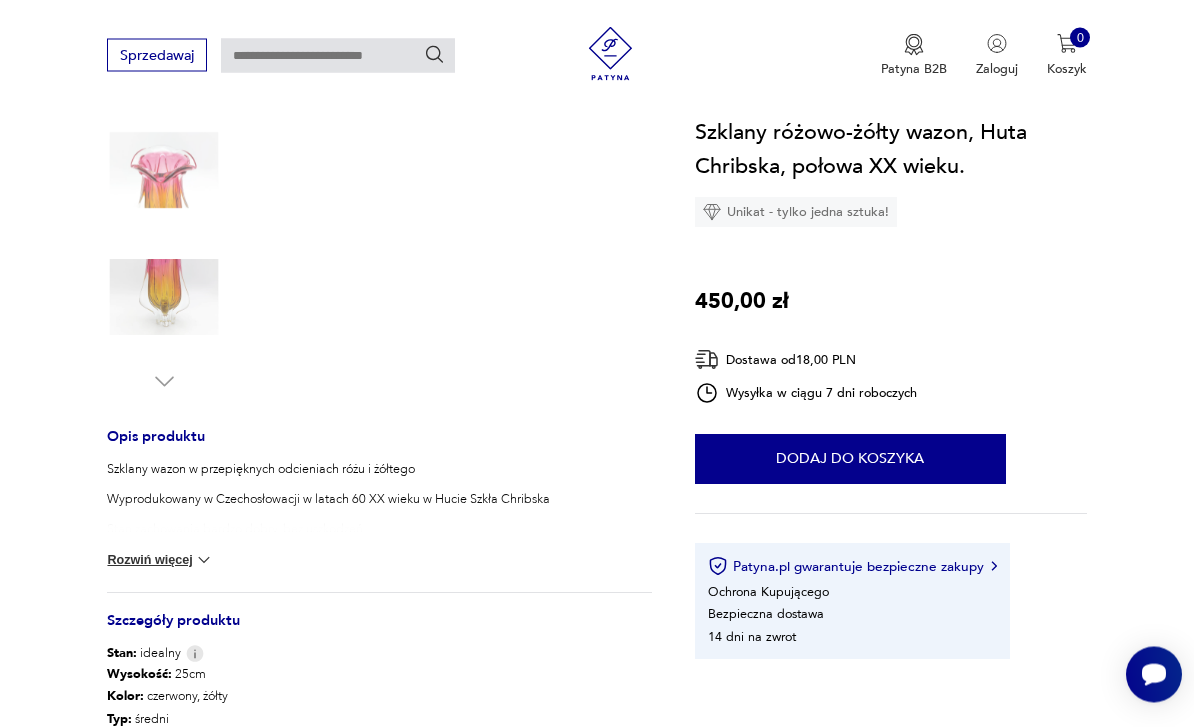 scroll, scrollTop: 491, scrollLeft: 0, axis: vertical 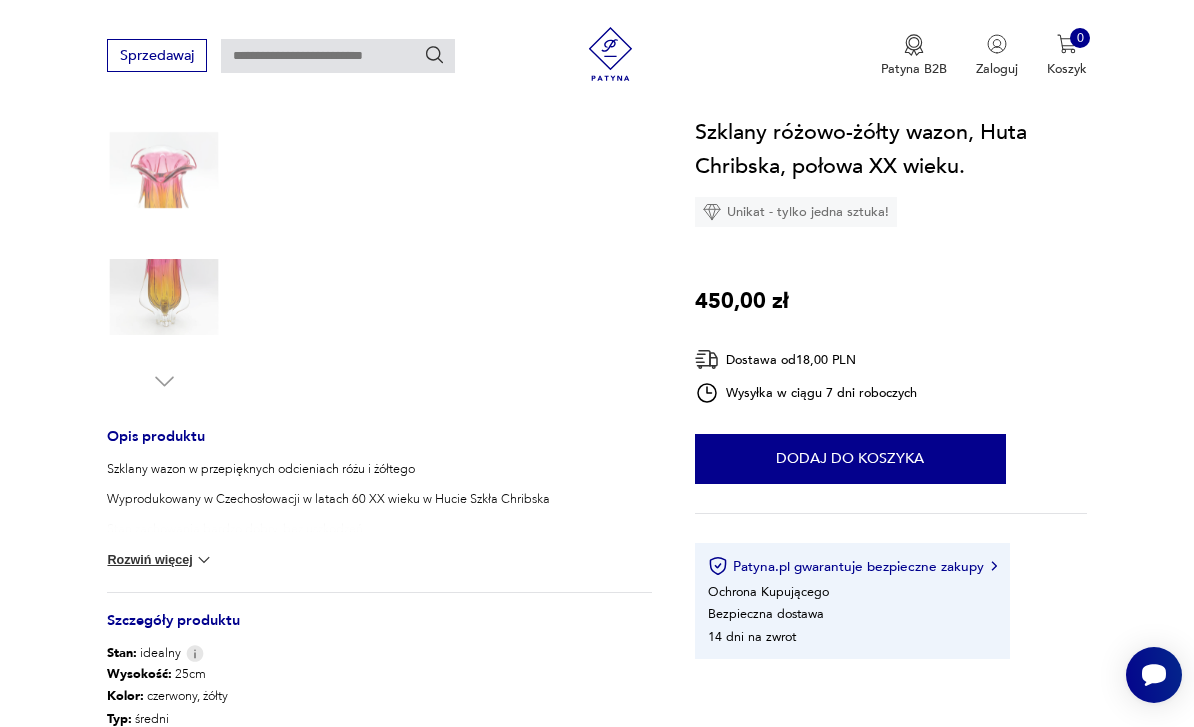 click at bounding box center (204, 560) 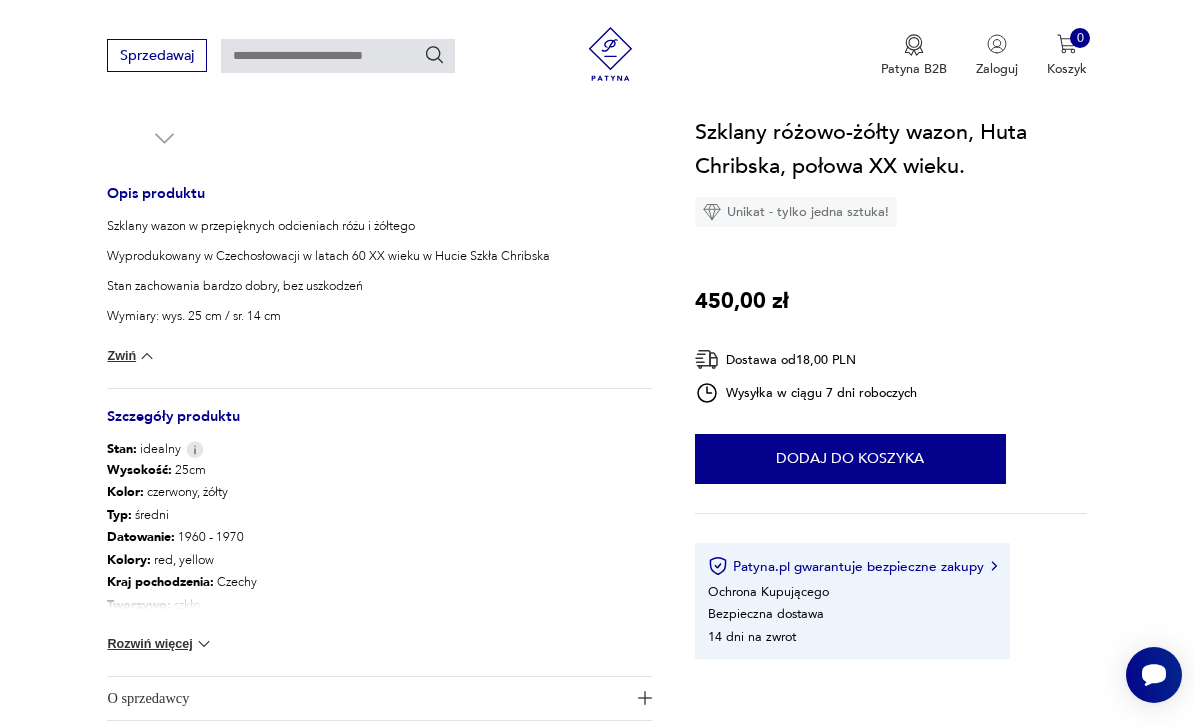 scroll, scrollTop: 0, scrollLeft: 0, axis: both 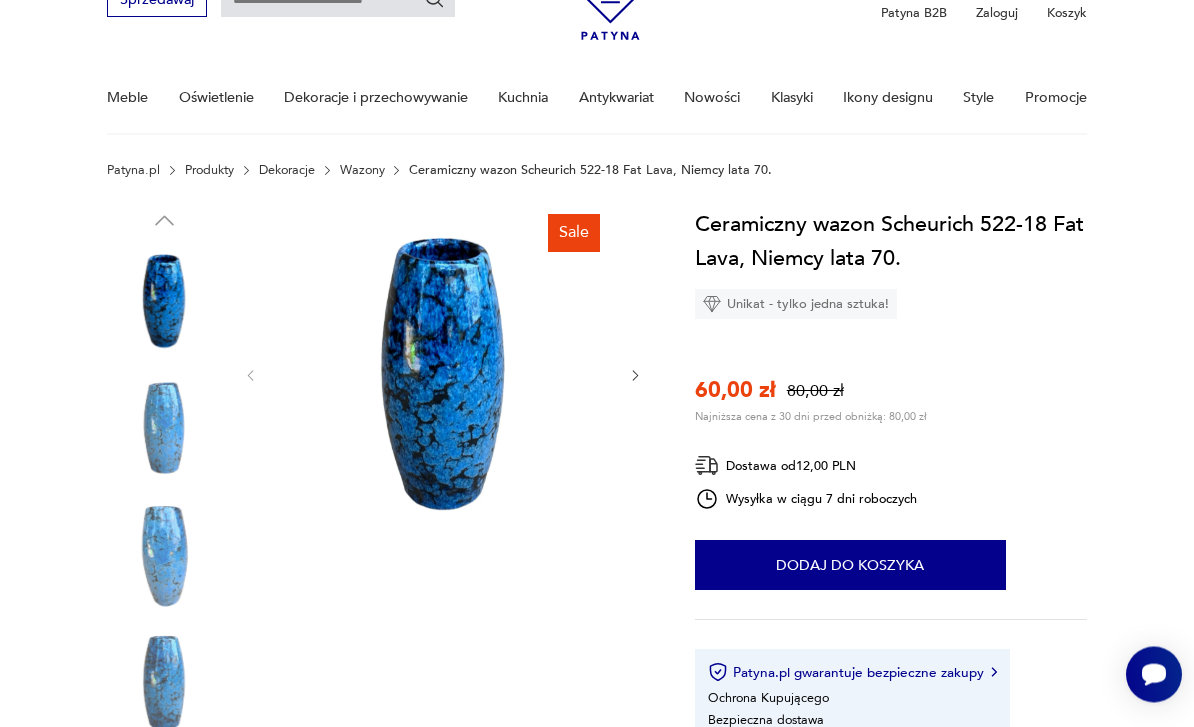 click 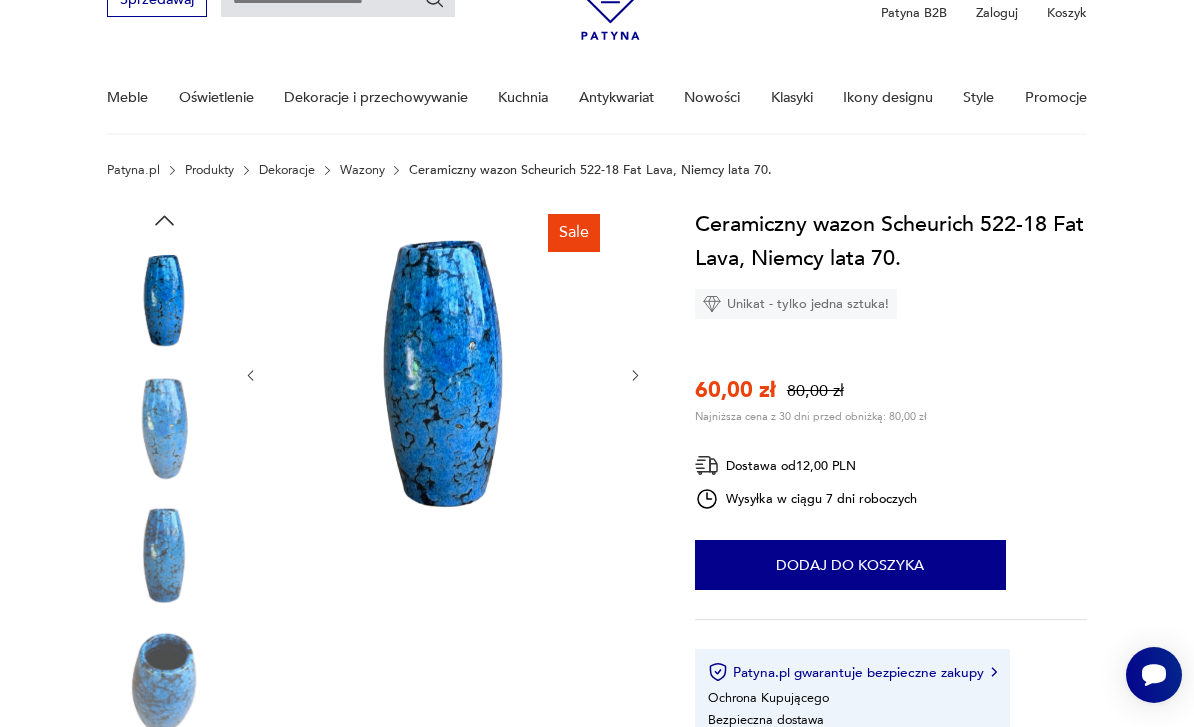 click 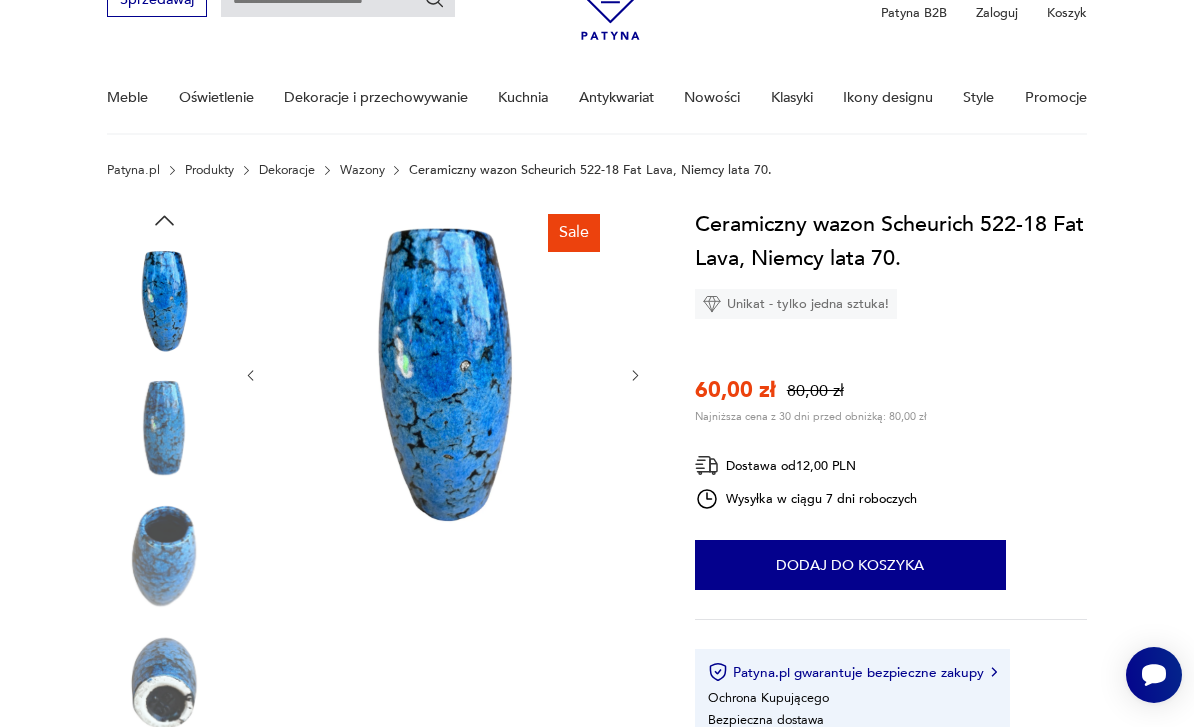 click 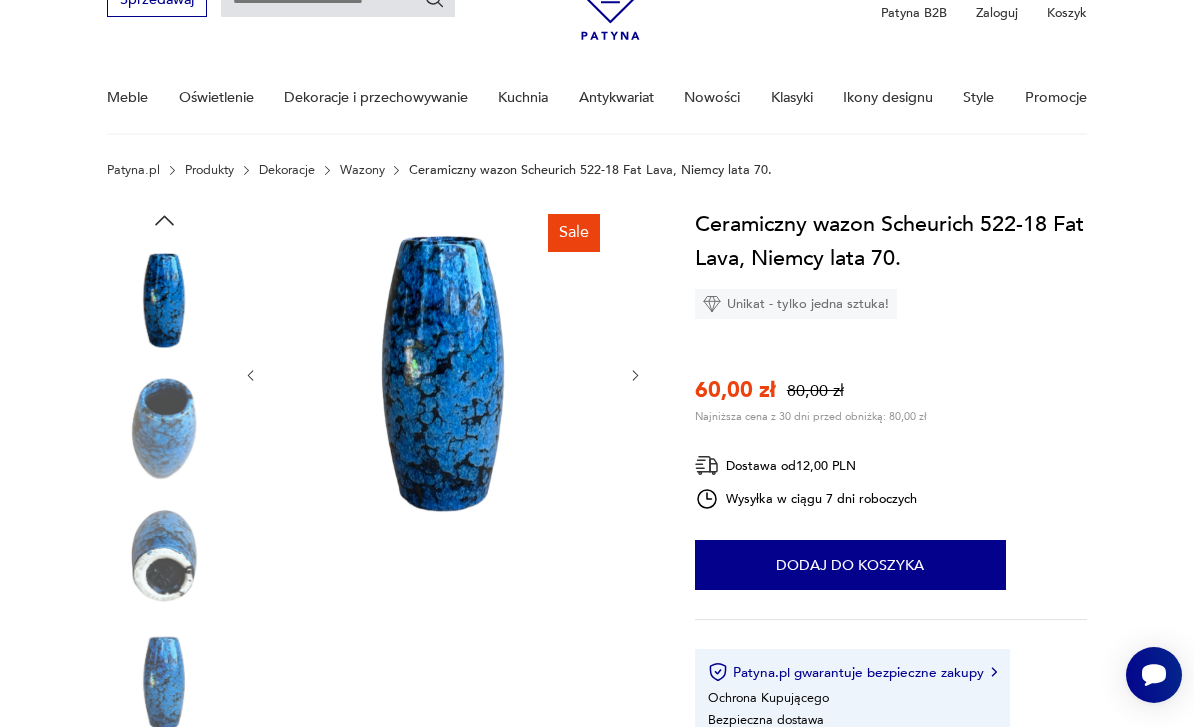 click 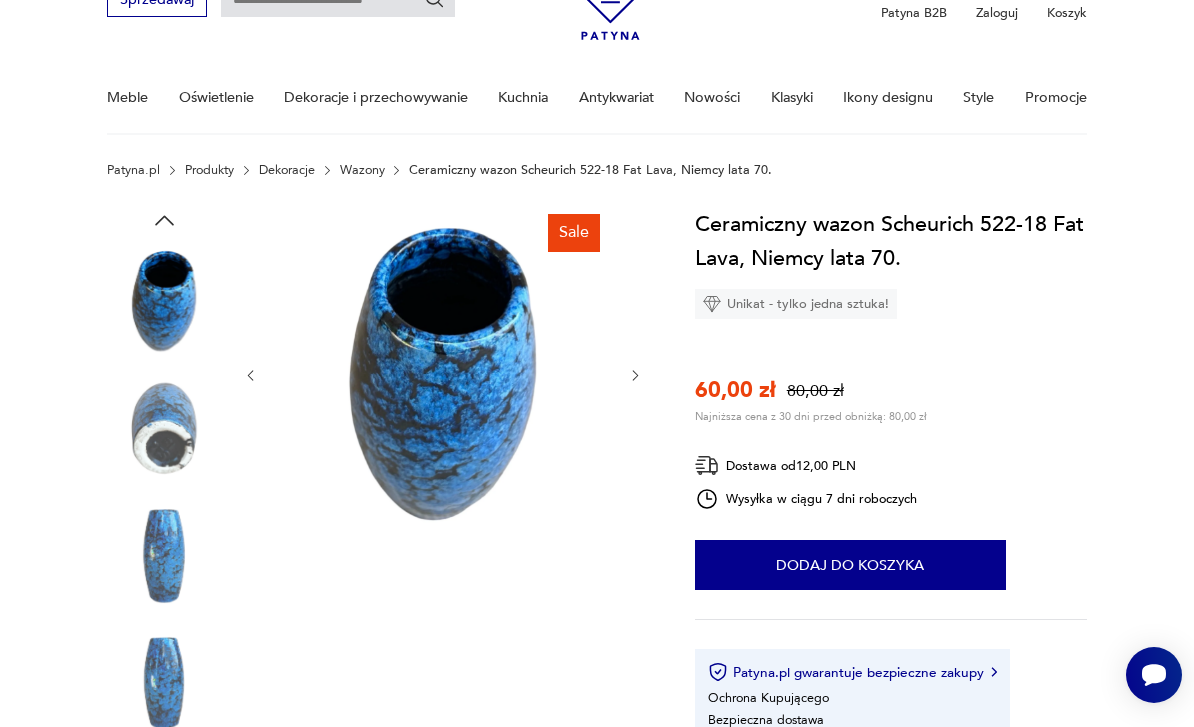 click at bounding box center [443, 374] 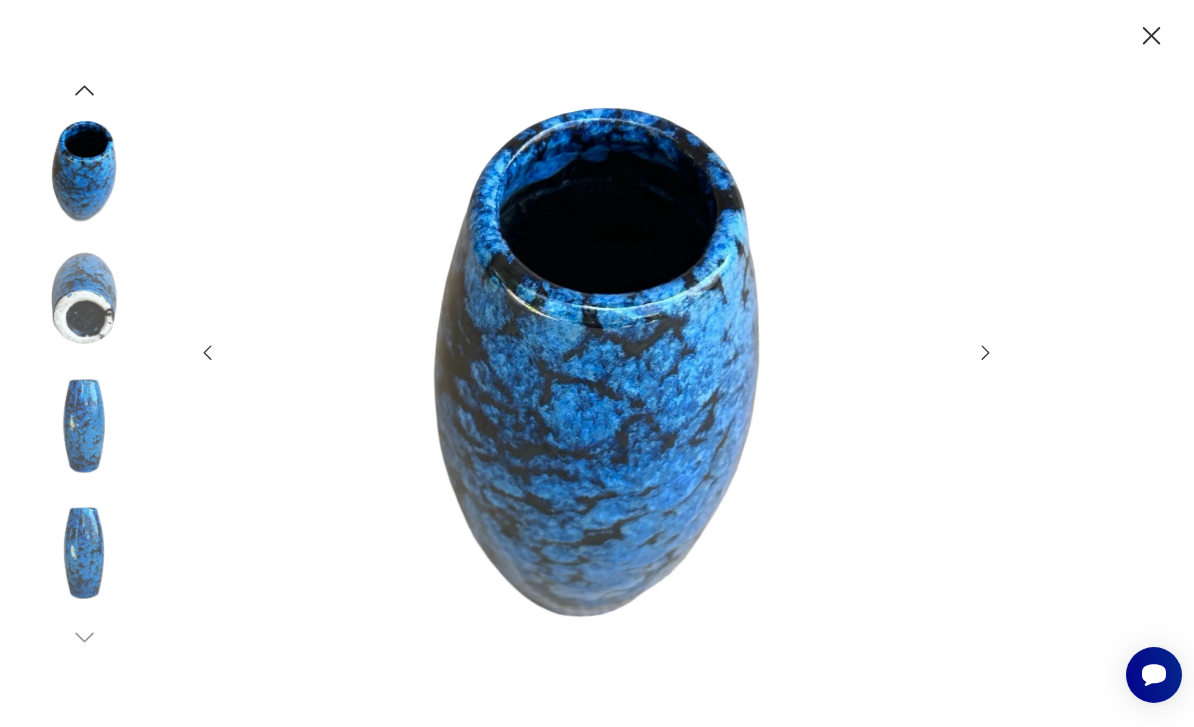 click 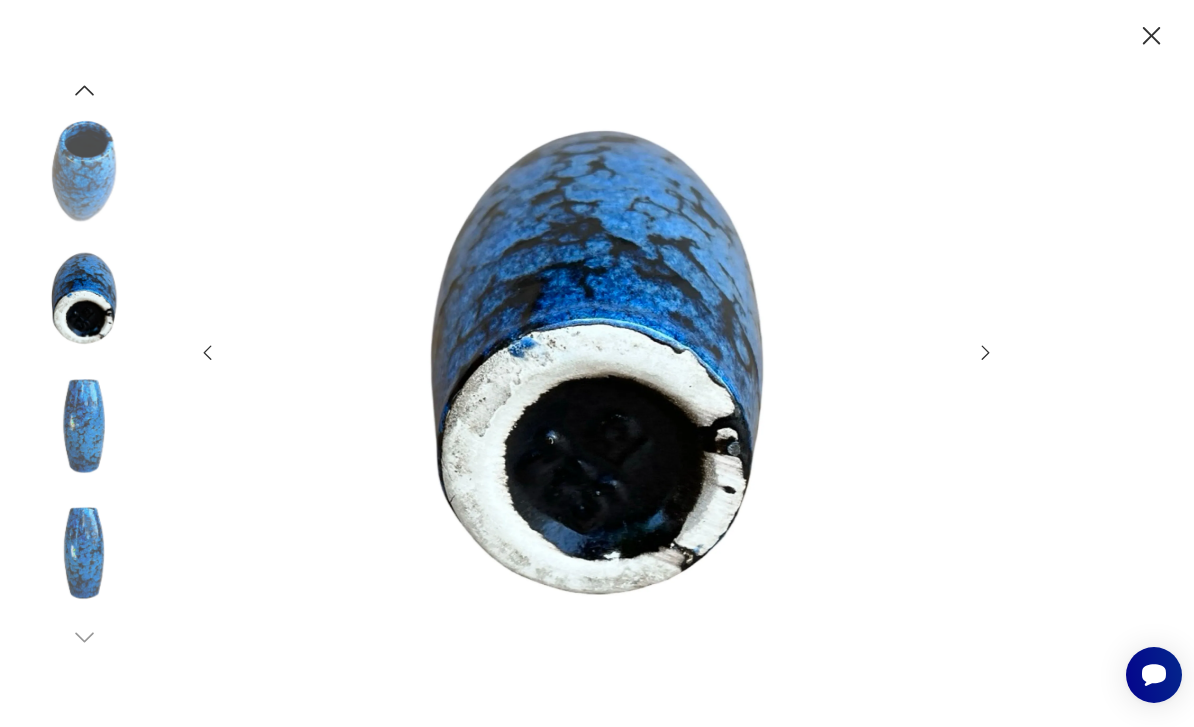click 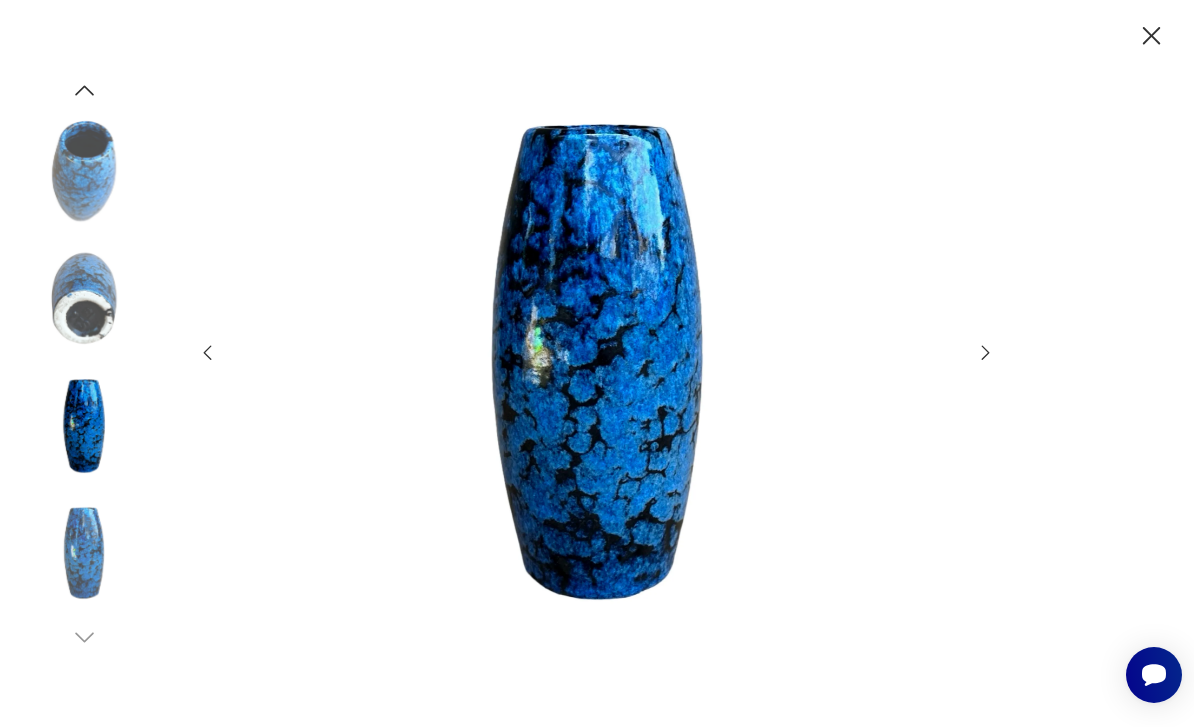 click 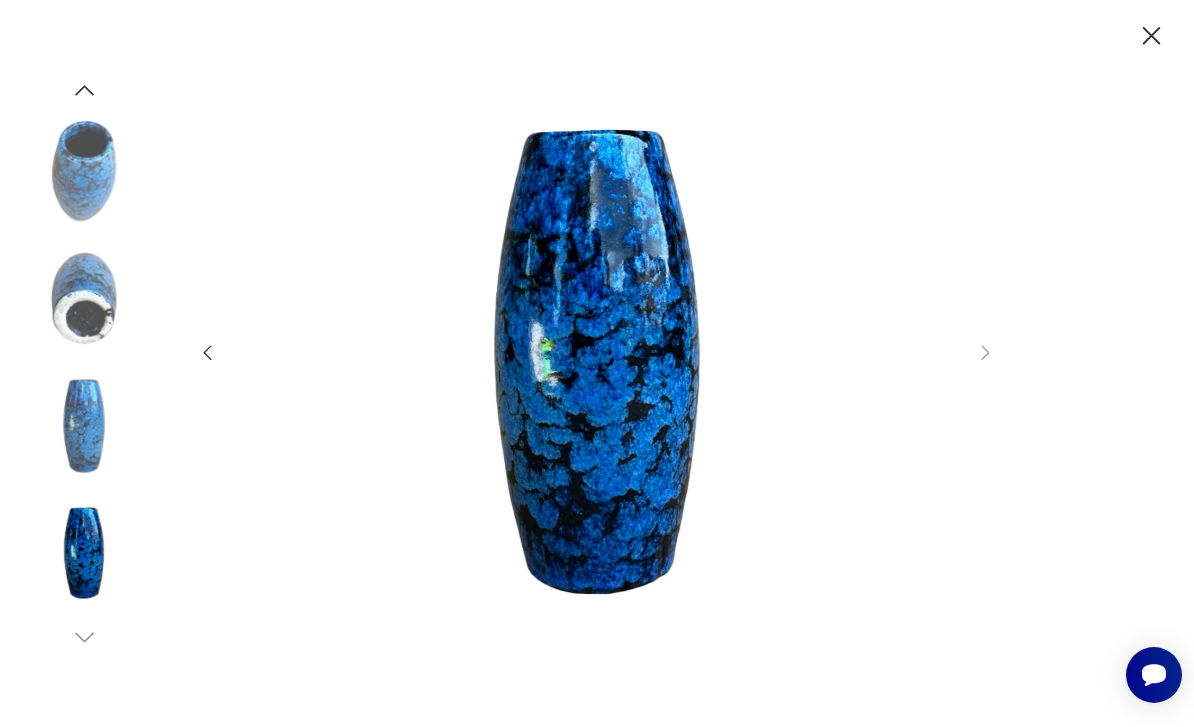 click at bounding box center [597, 363] 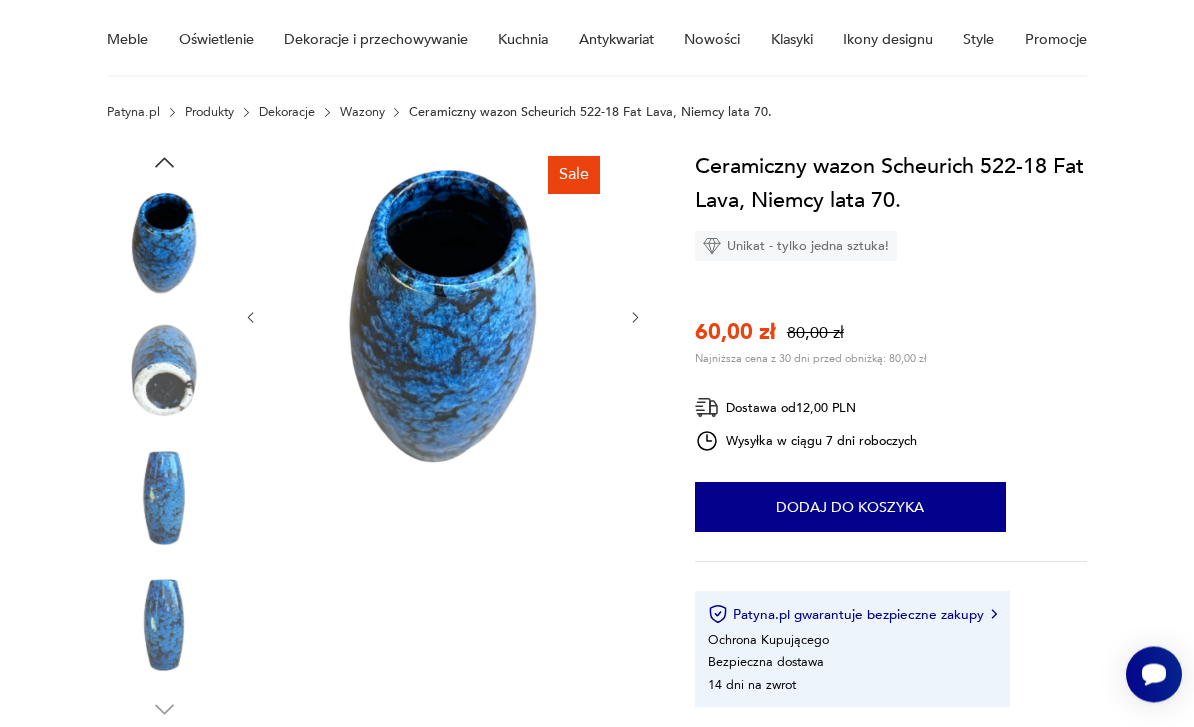 scroll, scrollTop: 0, scrollLeft: 0, axis: both 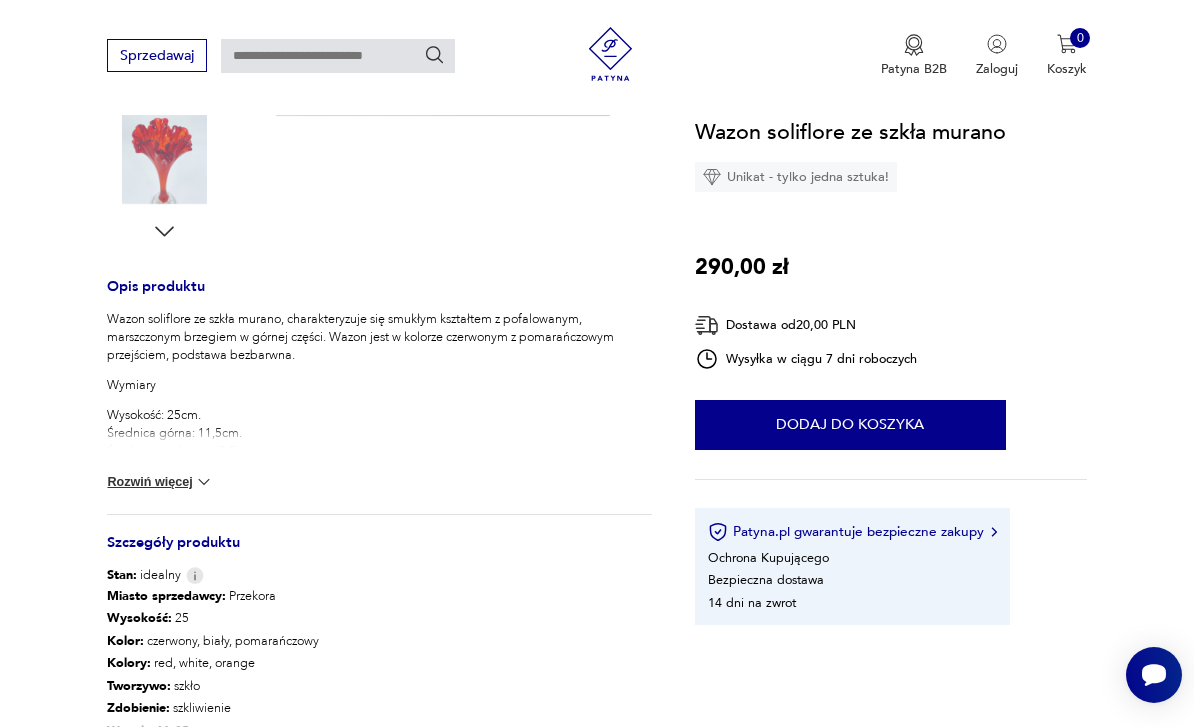click at bounding box center [204, 482] 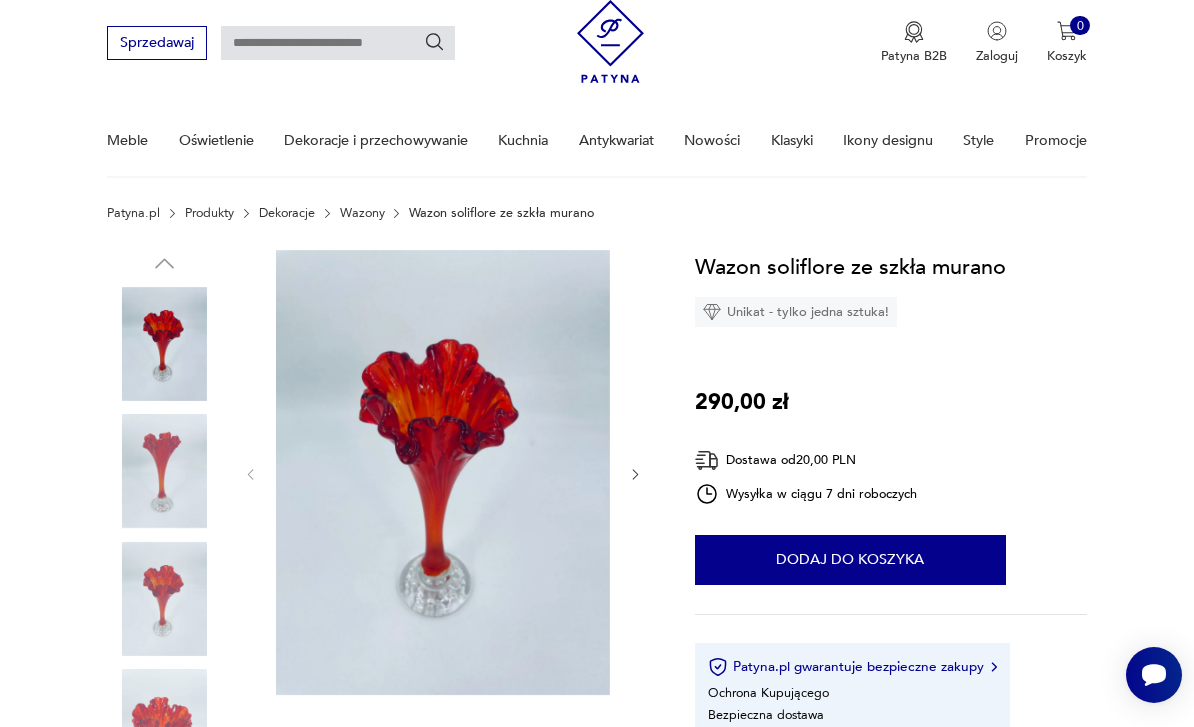 scroll, scrollTop: 31, scrollLeft: 0, axis: vertical 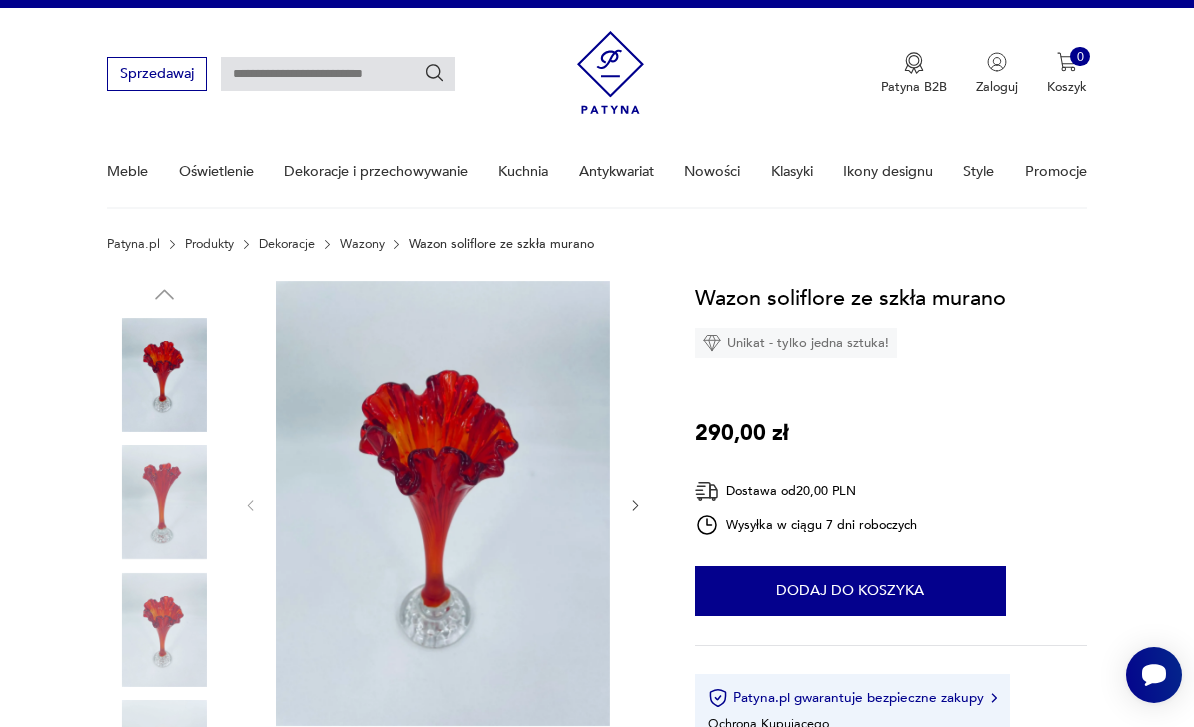 click at bounding box center [443, 503] 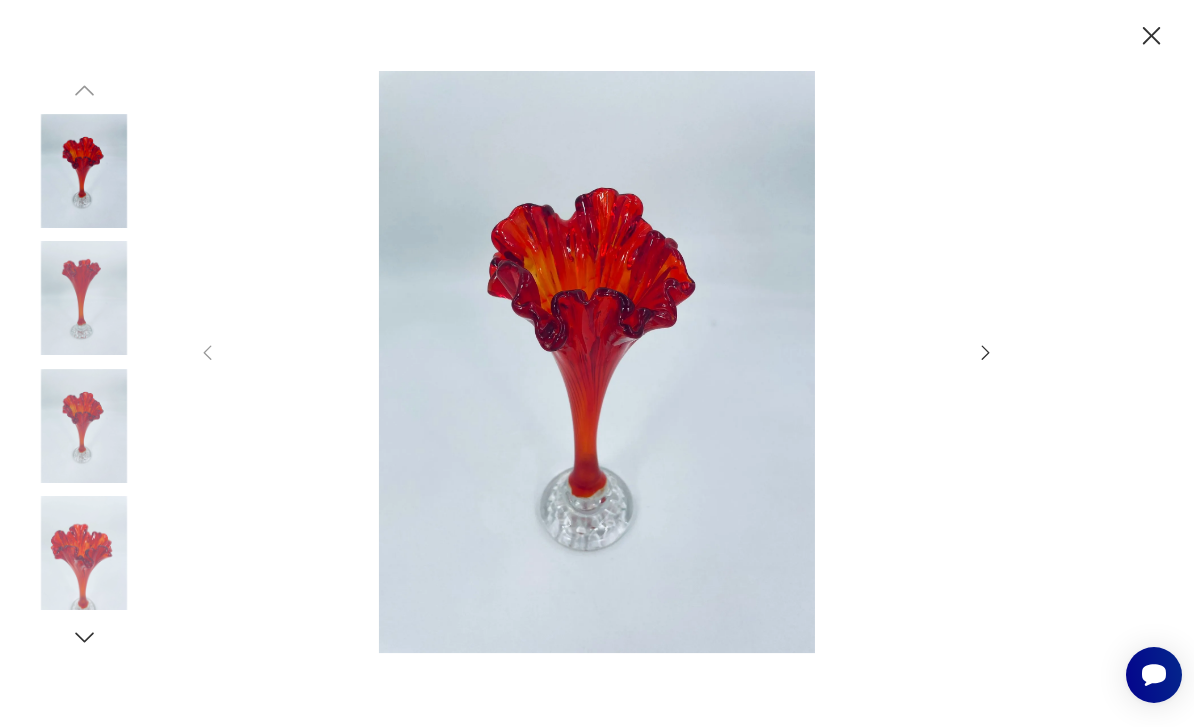 click 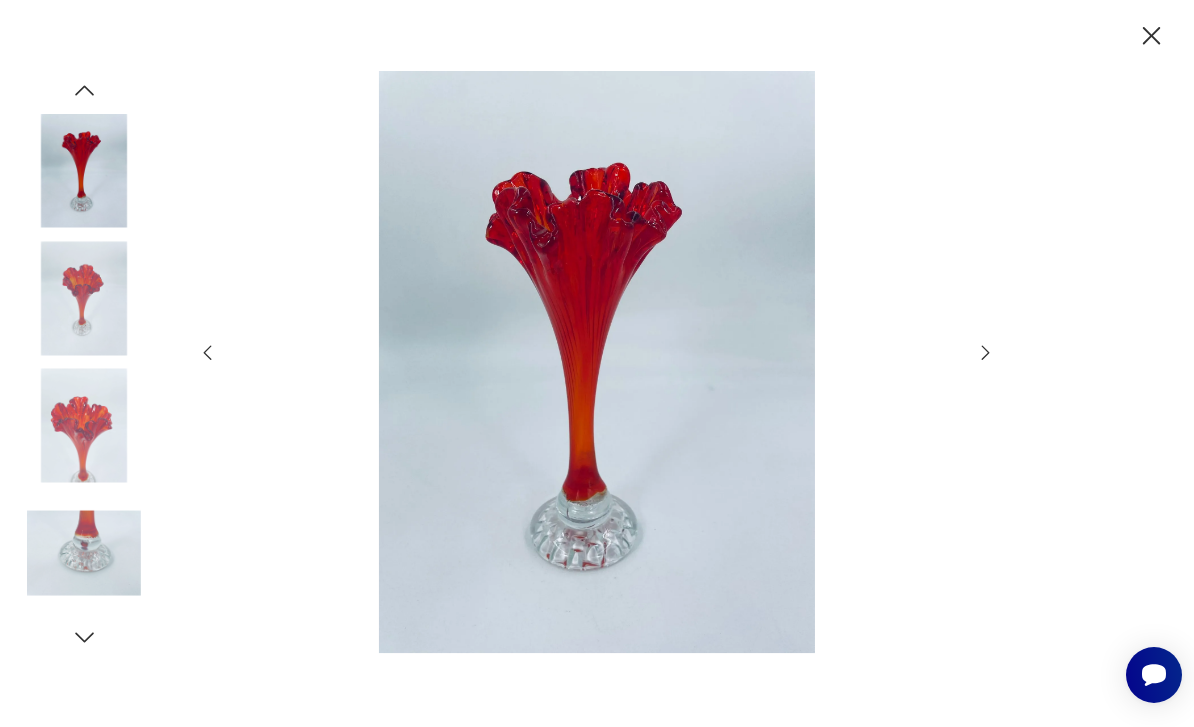 click 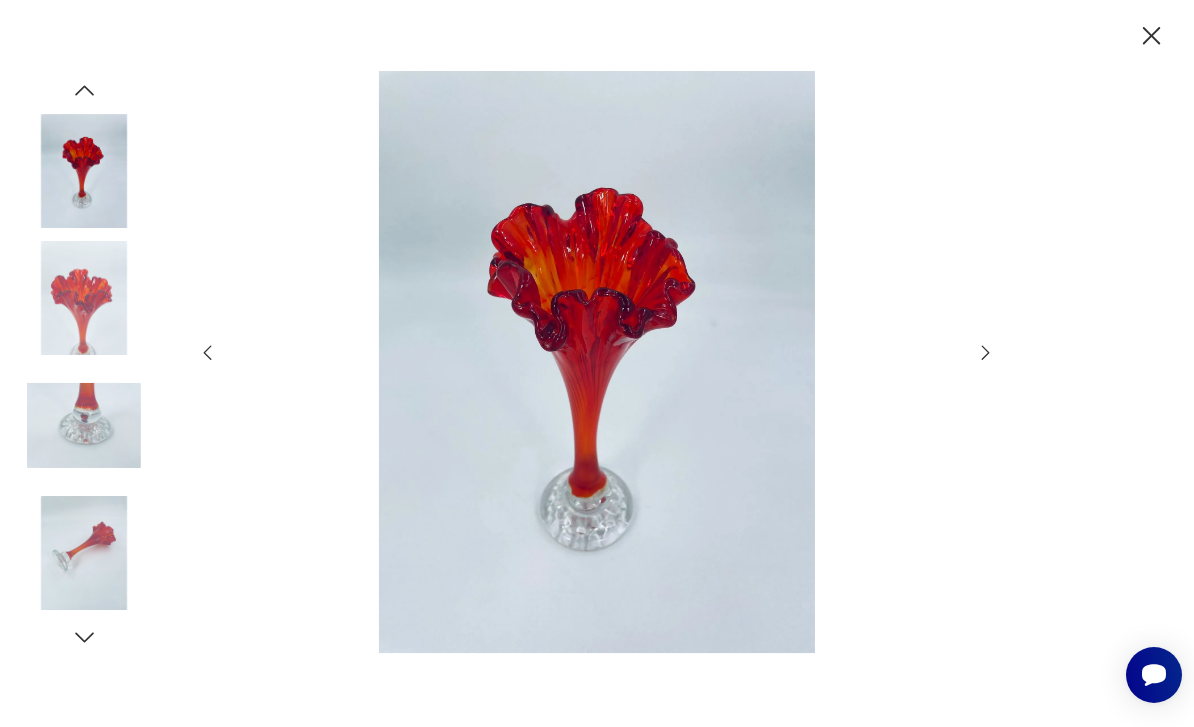 click 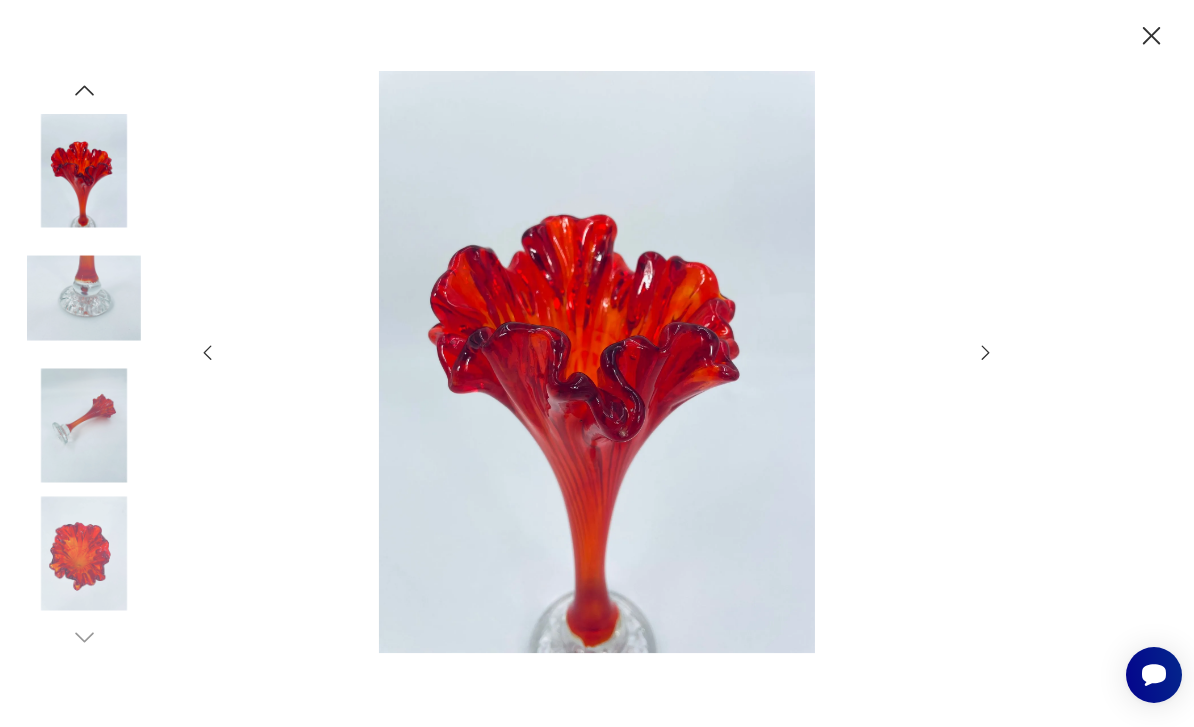 click 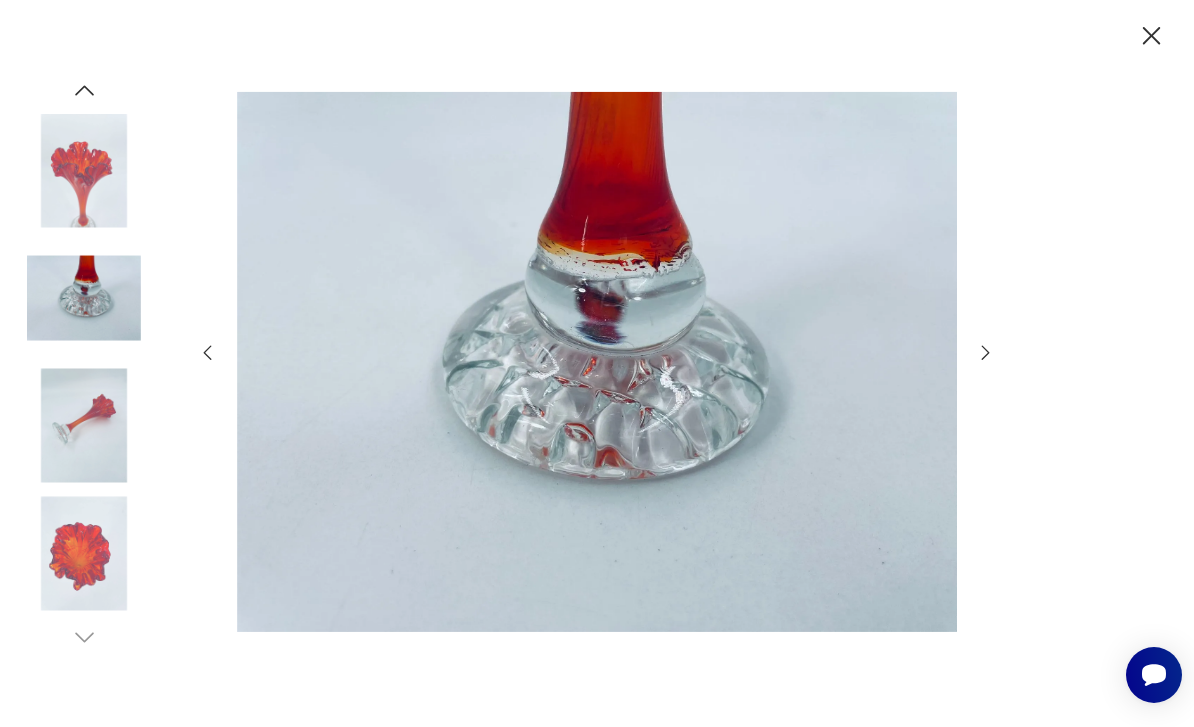 click 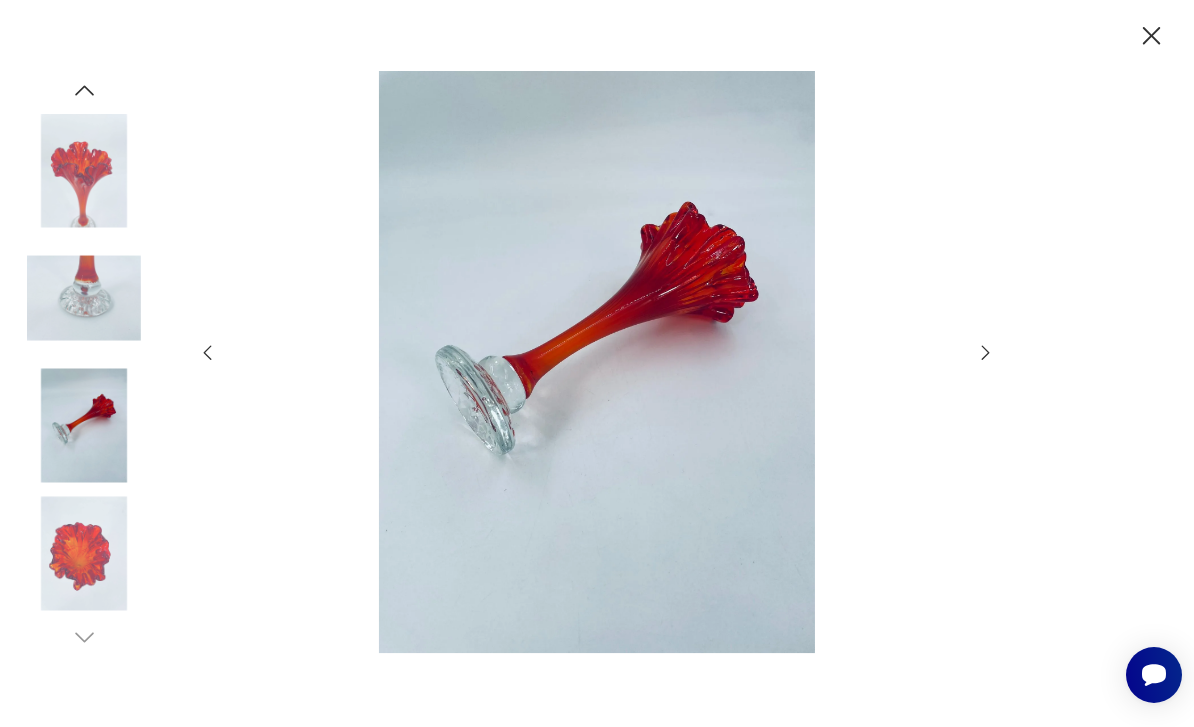 click 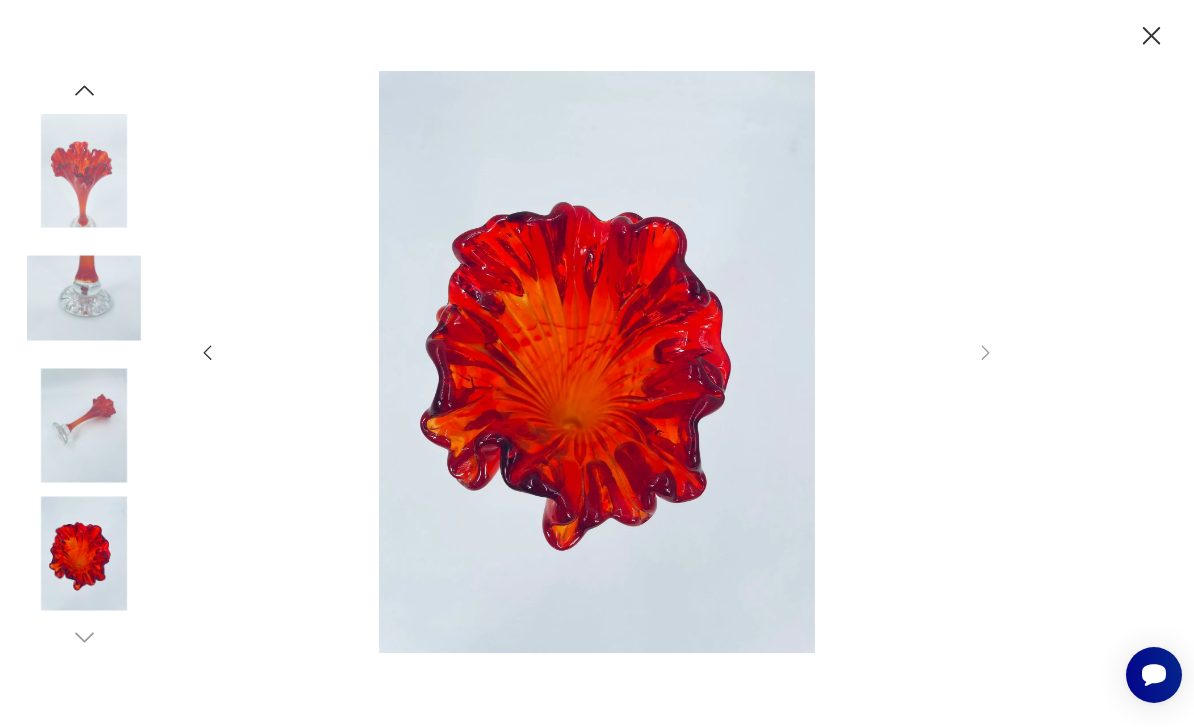 click at bounding box center (597, 363) 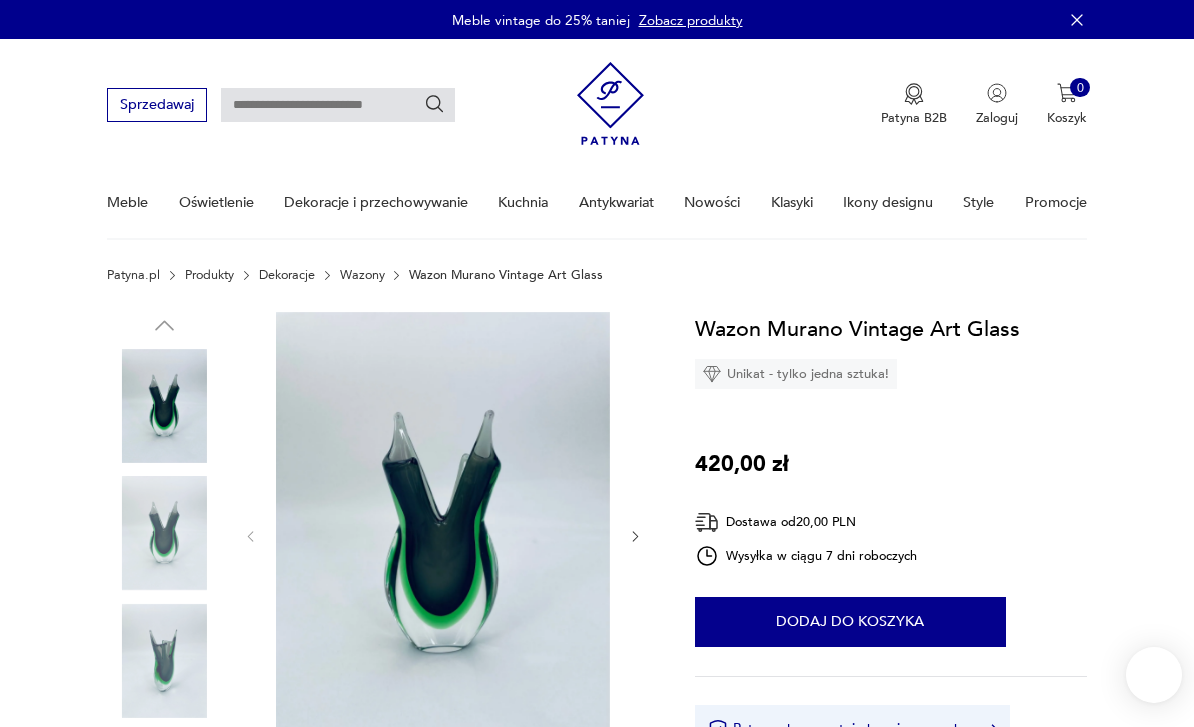 scroll, scrollTop: 0, scrollLeft: 0, axis: both 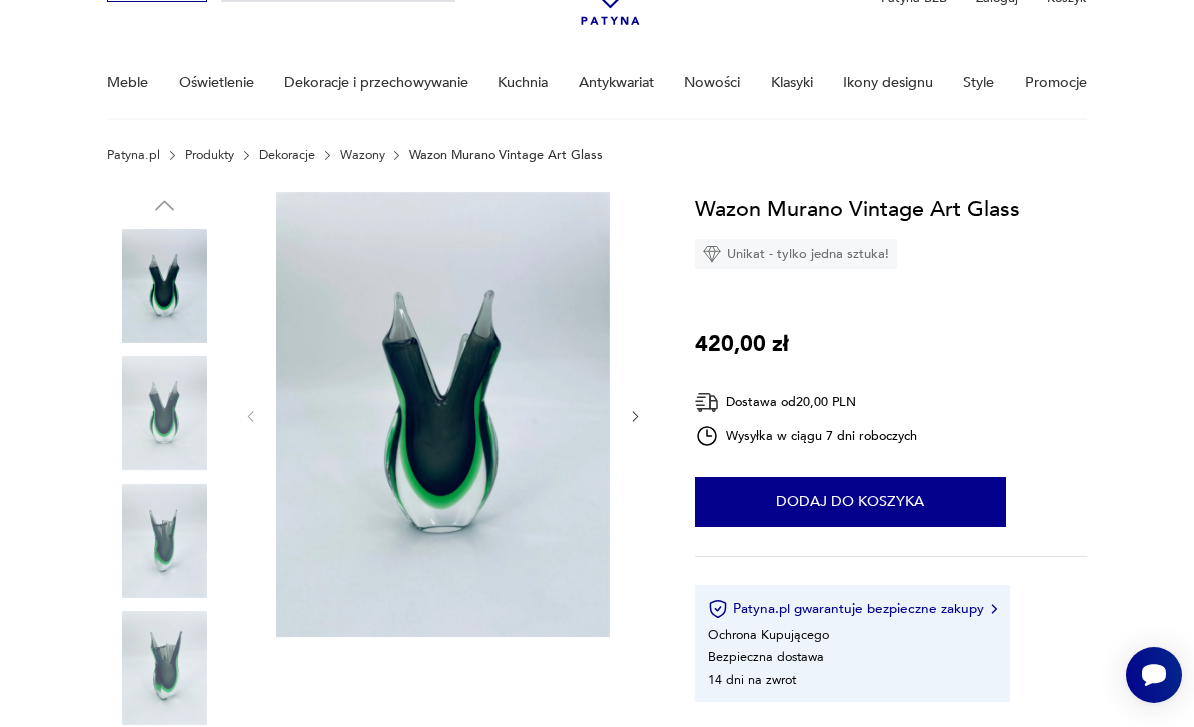click at bounding box center [164, 286] 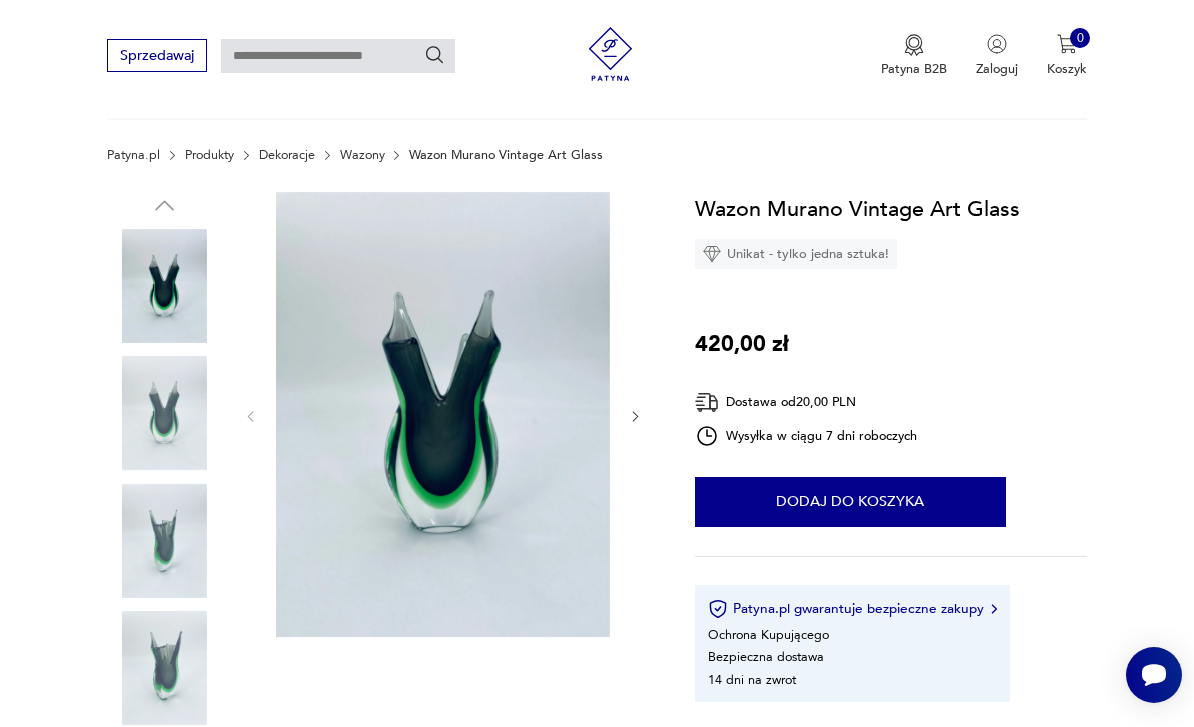 scroll, scrollTop: 0, scrollLeft: 0, axis: both 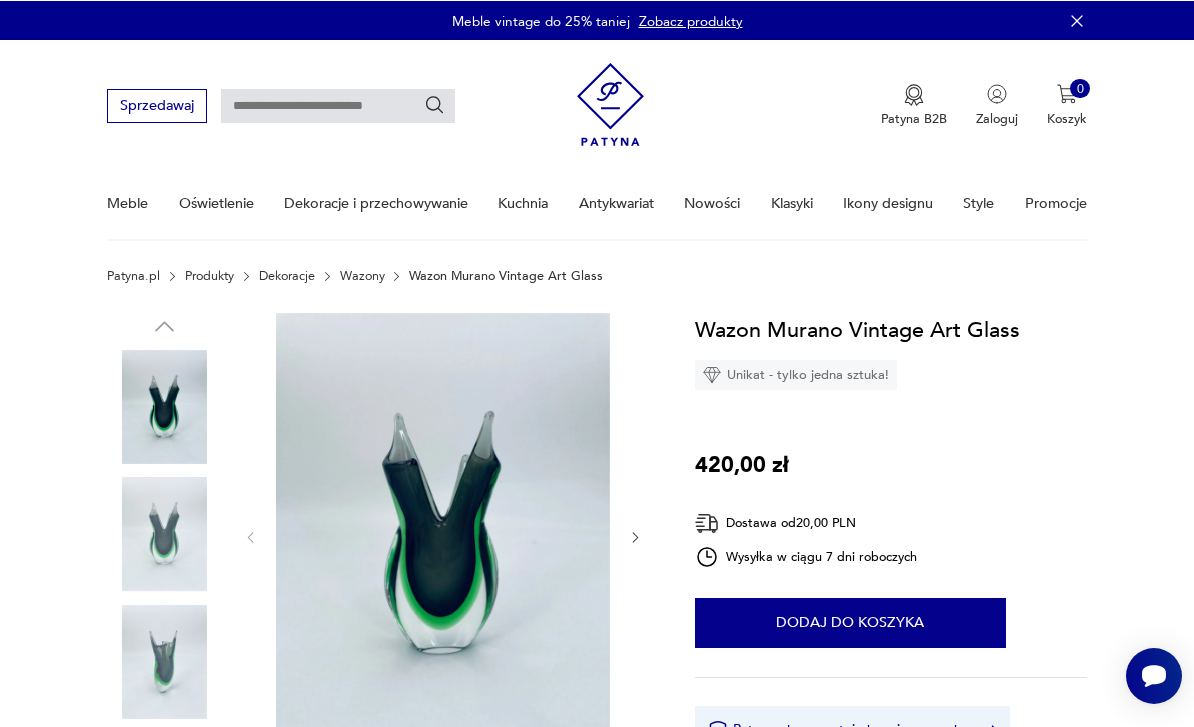 click at bounding box center [443, 534] 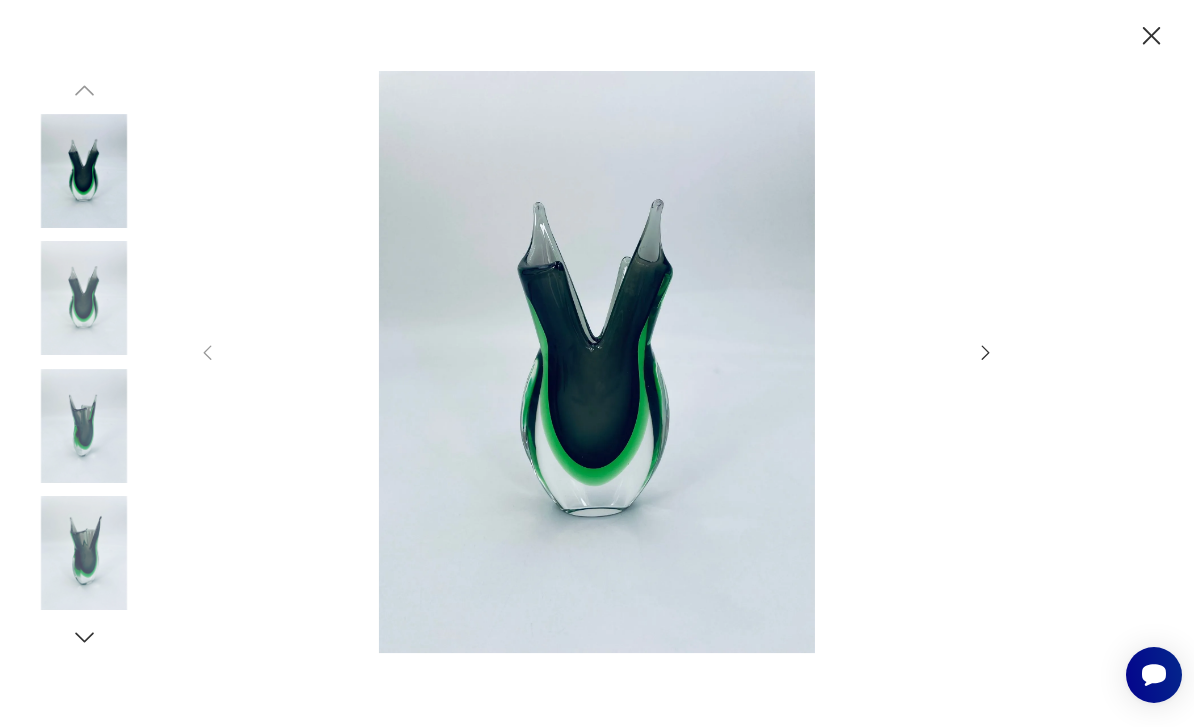 click at bounding box center (597, 362) 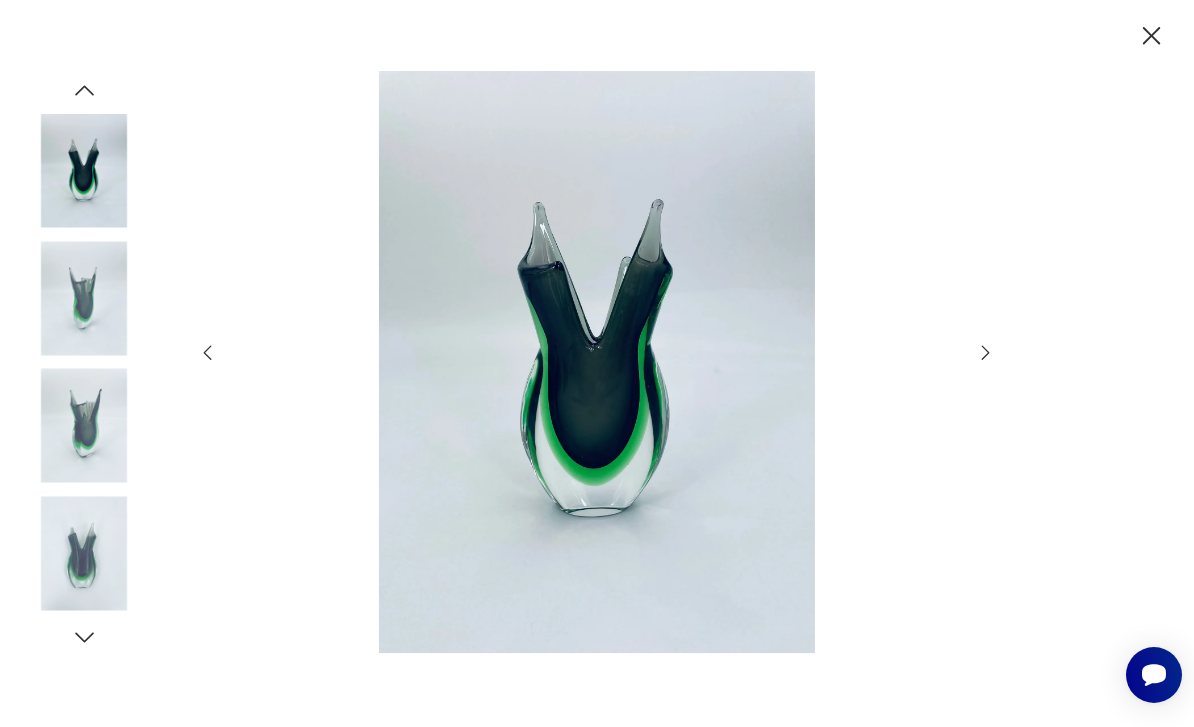 click at bounding box center (597, 363) 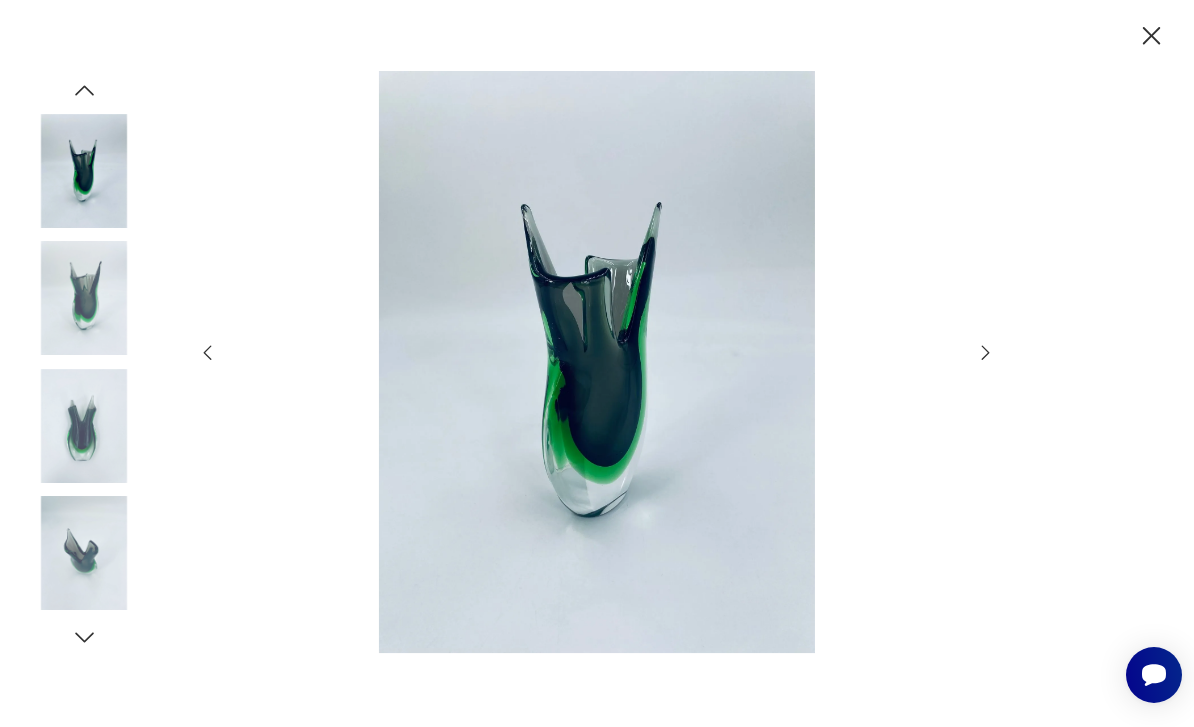click at bounding box center [597, 363] 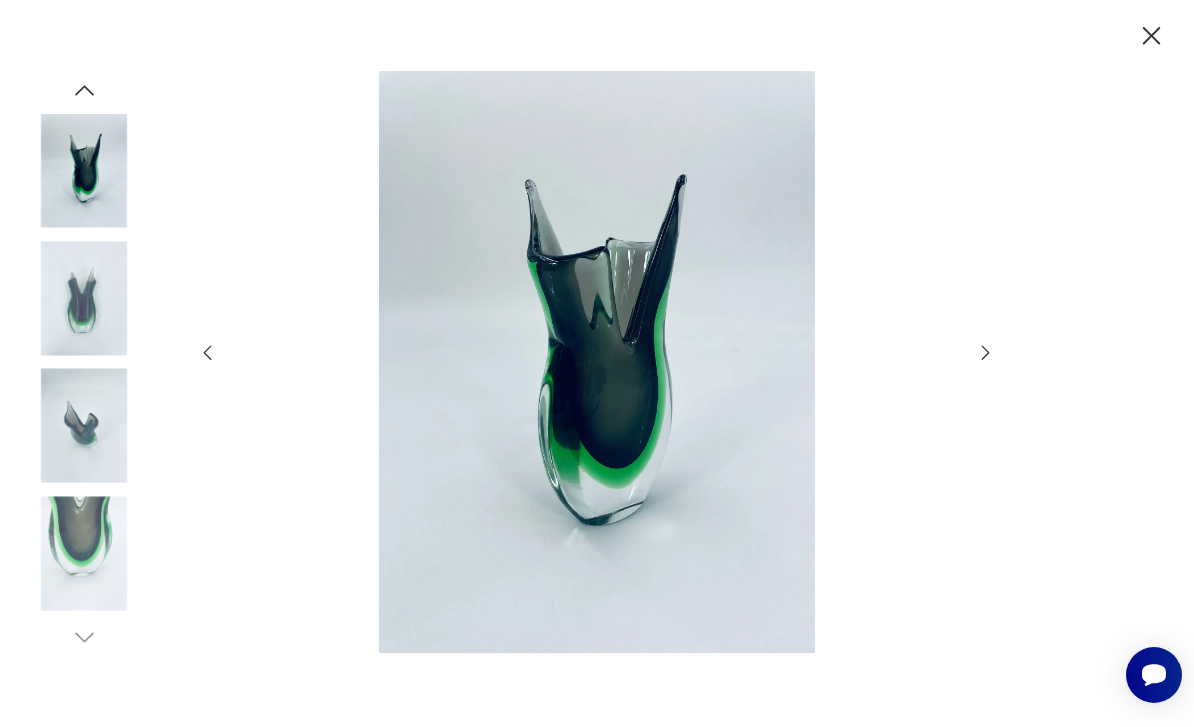 click 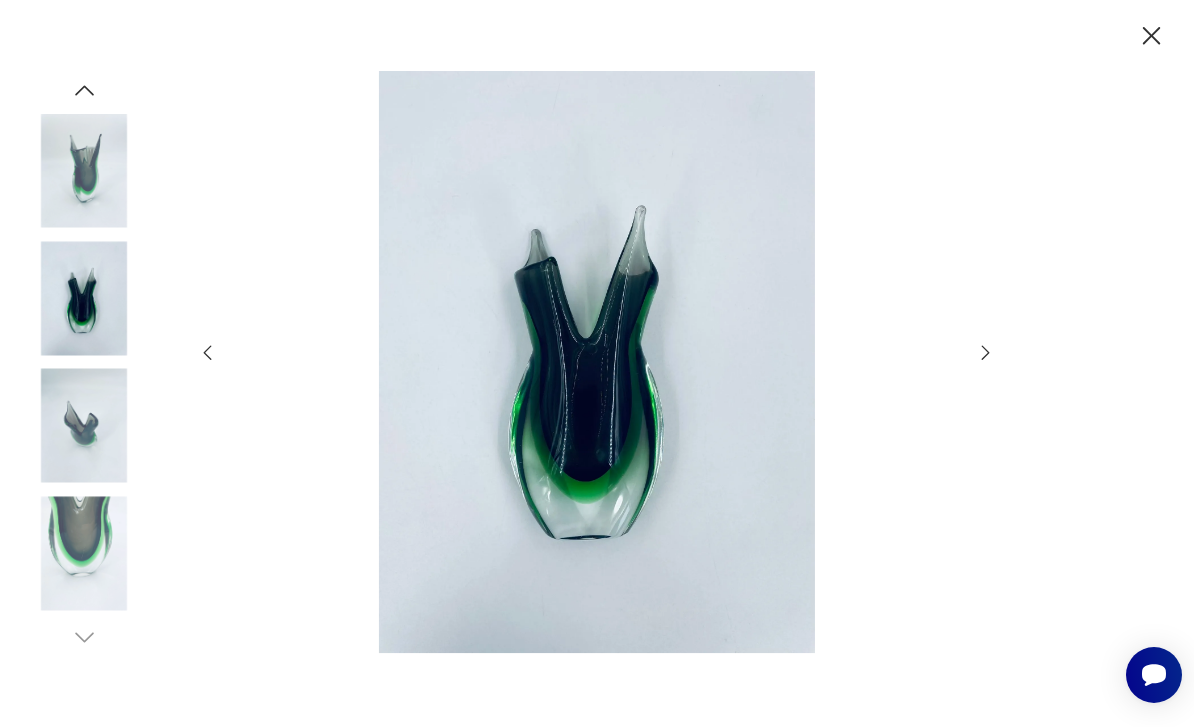 click 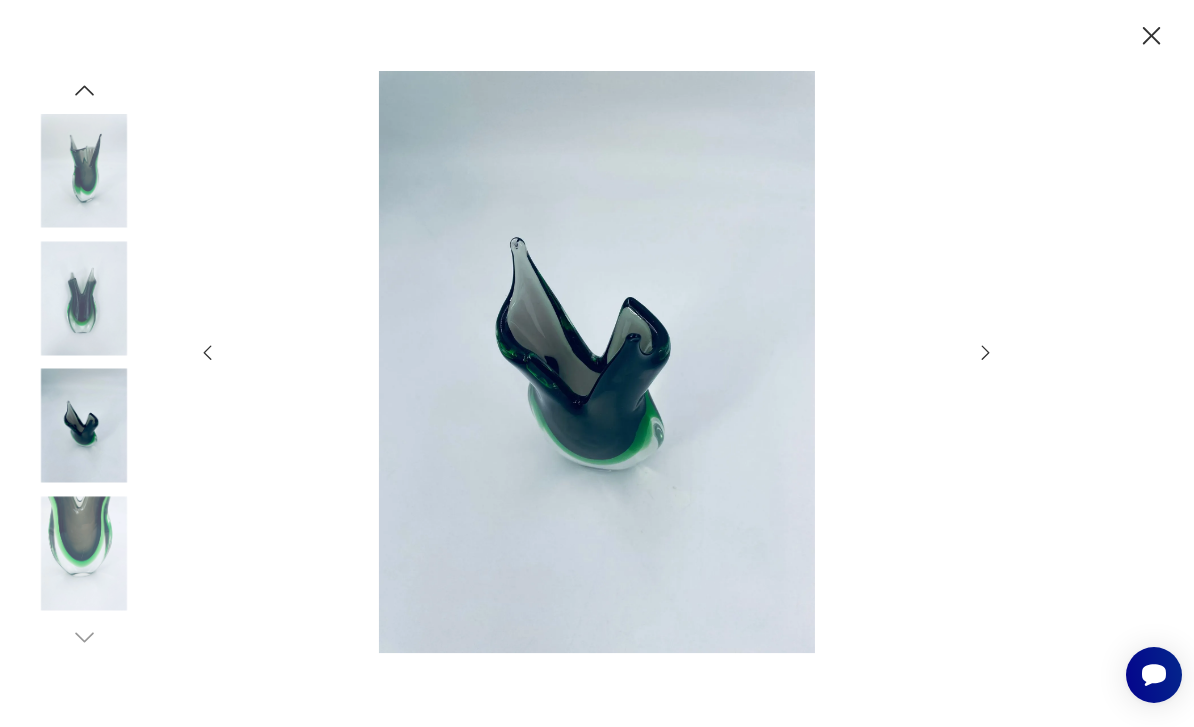 click 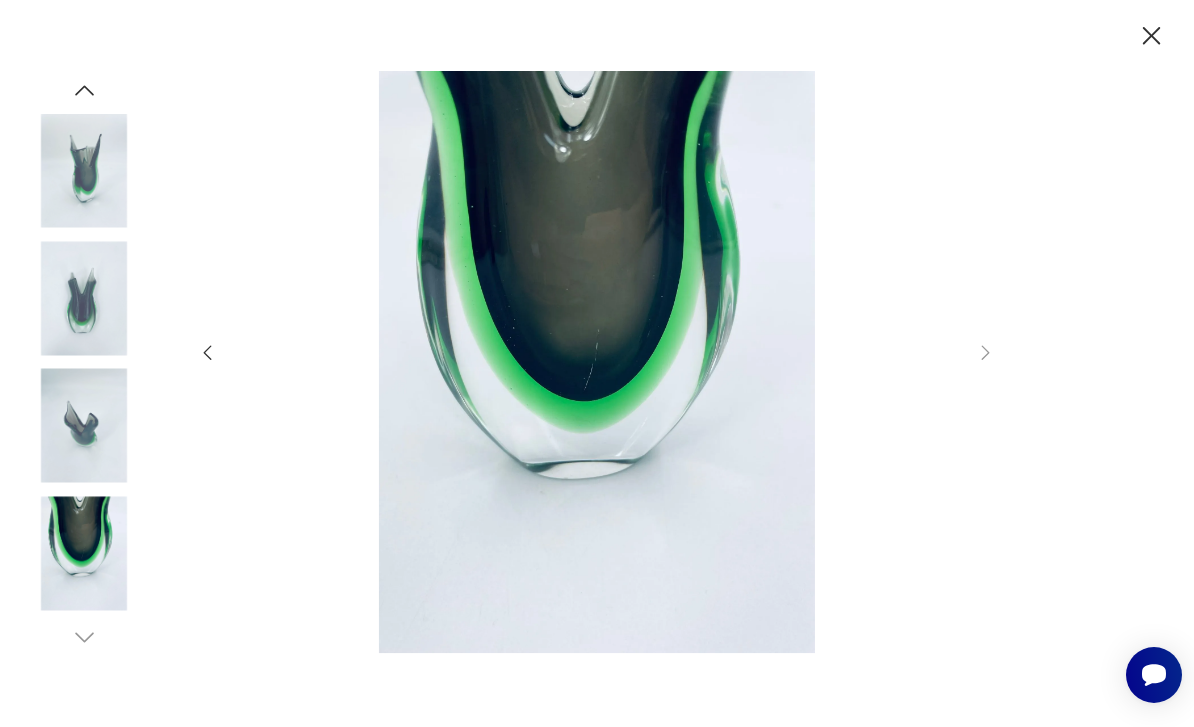 click at bounding box center (597, 362) 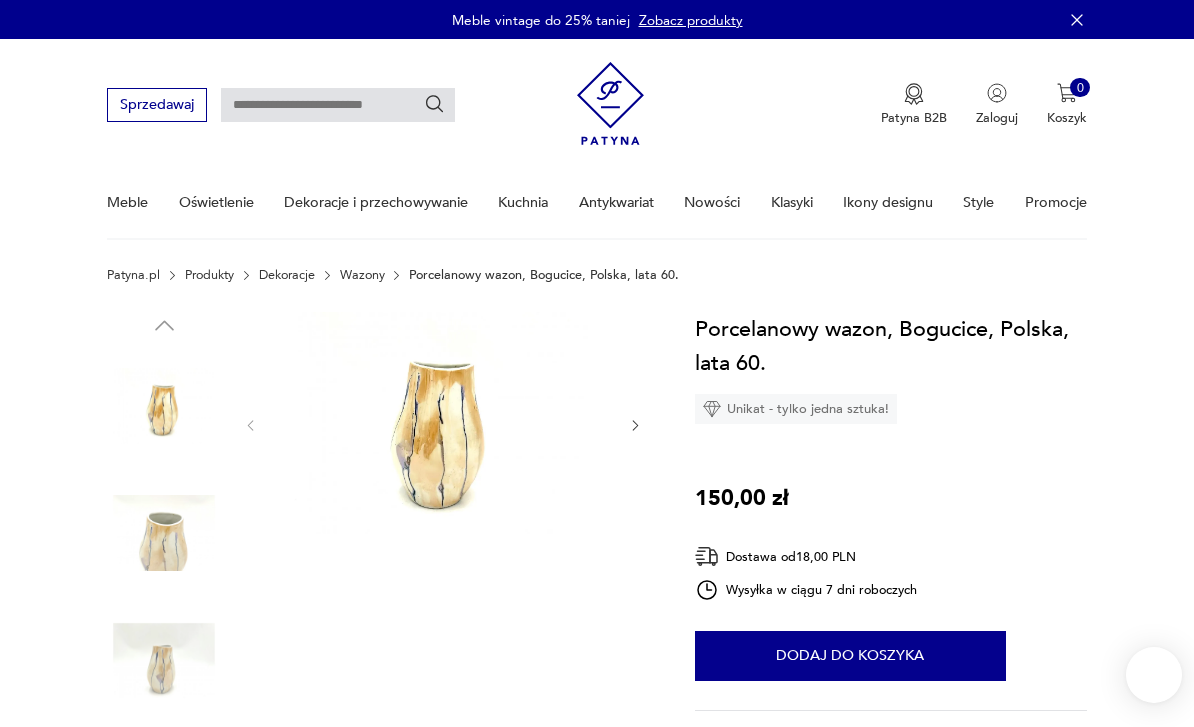 scroll, scrollTop: 0, scrollLeft: 0, axis: both 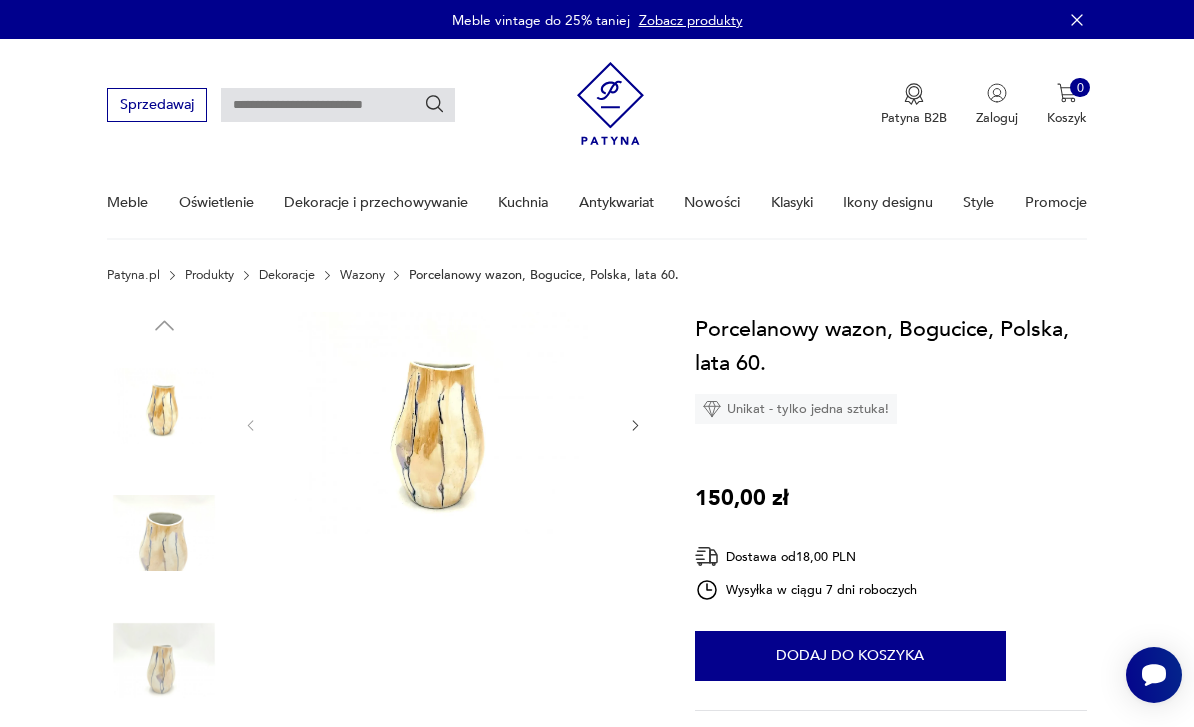 click at bounding box center (443, 423) 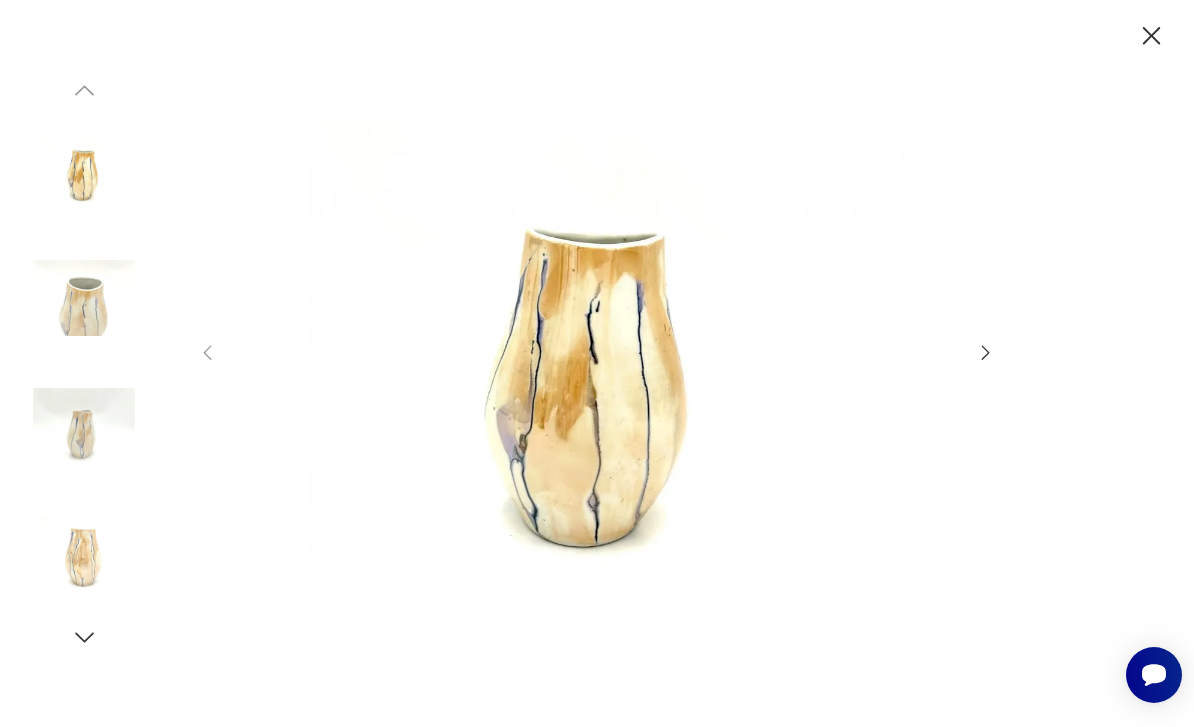 click 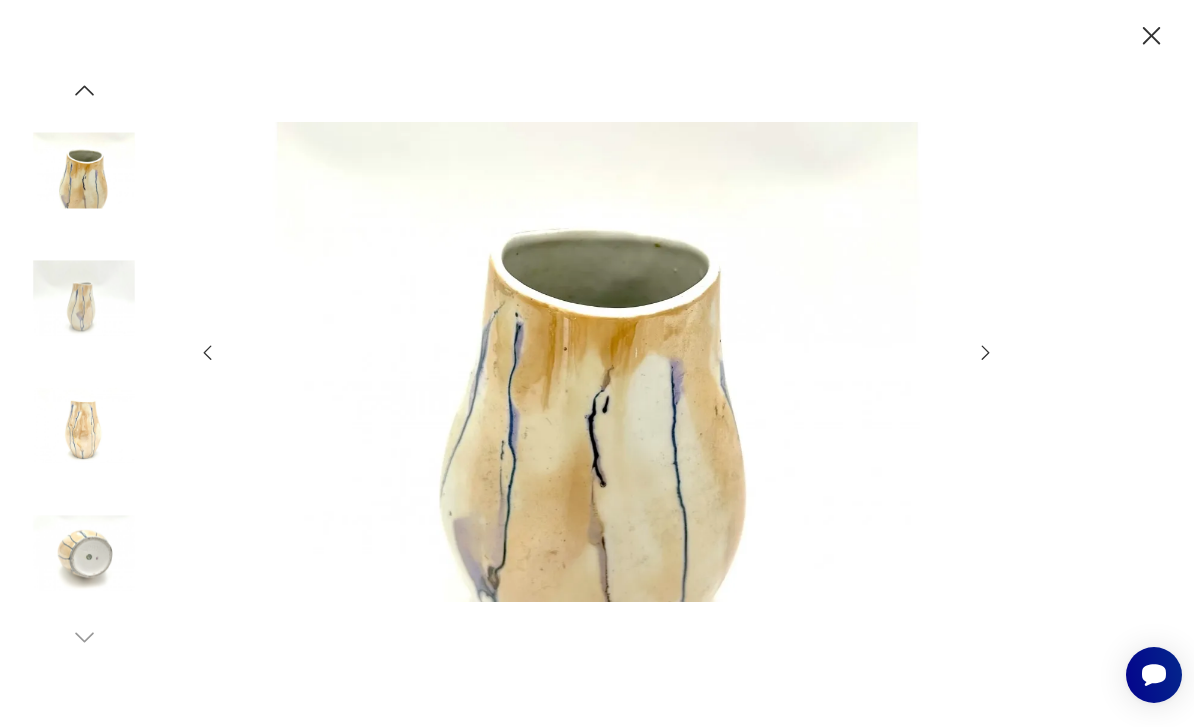 click 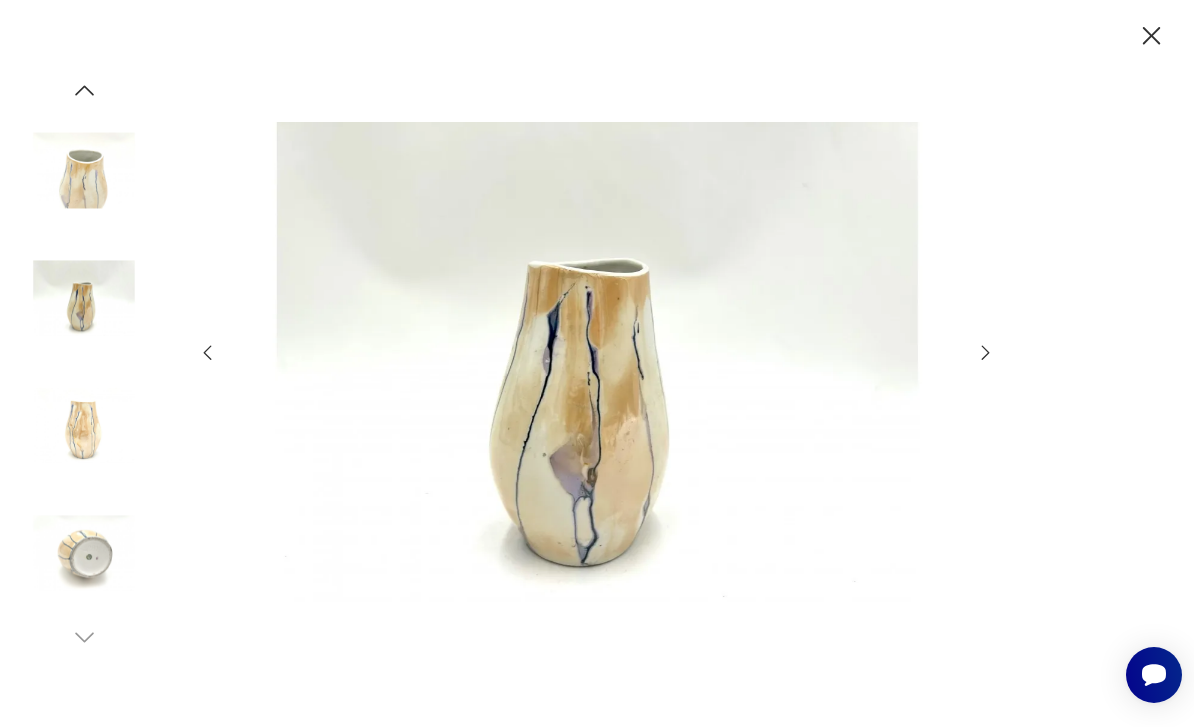 click 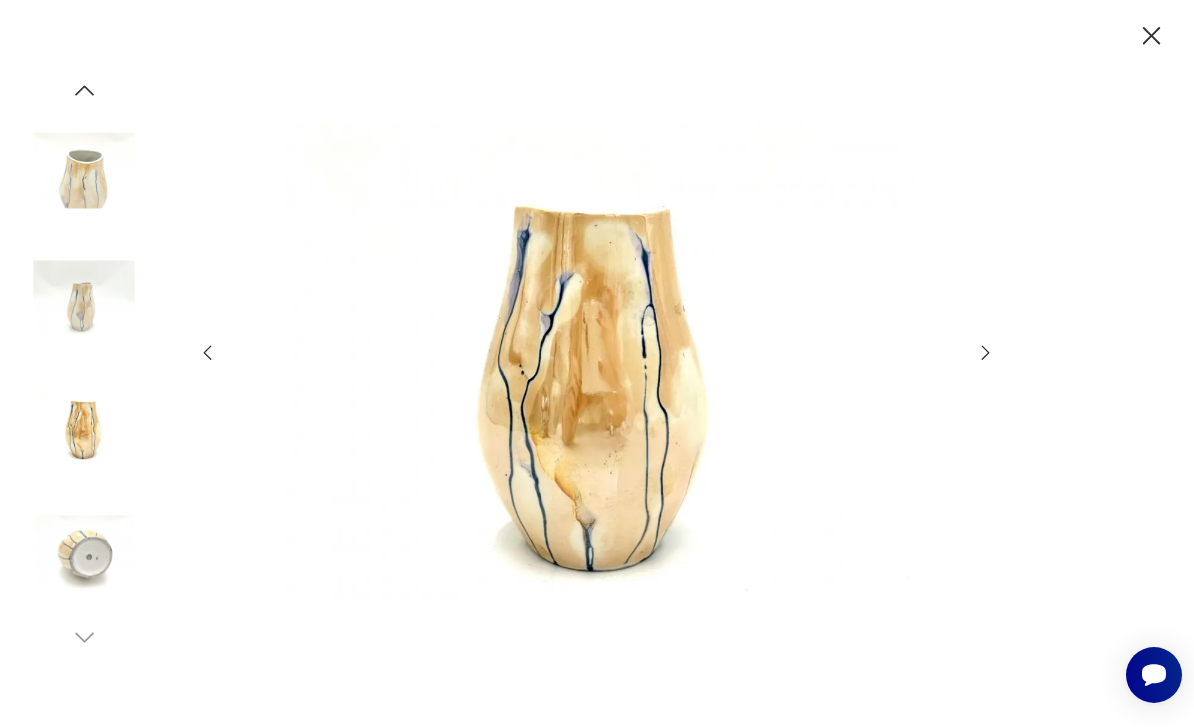 click 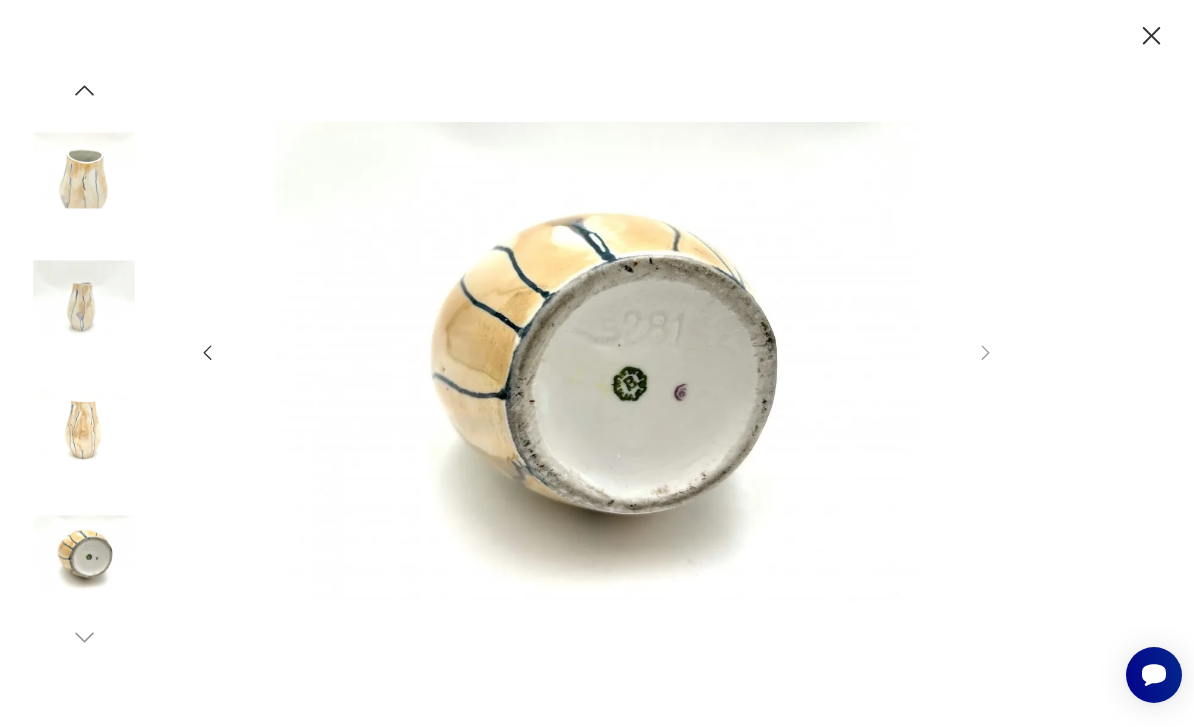 click 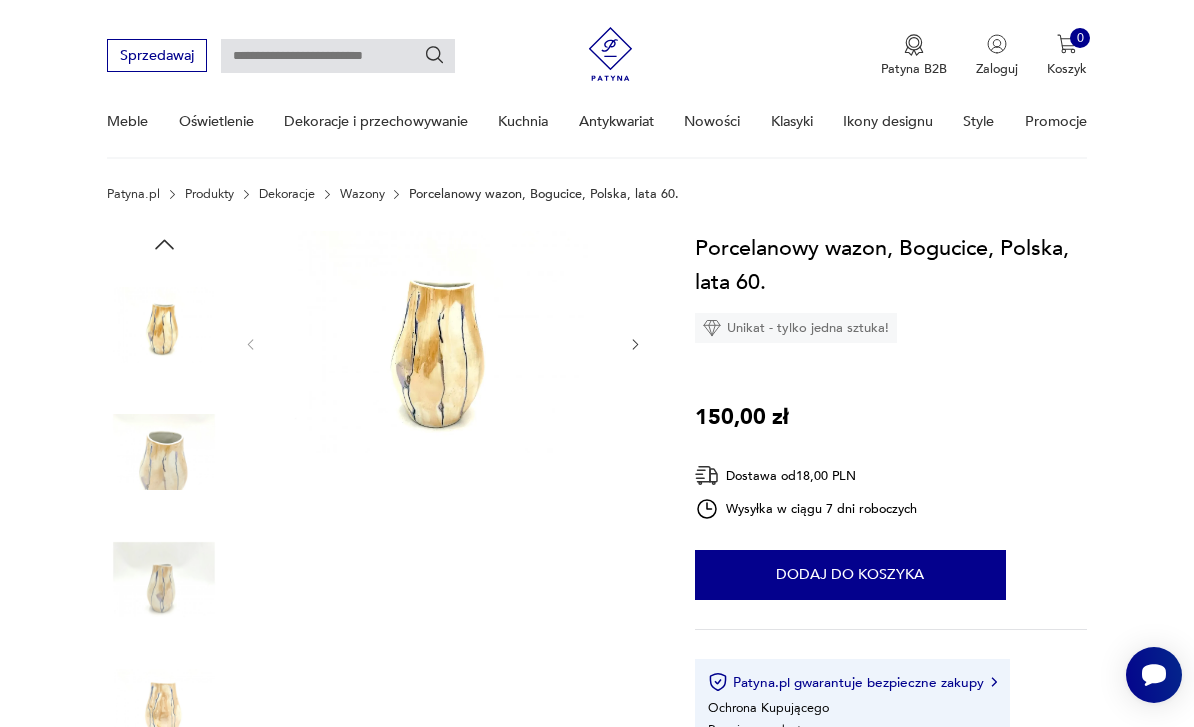 scroll, scrollTop: 0, scrollLeft: 0, axis: both 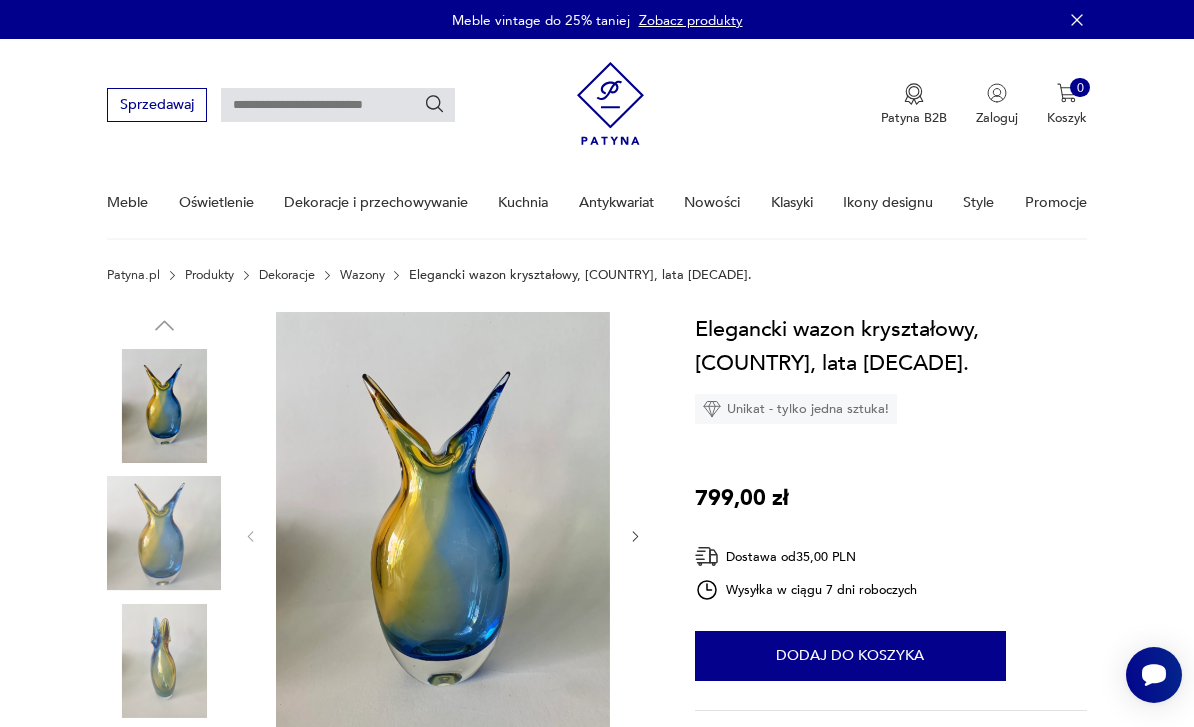 click at bounding box center (443, 534) 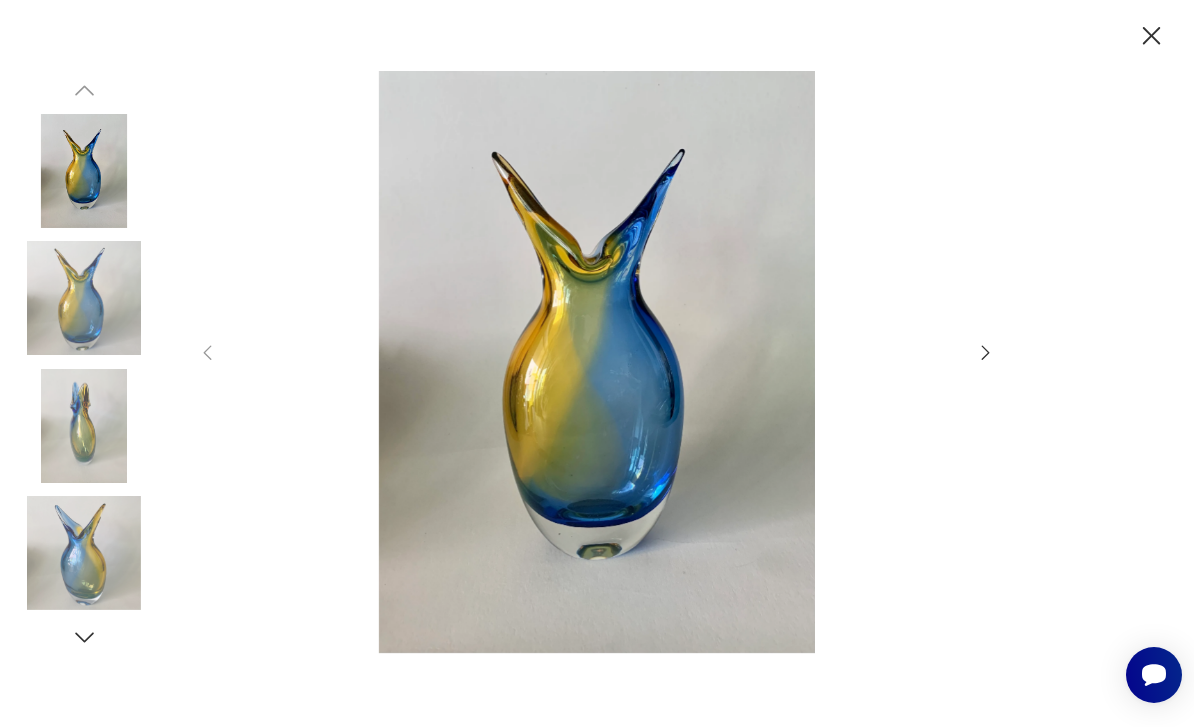 click 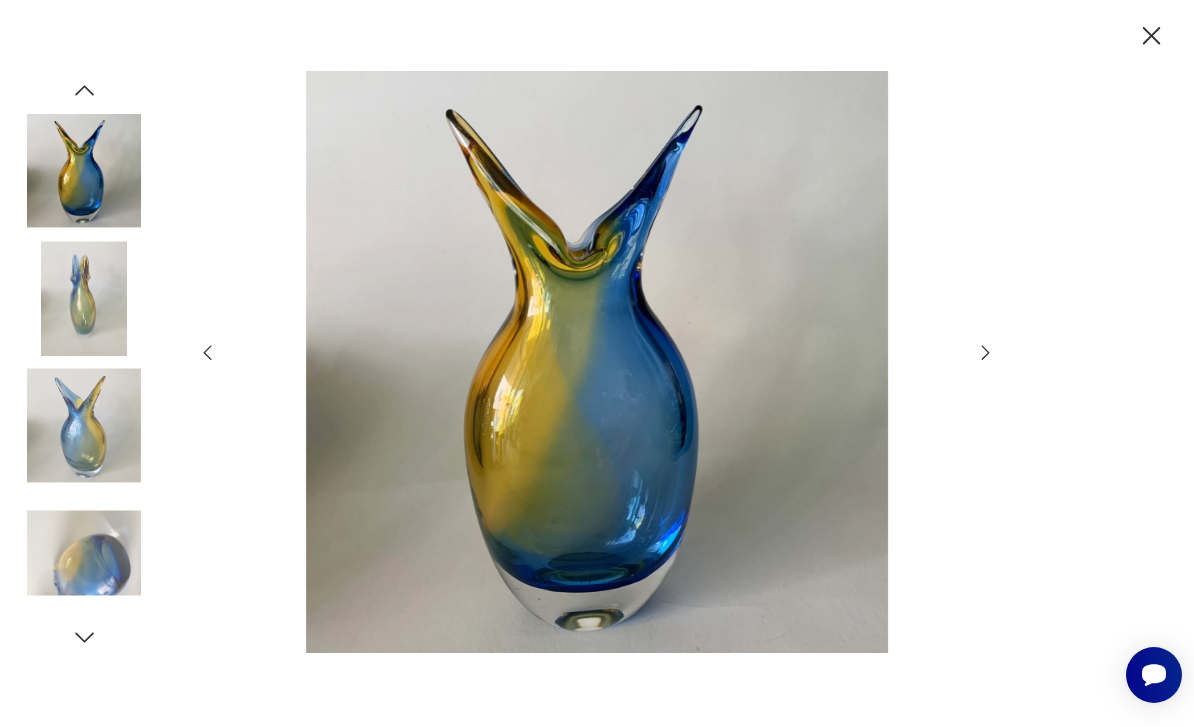 click 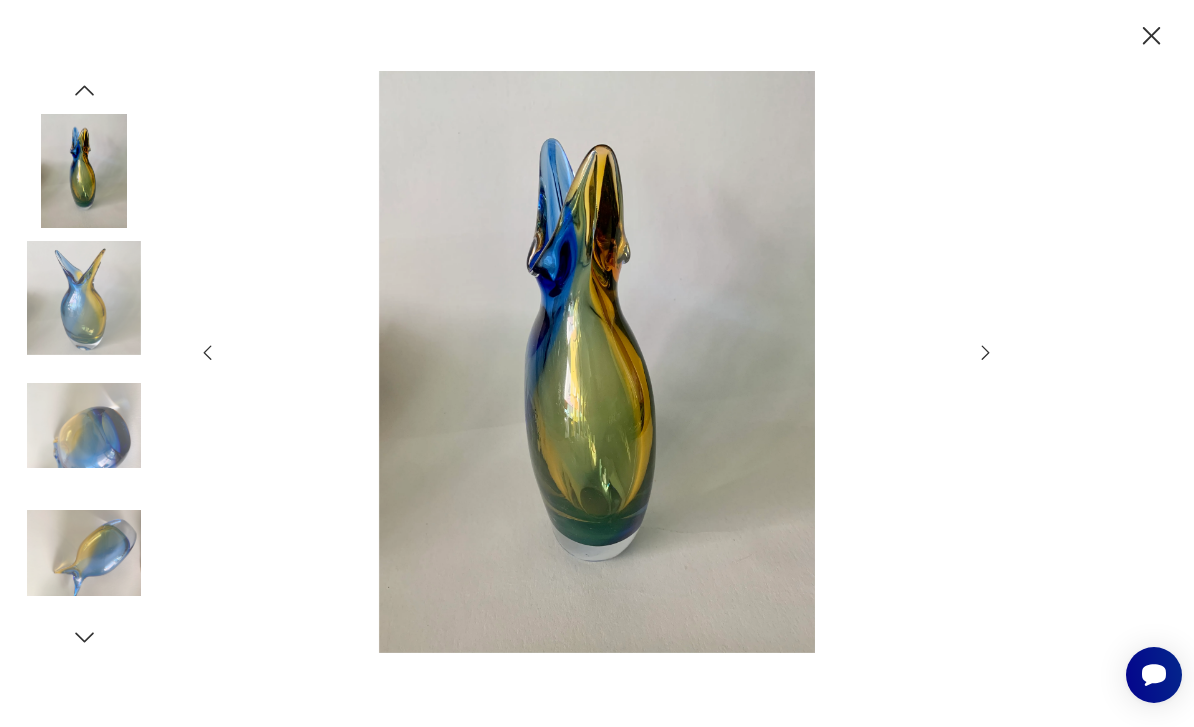 click 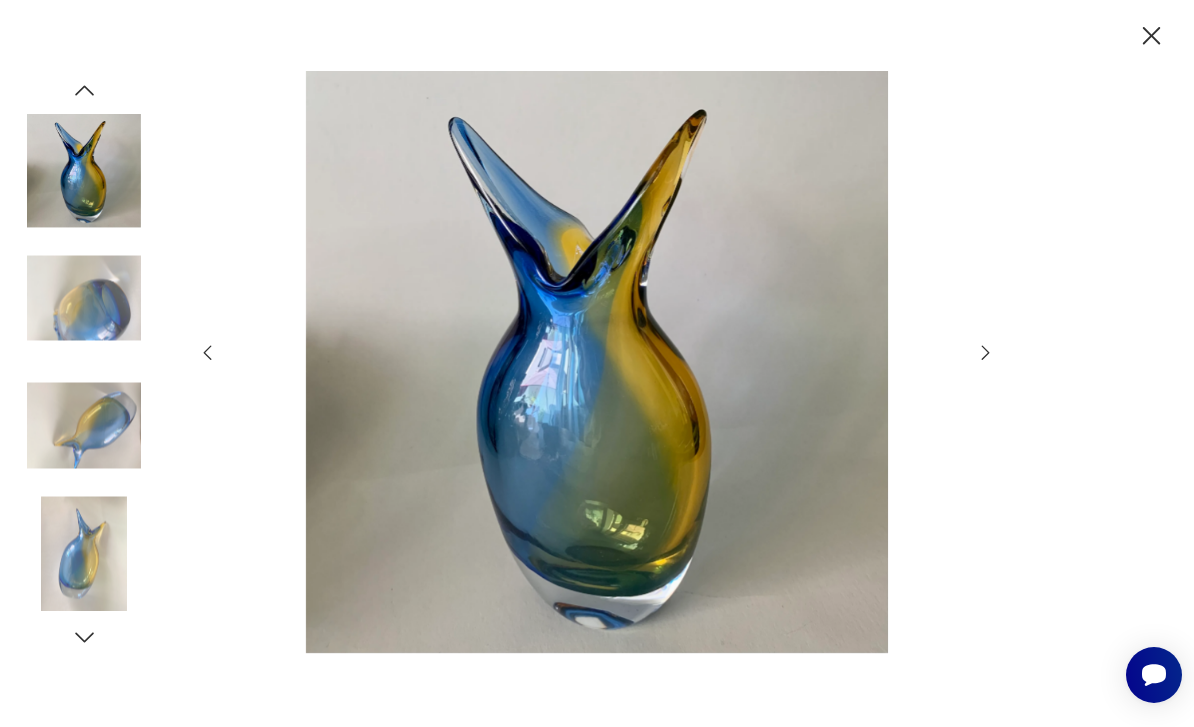 click at bounding box center [597, 363] 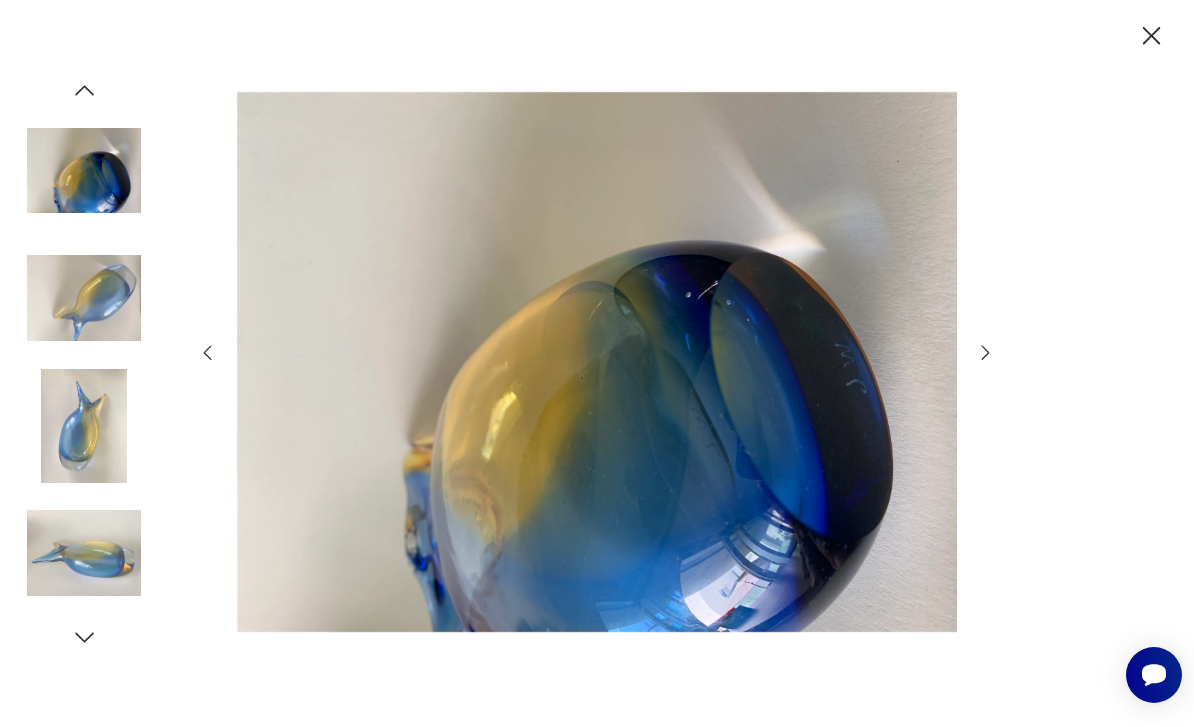 click 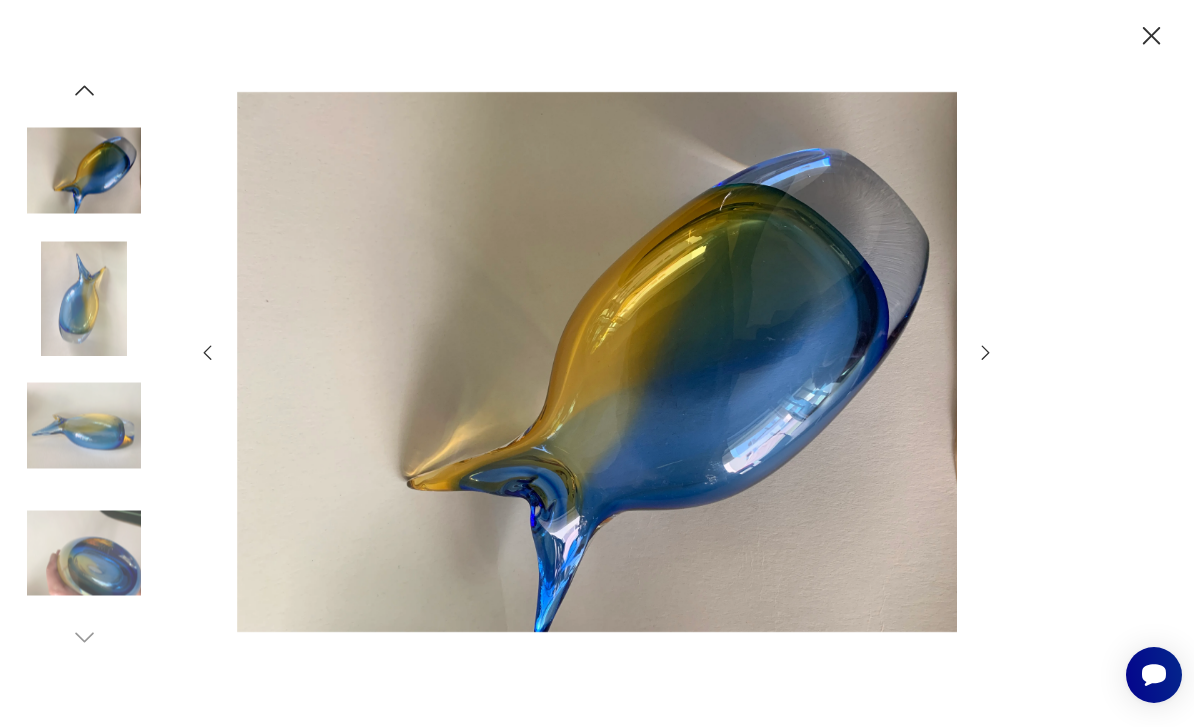 click 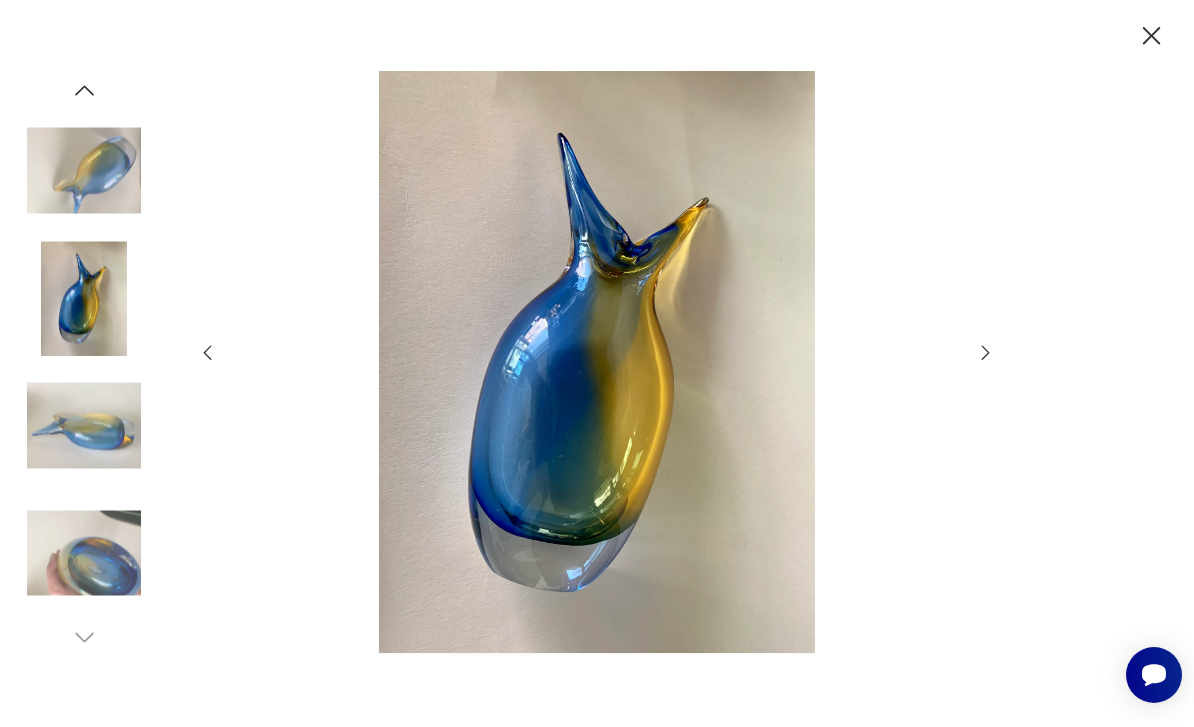 click at bounding box center (597, 362) 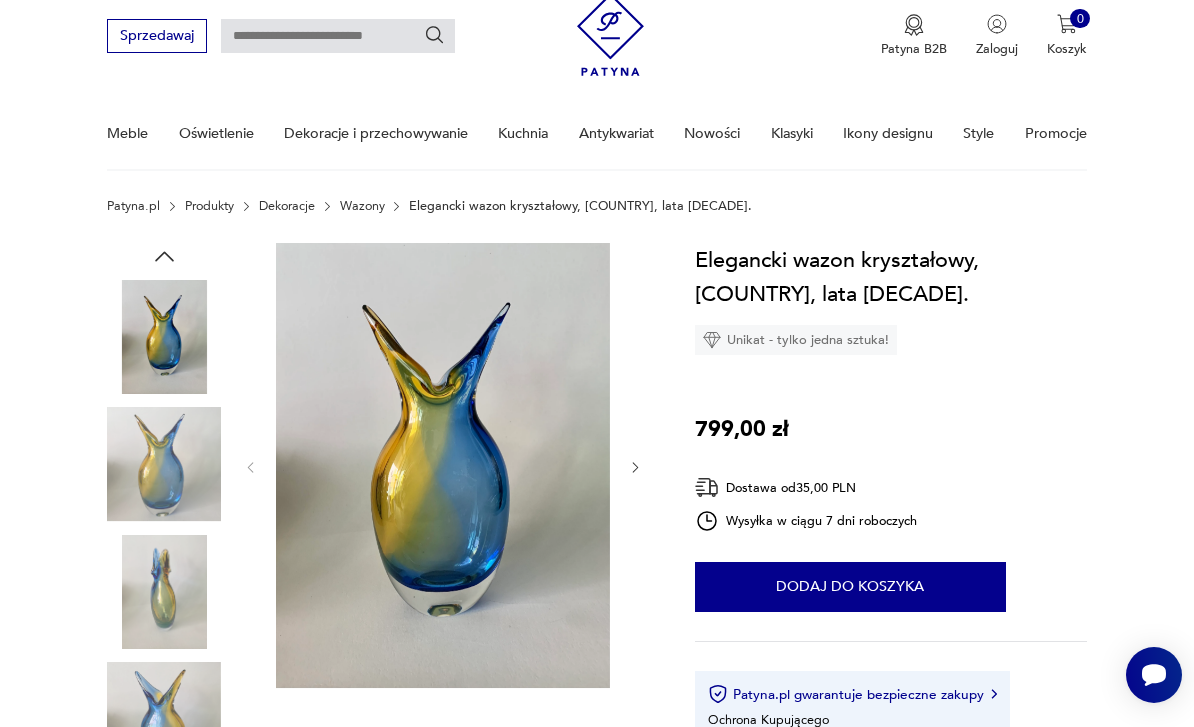 scroll, scrollTop: 0, scrollLeft: 0, axis: both 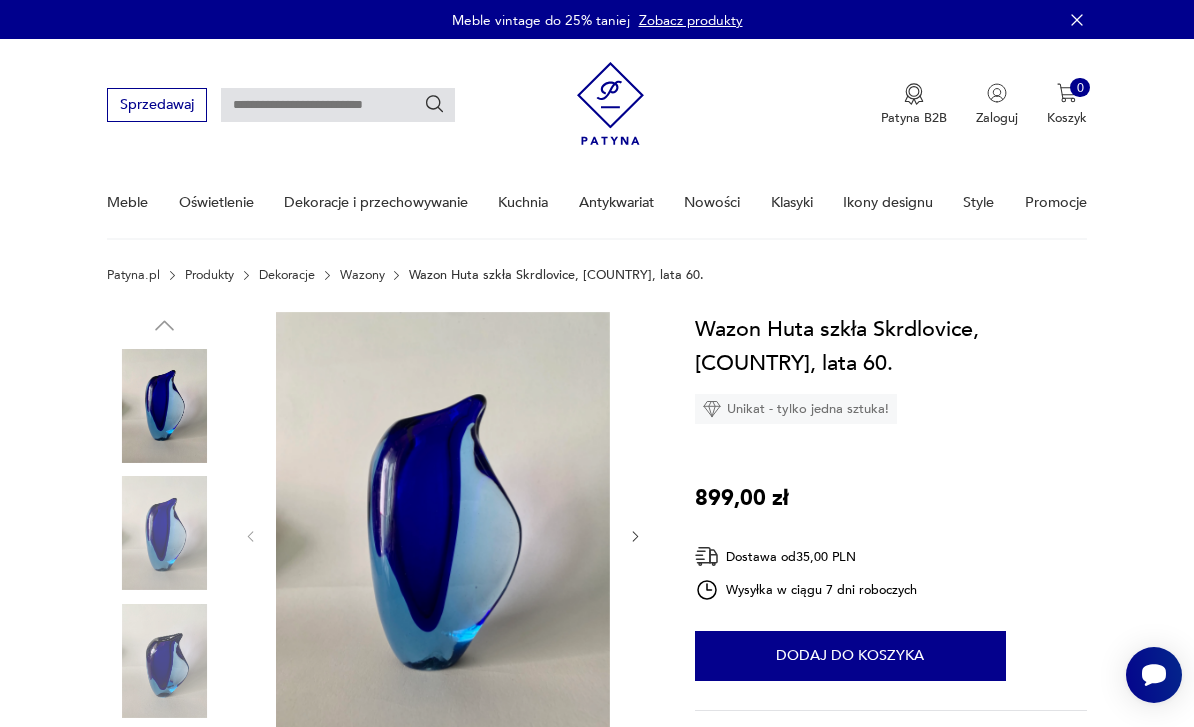 click at bounding box center [443, 534] 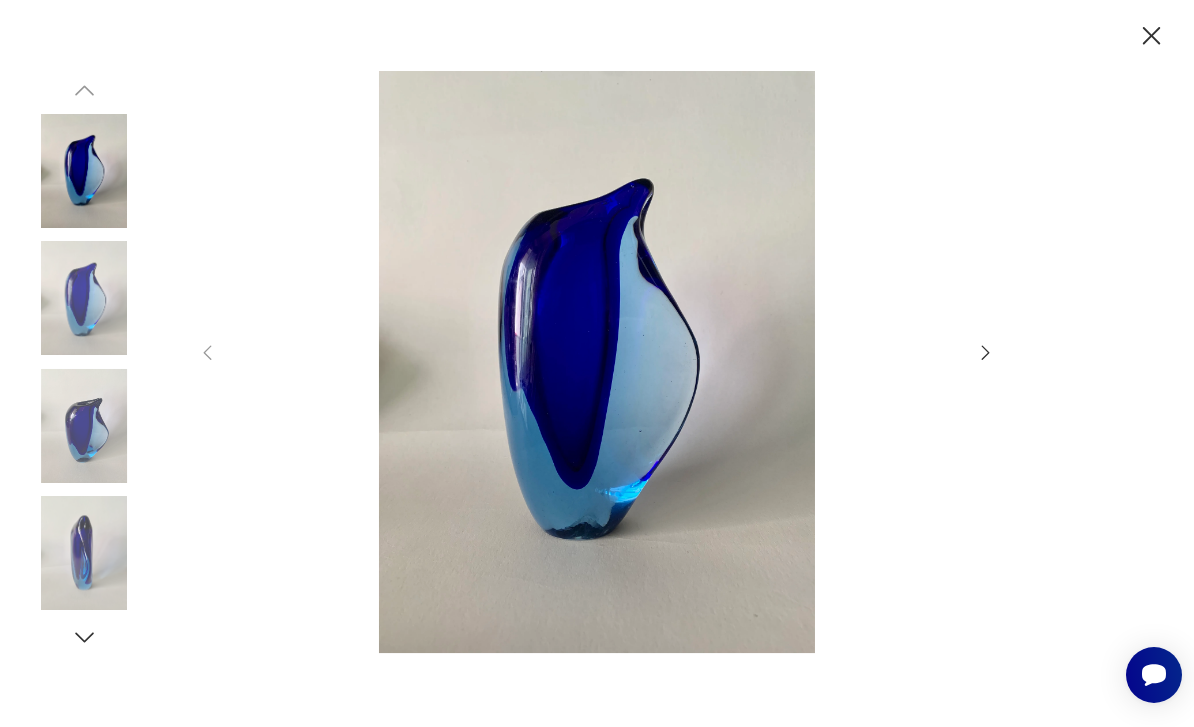 click 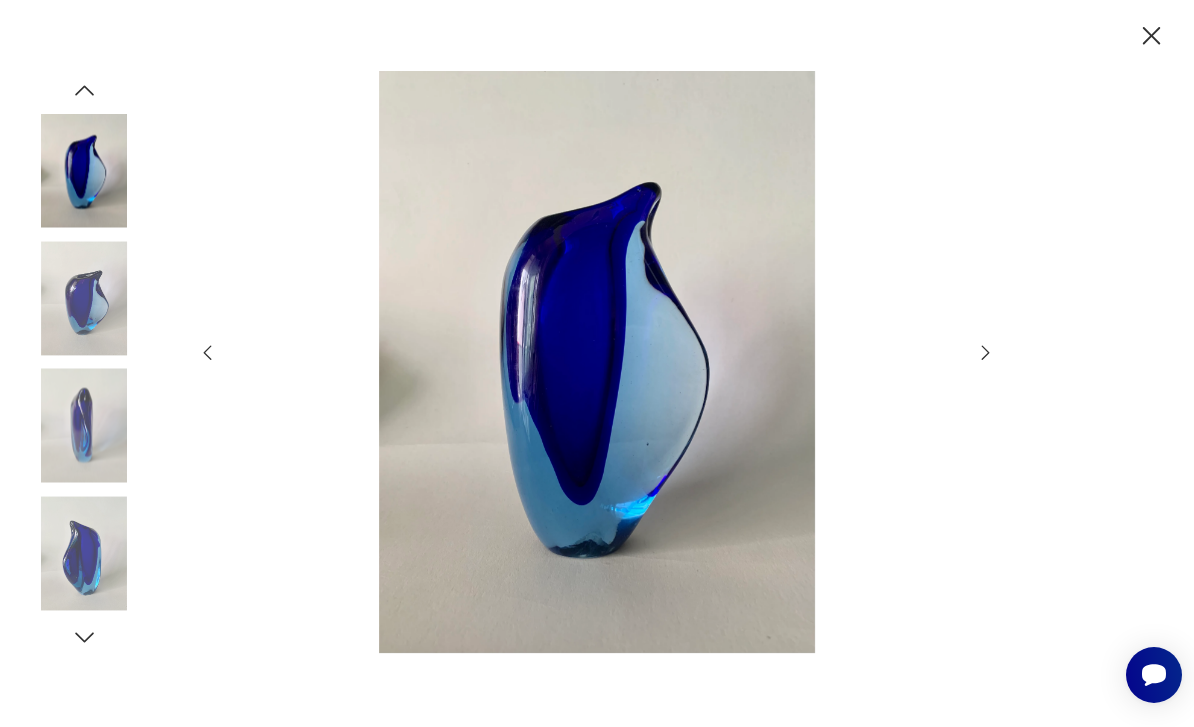 click 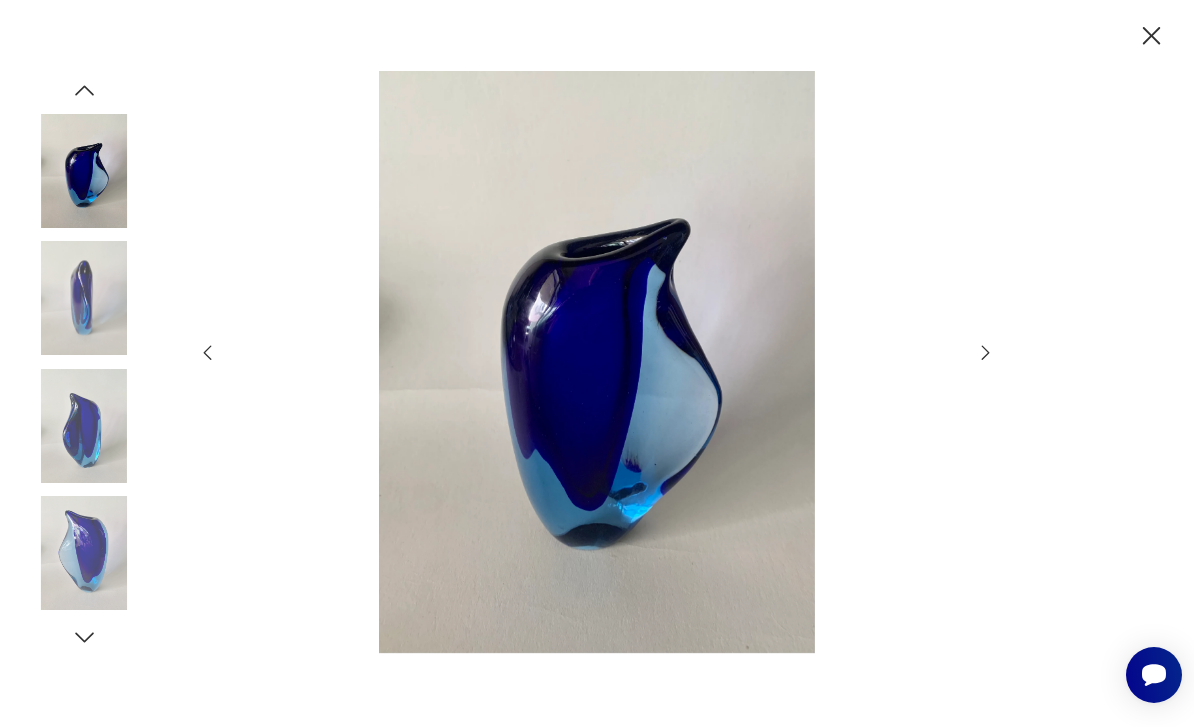 click 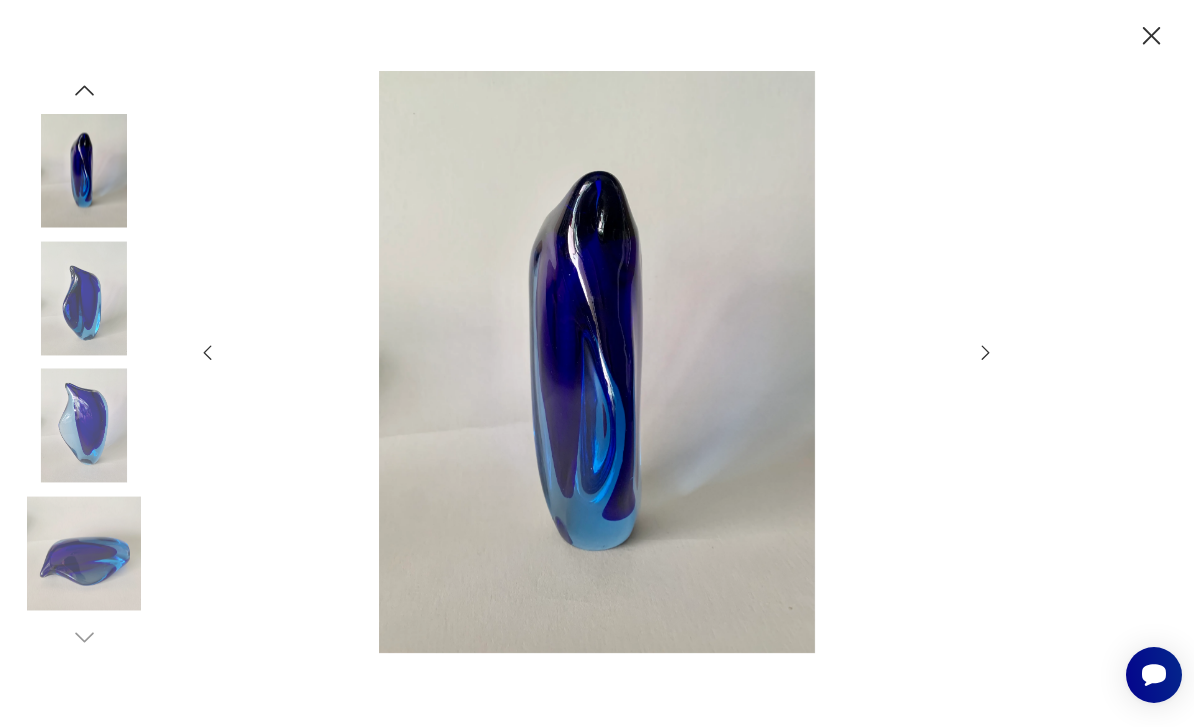 click 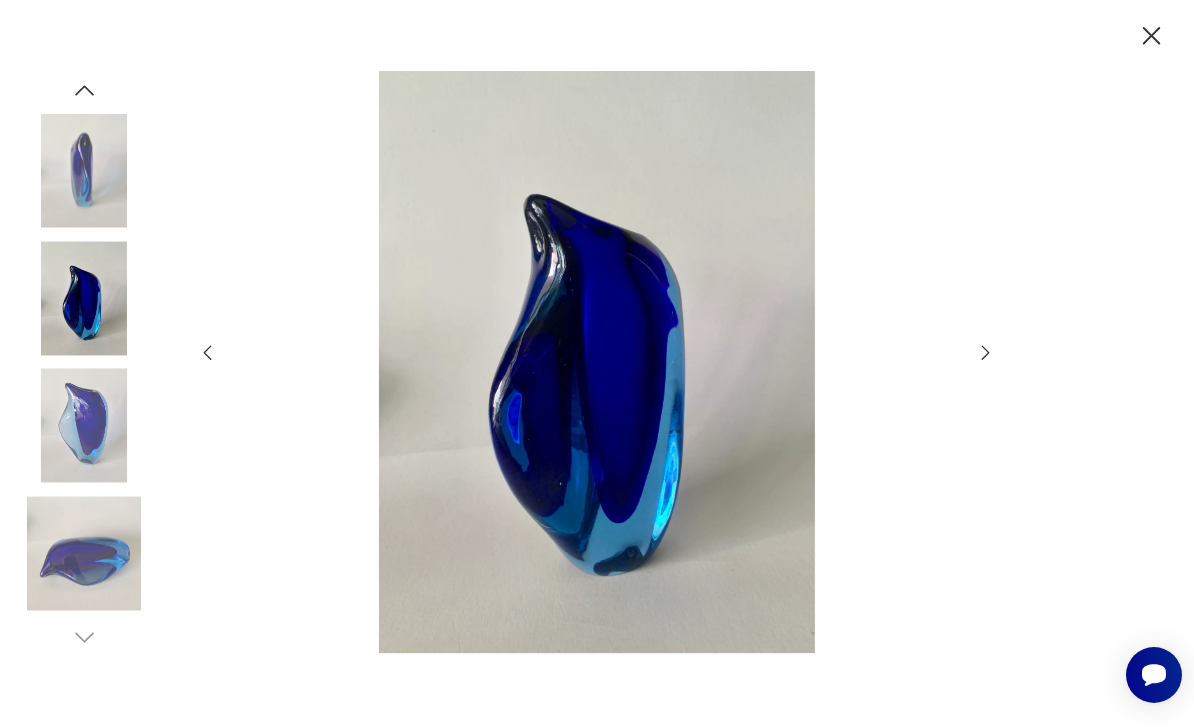 click 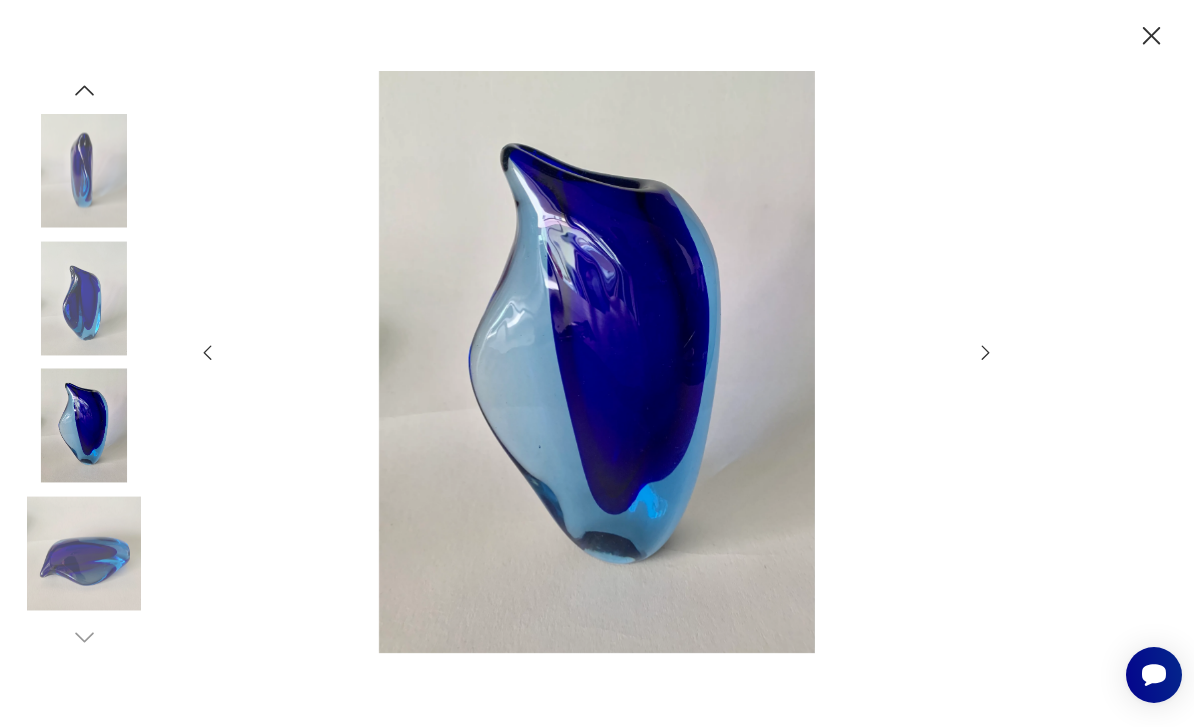 click at bounding box center (597, 363) 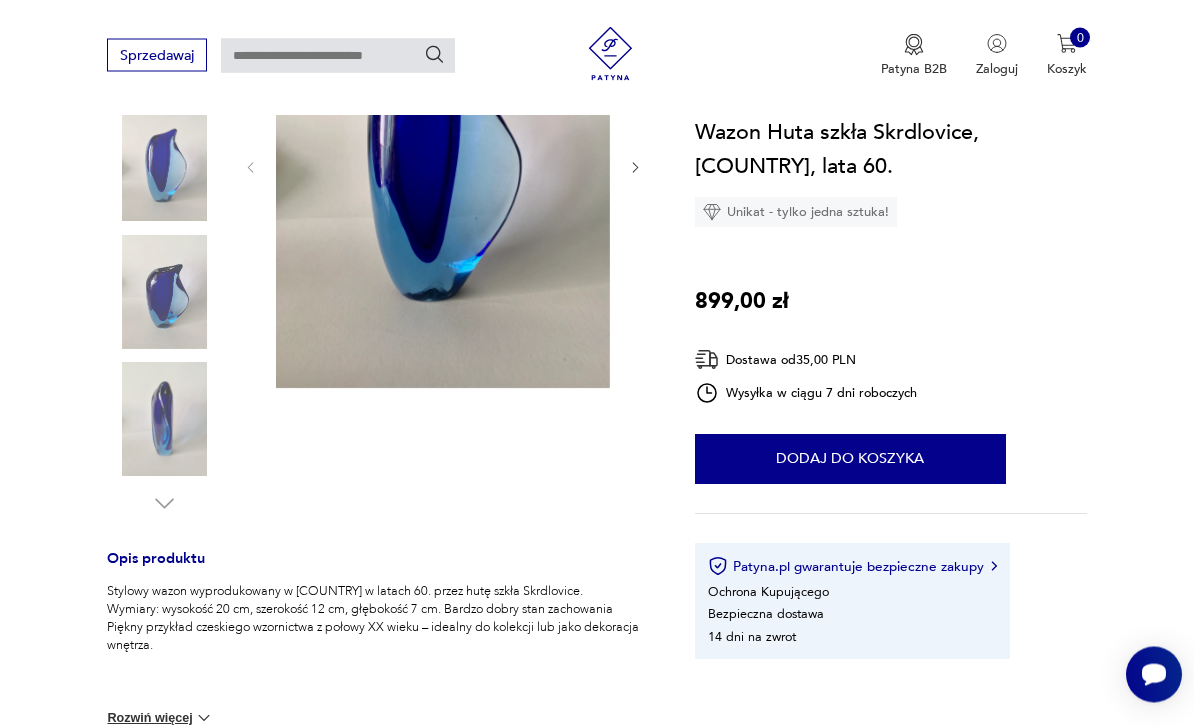 scroll, scrollTop: 0, scrollLeft: 0, axis: both 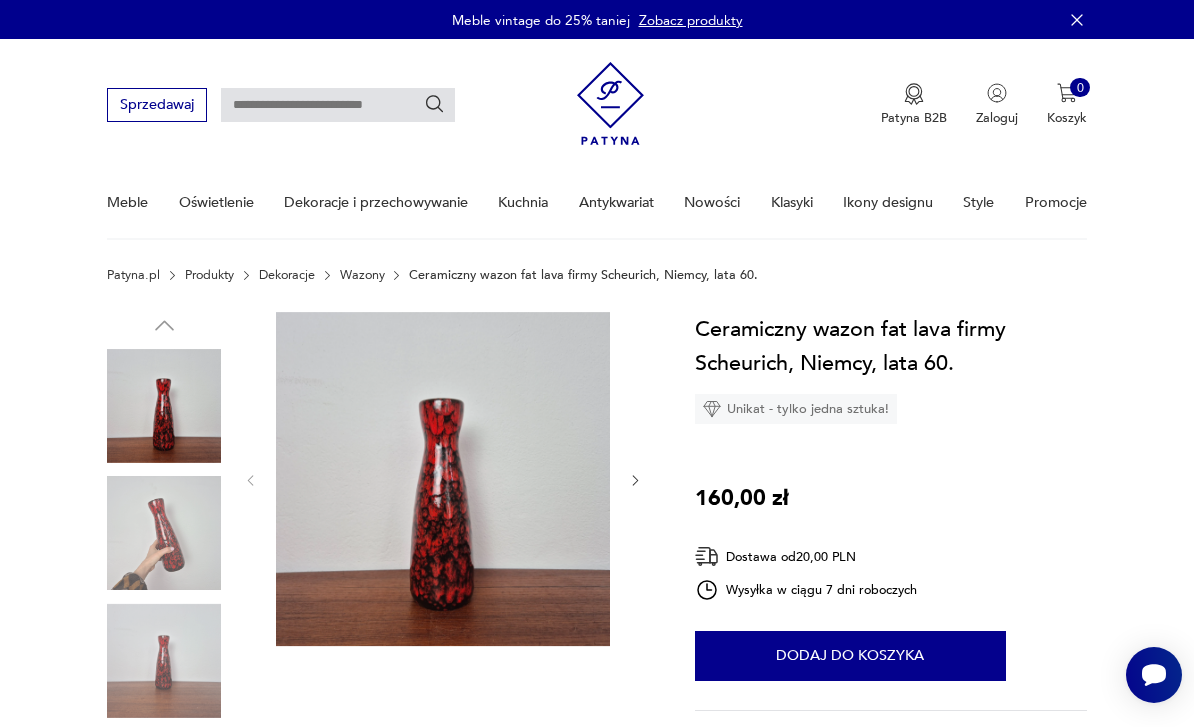 click at bounding box center (443, 479) 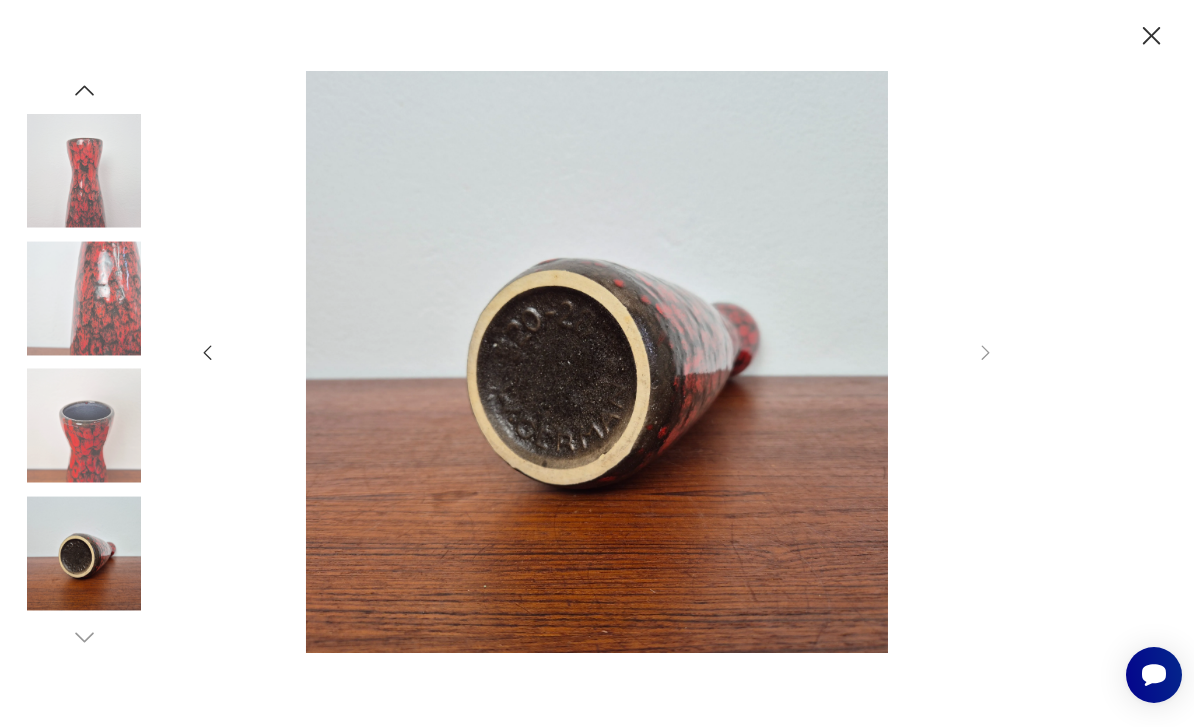 click 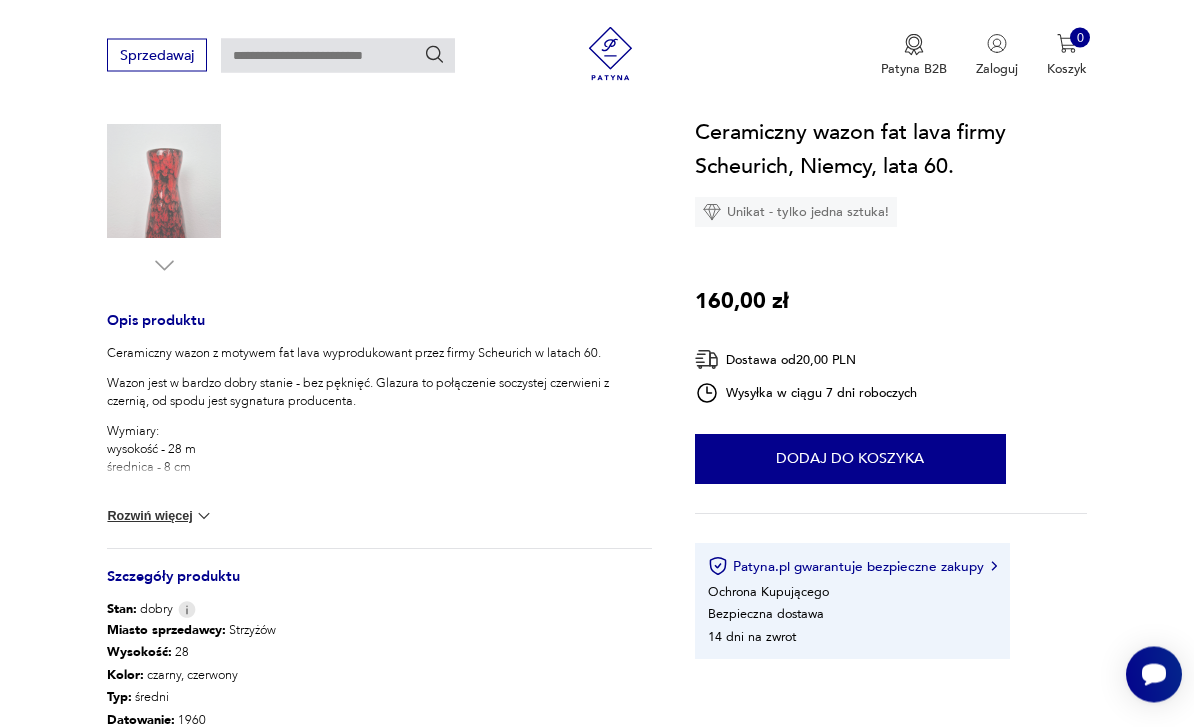 scroll, scrollTop: 607, scrollLeft: 0, axis: vertical 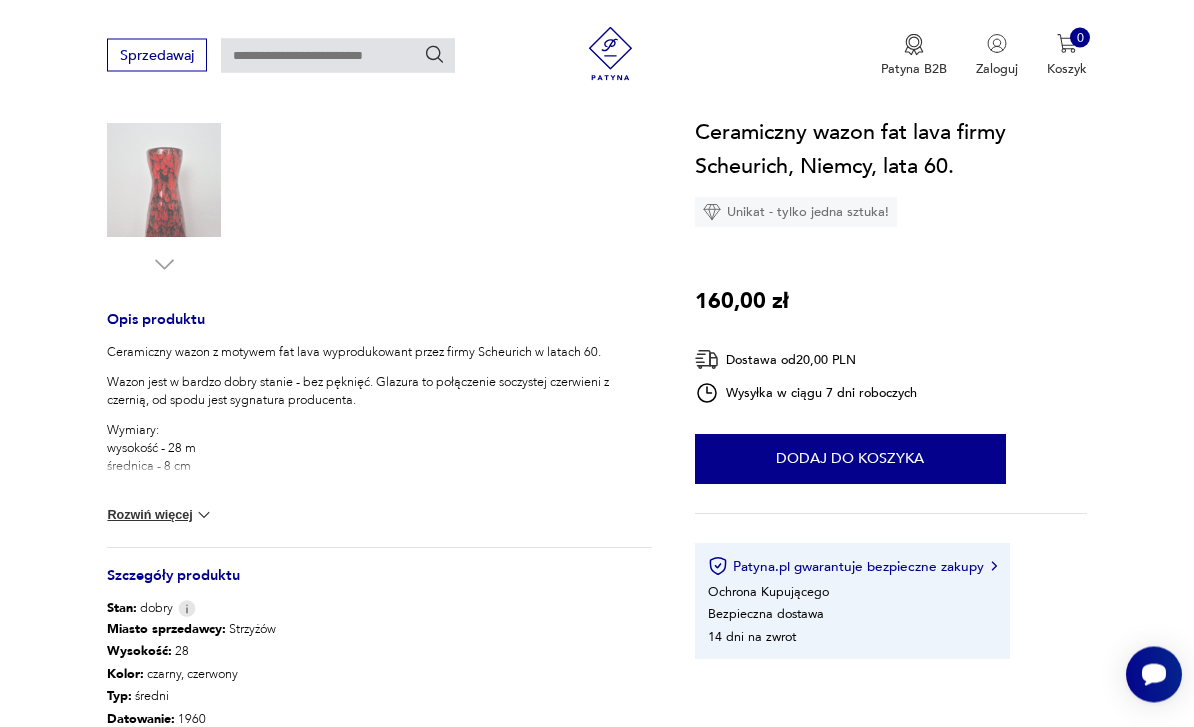 click at bounding box center [204, 516] 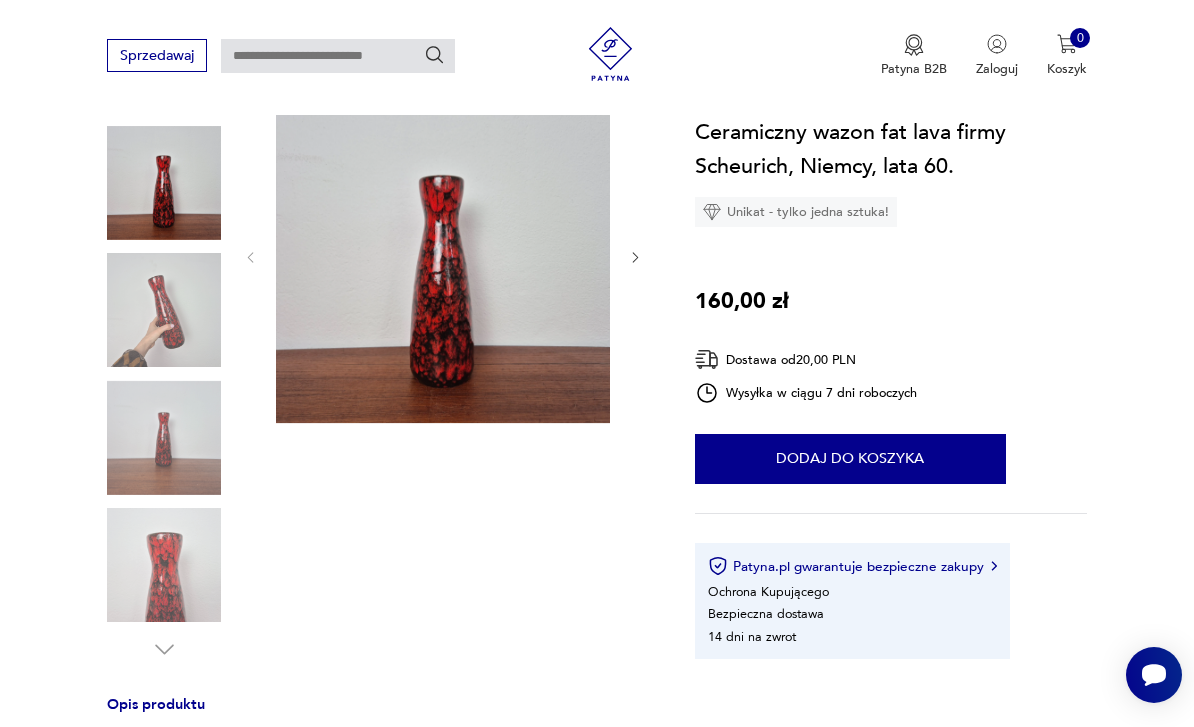 scroll, scrollTop: 0, scrollLeft: 0, axis: both 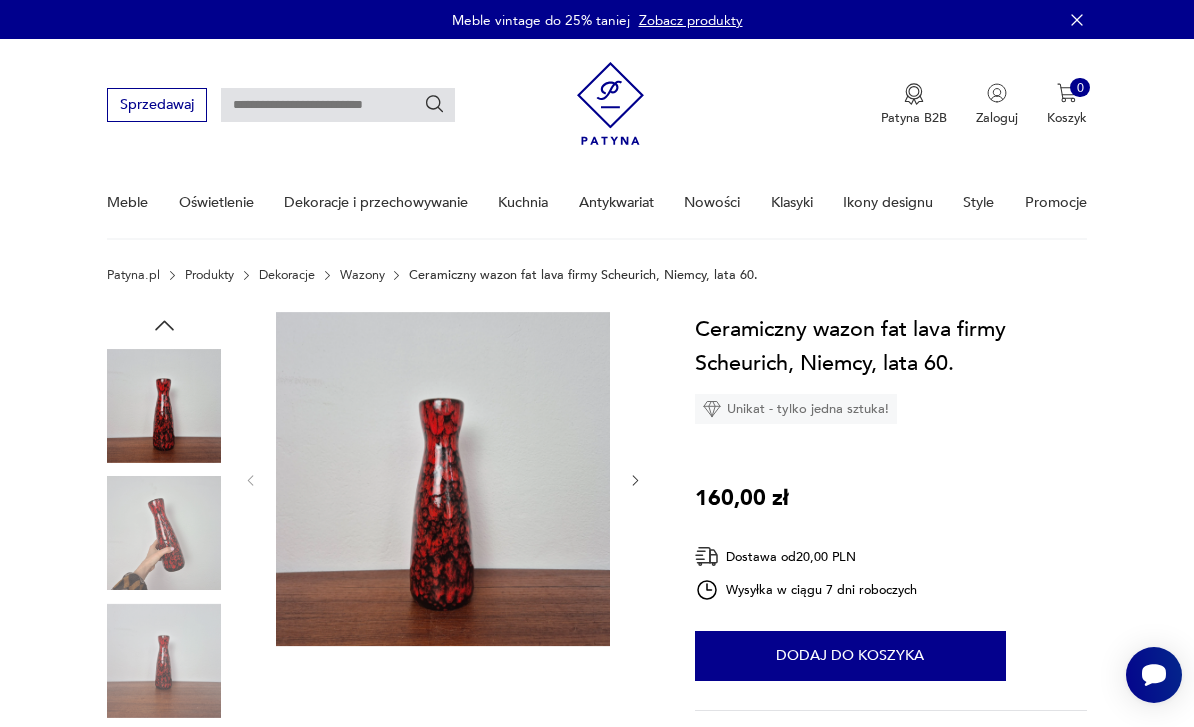 click at bounding box center (443, 479) 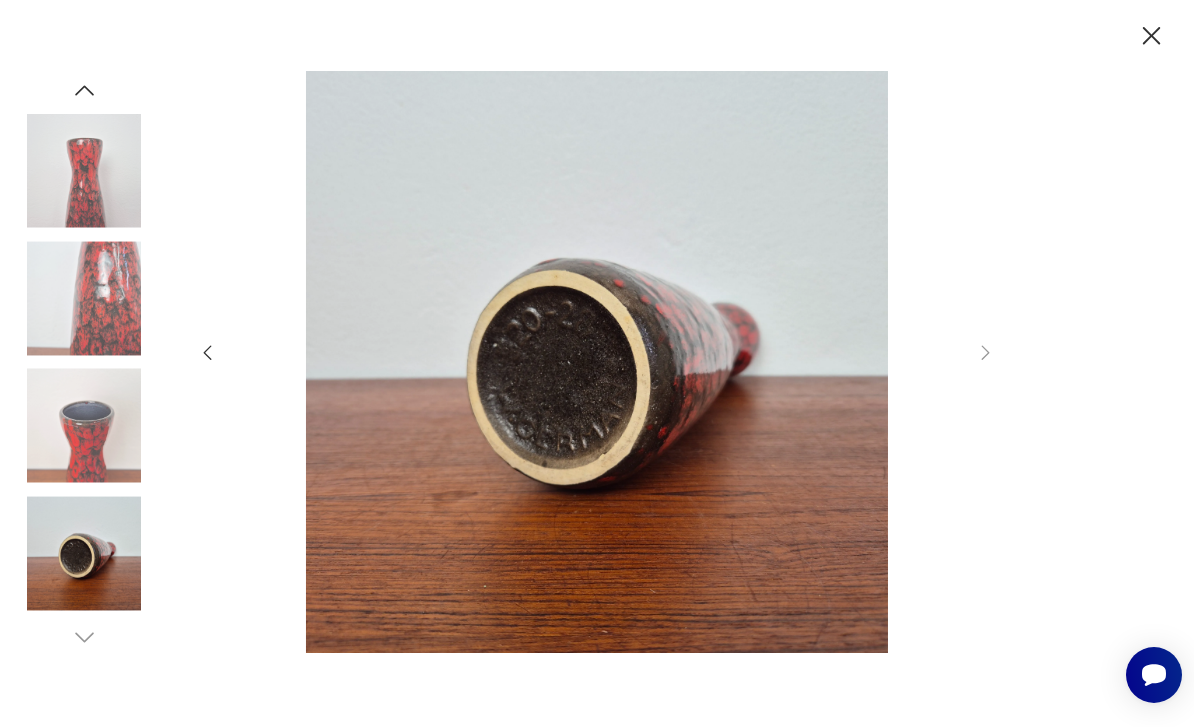 click at bounding box center (84, 171) 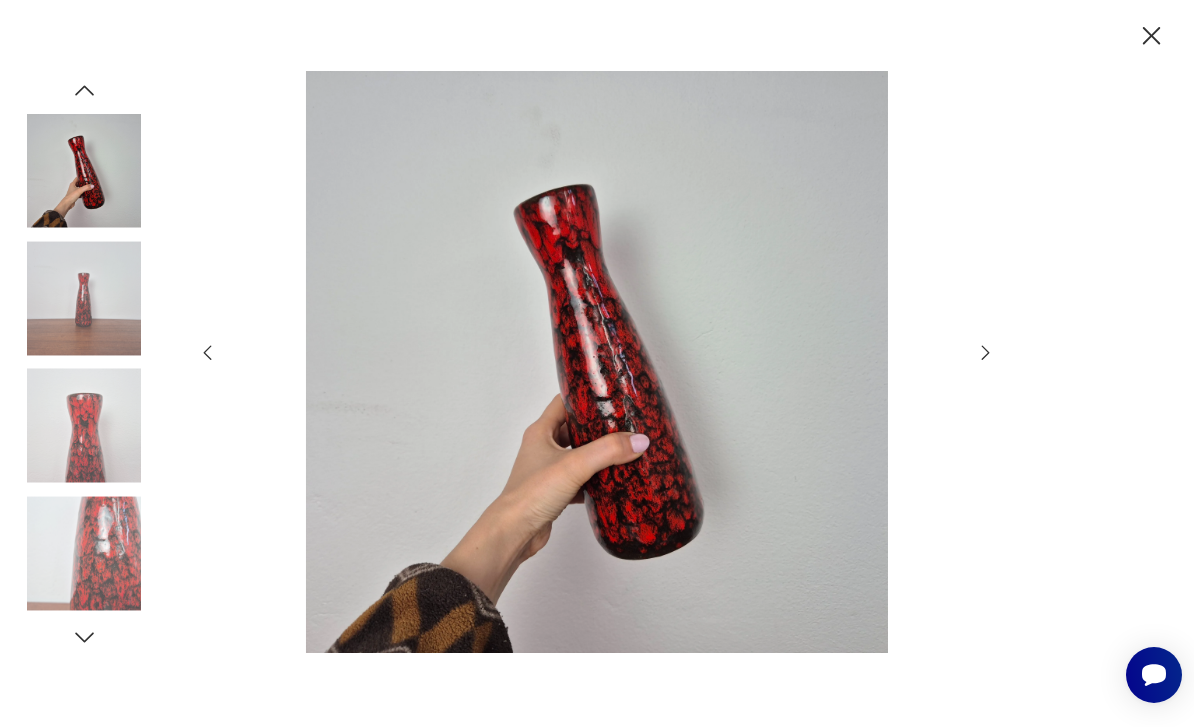 click at bounding box center (597, 363) 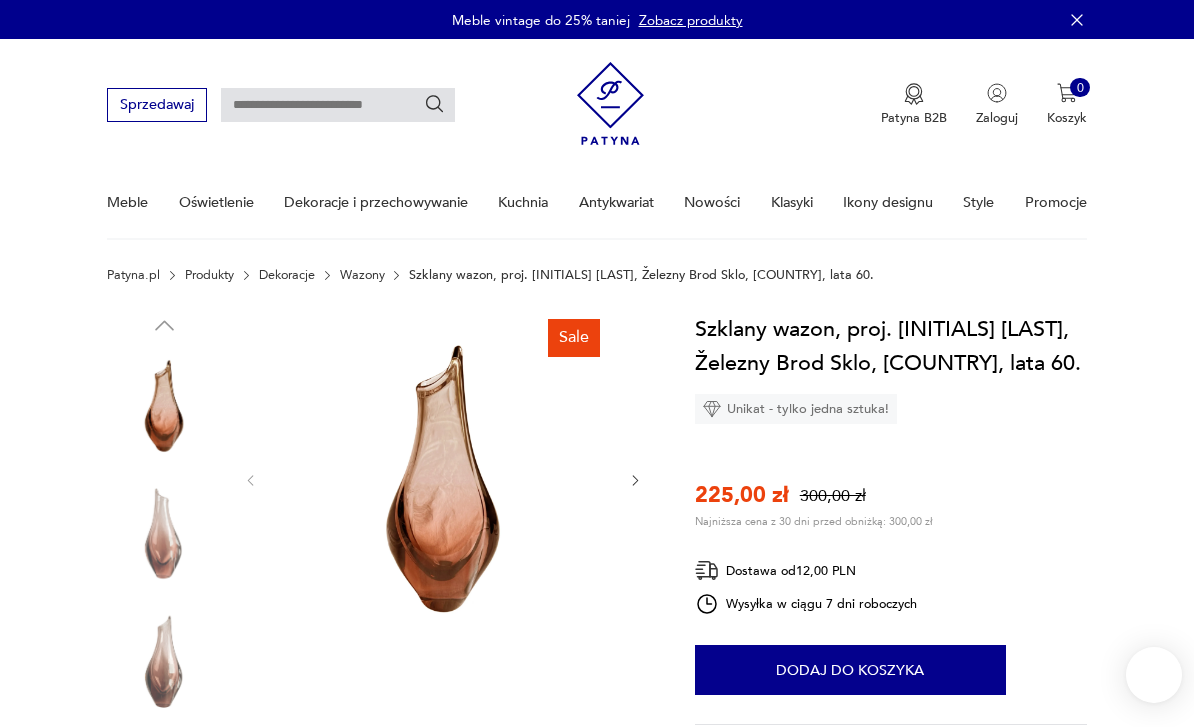 scroll, scrollTop: 0, scrollLeft: 0, axis: both 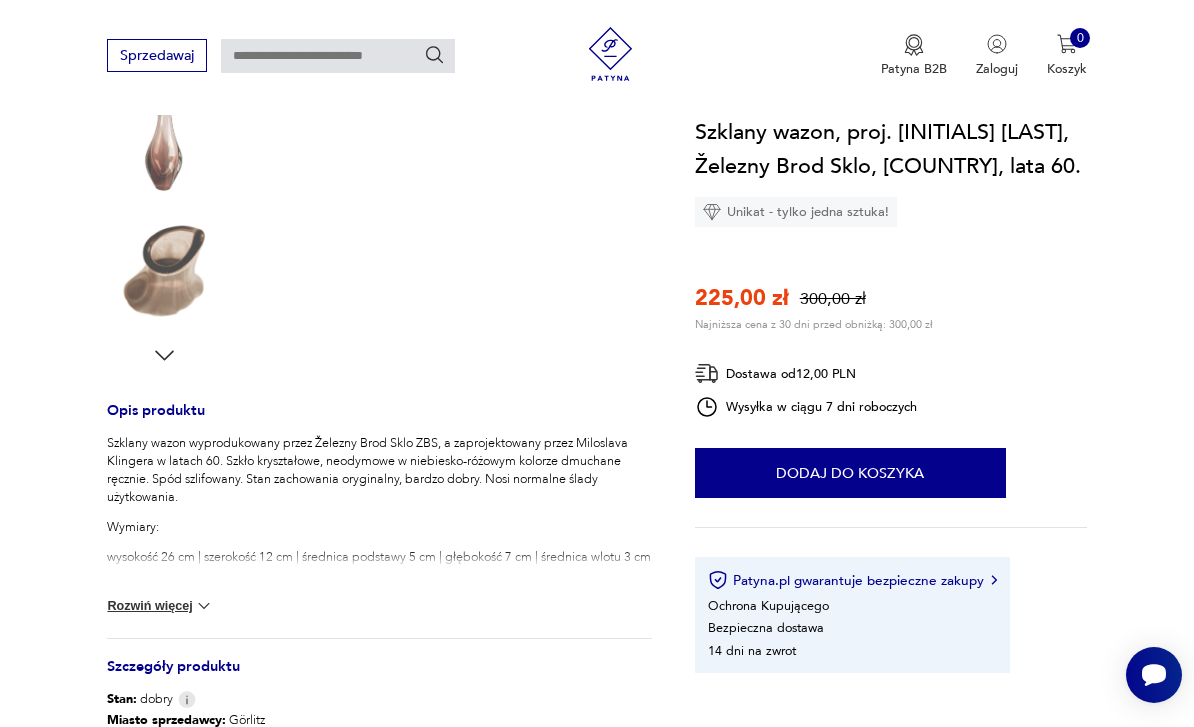 click on "Rozwiń więcej" at bounding box center (160, 606) 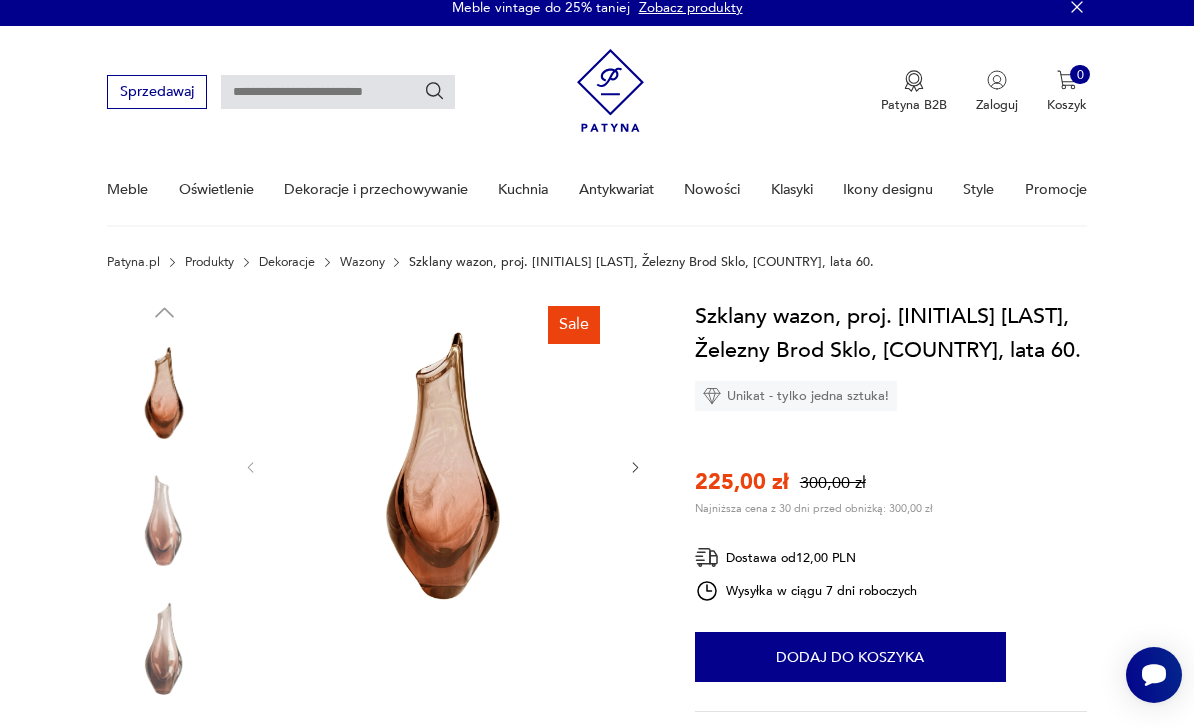 scroll, scrollTop: 0, scrollLeft: 0, axis: both 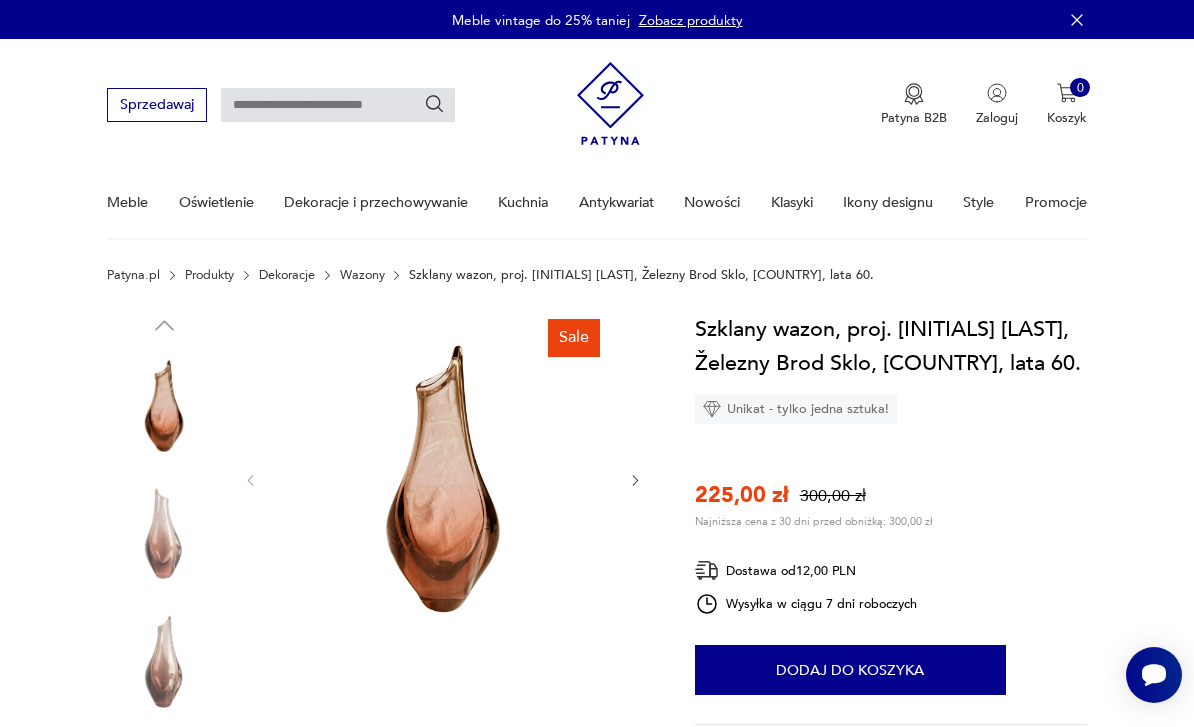 click at bounding box center (443, 479) 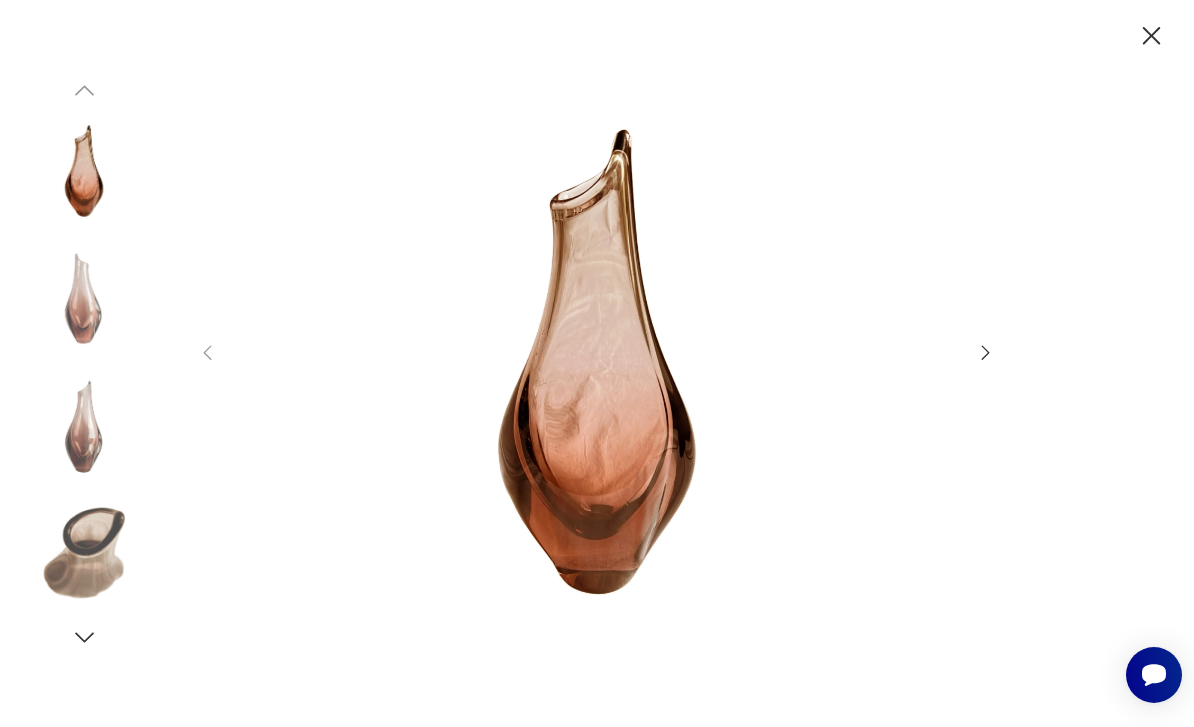 click 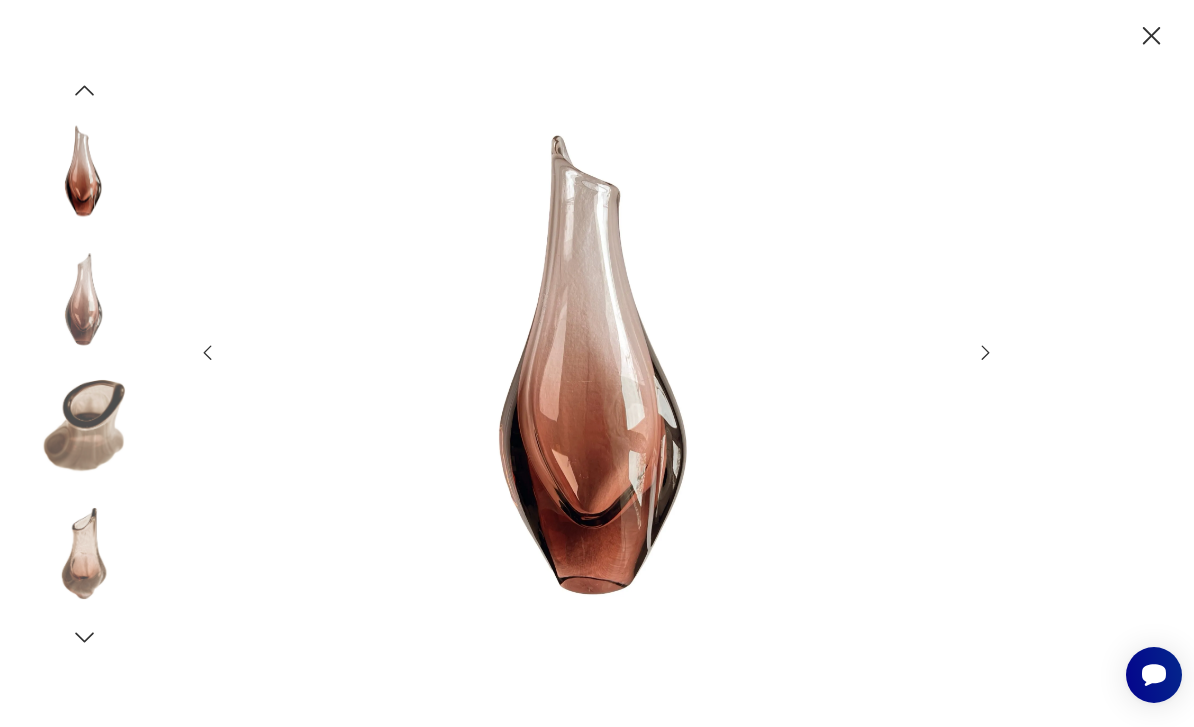 click 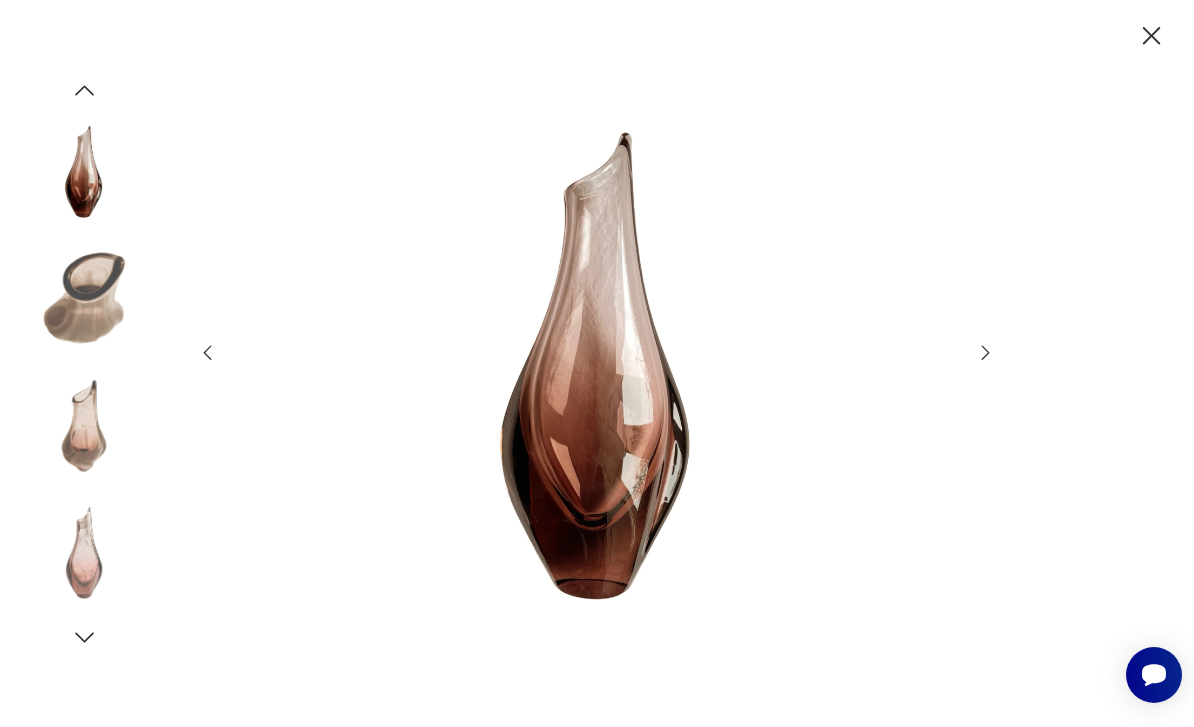 click 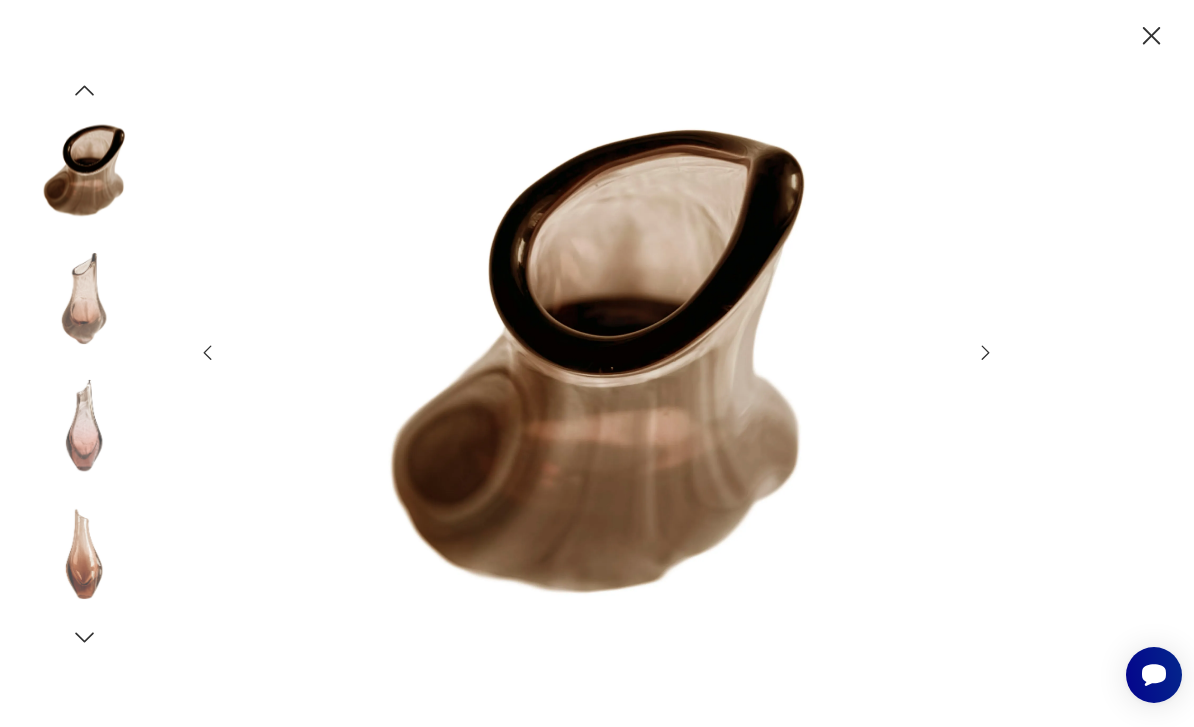 click 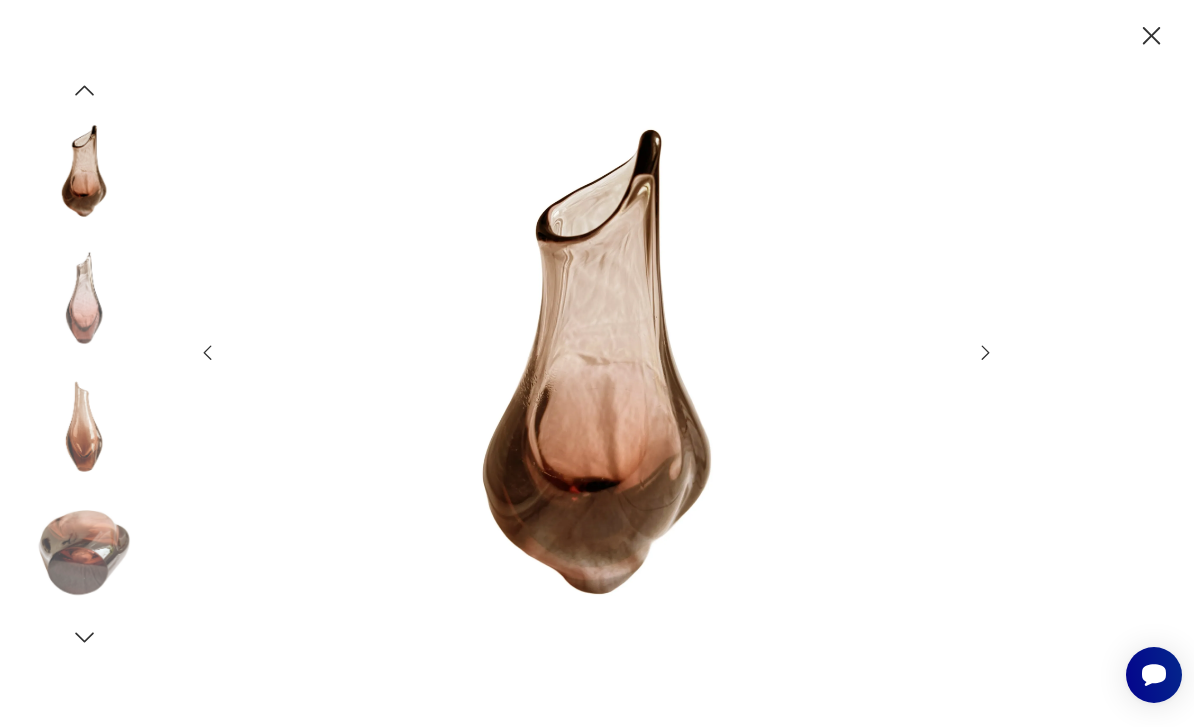 click 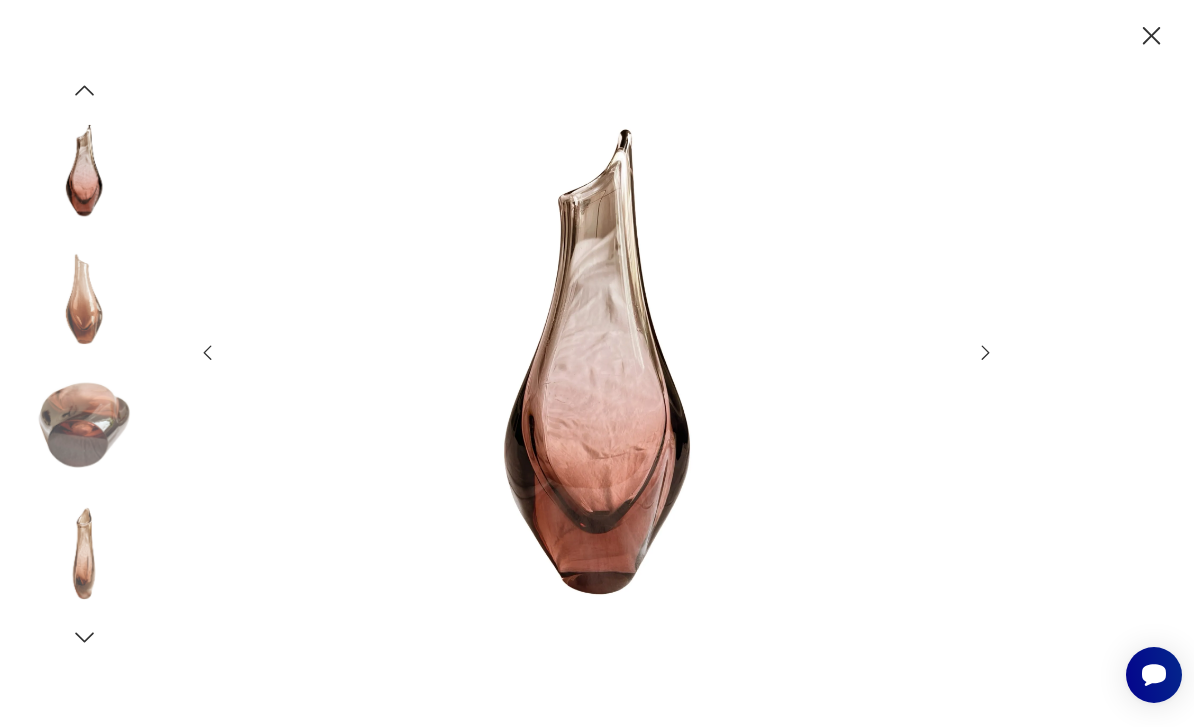 click at bounding box center (597, 363) 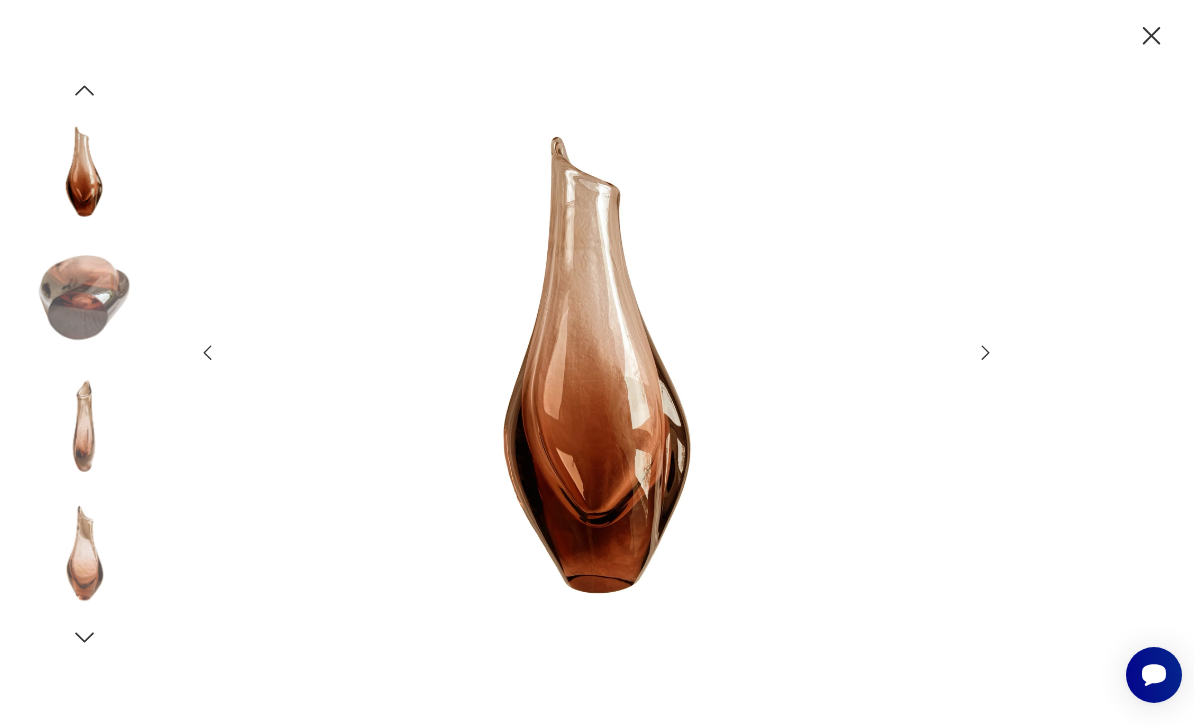 click 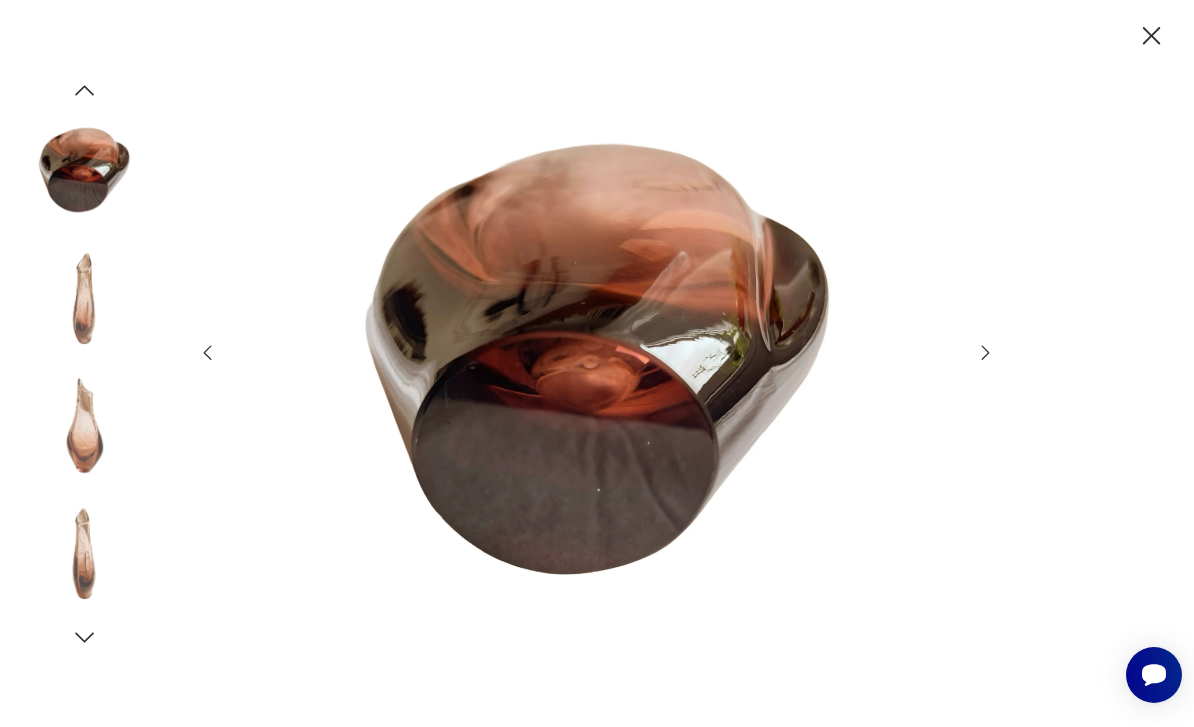 click 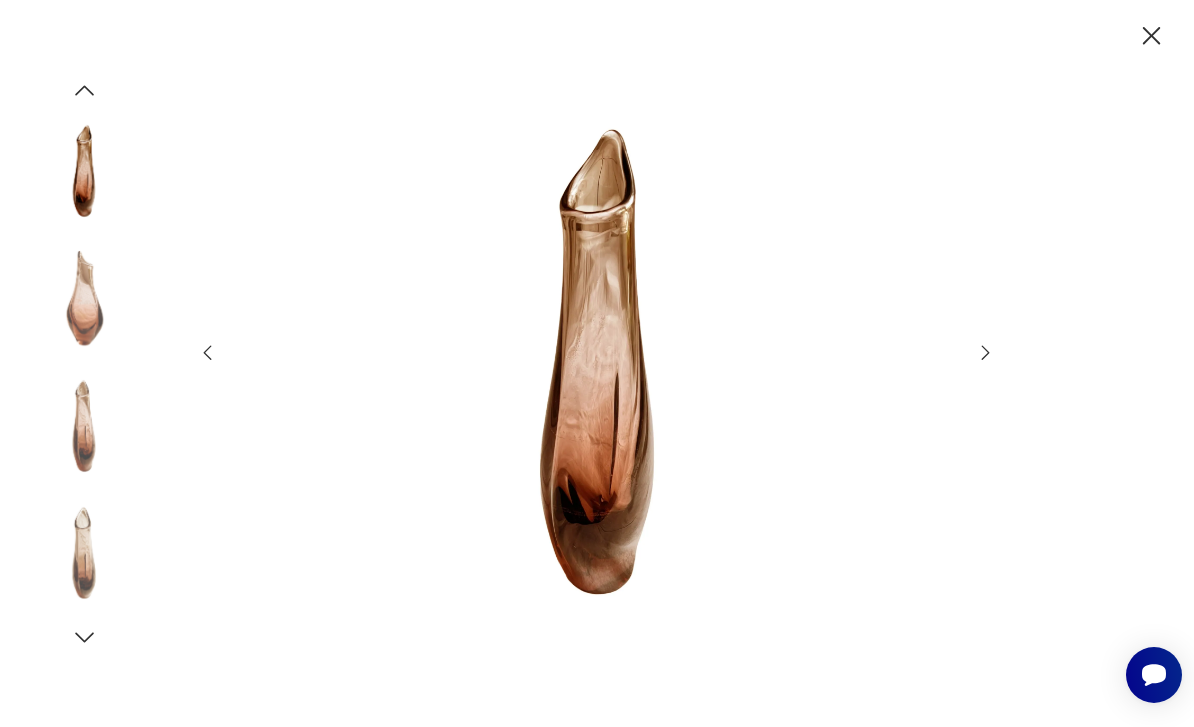 click 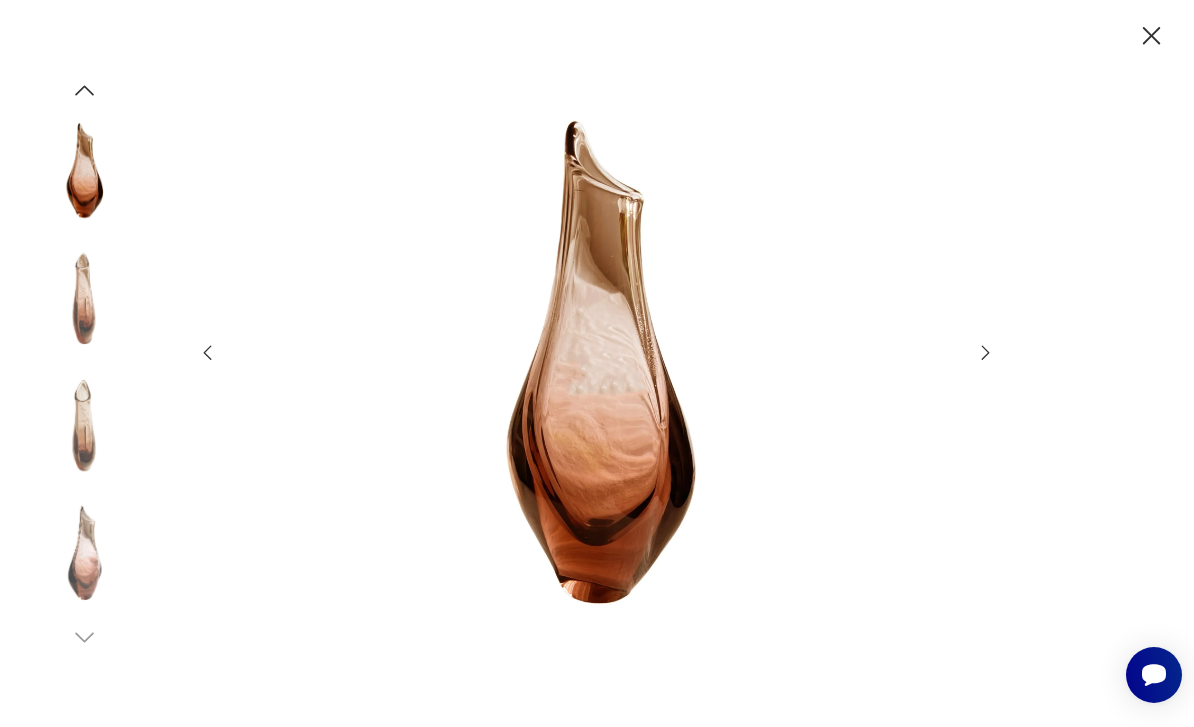 click 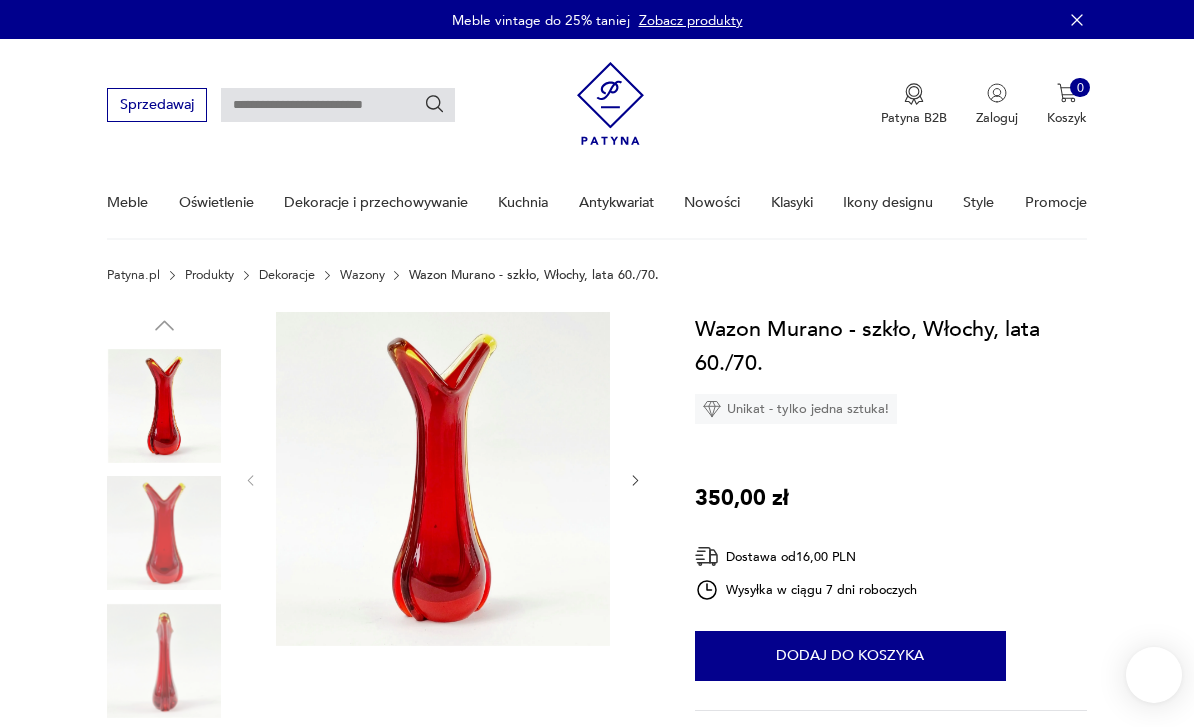 scroll, scrollTop: 0, scrollLeft: 0, axis: both 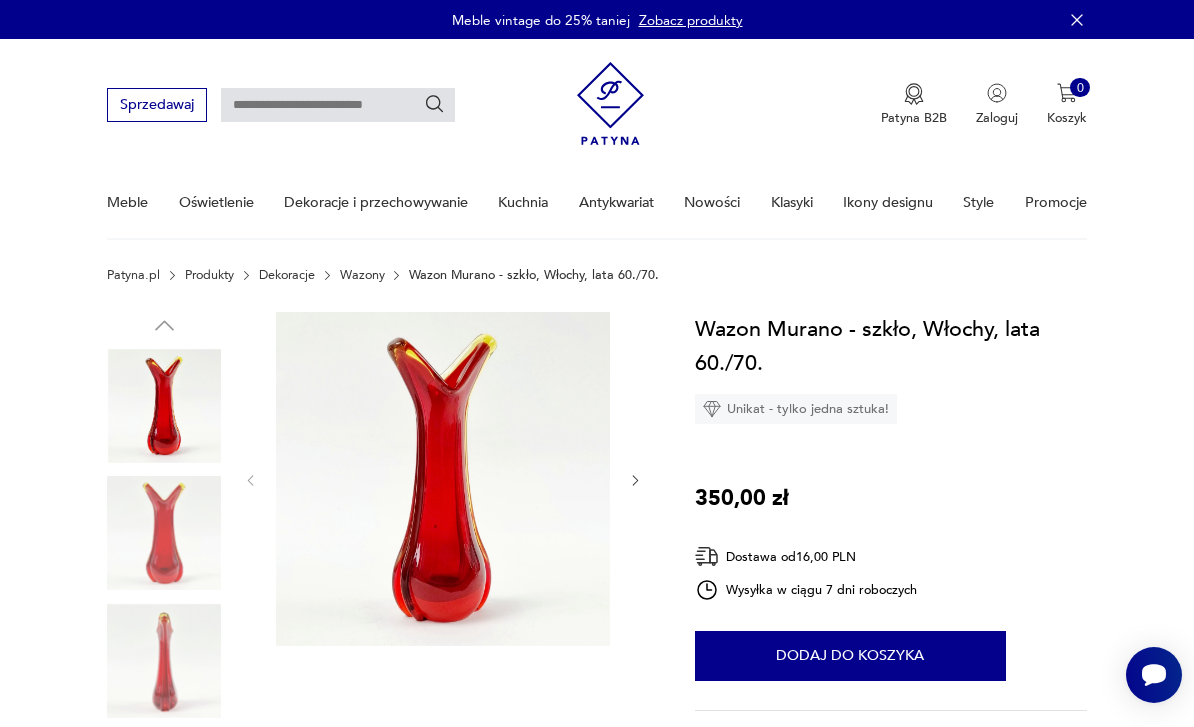 click at bounding box center (443, 479) 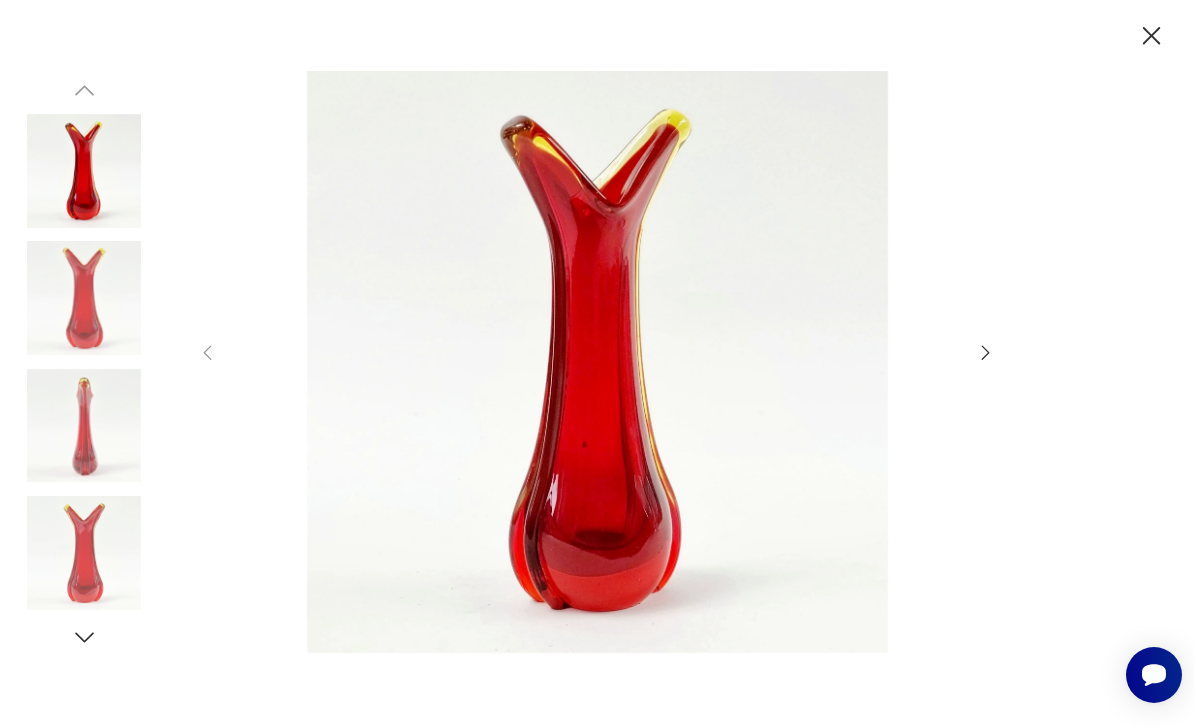 click 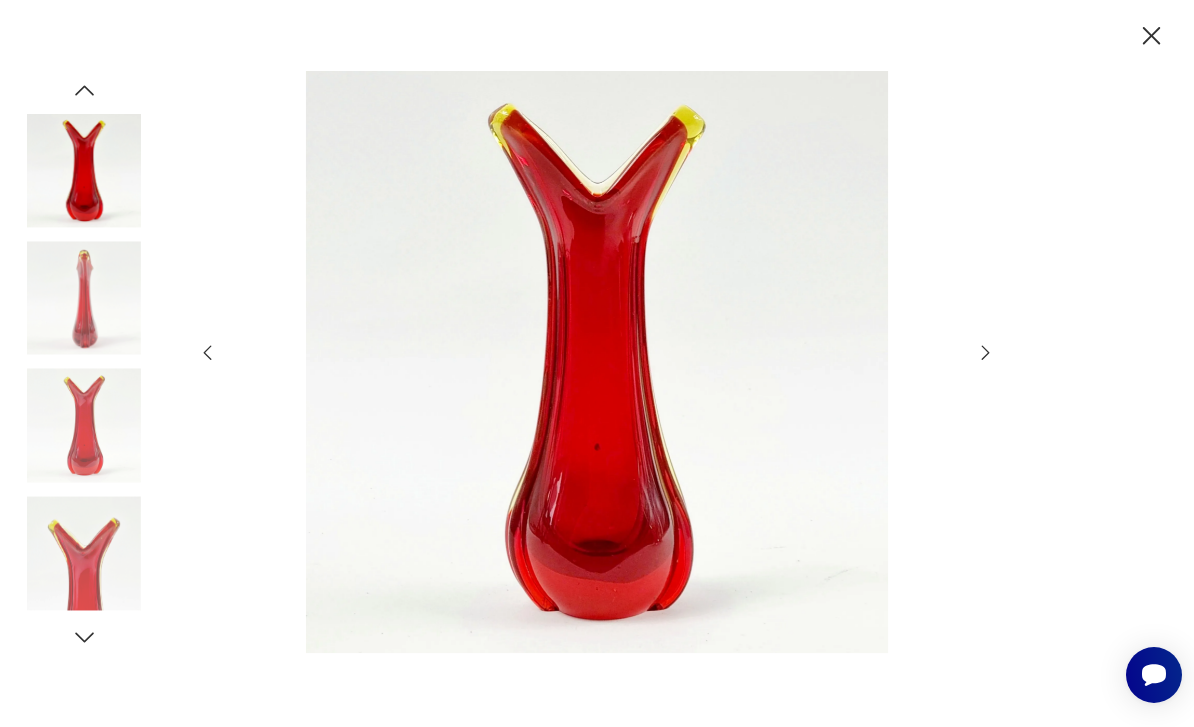 click 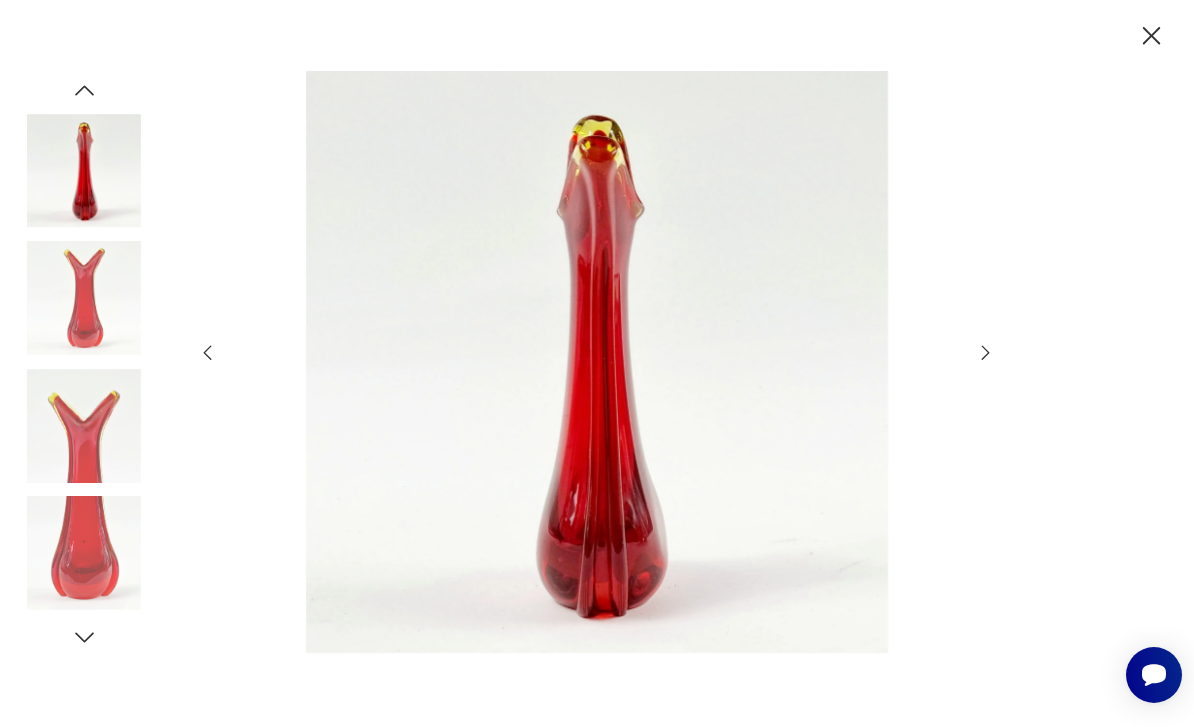 click 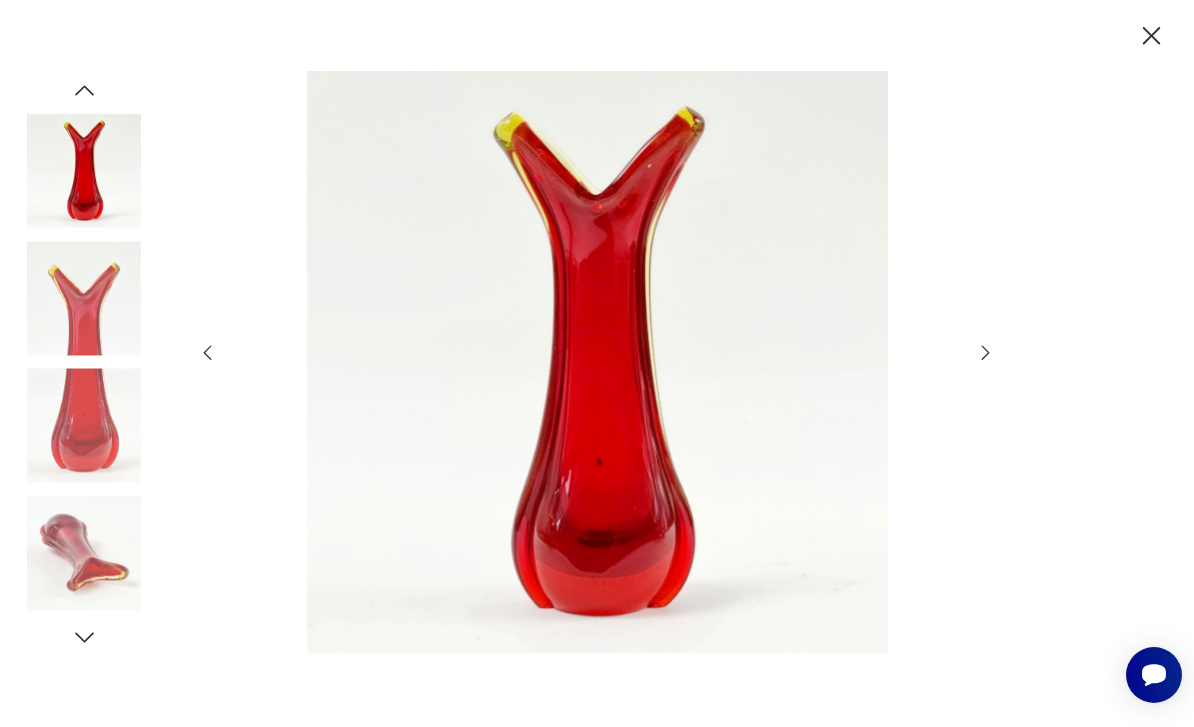 click 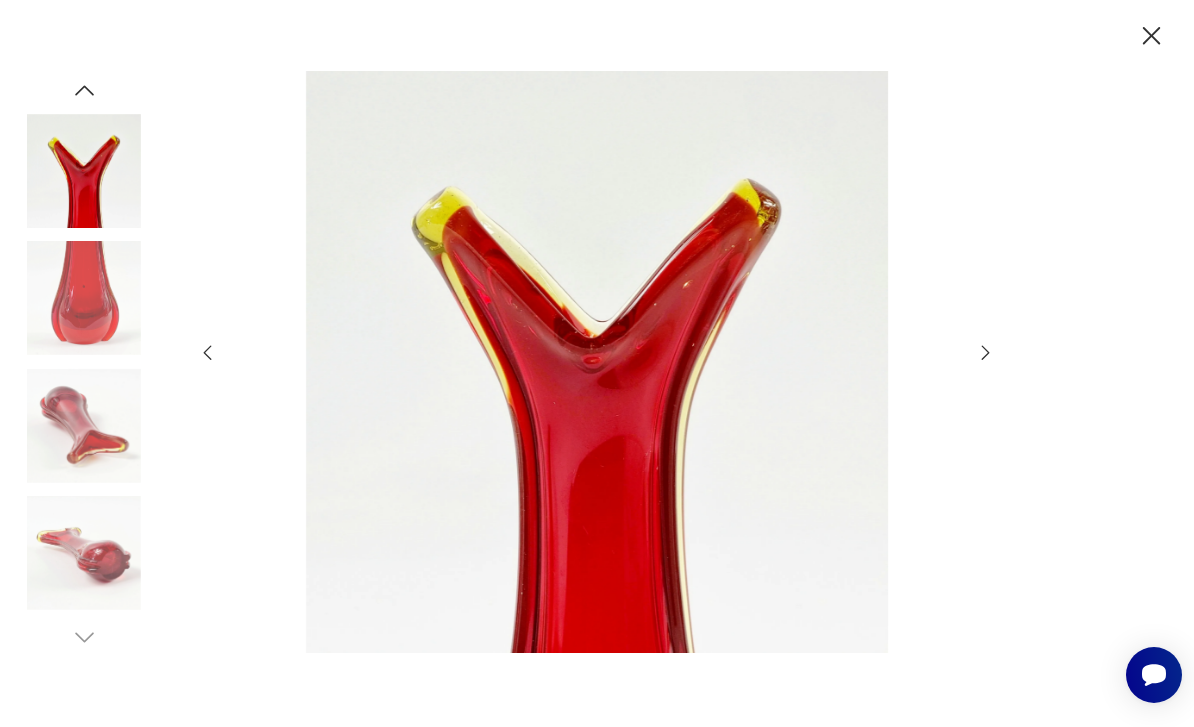 click 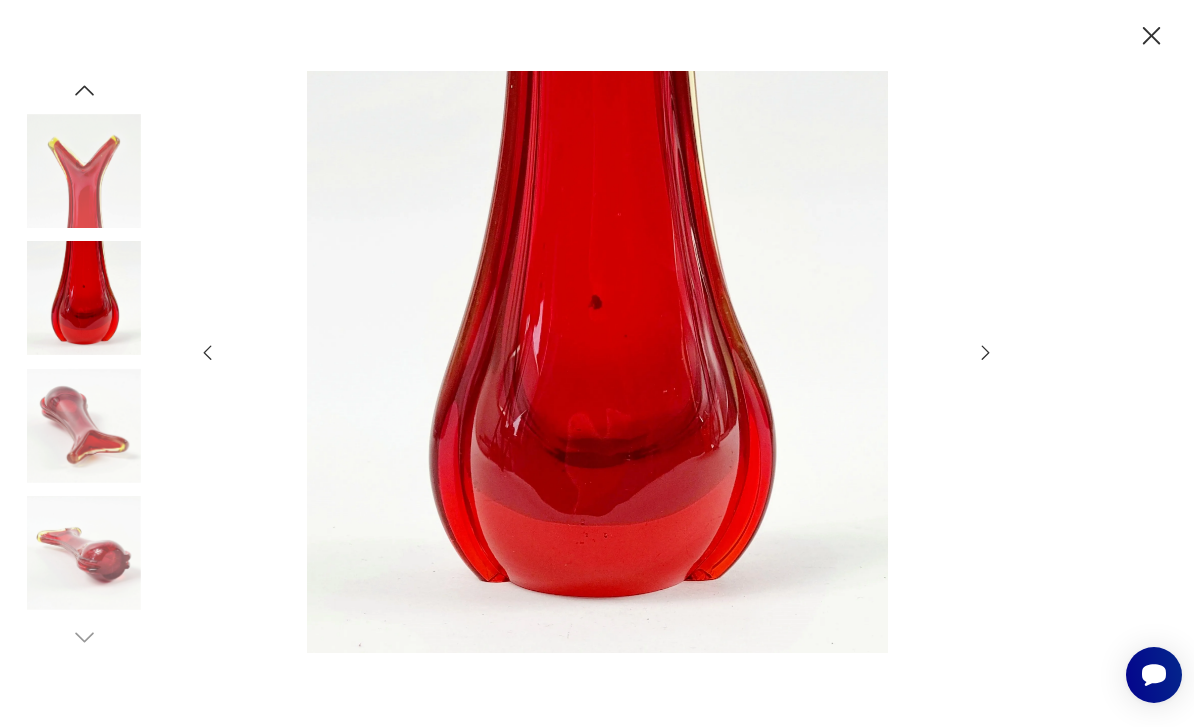 click 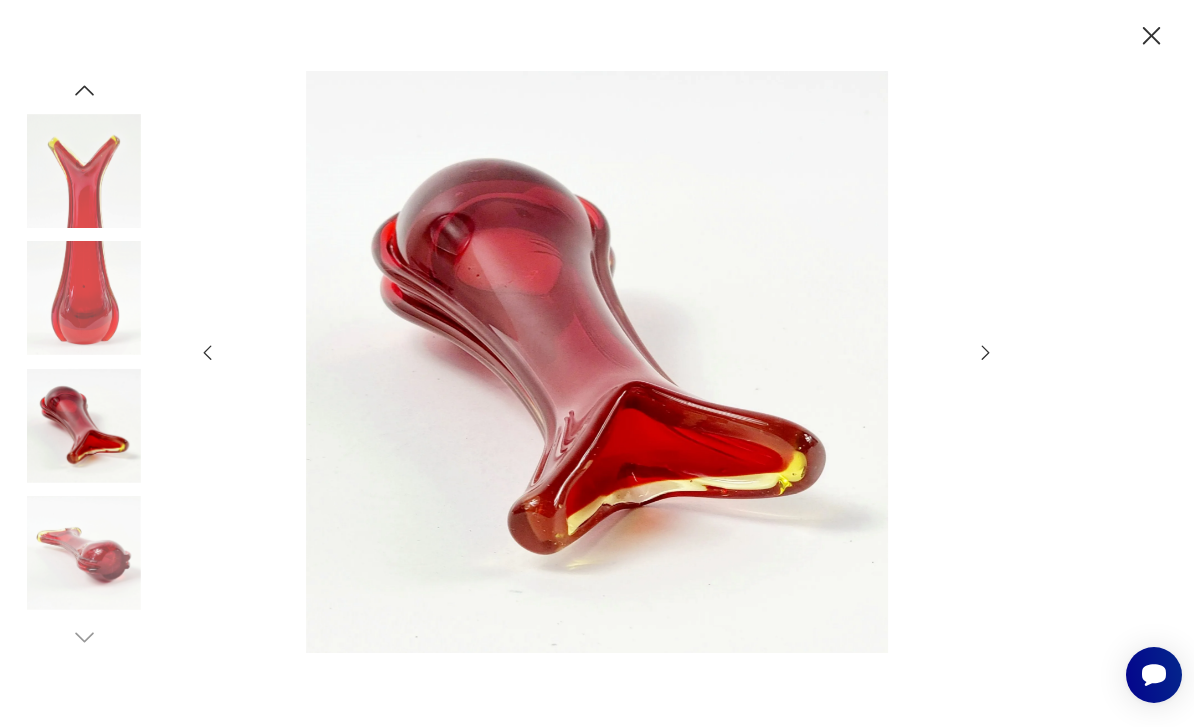 click at bounding box center (597, 363) 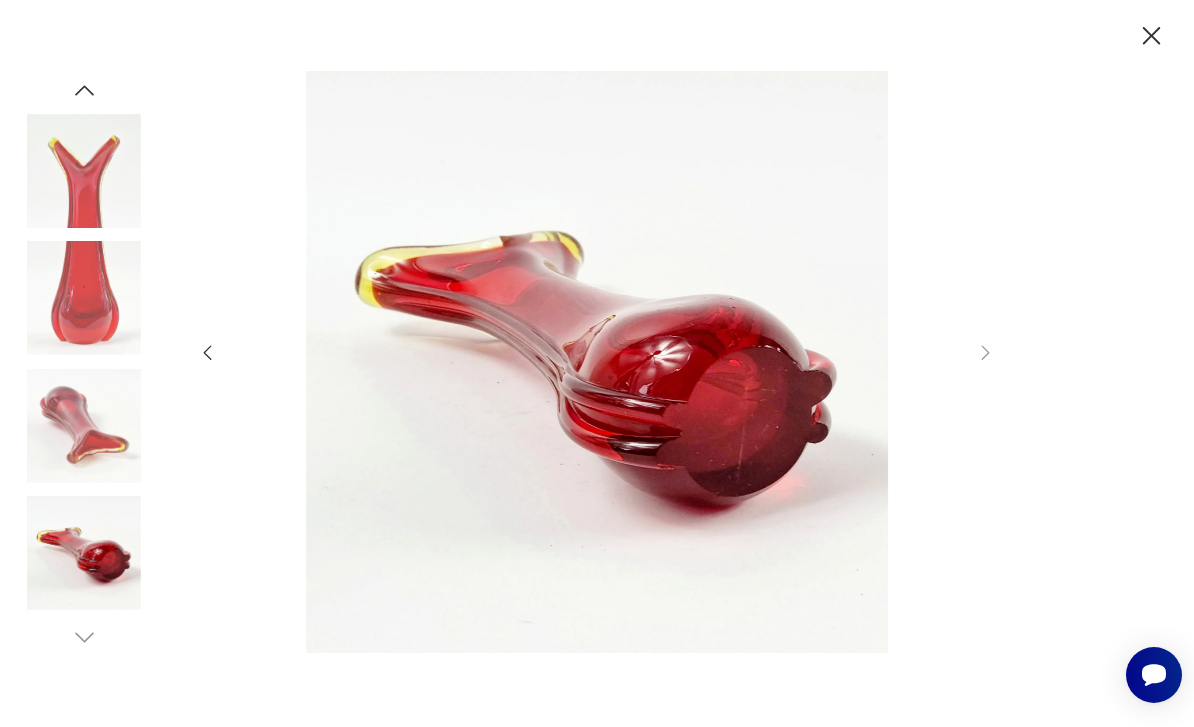 click 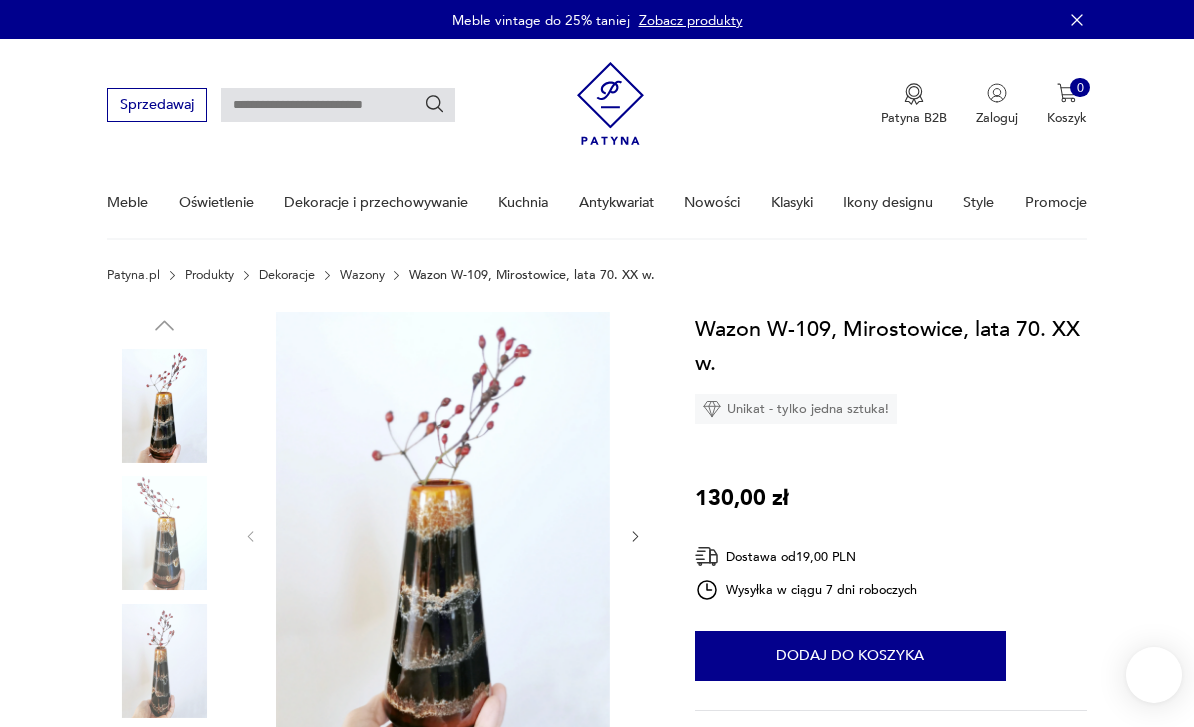 scroll, scrollTop: 0, scrollLeft: 0, axis: both 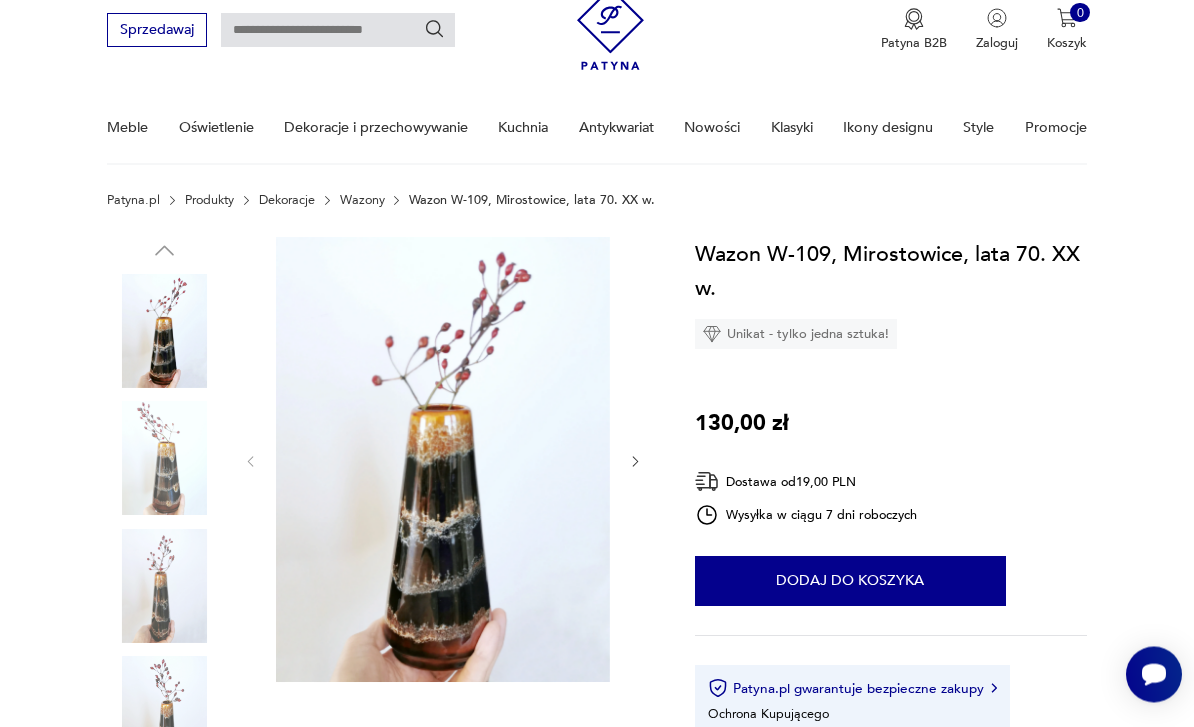 click at bounding box center [443, 460] 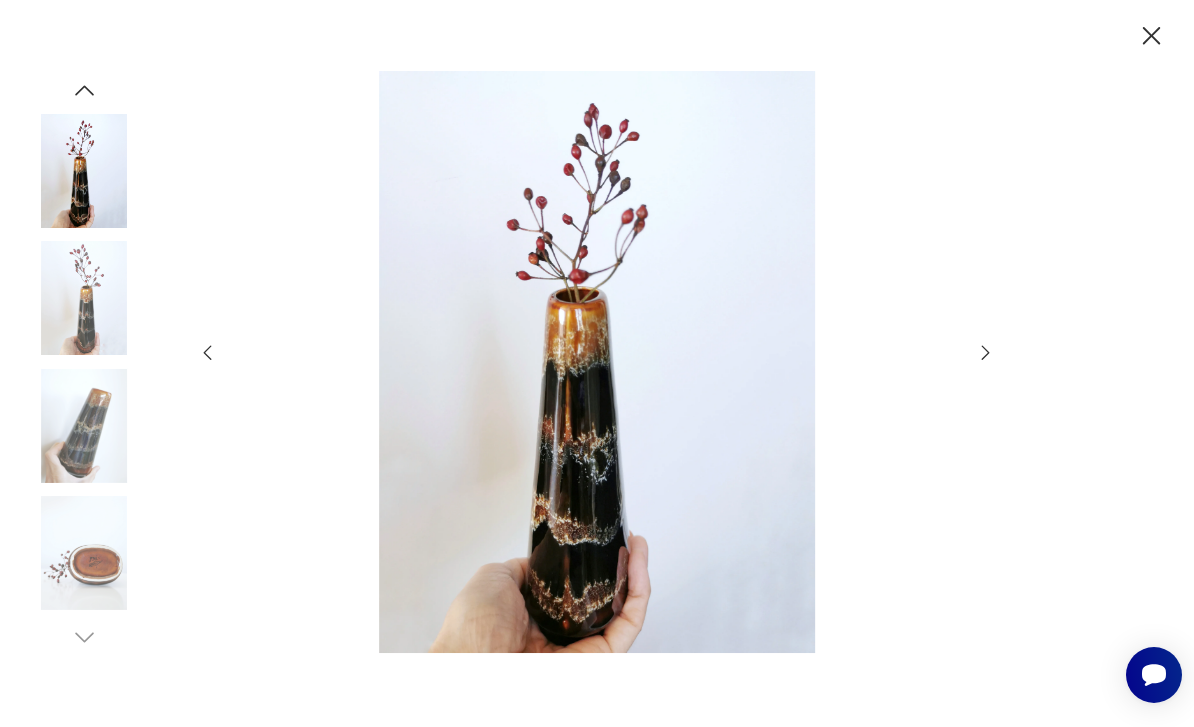 click 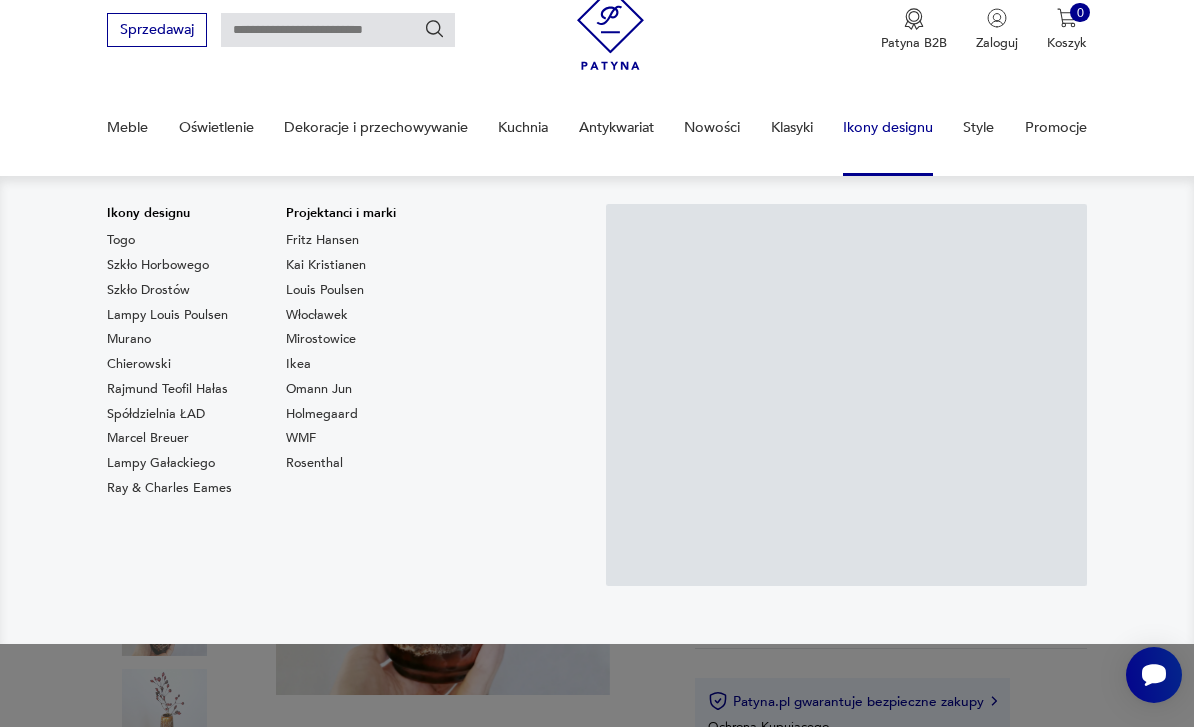 scroll, scrollTop: 0, scrollLeft: 0, axis: both 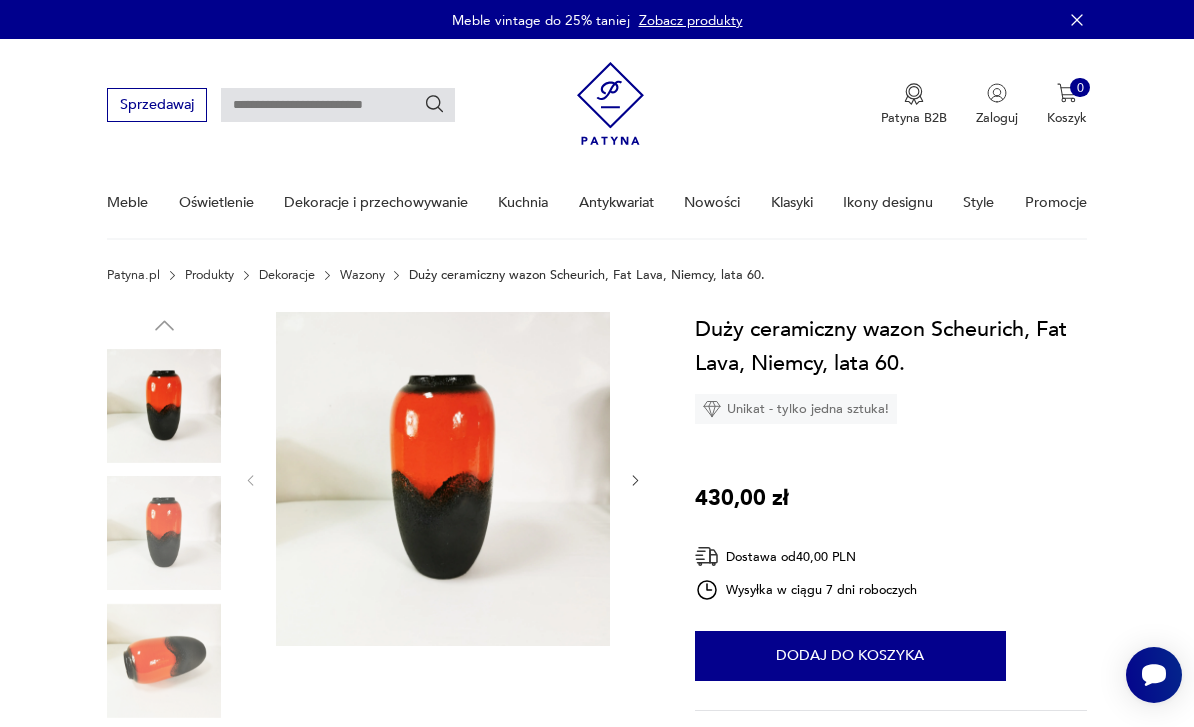 click at bounding box center (443, 479) 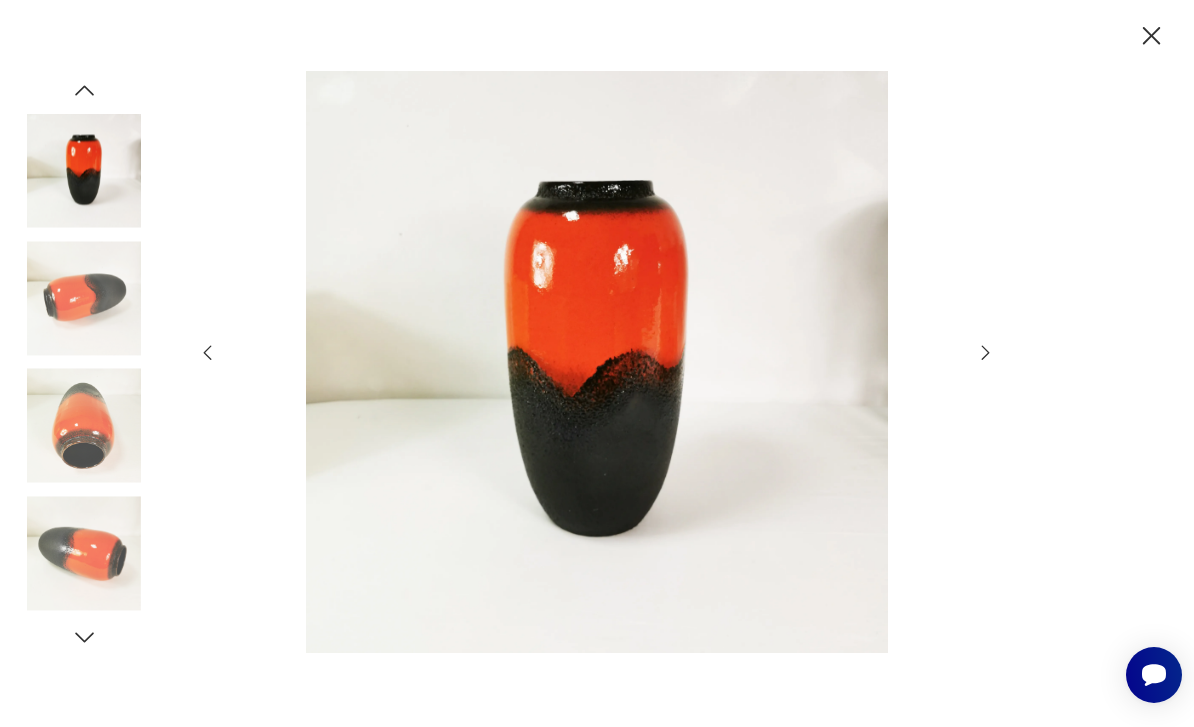 click 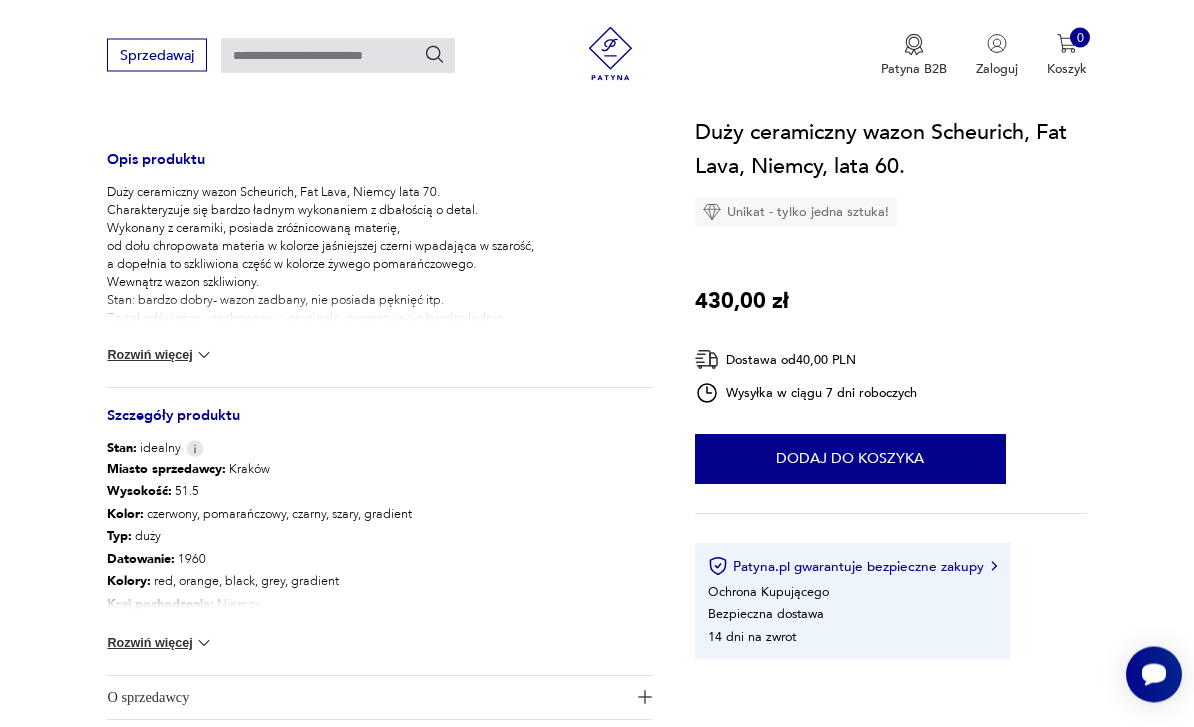 click at bounding box center (204, 356) 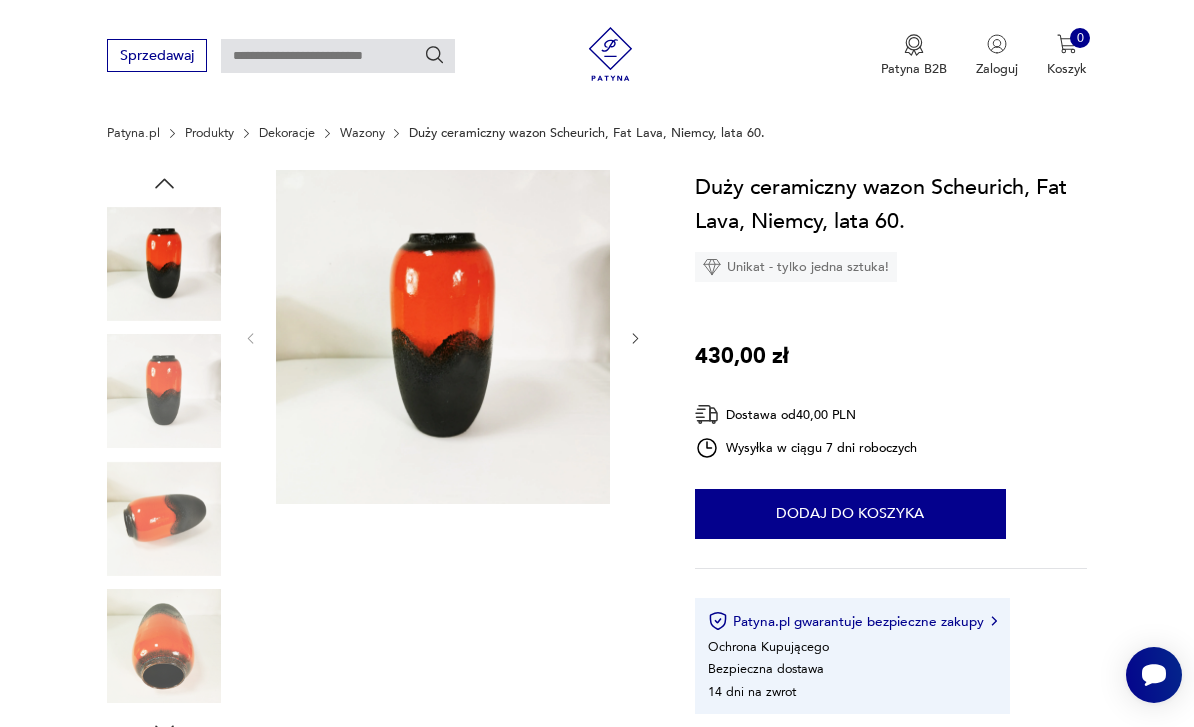 scroll, scrollTop: 0, scrollLeft: 0, axis: both 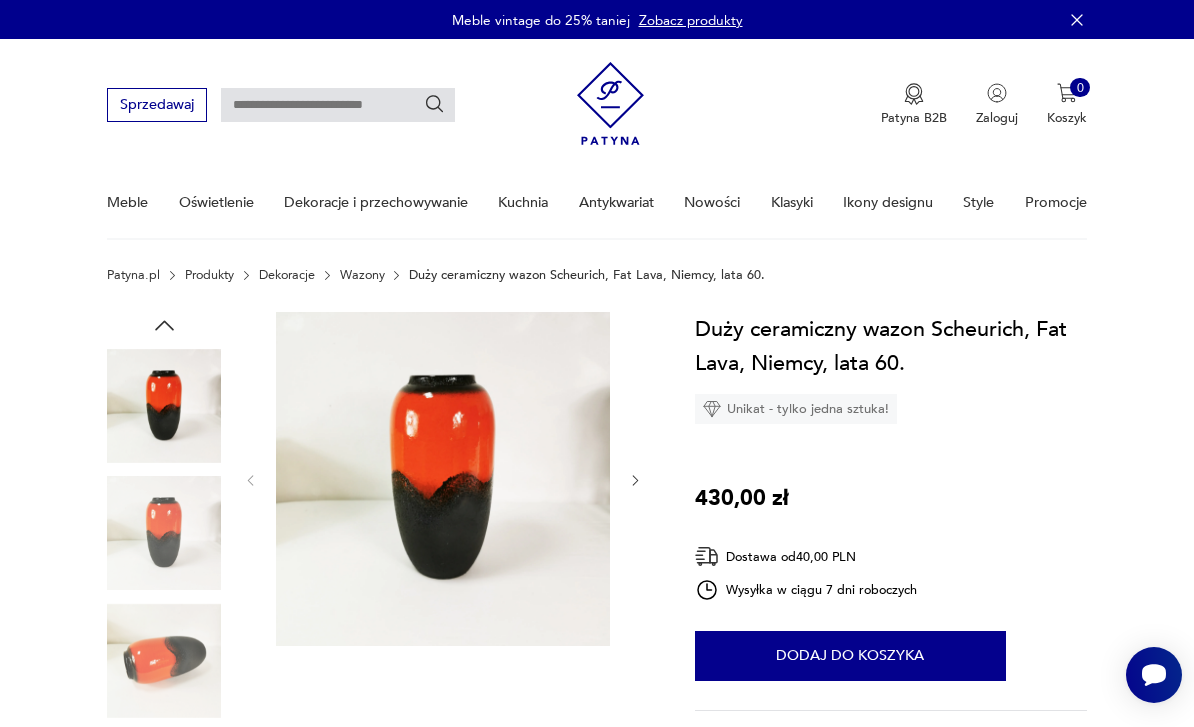 click 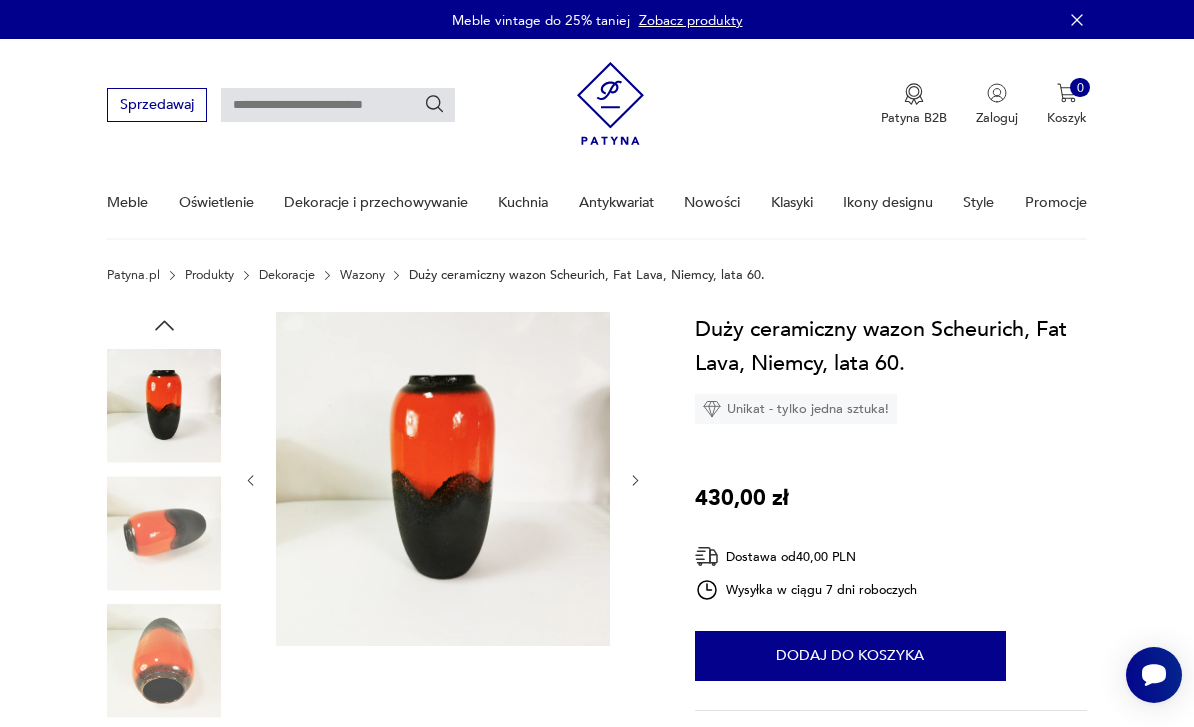 click 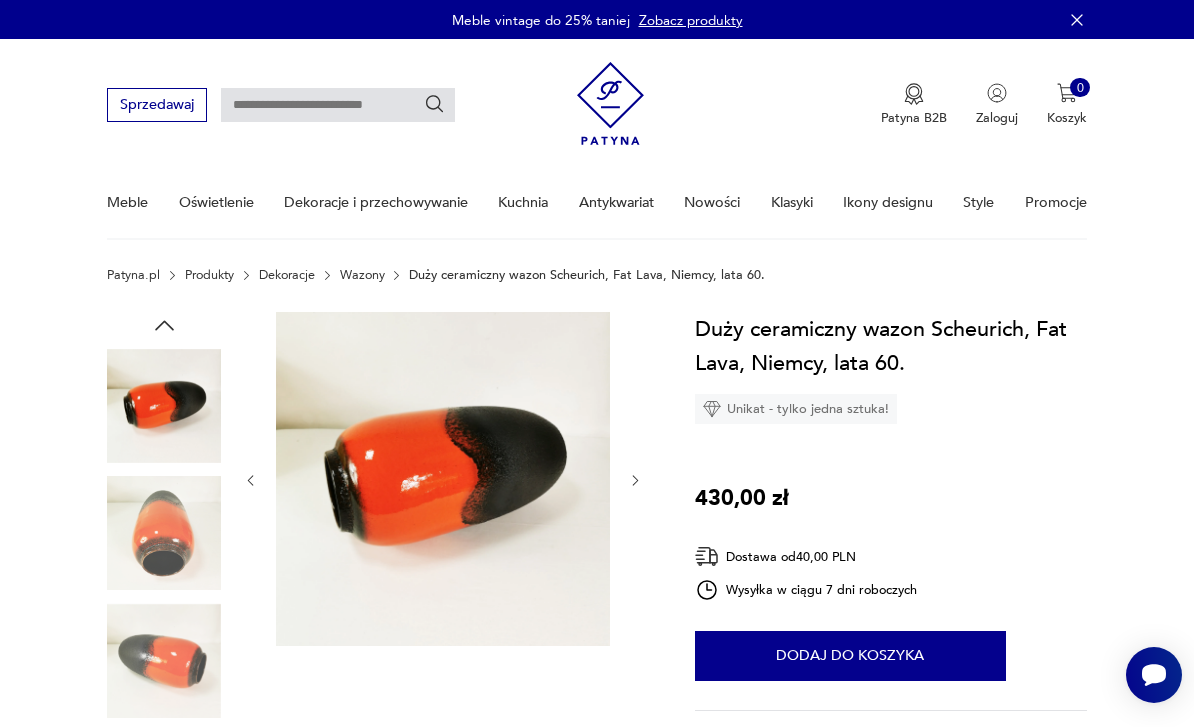 click at bounding box center [443, 481] 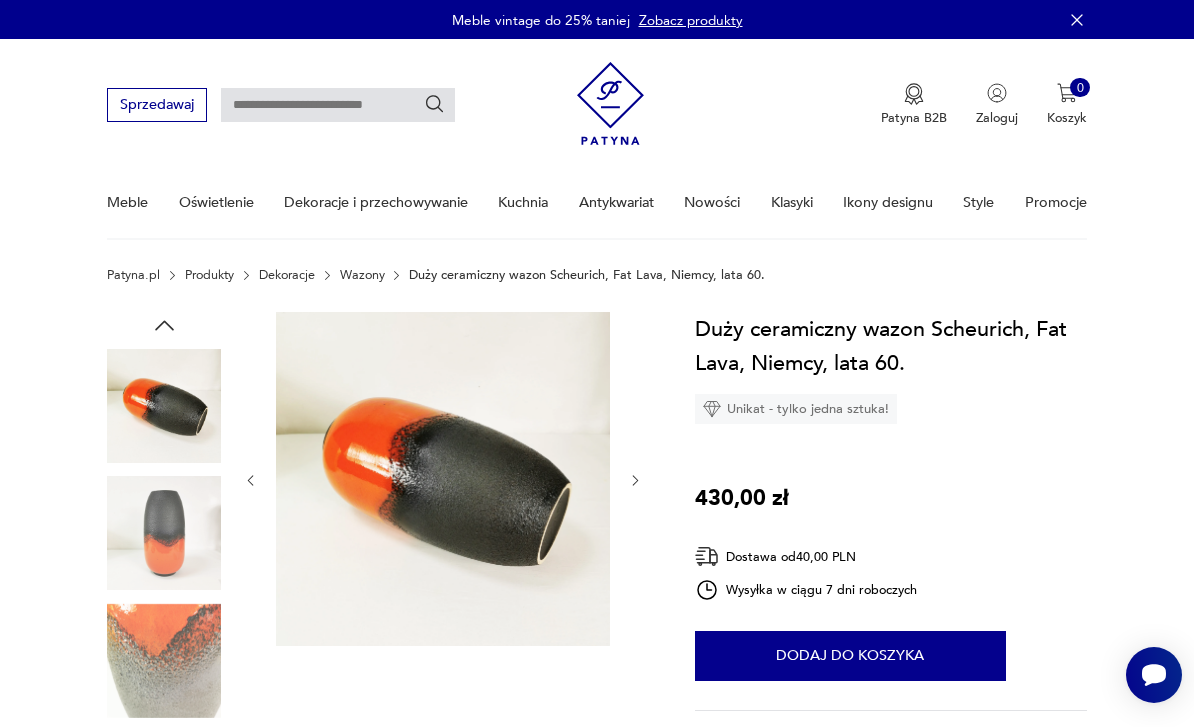 click at bounding box center (443, 479) 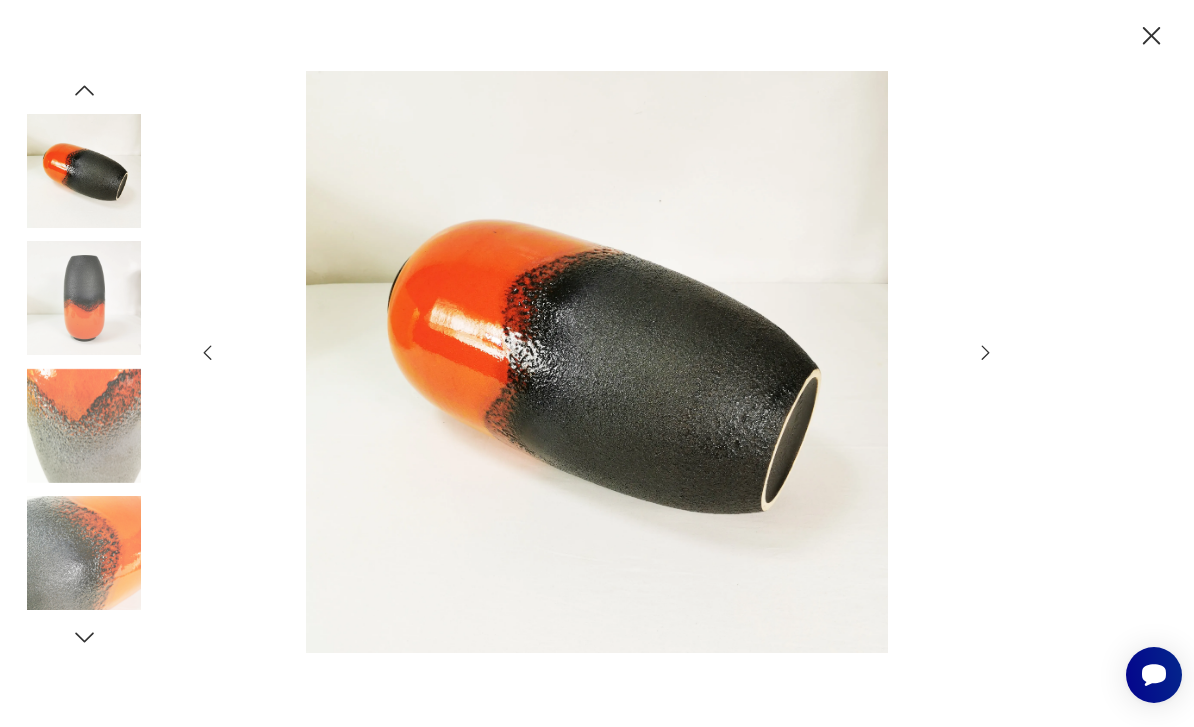 click at bounding box center (597, 362) 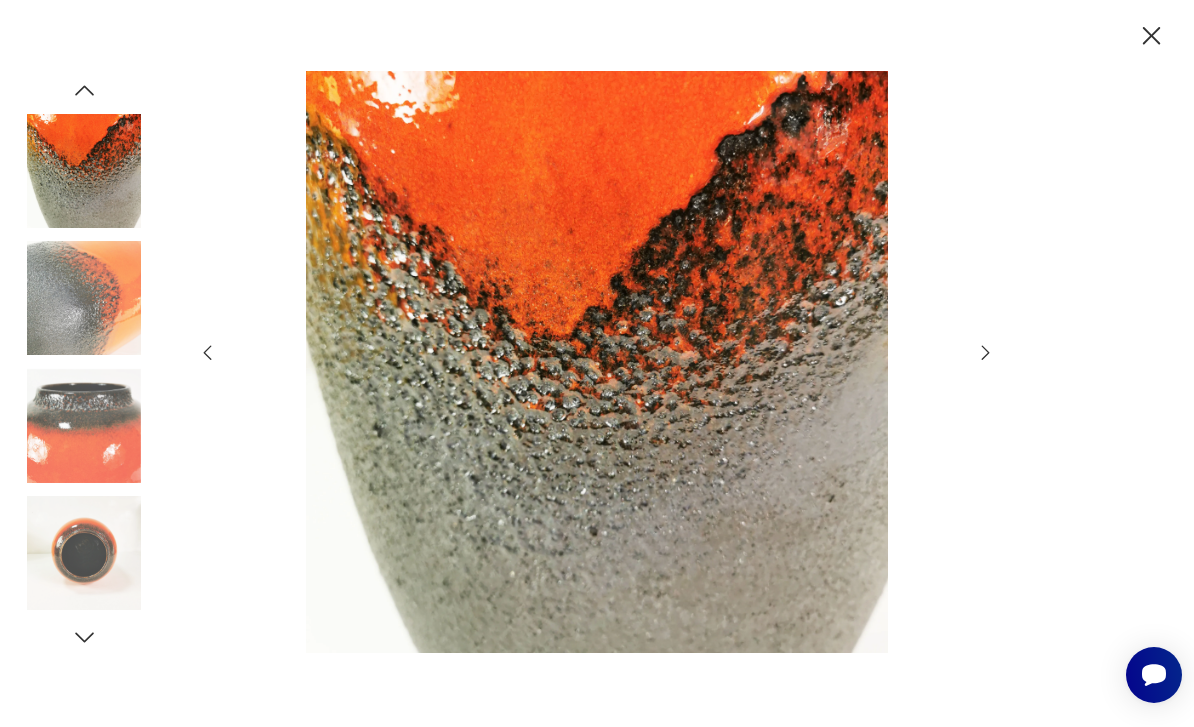 click 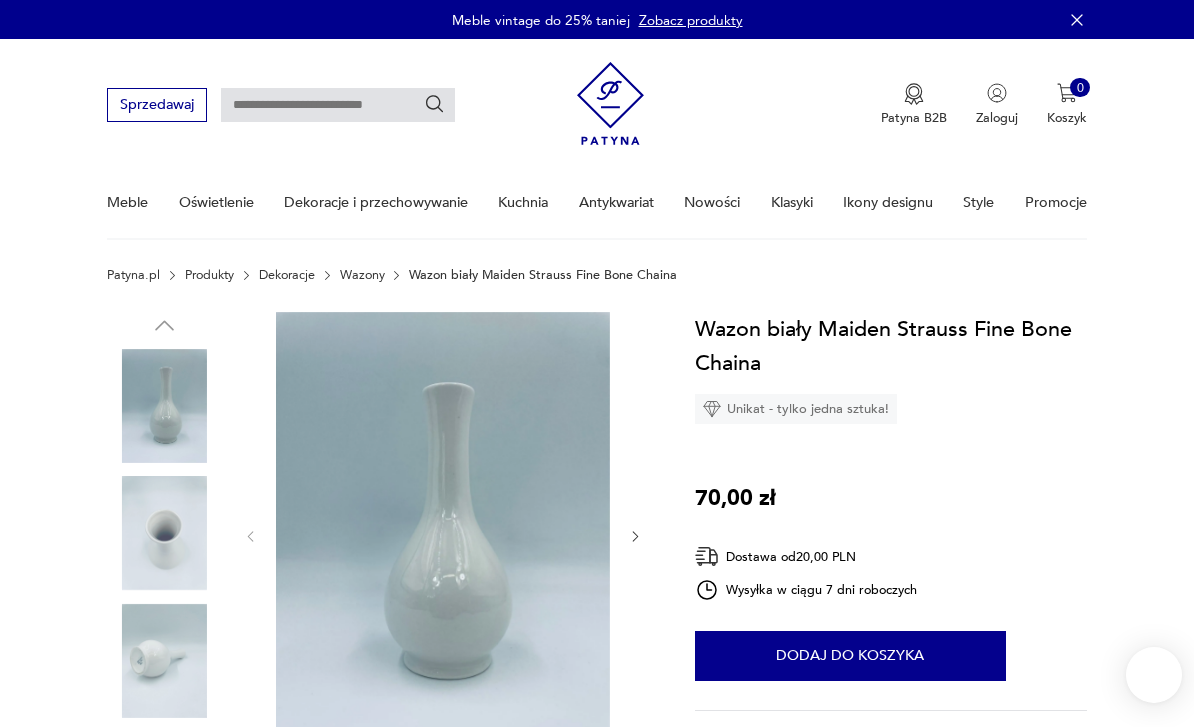 scroll, scrollTop: 0, scrollLeft: 0, axis: both 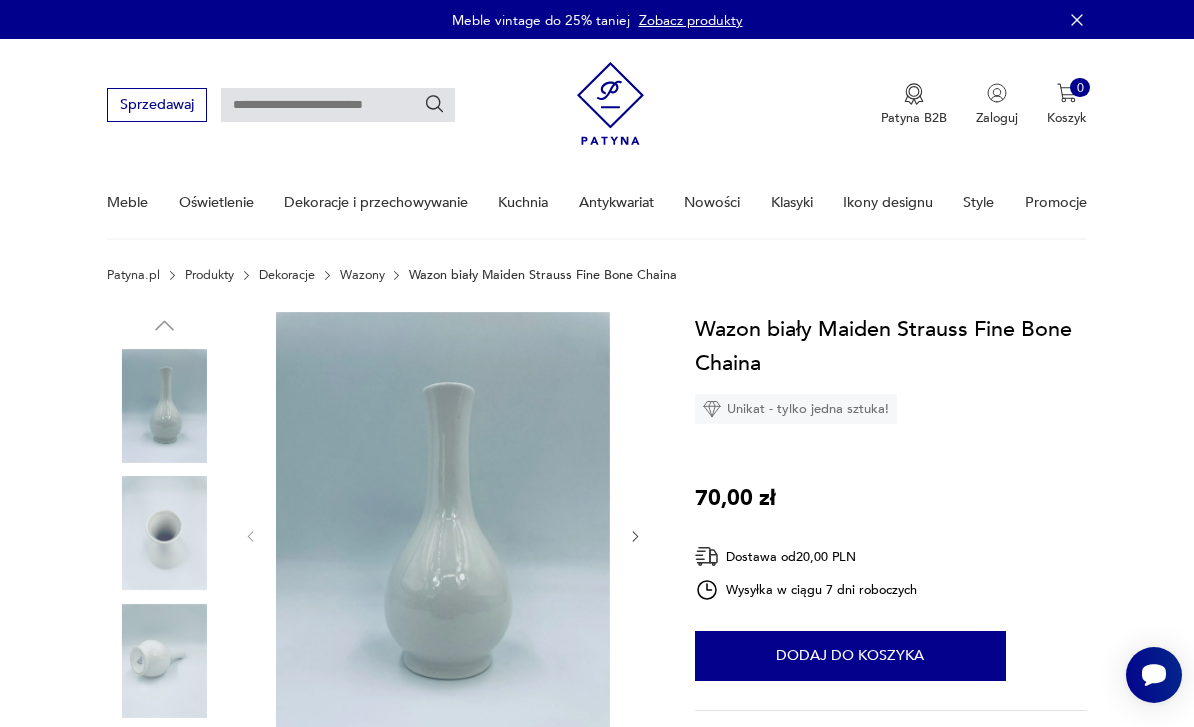 click at bounding box center [443, 534] 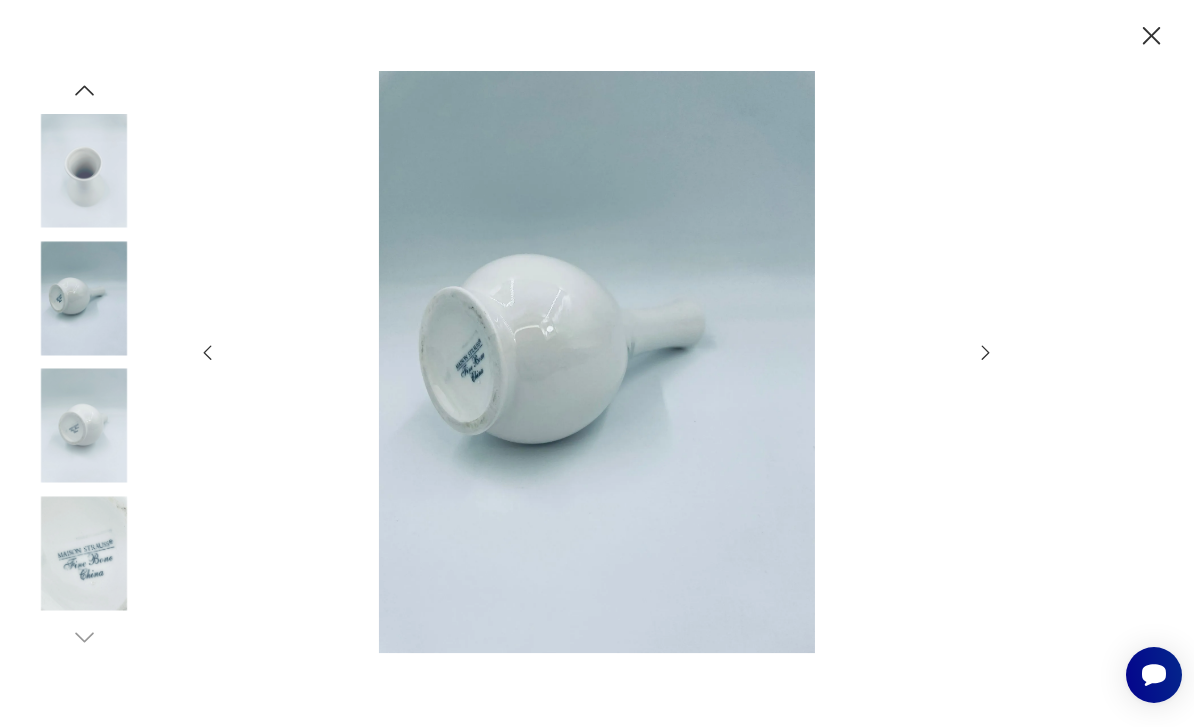 click 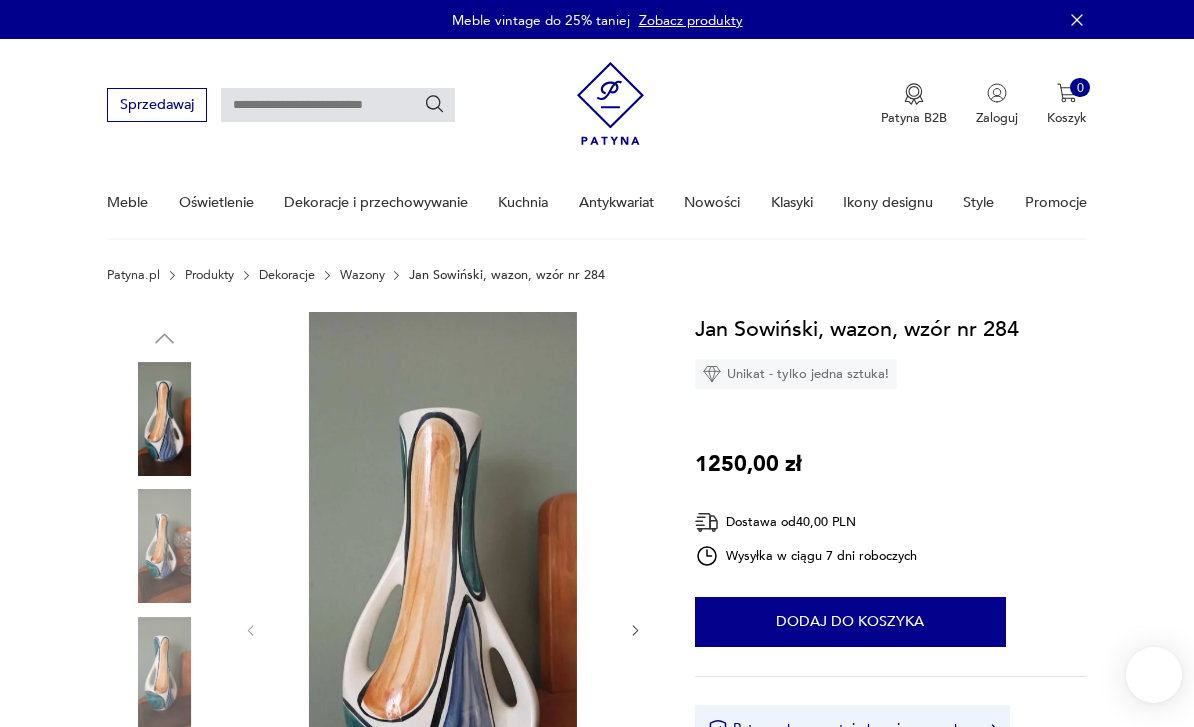 scroll, scrollTop: 0, scrollLeft: 0, axis: both 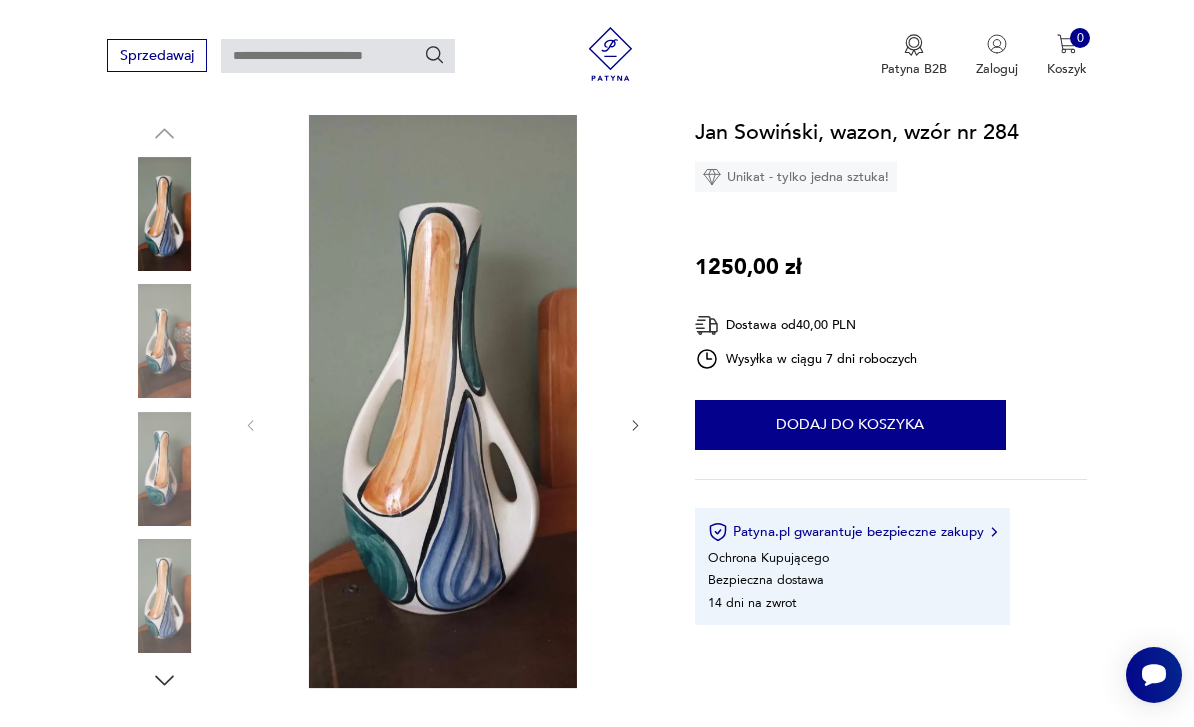 click at bounding box center (443, 398) 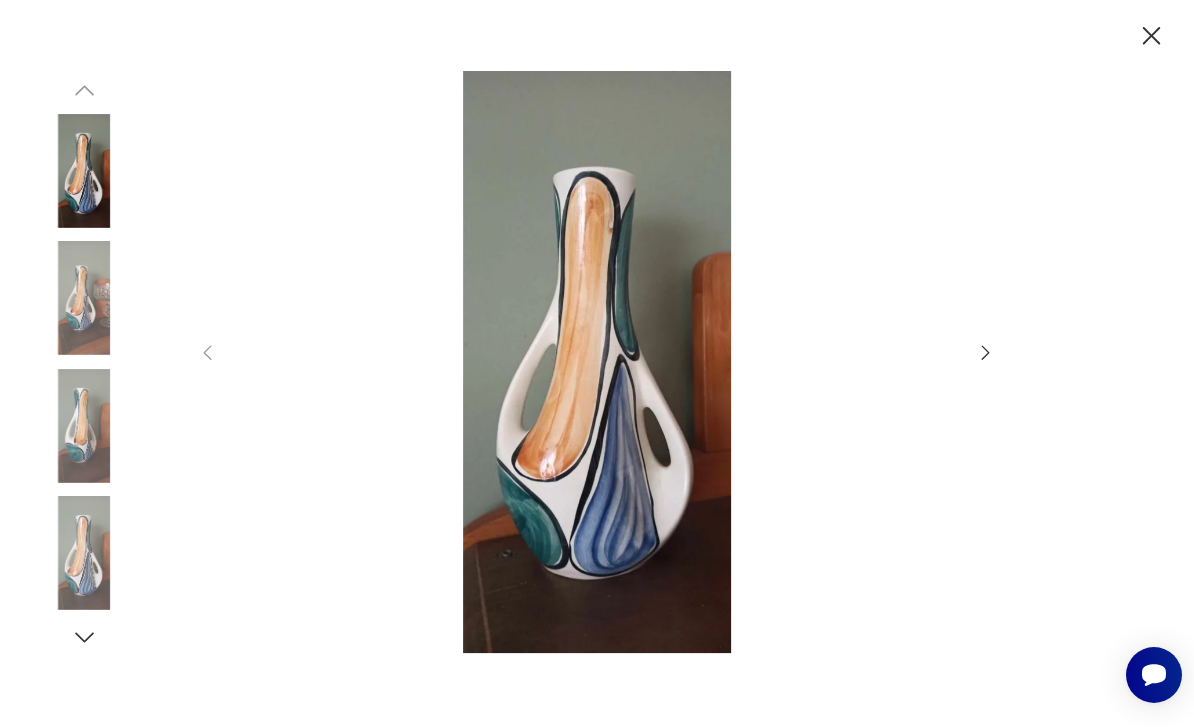 scroll, scrollTop: 40, scrollLeft: 0, axis: vertical 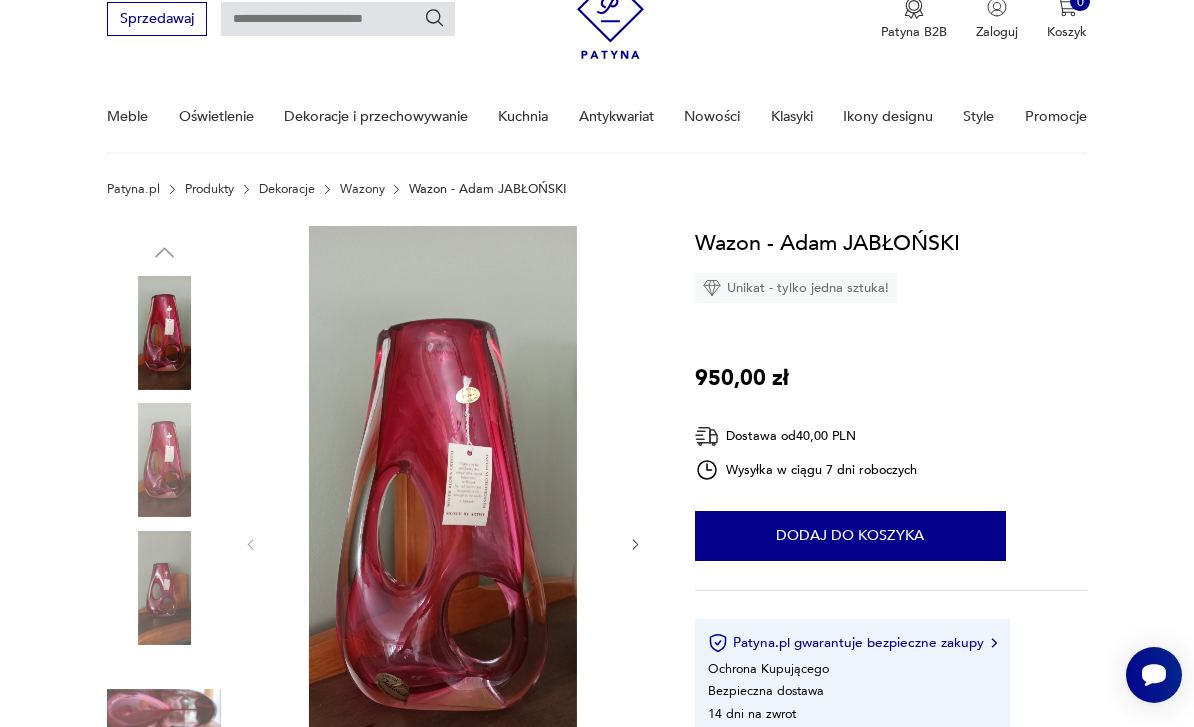 click at bounding box center [443, 517] 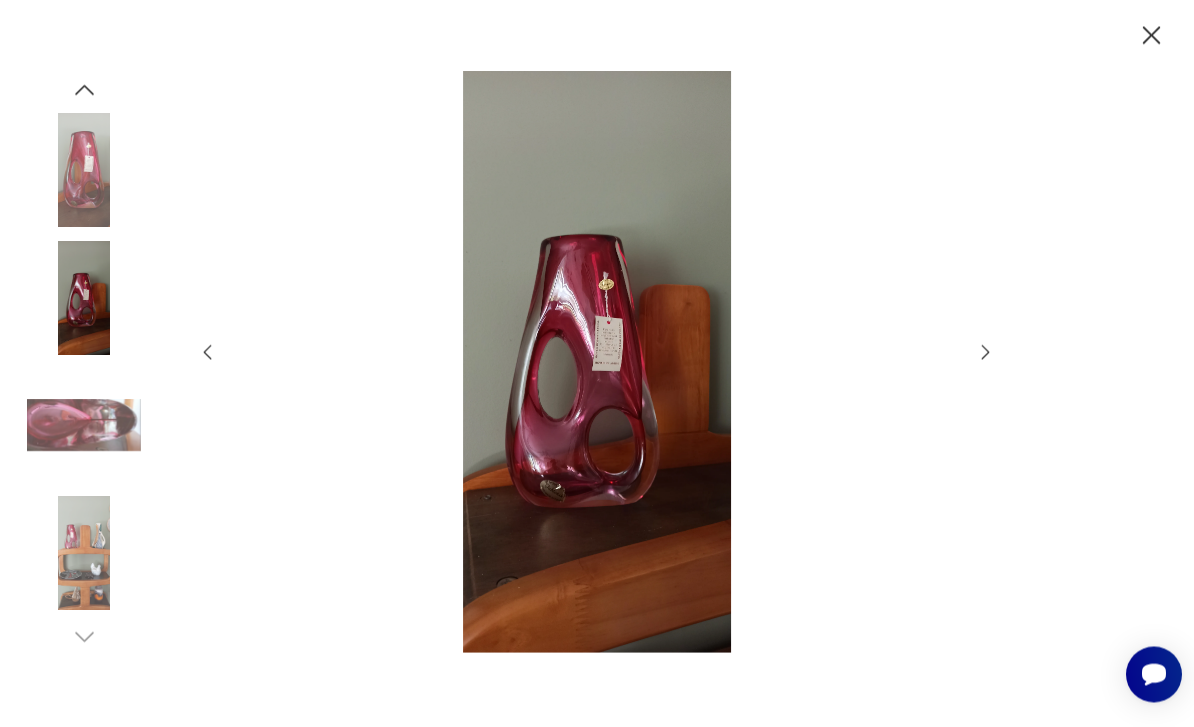 scroll, scrollTop: 112, scrollLeft: 0, axis: vertical 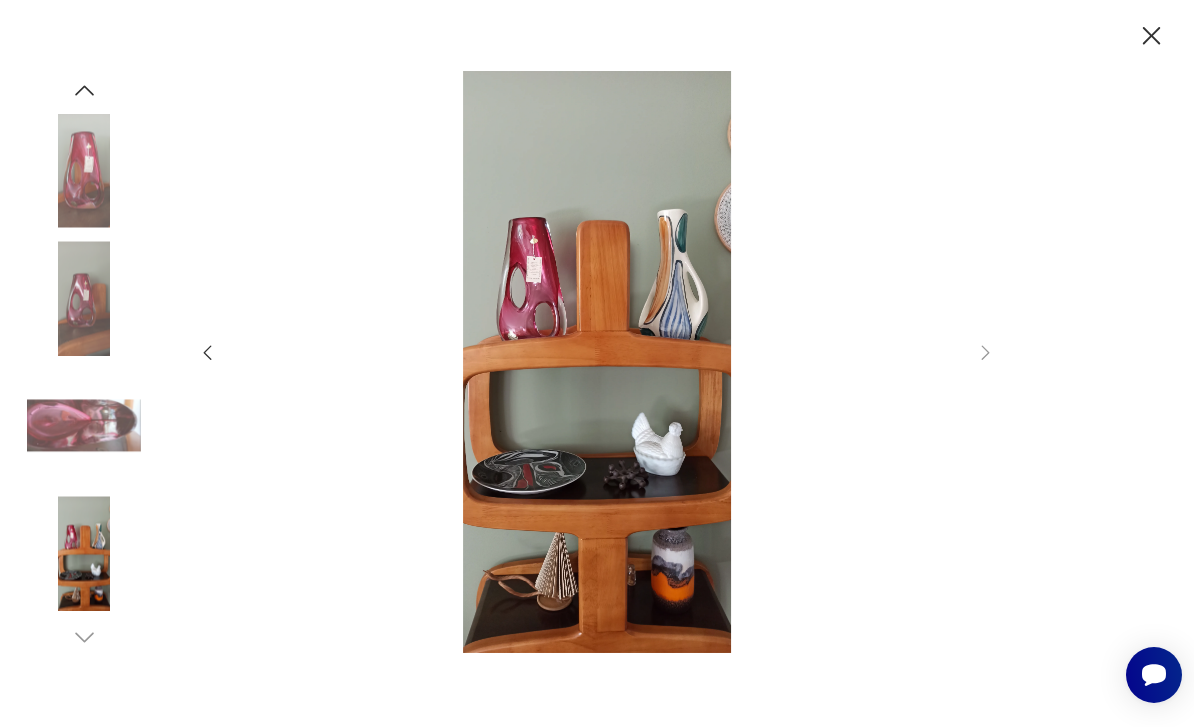 click at bounding box center (597, 362) 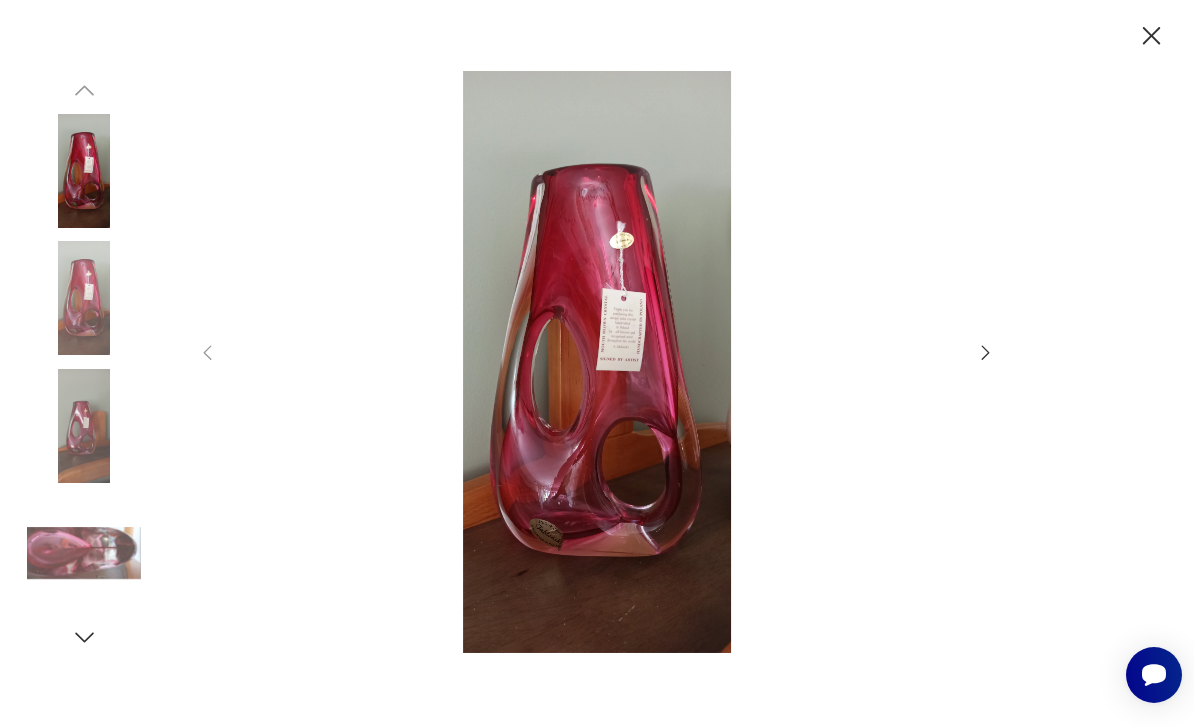 click 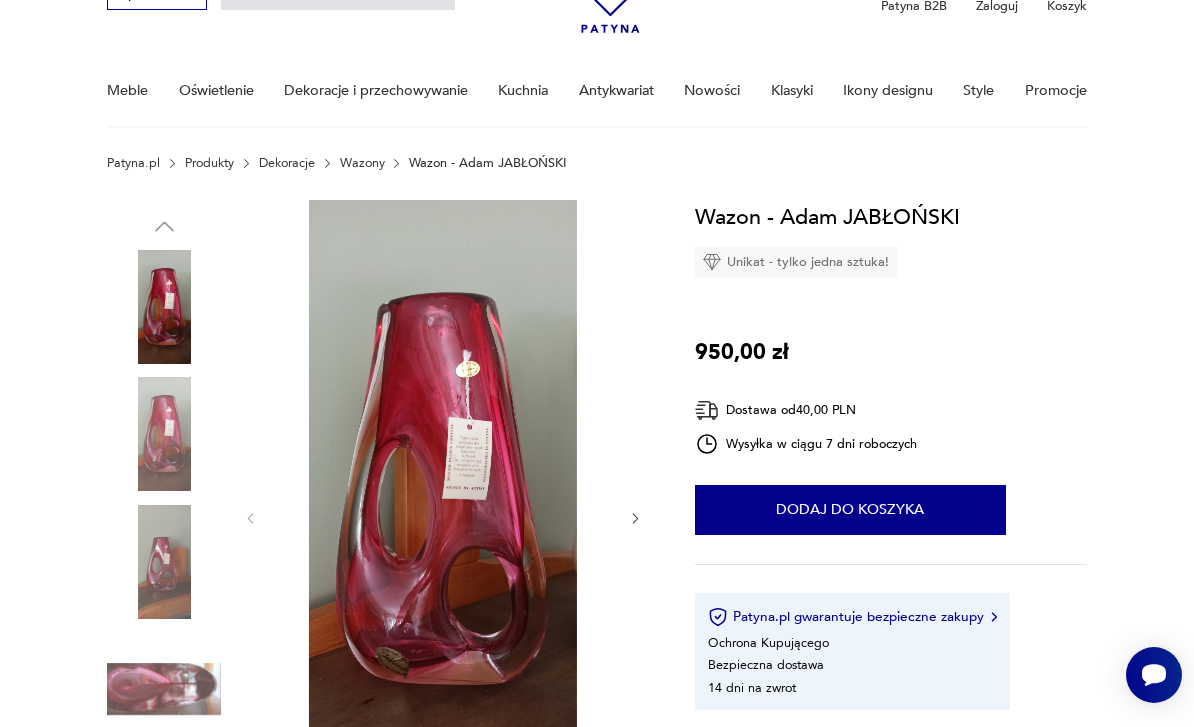 scroll, scrollTop: 0, scrollLeft: 0, axis: both 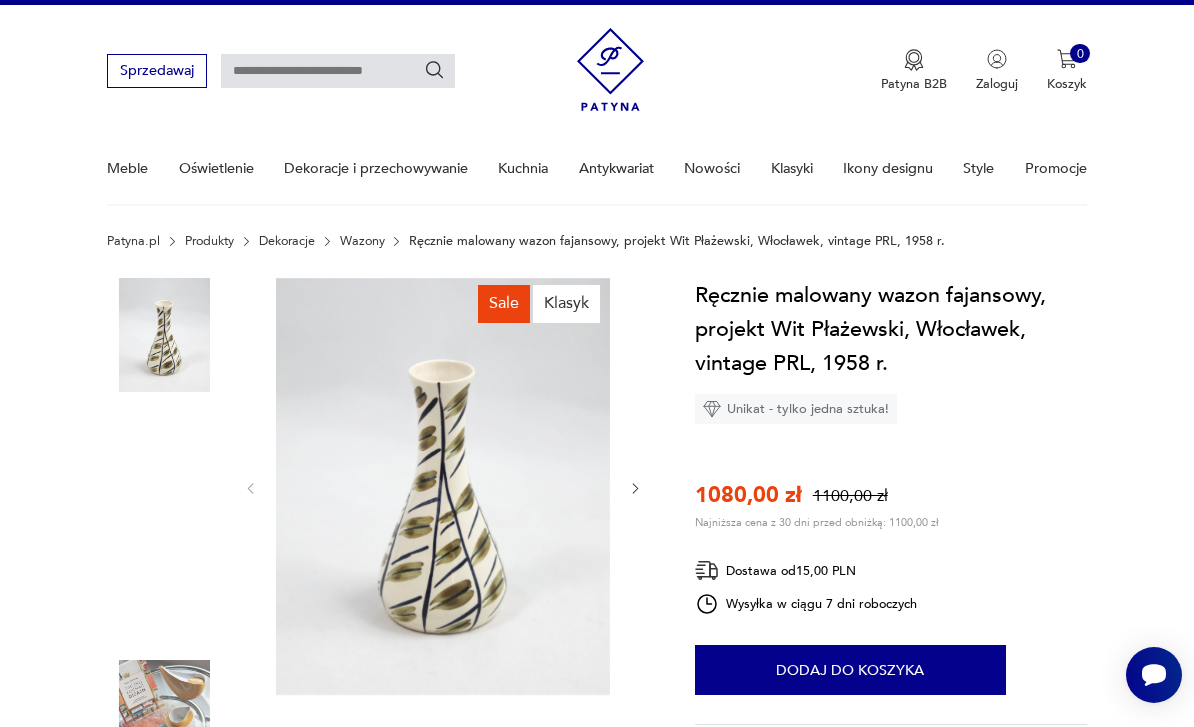 click at bounding box center [443, 486] 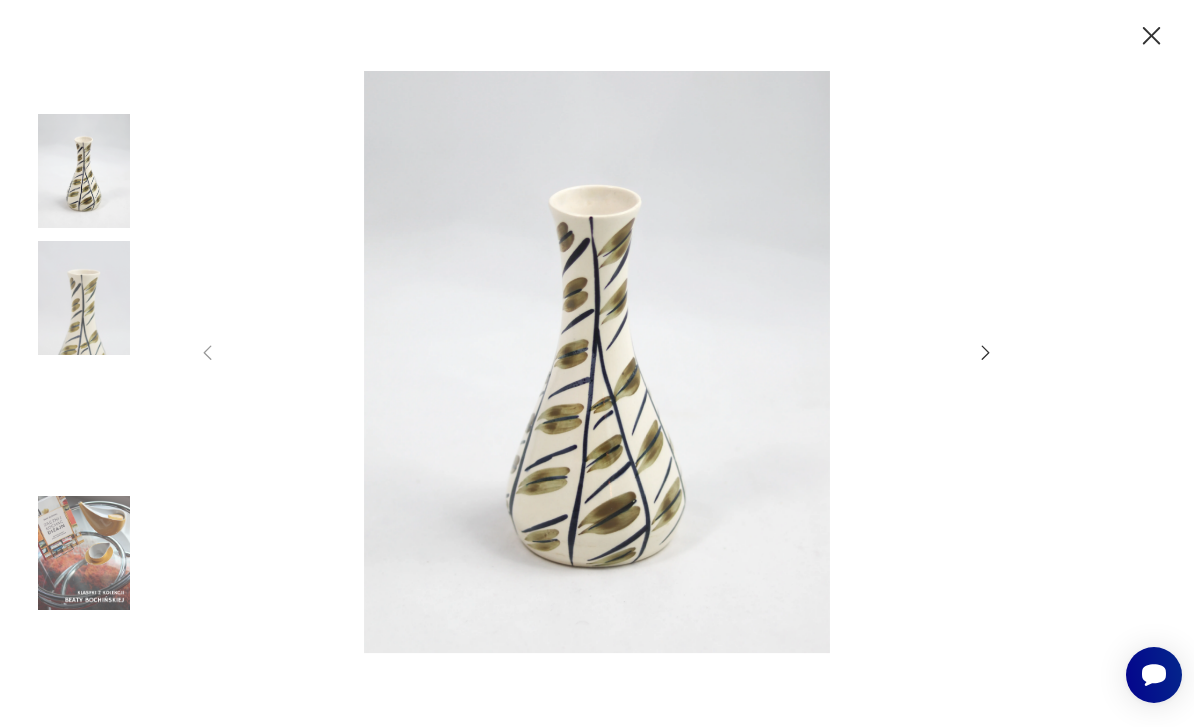 click 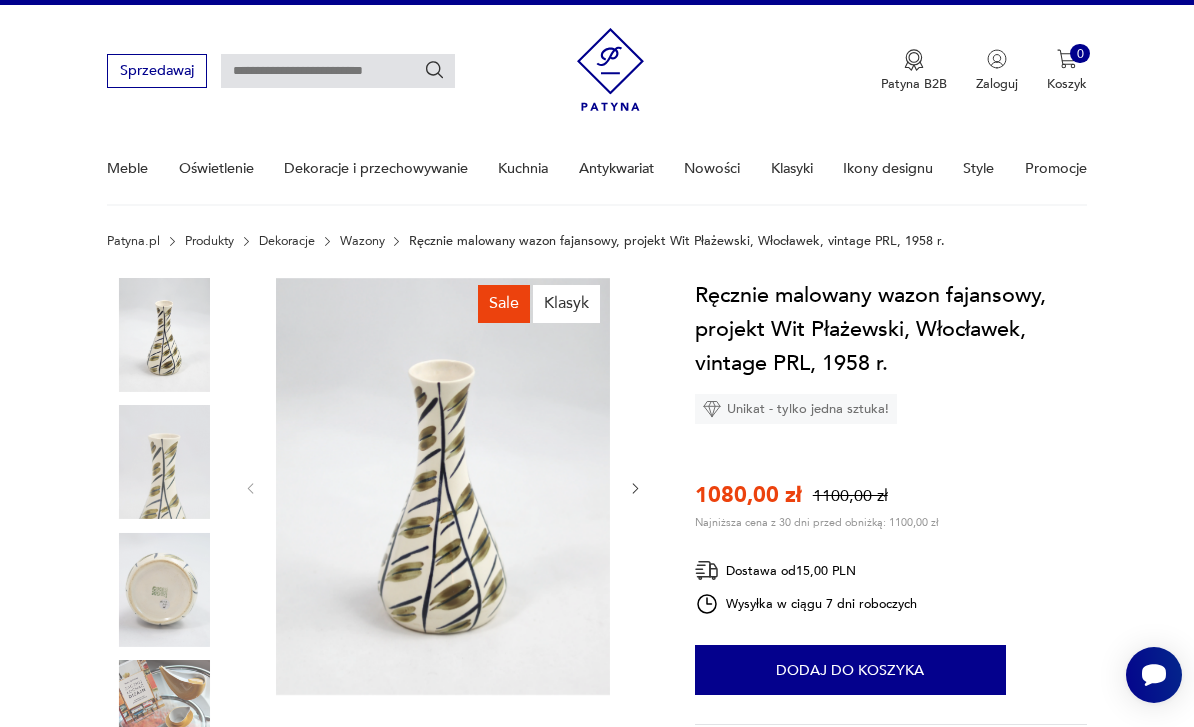 scroll, scrollTop: 0, scrollLeft: 0, axis: both 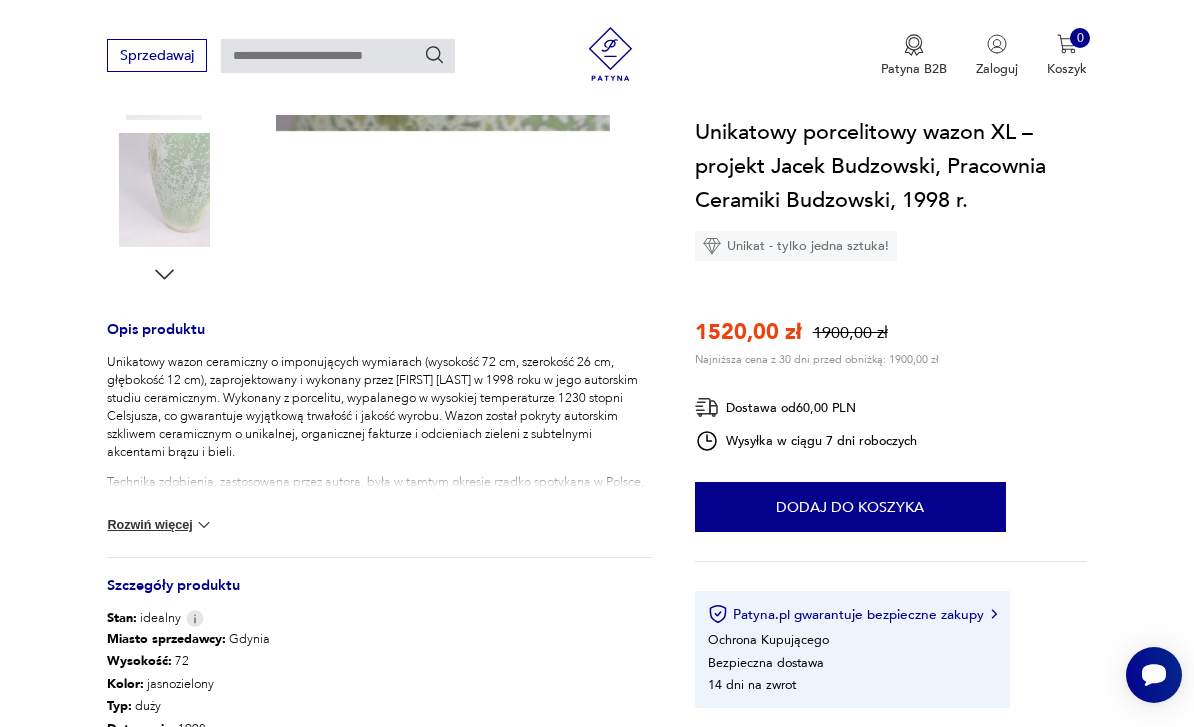 click on "Rozwiń więcej" at bounding box center [160, 525] 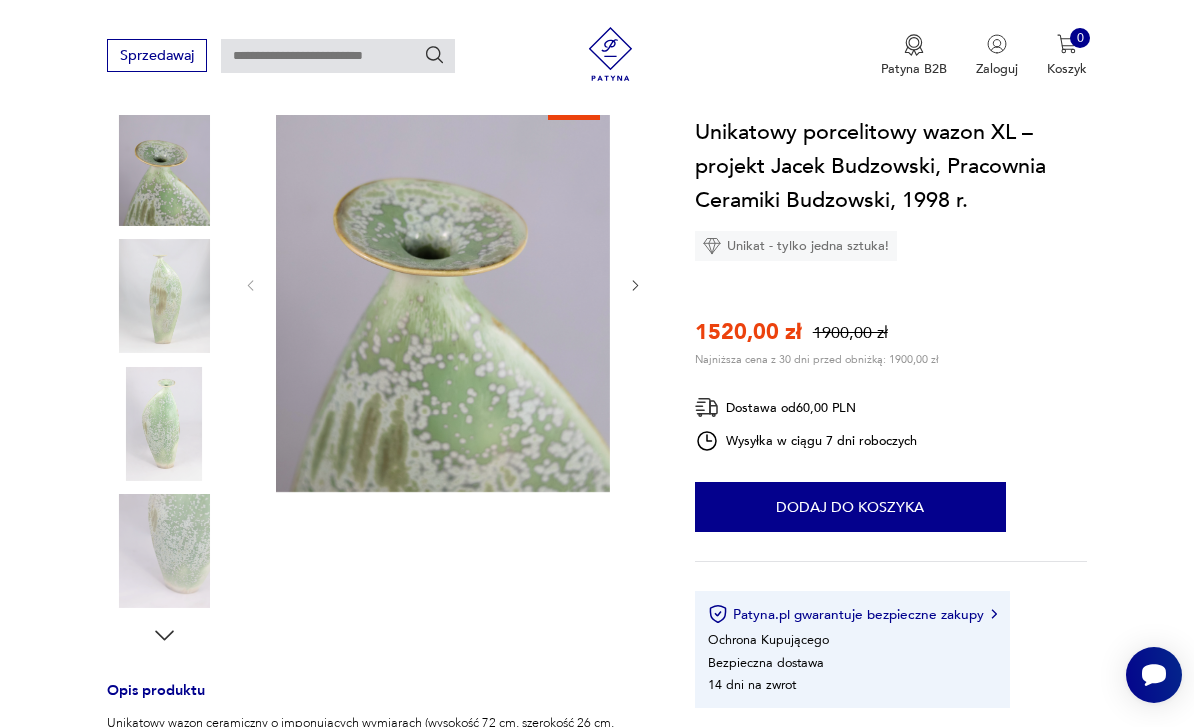 scroll, scrollTop: 0, scrollLeft: 0, axis: both 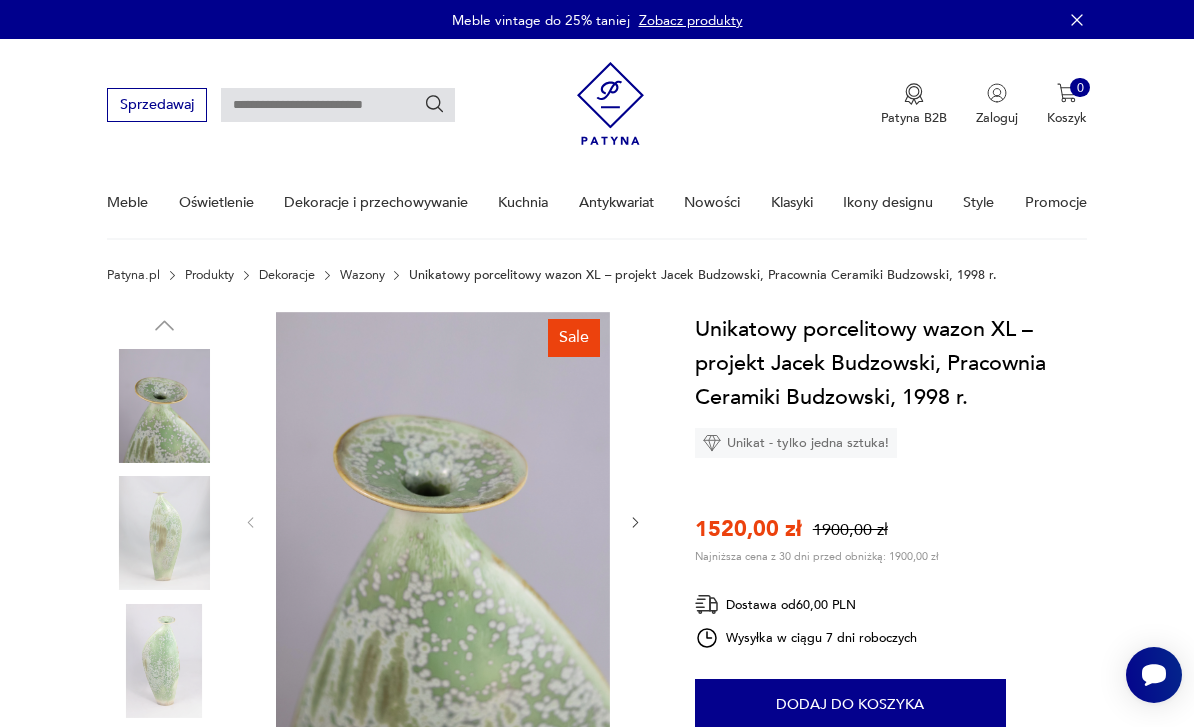 click at bounding box center [443, 521] 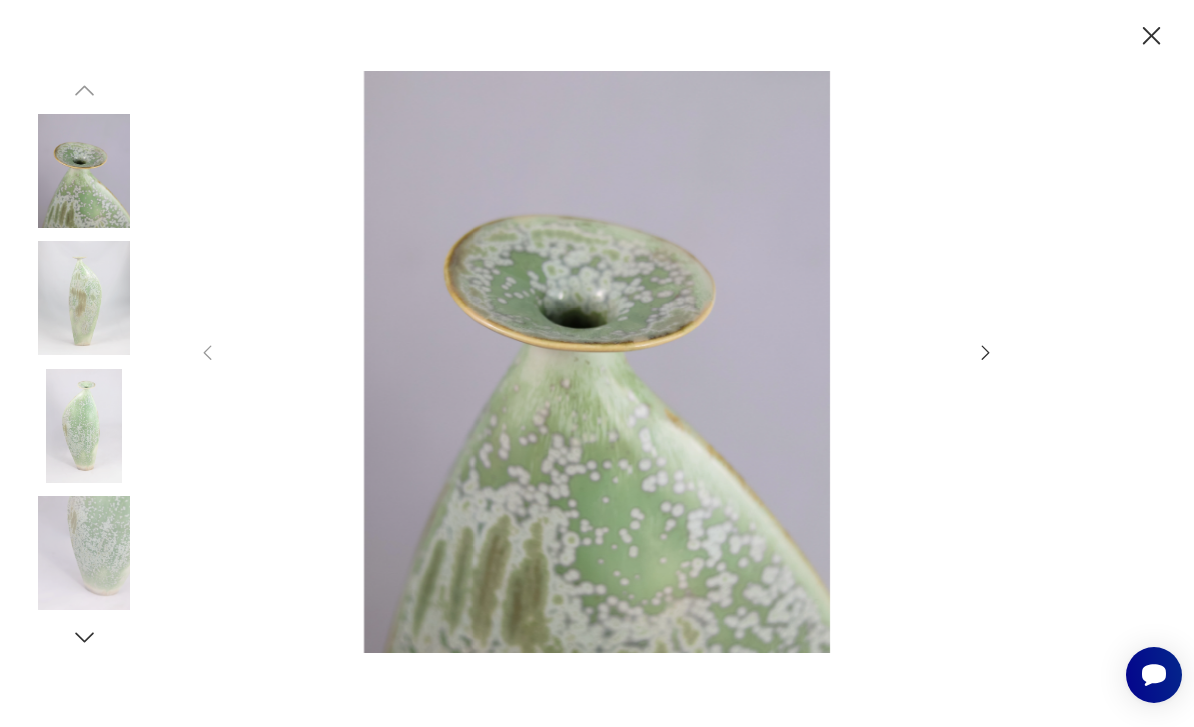 click at bounding box center (597, 362) 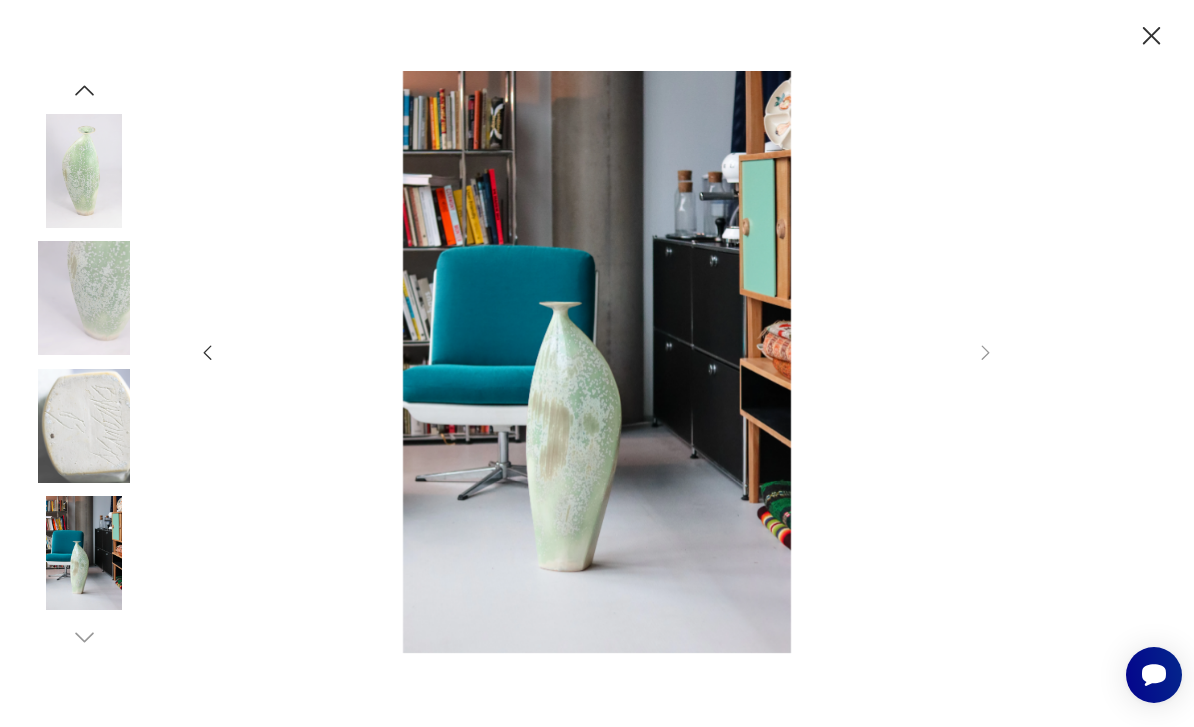 click at bounding box center [597, 363] 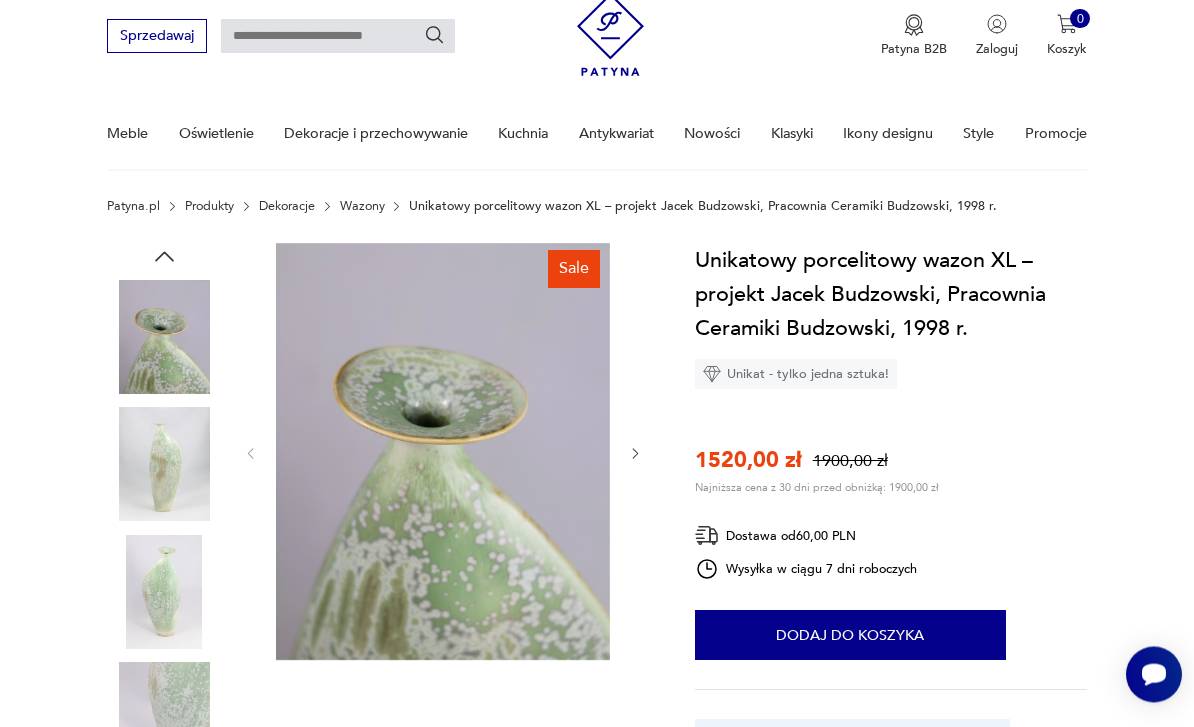 scroll, scrollTop: 69, scrollLeft: 0, axis: vertical 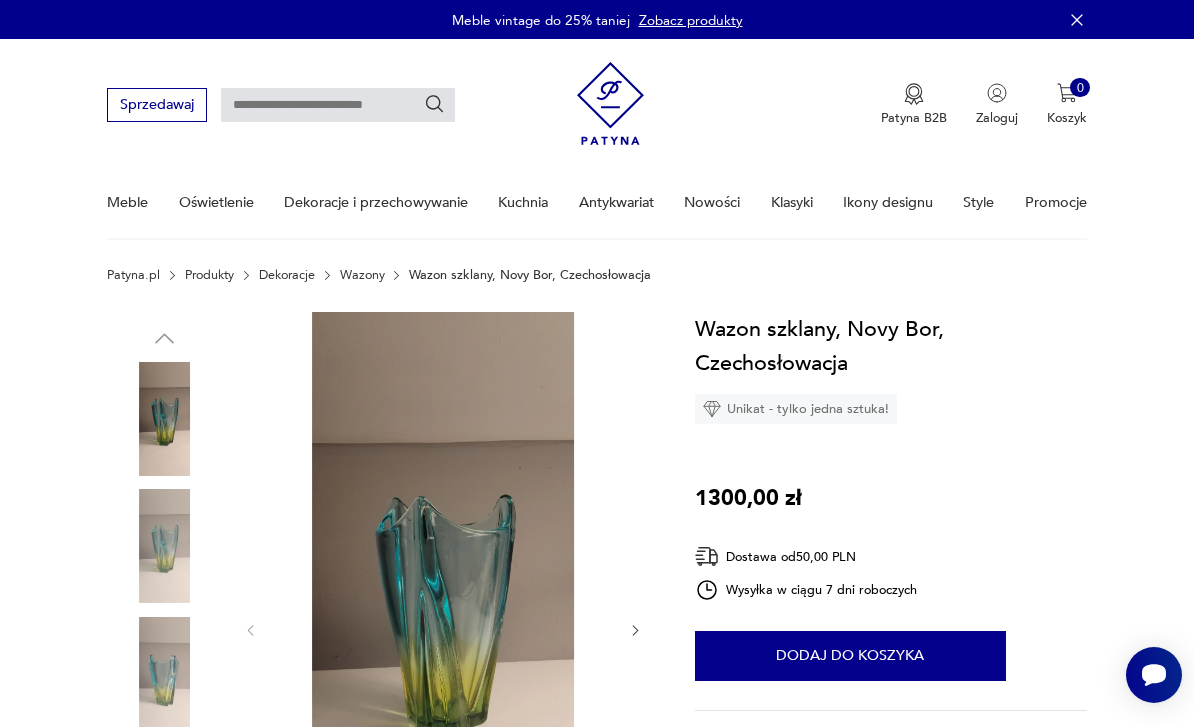 click at bounding box center (443, 603) 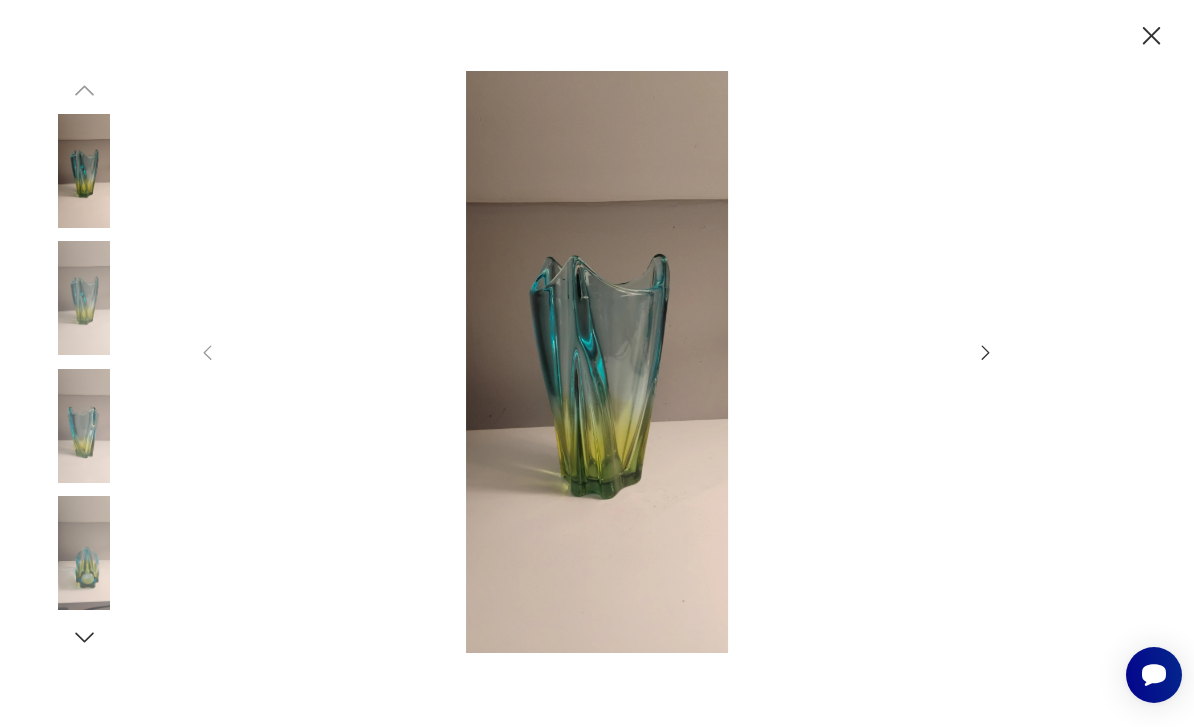 click at bounding box center (597, 362) 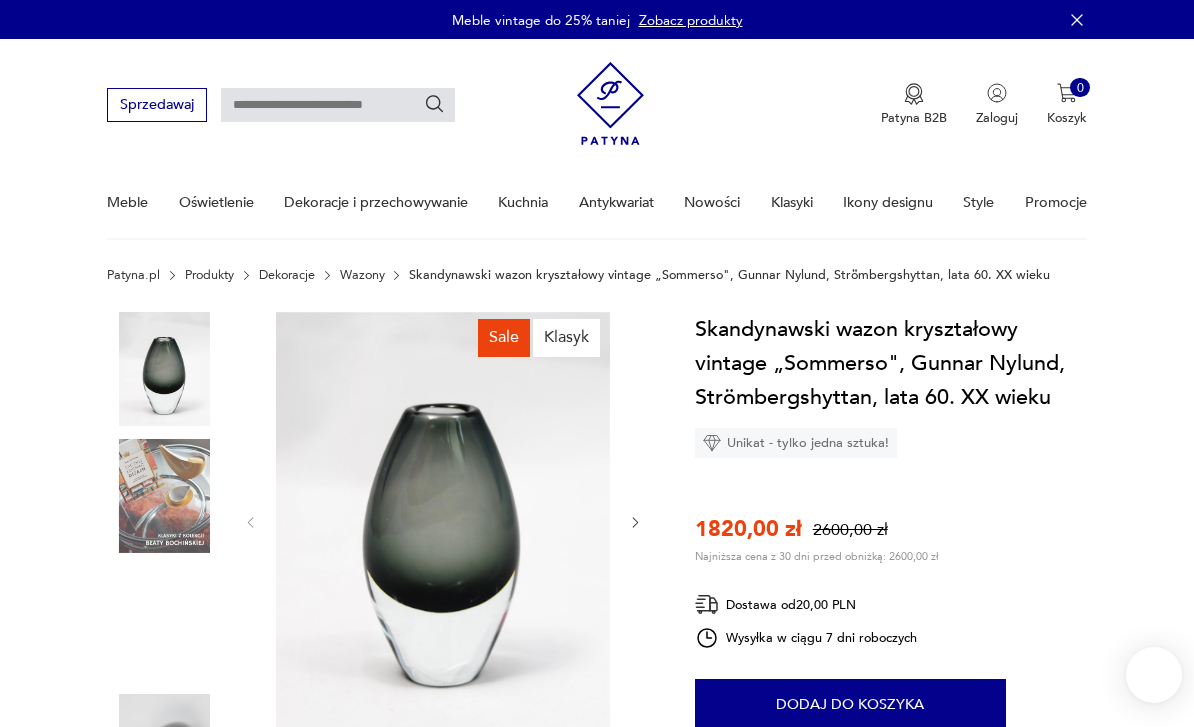 scroll, scrollTop: 0, scrollLeft: 0, axis: both 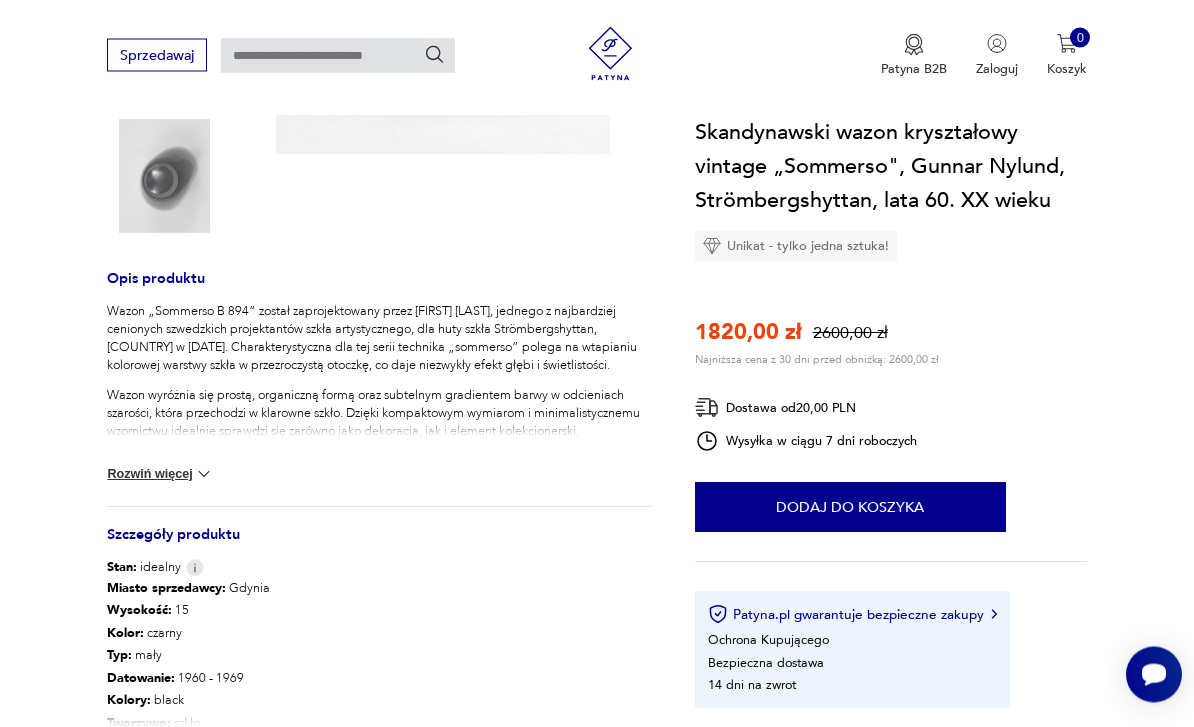 click at bounding box center (204, 475) 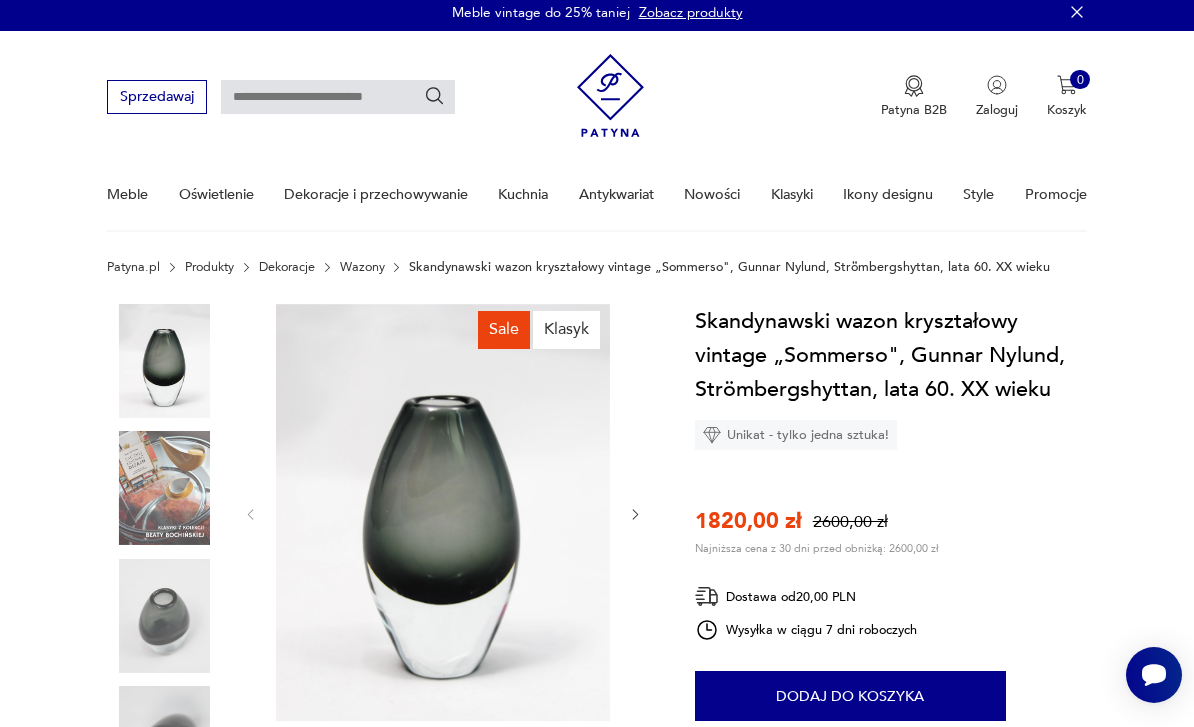 scroll, scrollTop: 0, scrollLeft: 0, axis: both 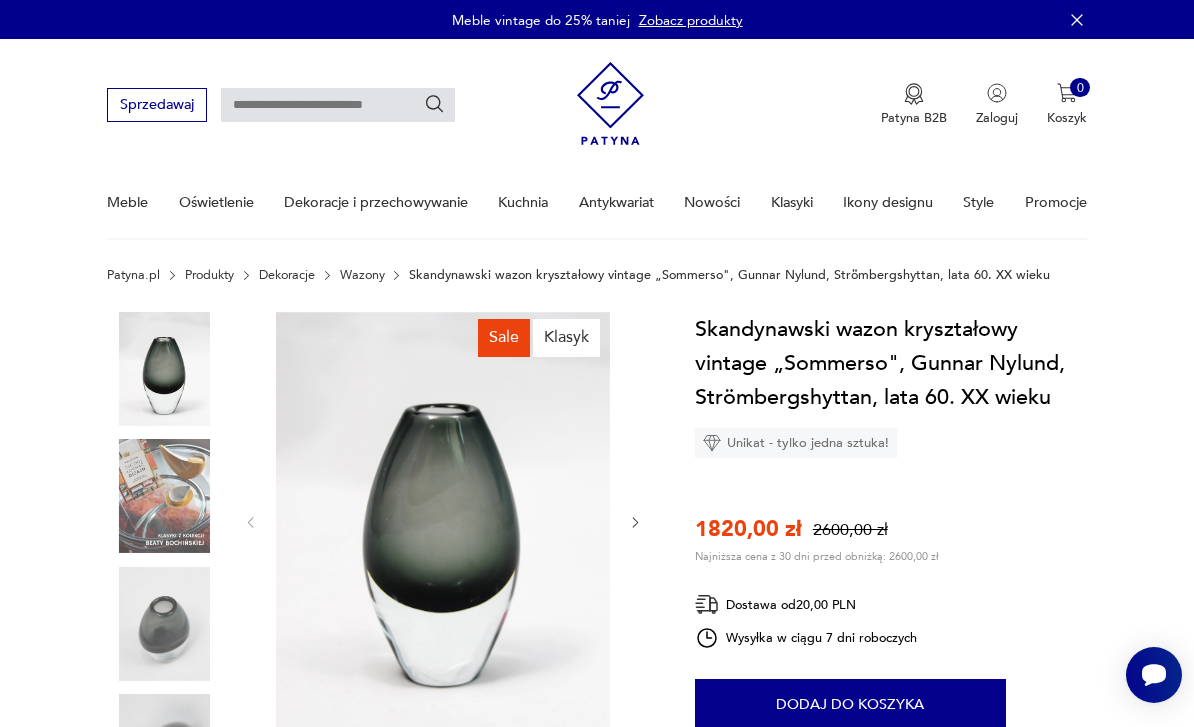 click at bounding box center [164, 624] 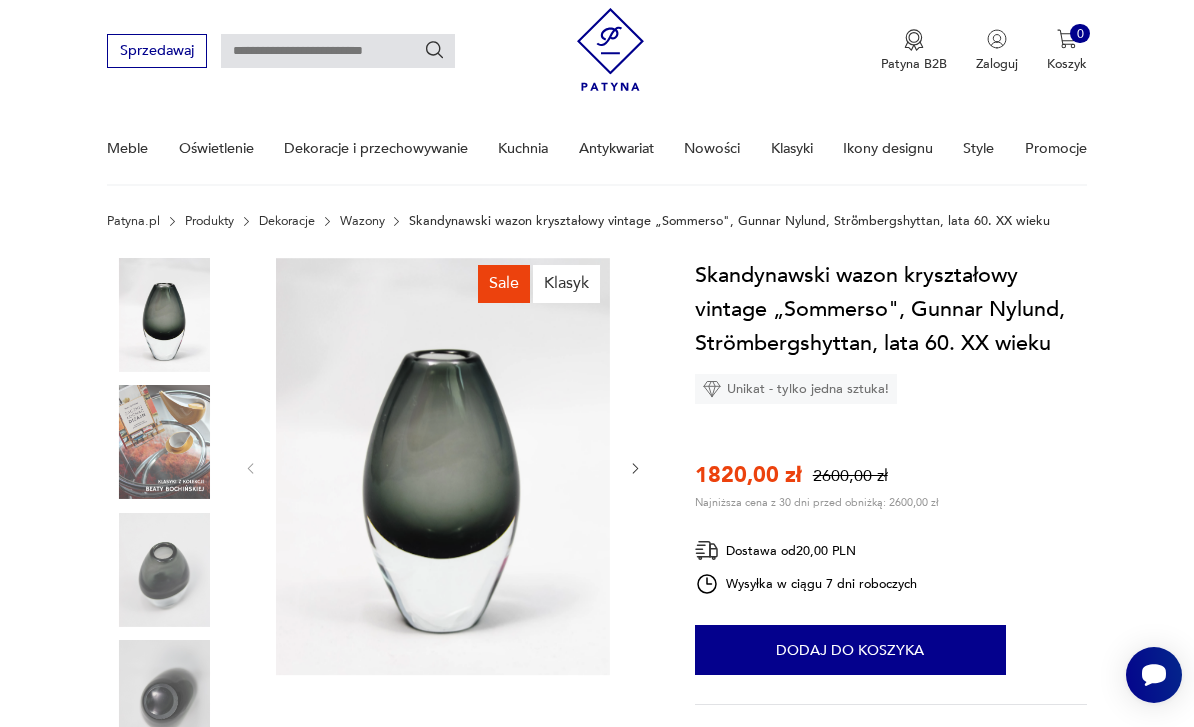 scroll, scrollTop: 0, scrollLeft: 0, axis: both 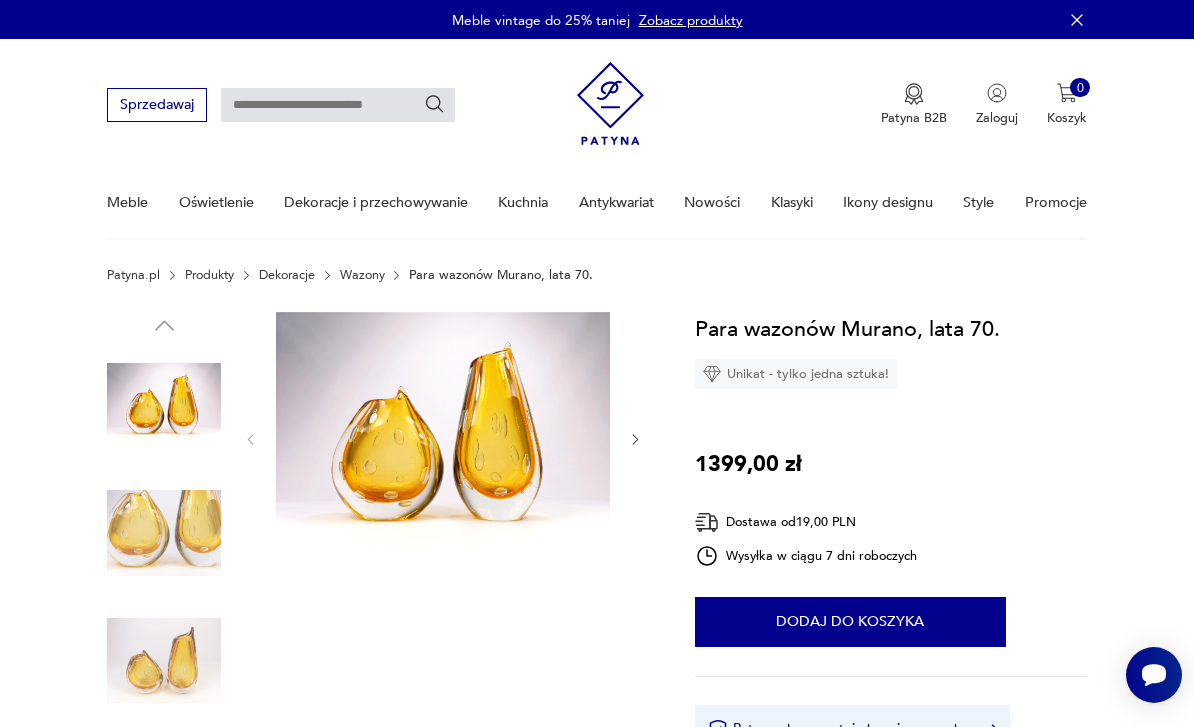 click at bounding box center [443, 439] 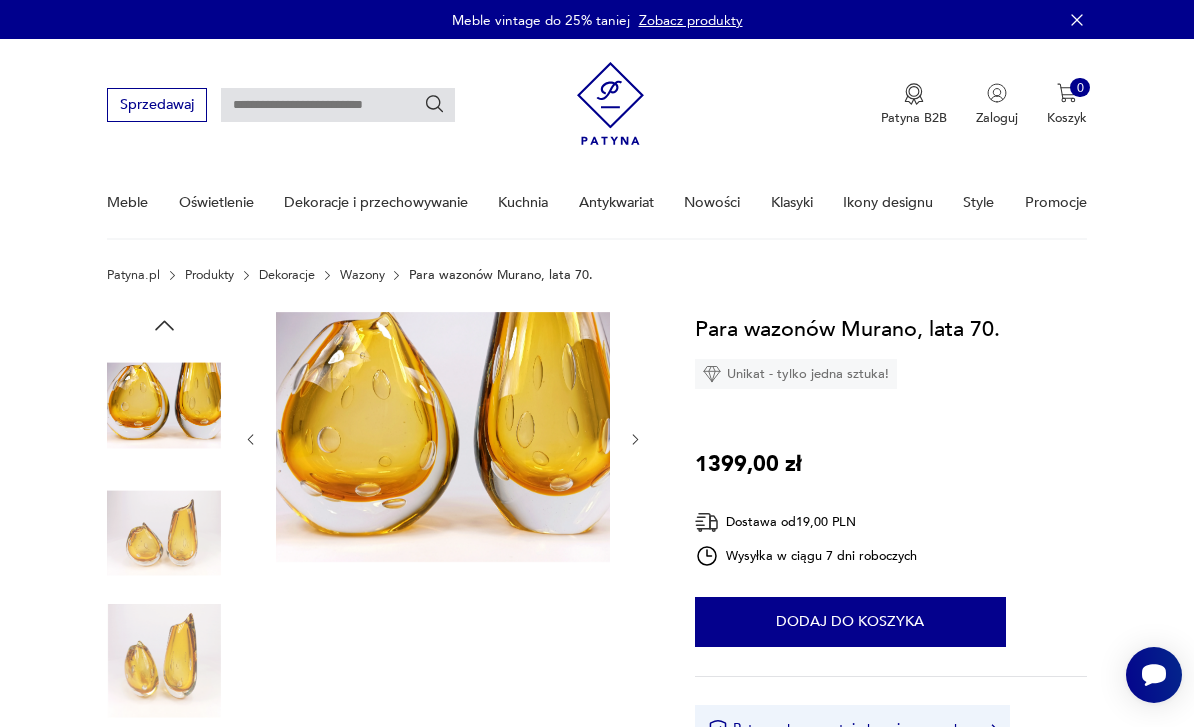 click 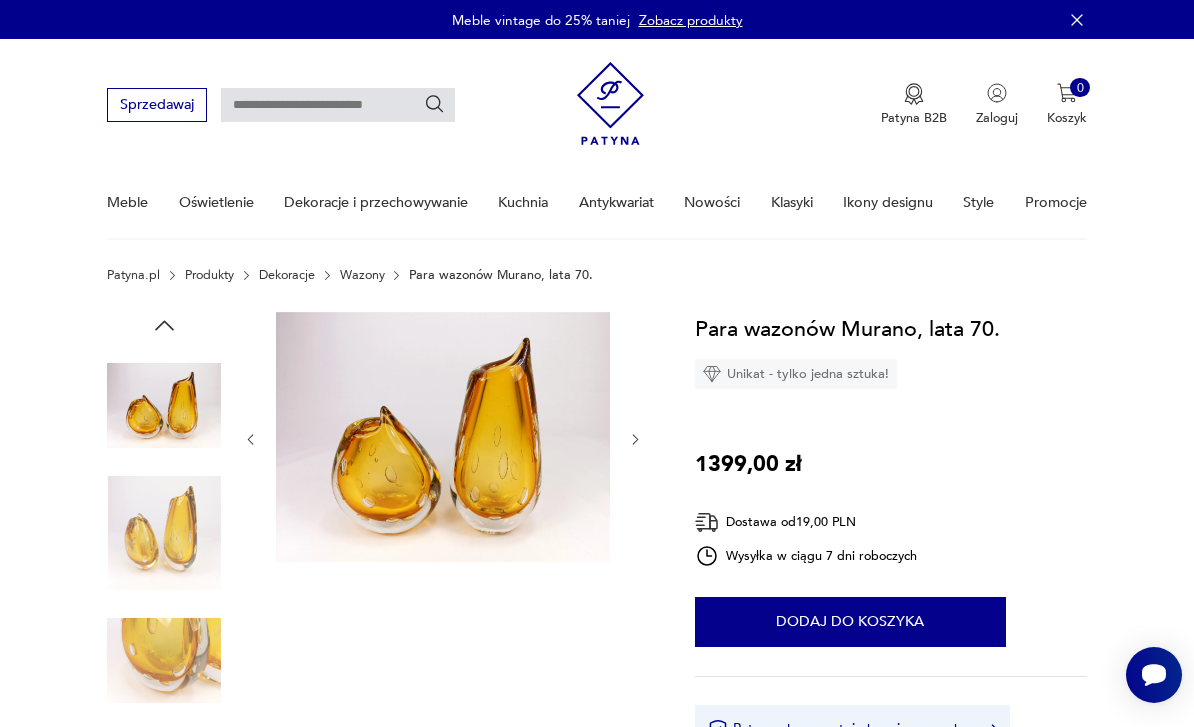click 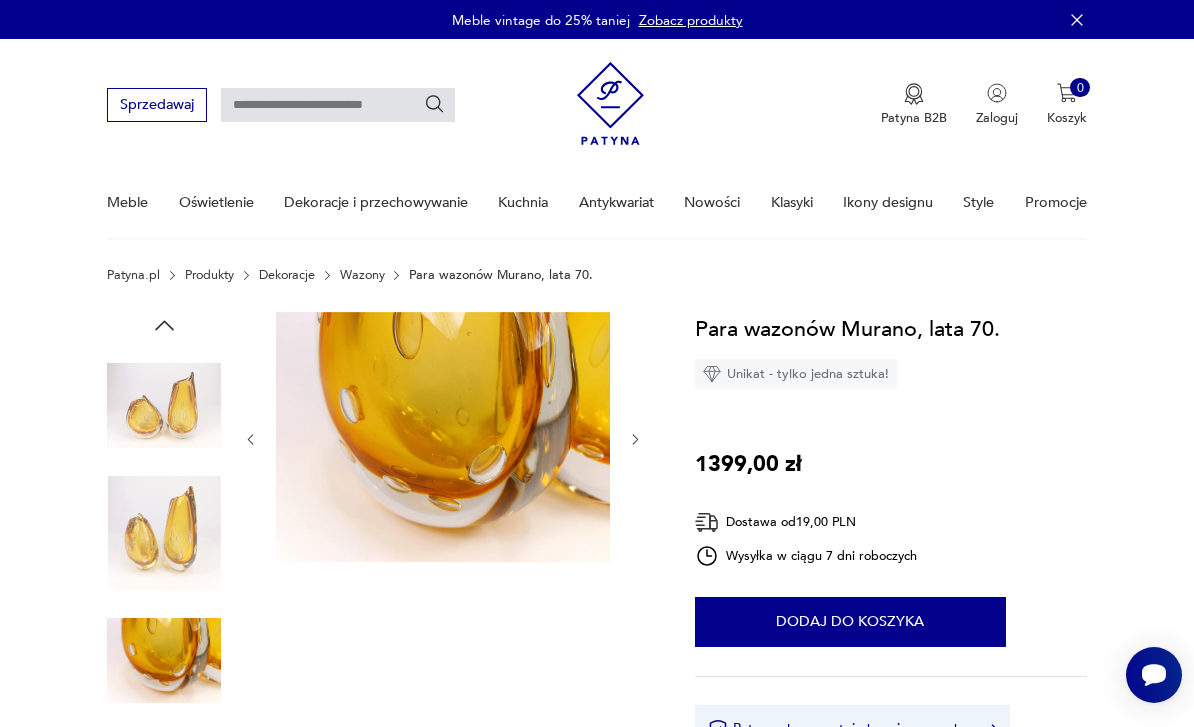 click at bounding box center [443, 437] 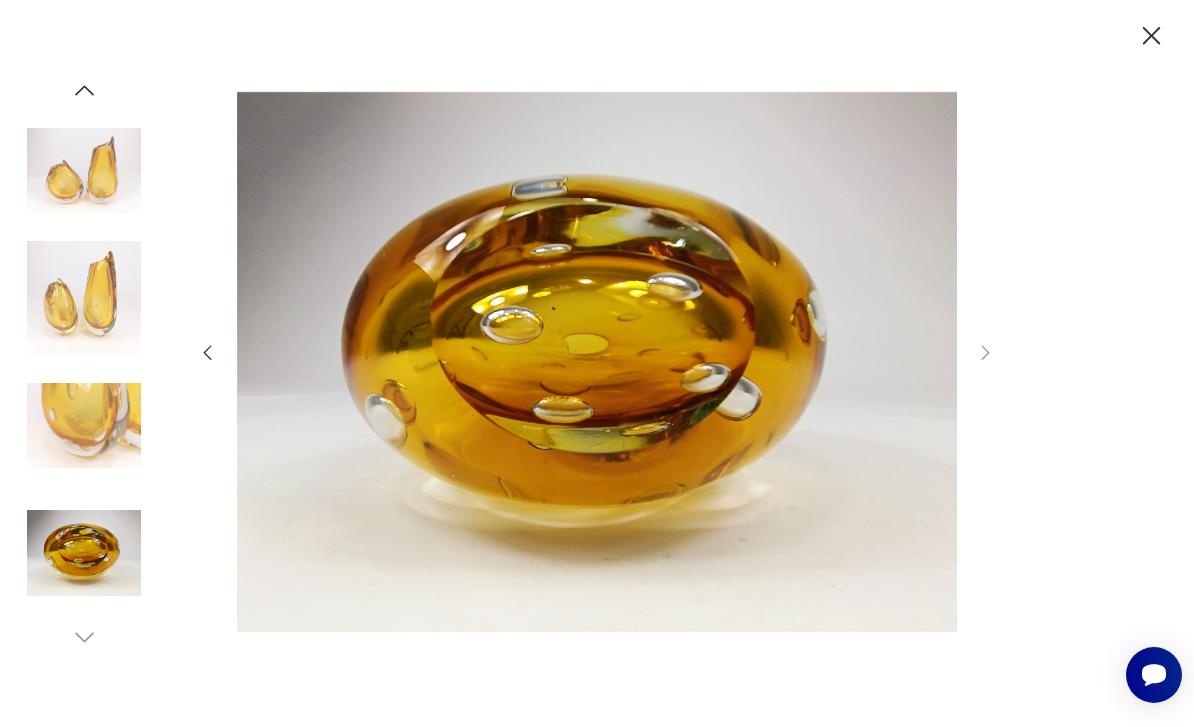 click 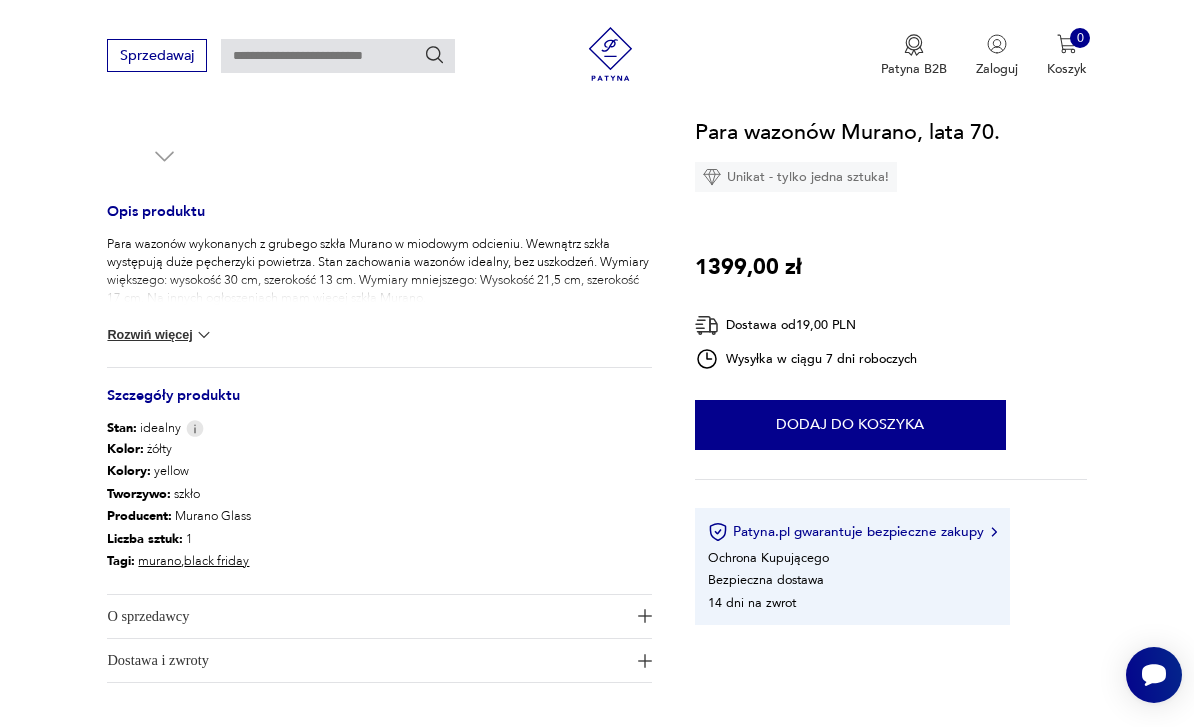 scroll, scrollTop: 707, scrollLeft: 0, axis: vertical 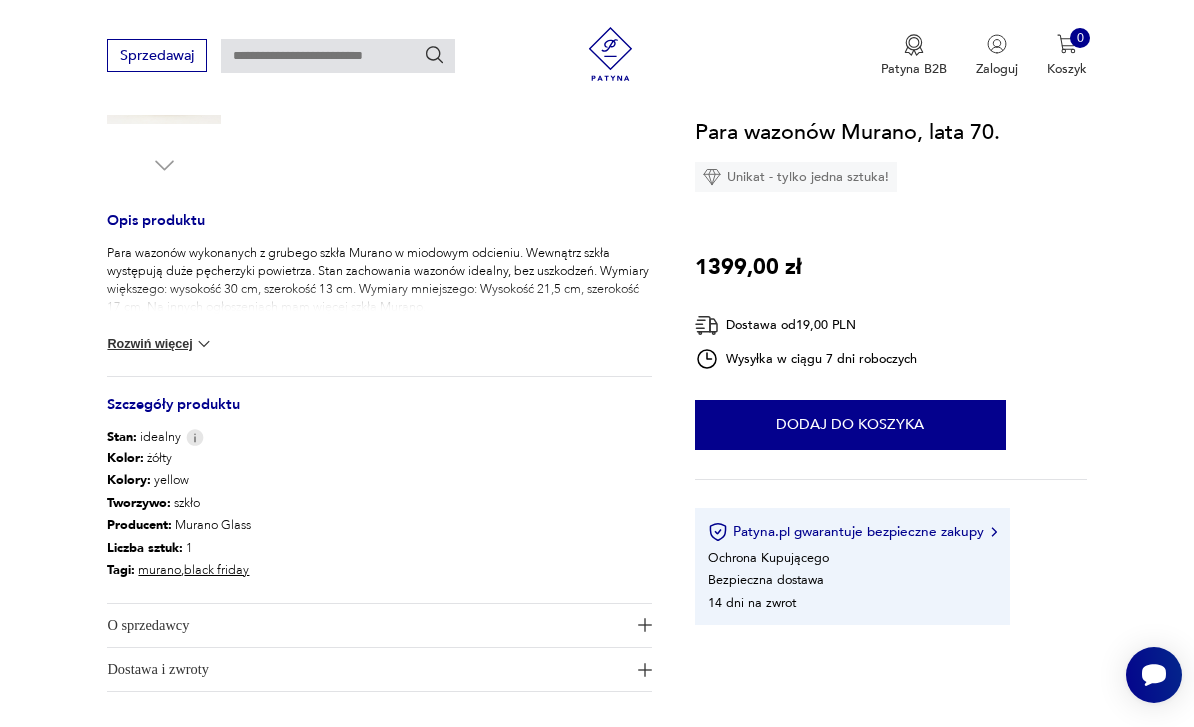 click at bounding box center [204, 344] 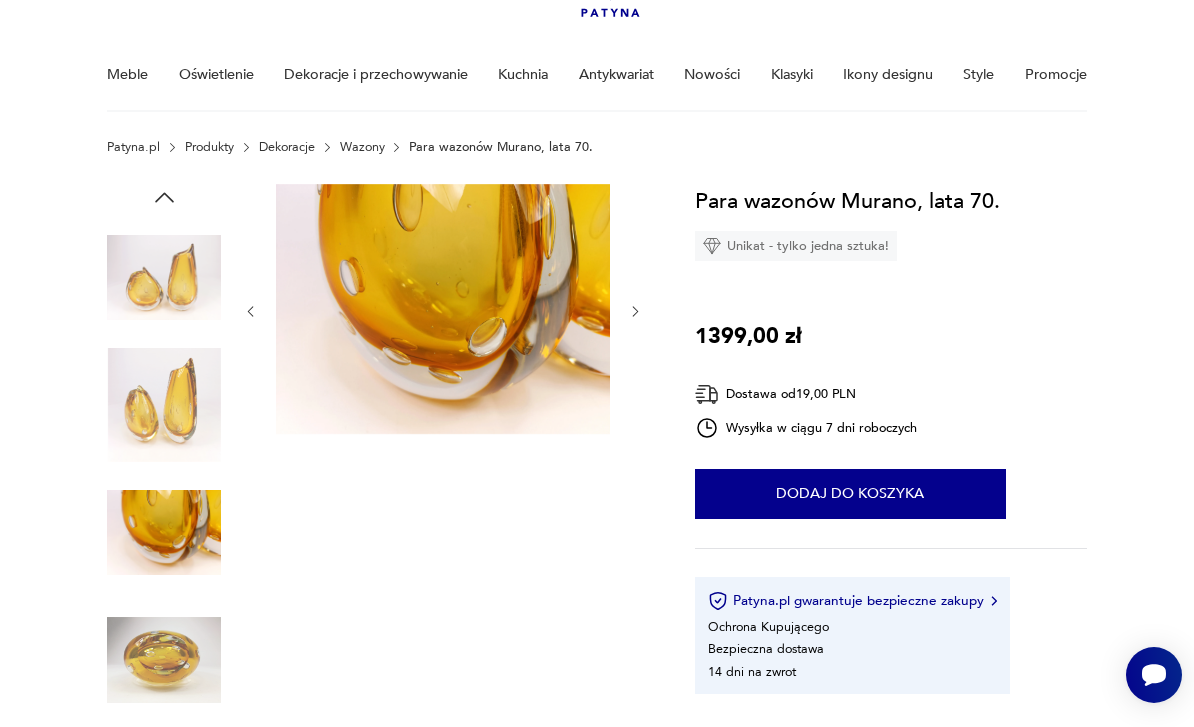 scroll, scrollTop: 0, scrollLeft: 0, axis: both 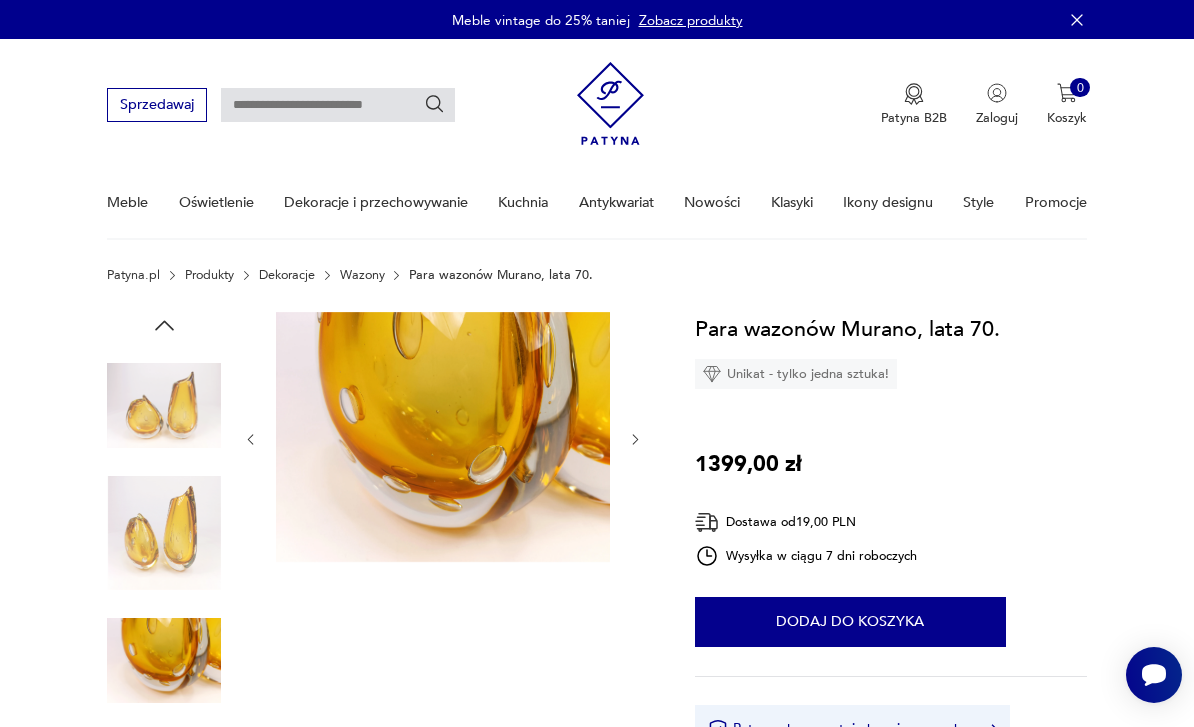 click at bounding box center [443, 437] 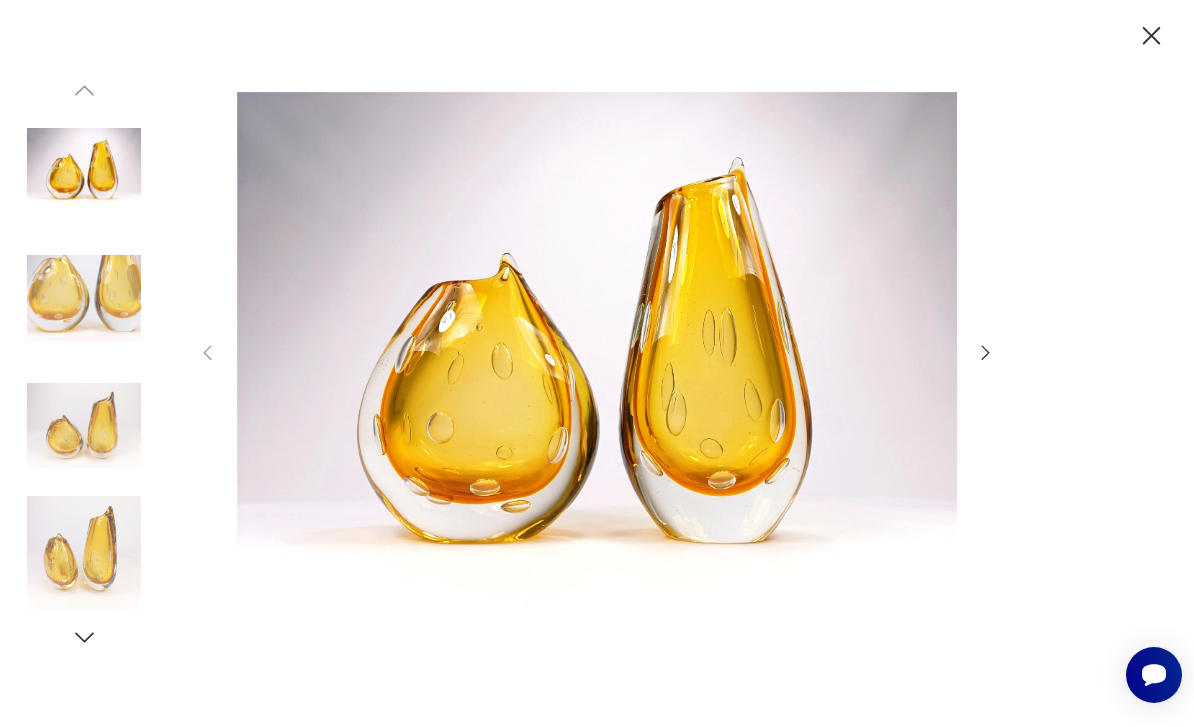 click 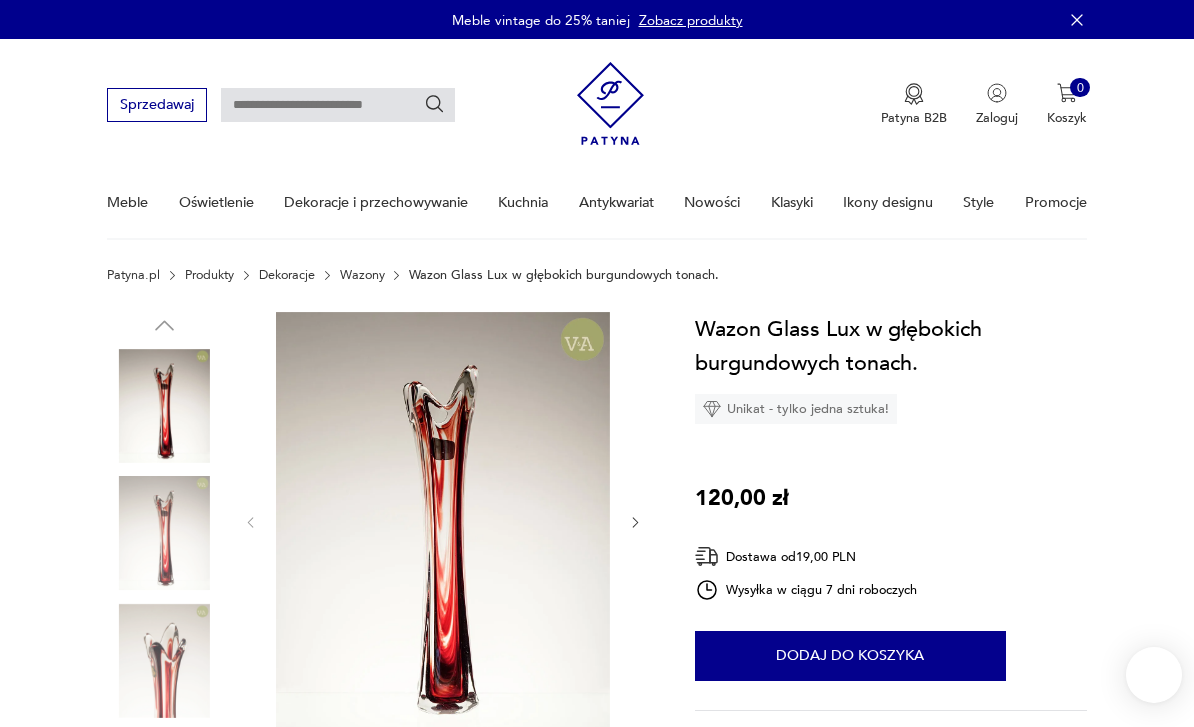 scroll, scrollTop: 0, scrollLeft: 0, axis: both 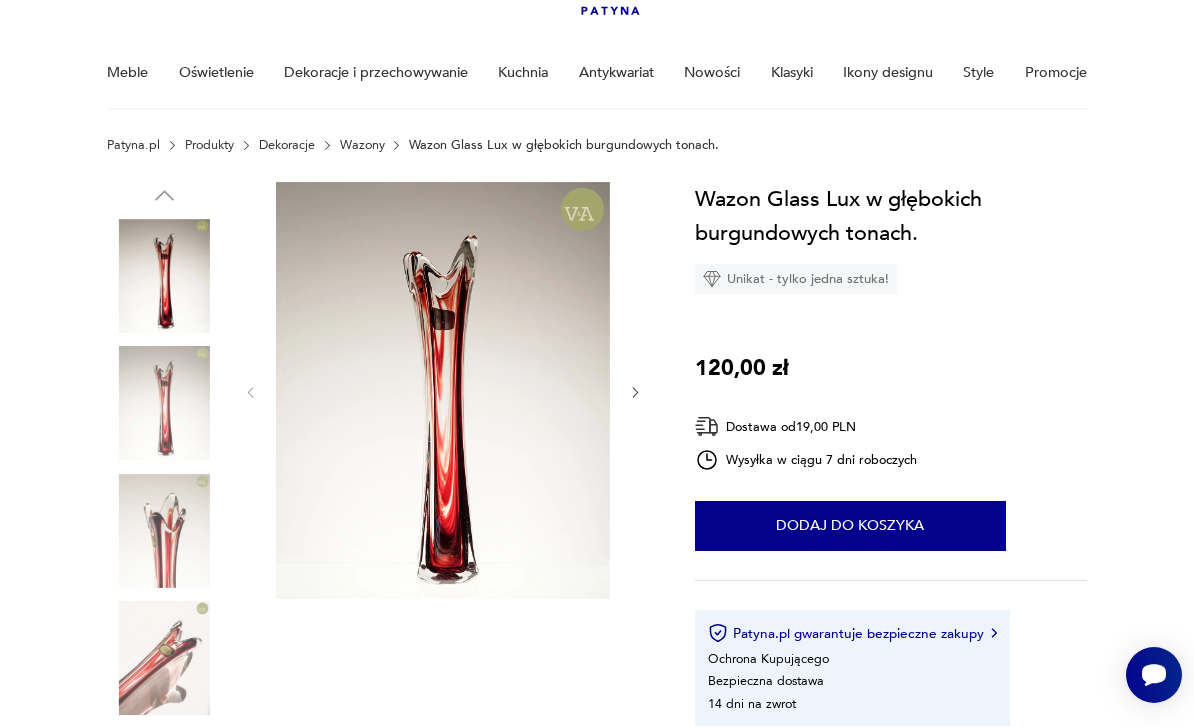 click at bounding box center [443, 391] 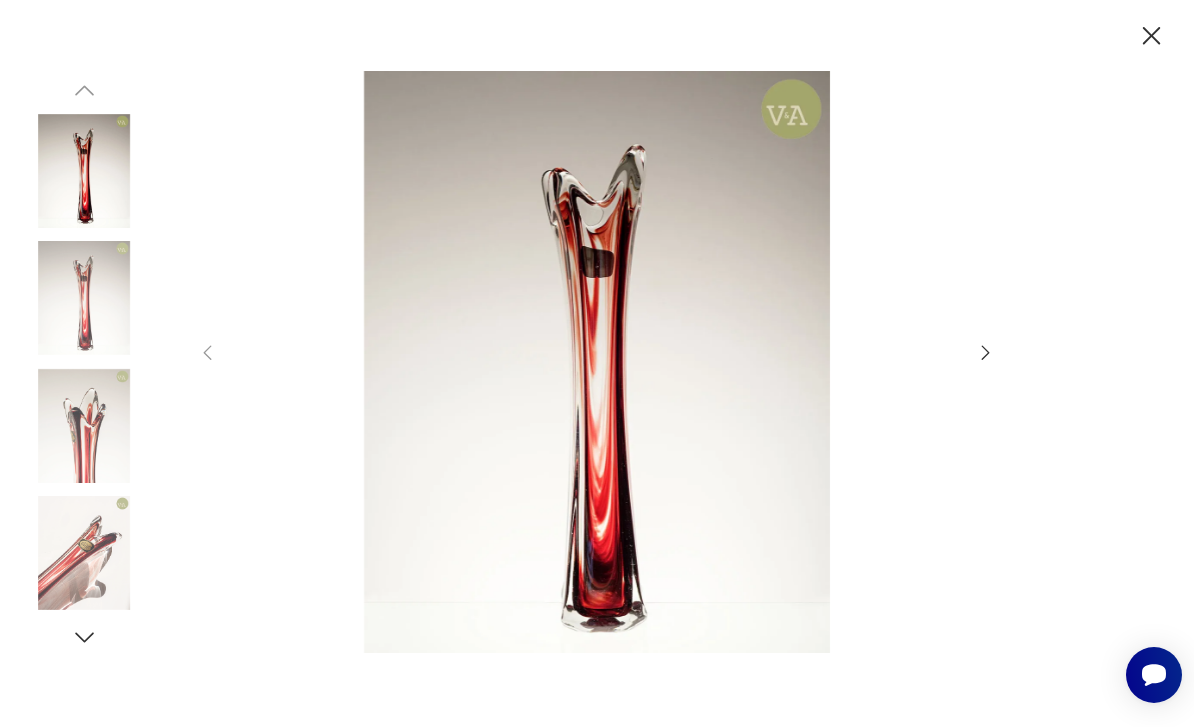 click at bounding box center (597, 362) 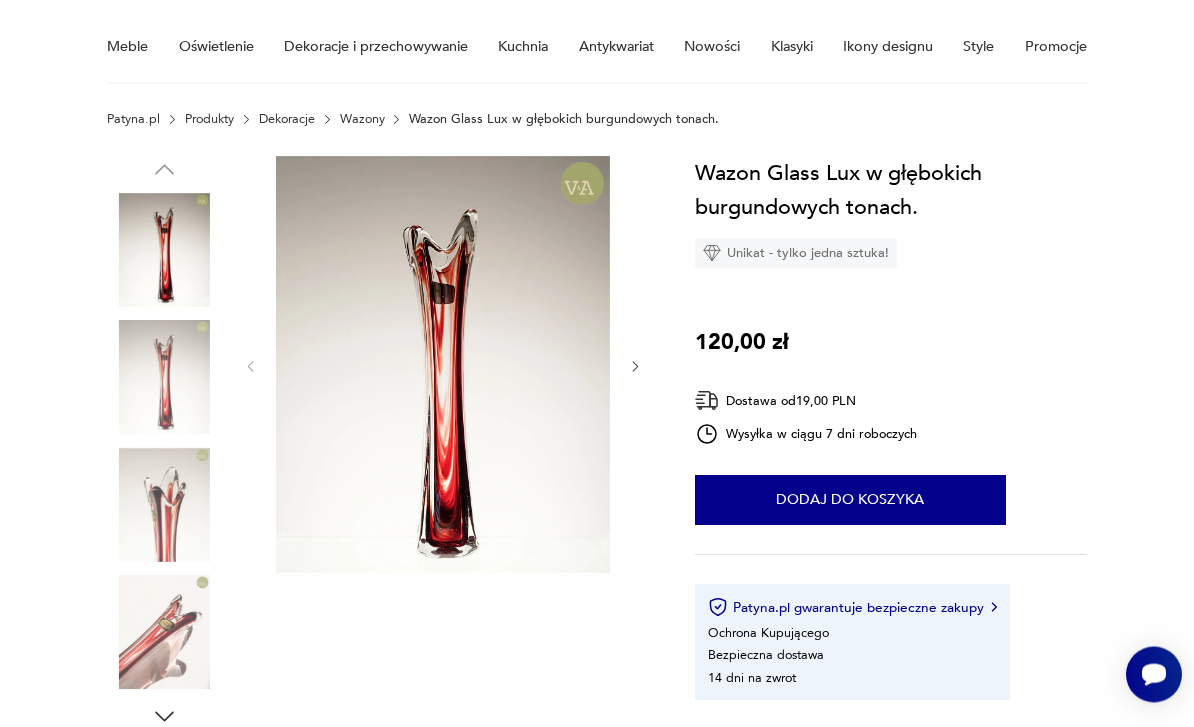 scroll, scrollTop: 0, scrollLeft: 0, axis: both 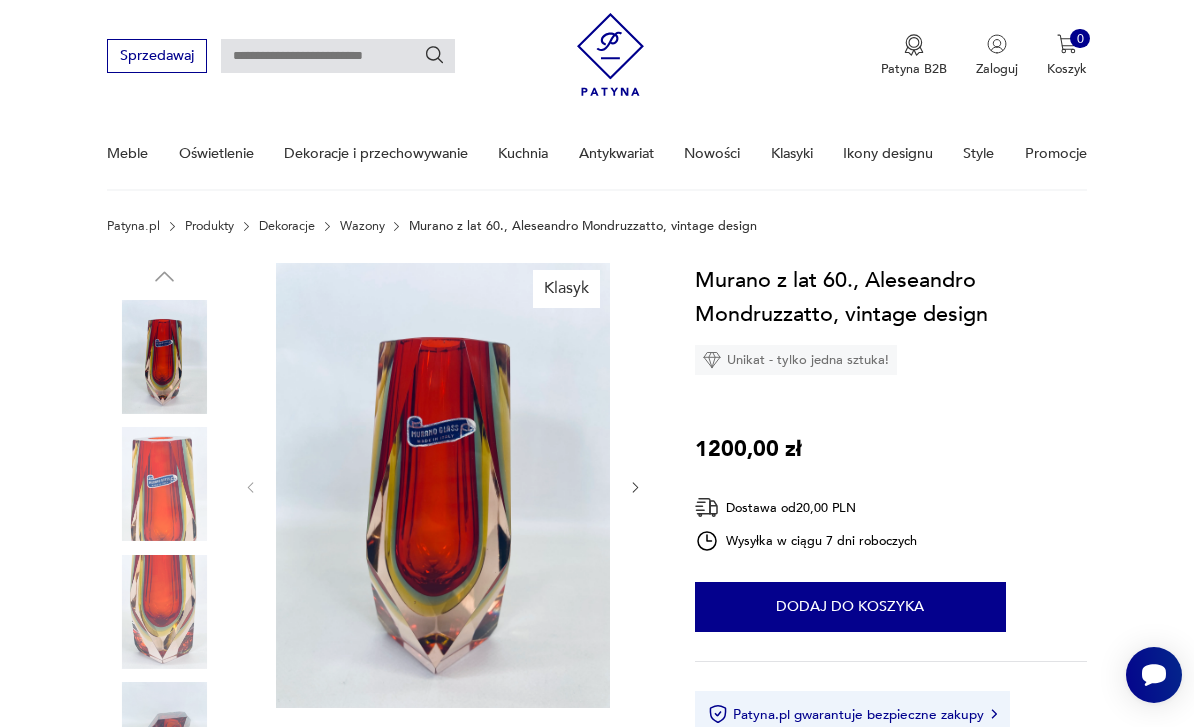 click at bounding box center (164, 484) 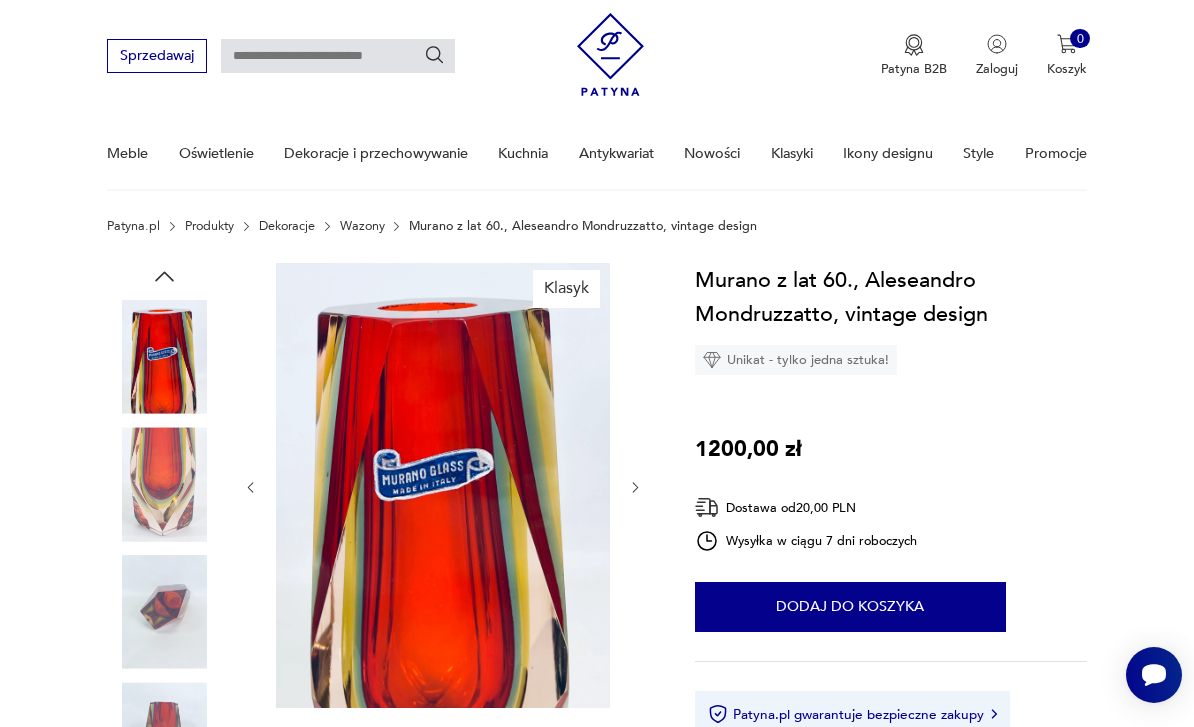 click at bounding box center [443, 485] 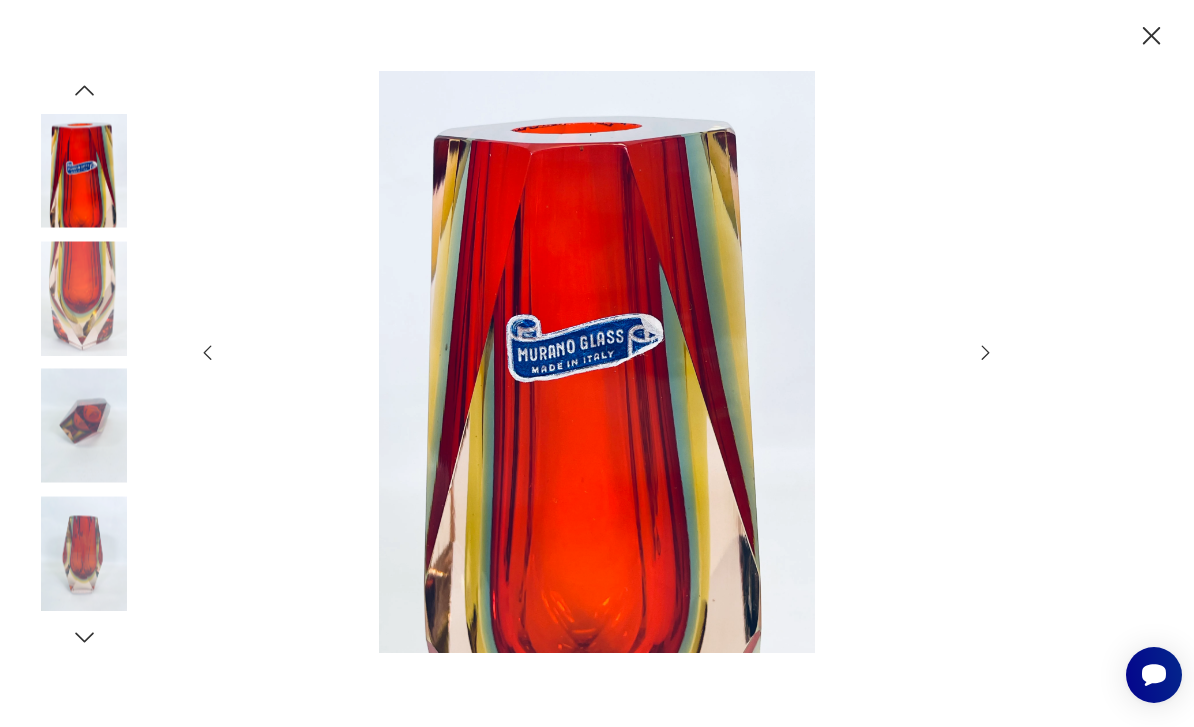 click 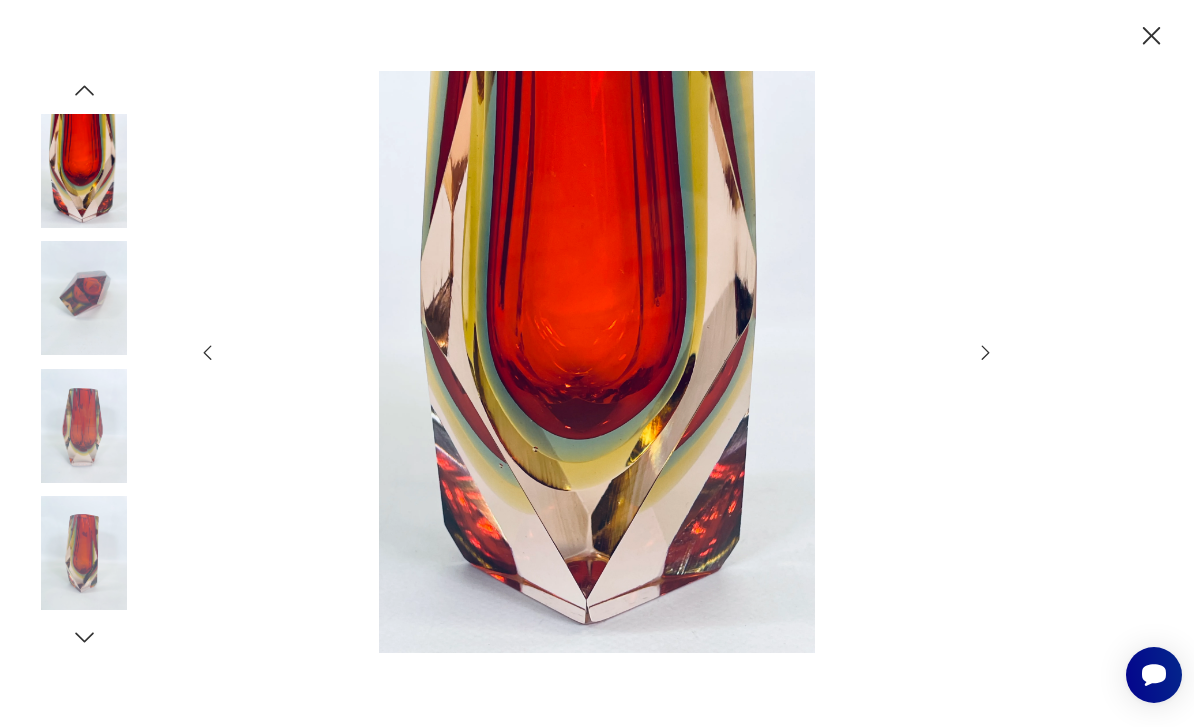 click 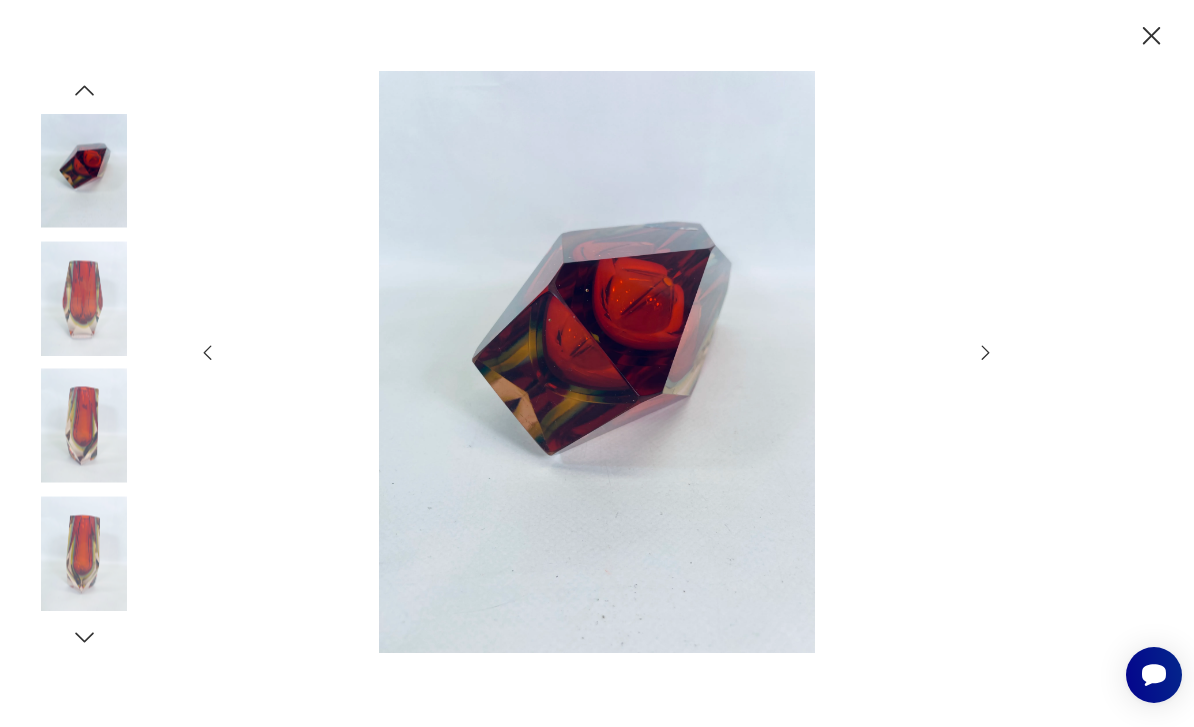 click 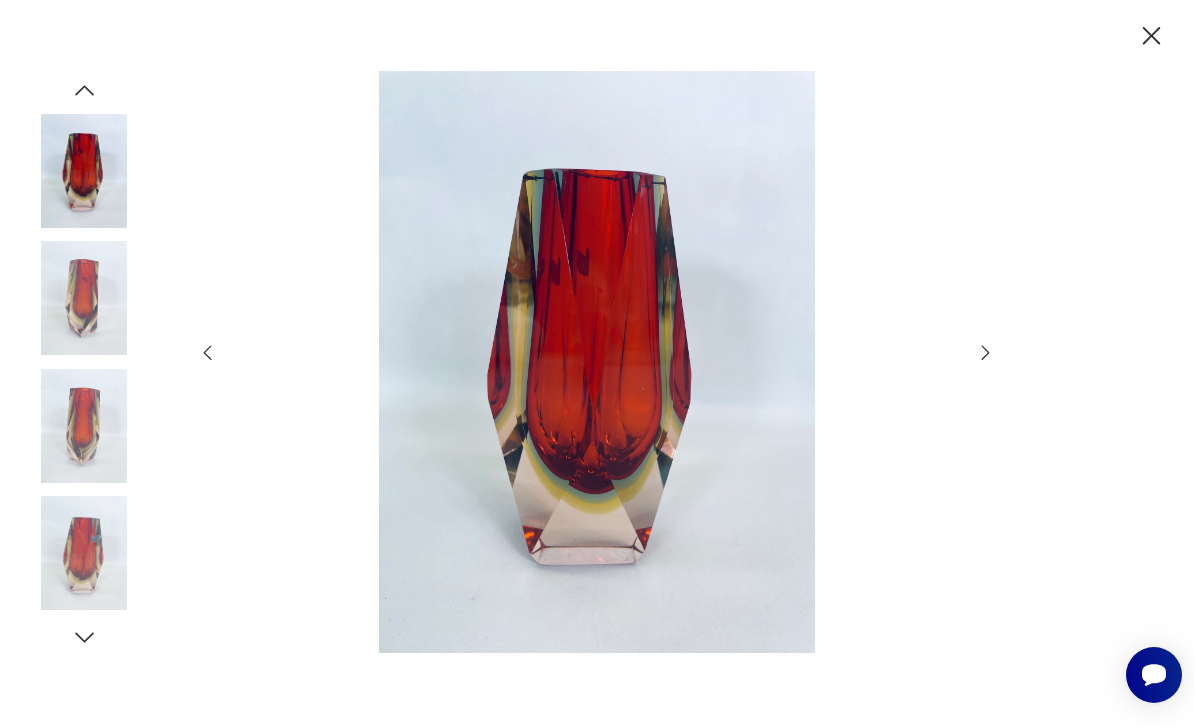 click 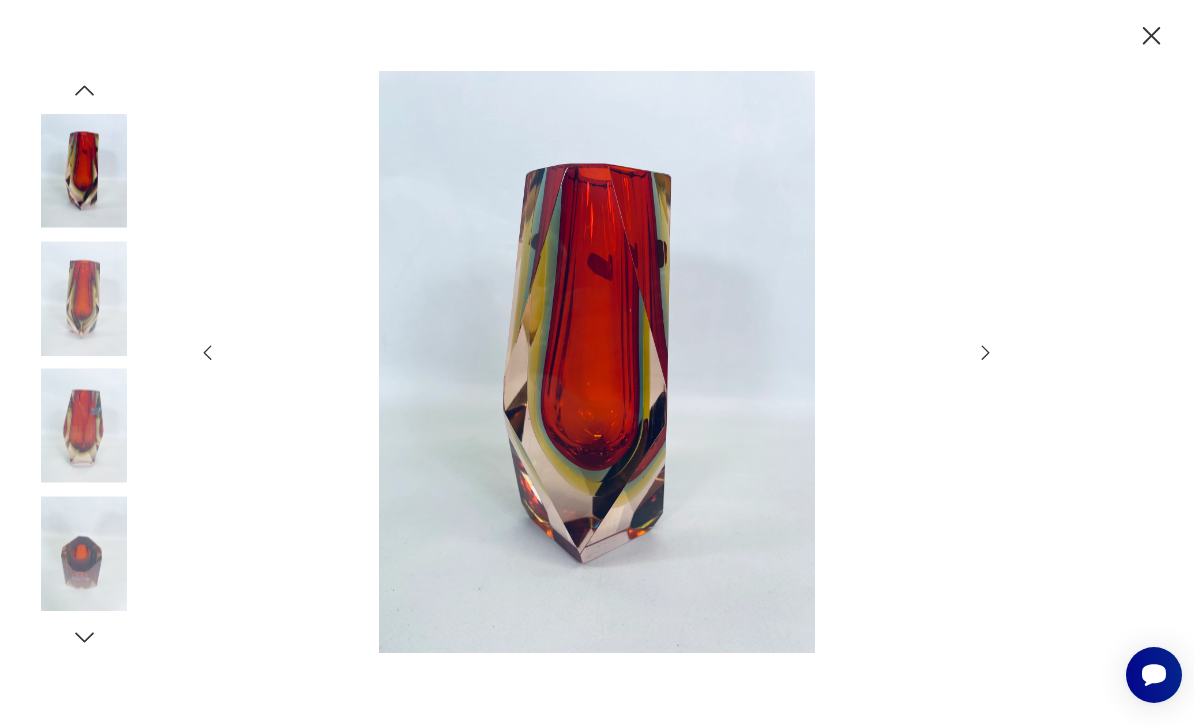 click at bounding box center [597, 362] 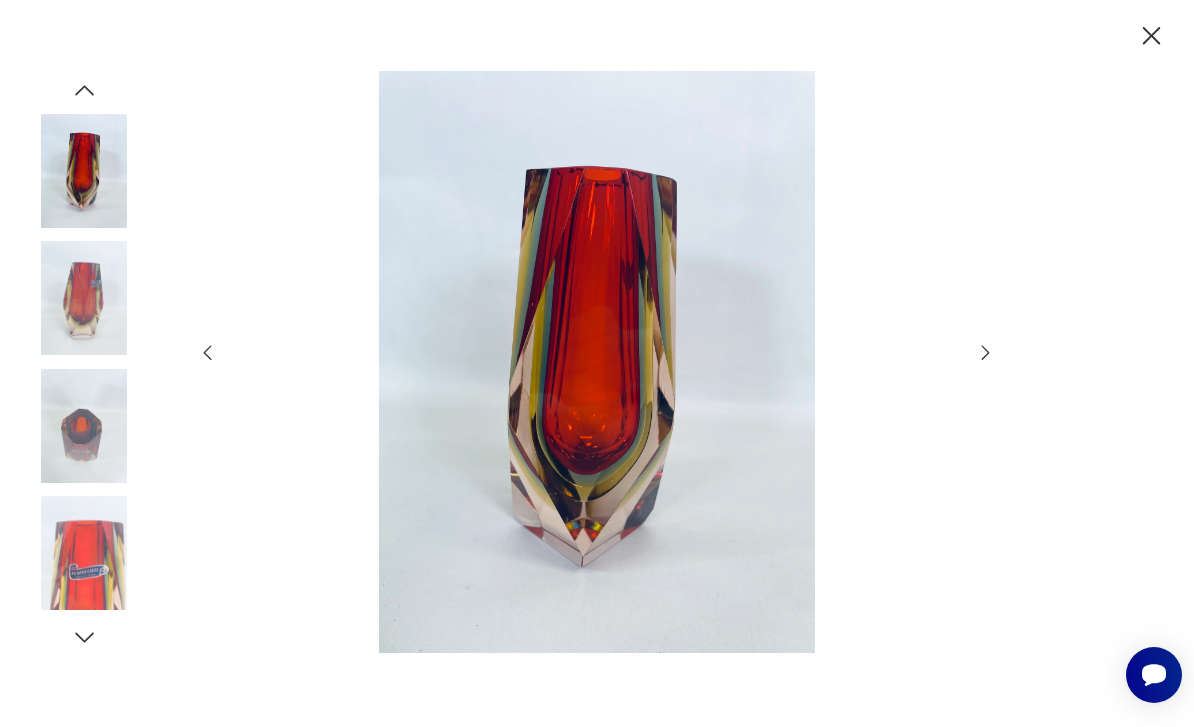 click at bounding box center [597, 363] 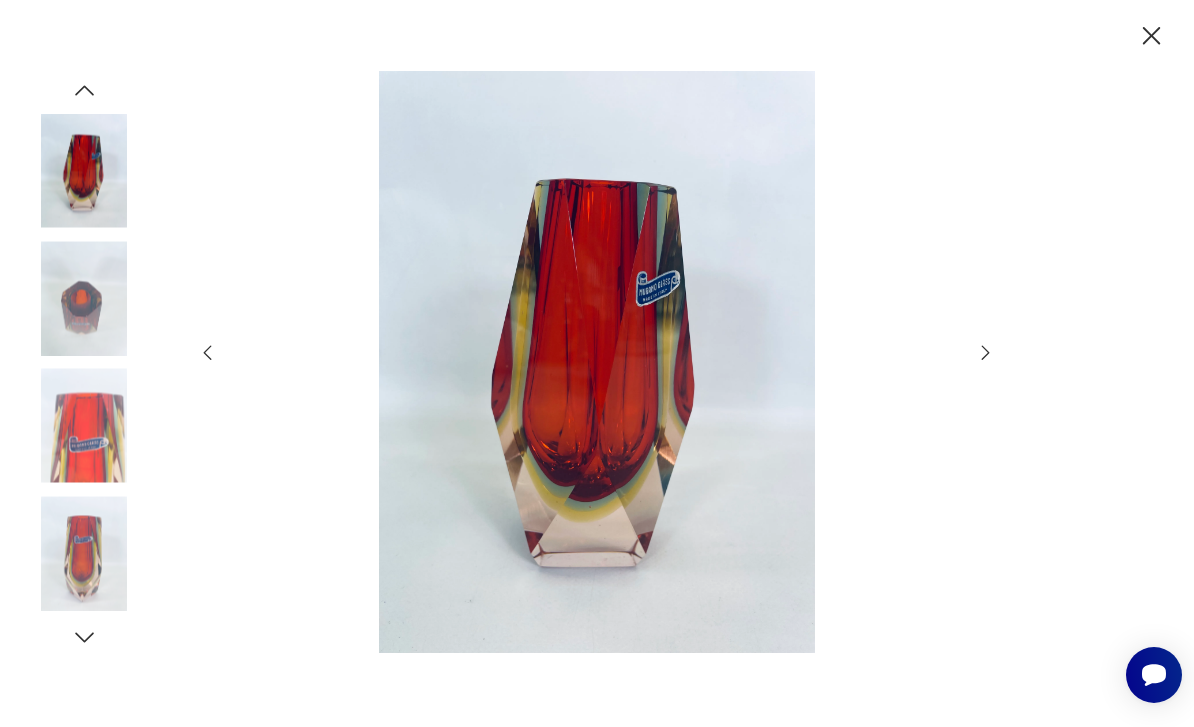 click 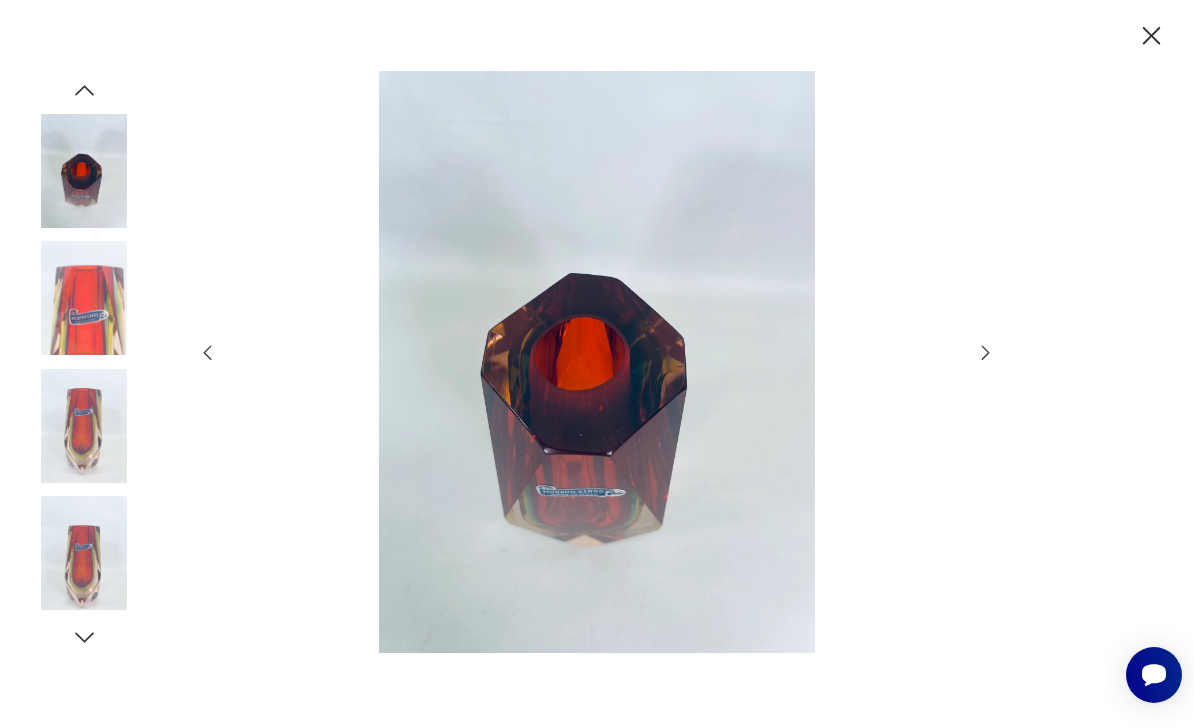 click 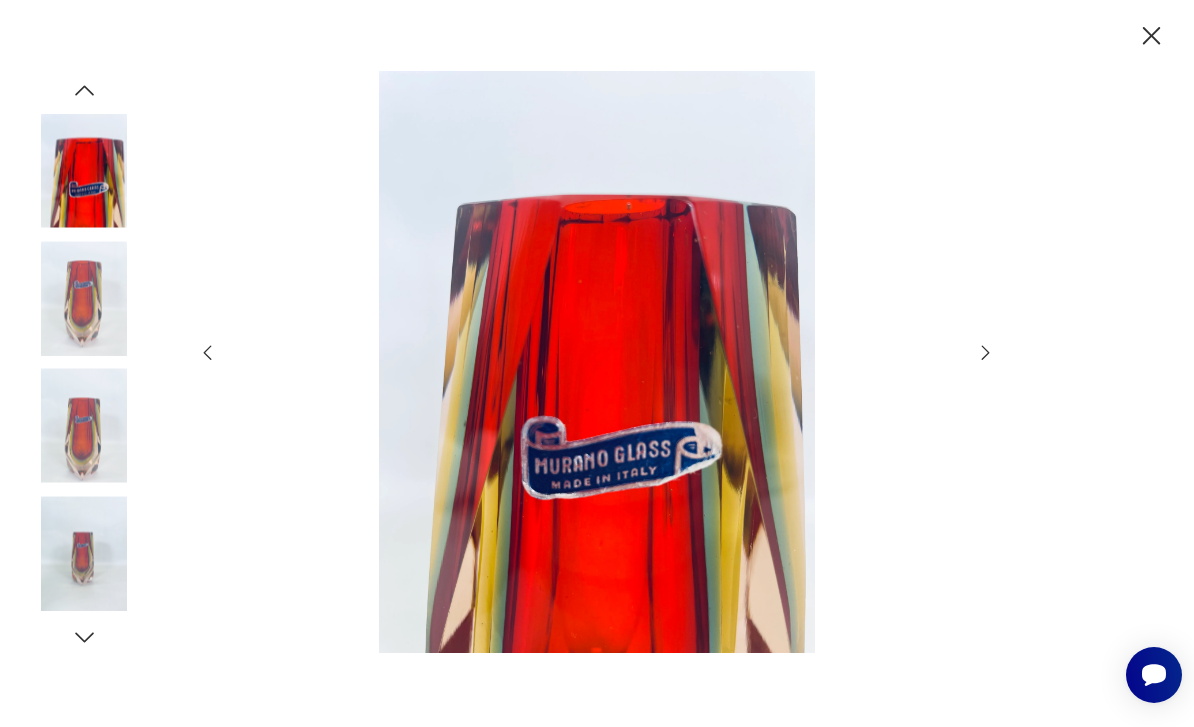 click at bounding box center (597, 363) 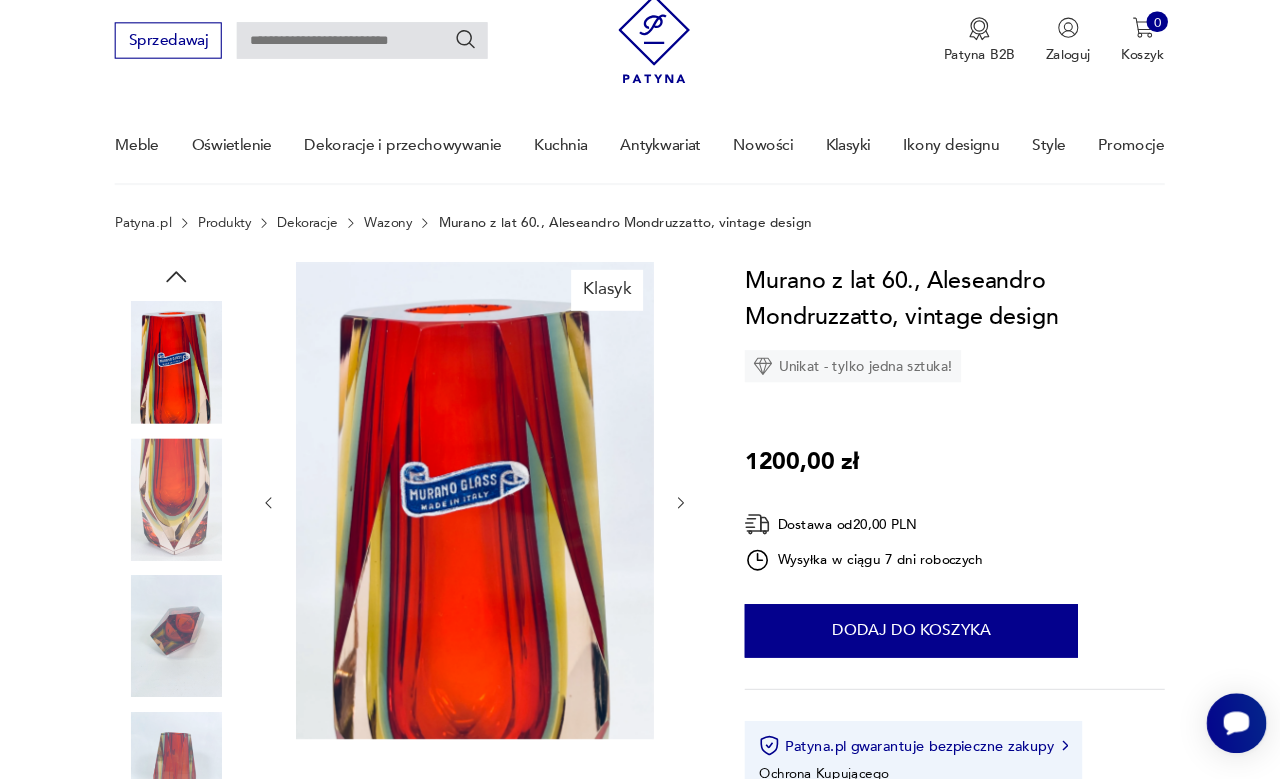 scroll, scrollTop: 0, scrollLeft: 0, axis: both 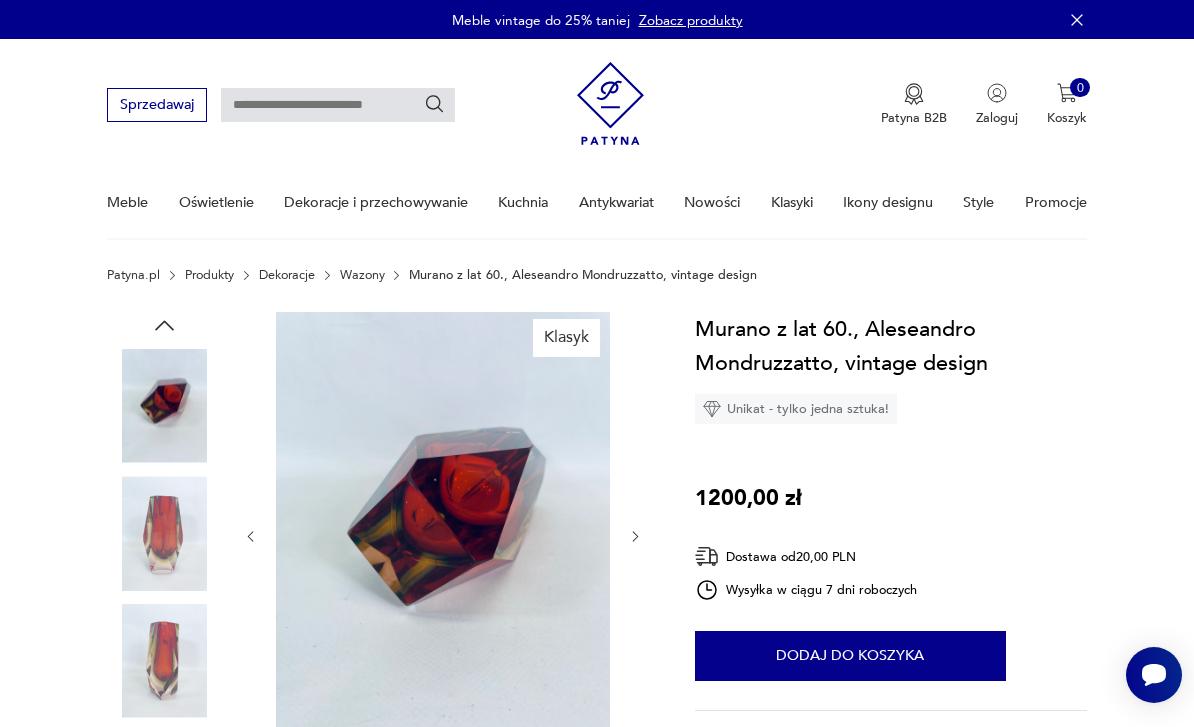 click at bounding box center [164, 533] 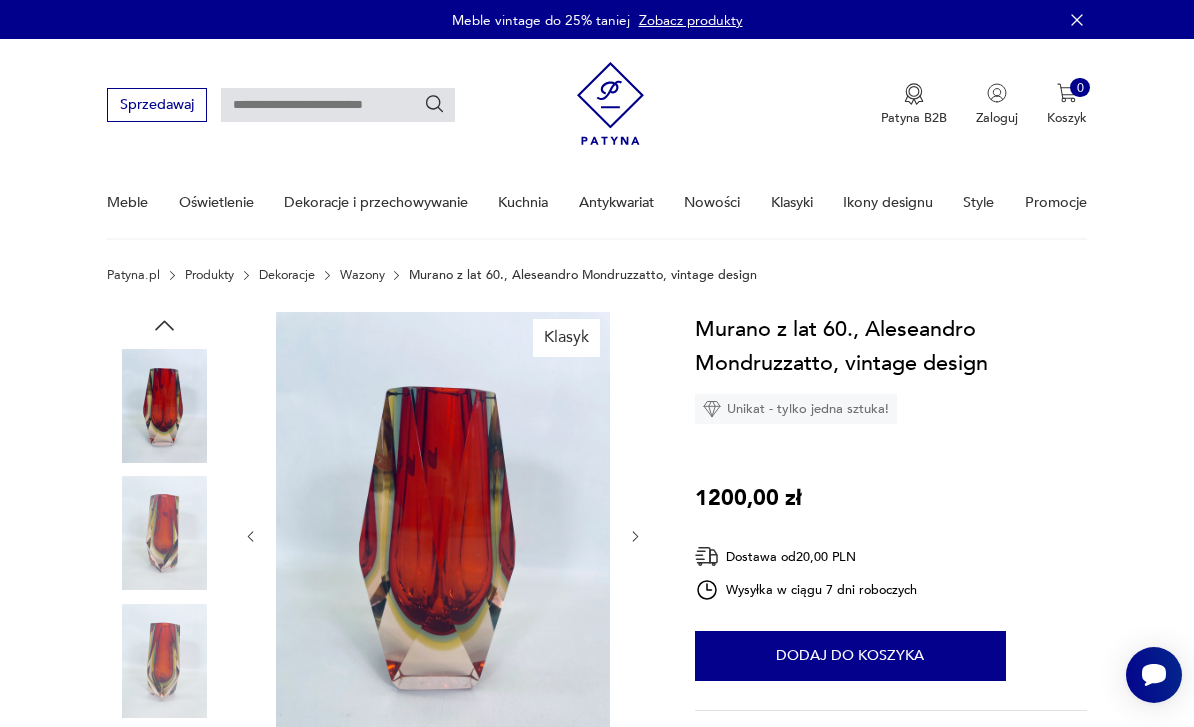 click at bounding box center [164, 406] 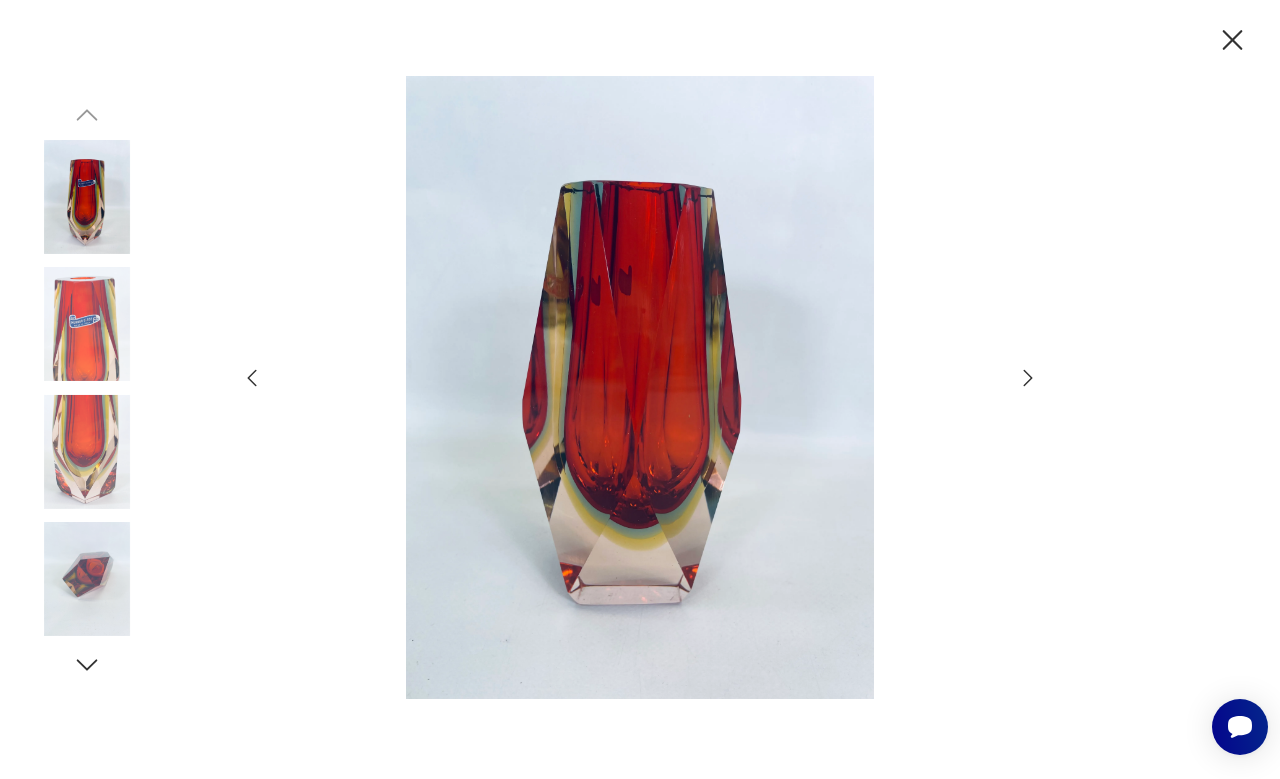 click at bounding box center (87, 197) 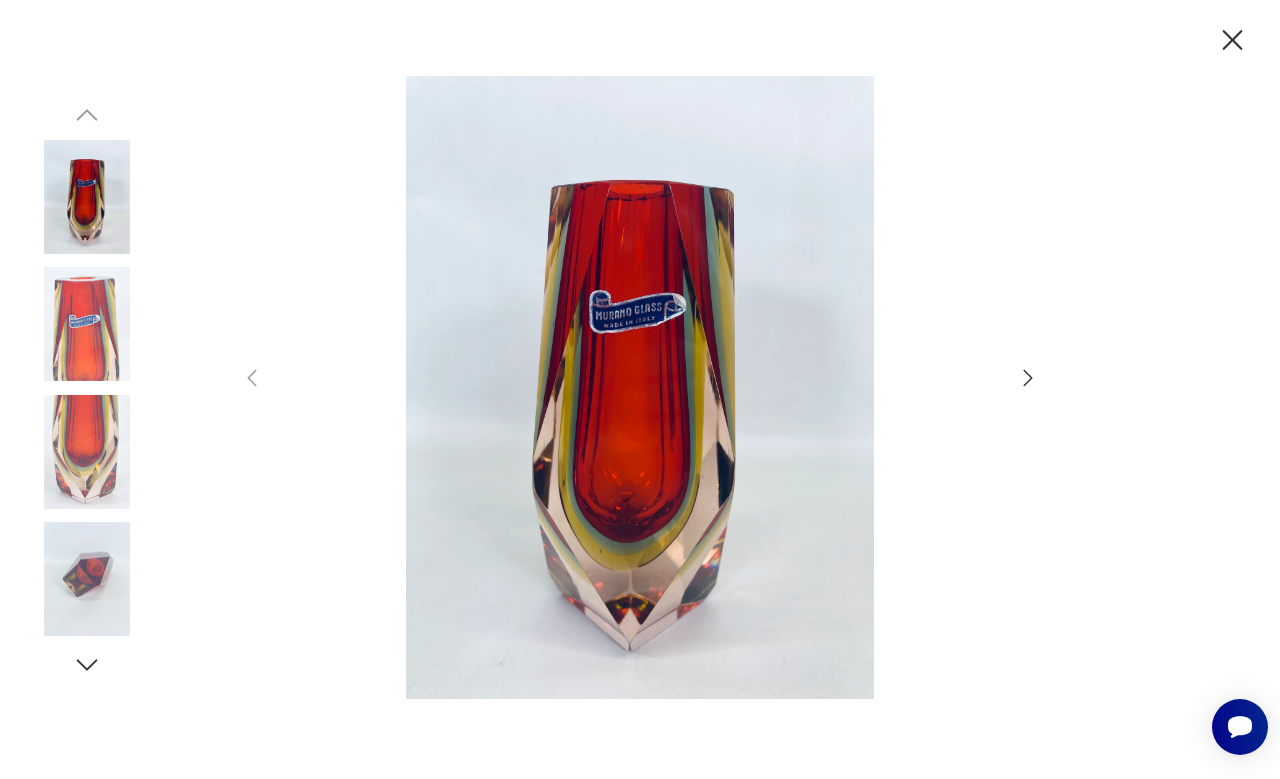 click at bounding box center (87, 324) 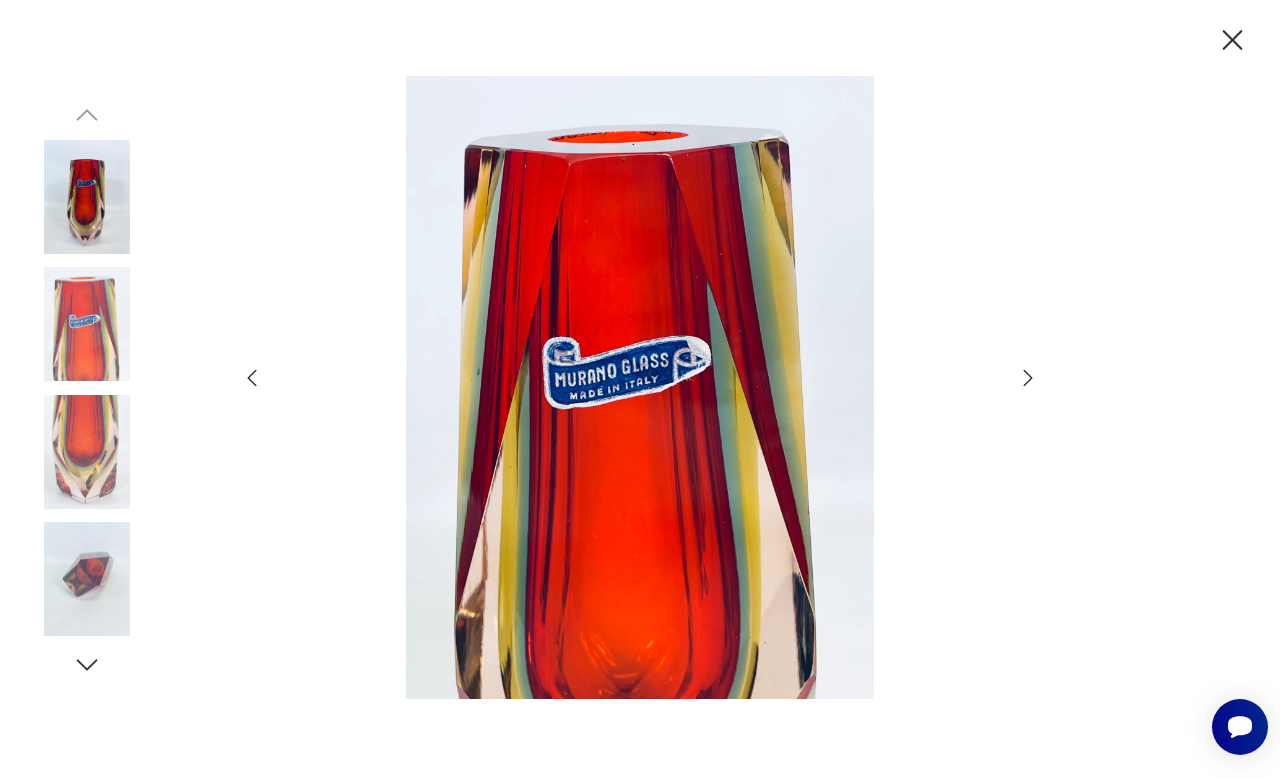 click 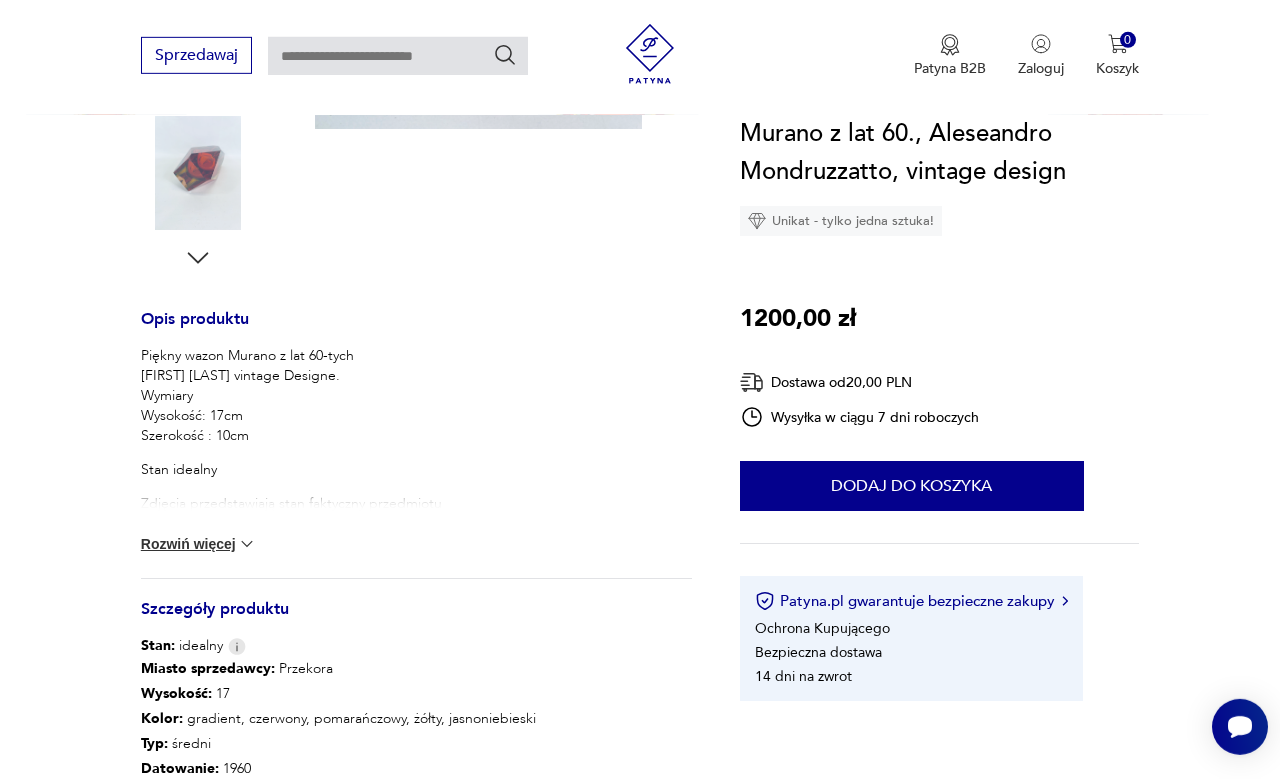 scroll, scrollTop: 649, scrollLeft: 0, axis: vertical 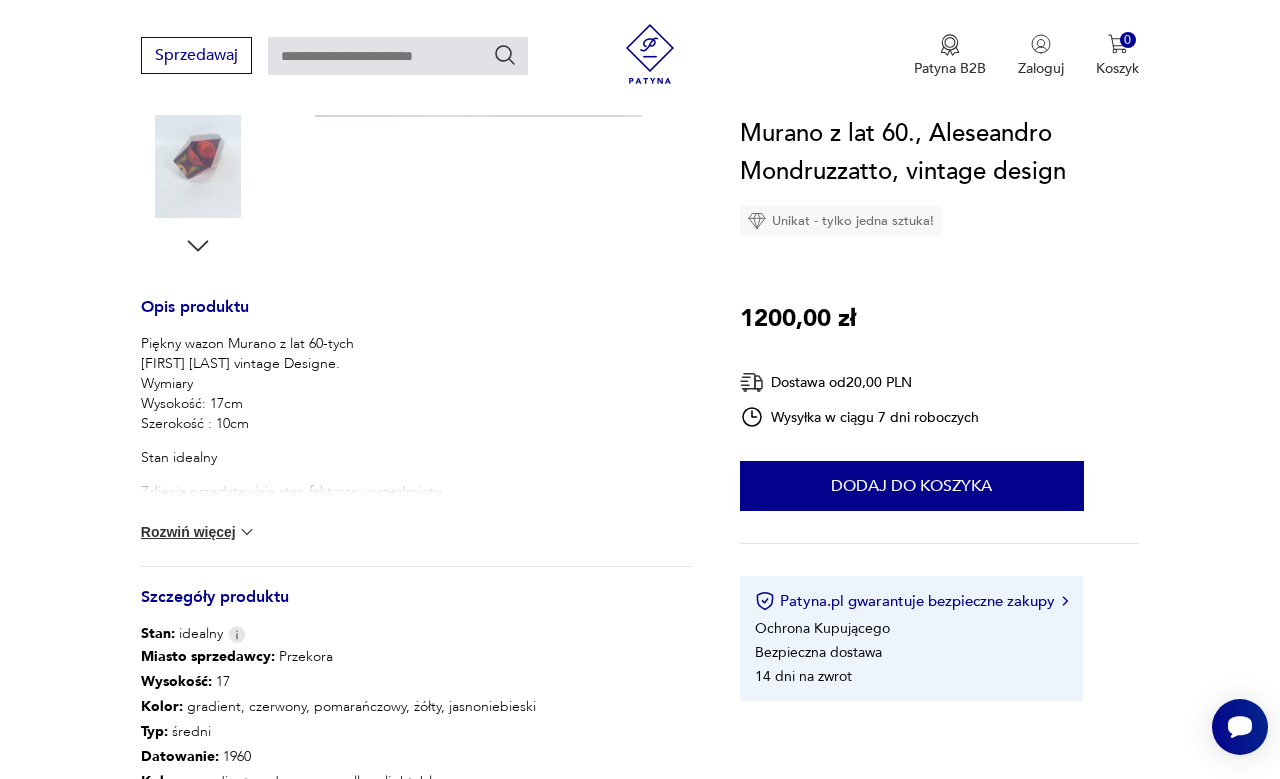 click on "Rozwiń więcej" at bounding box center (199, 532) 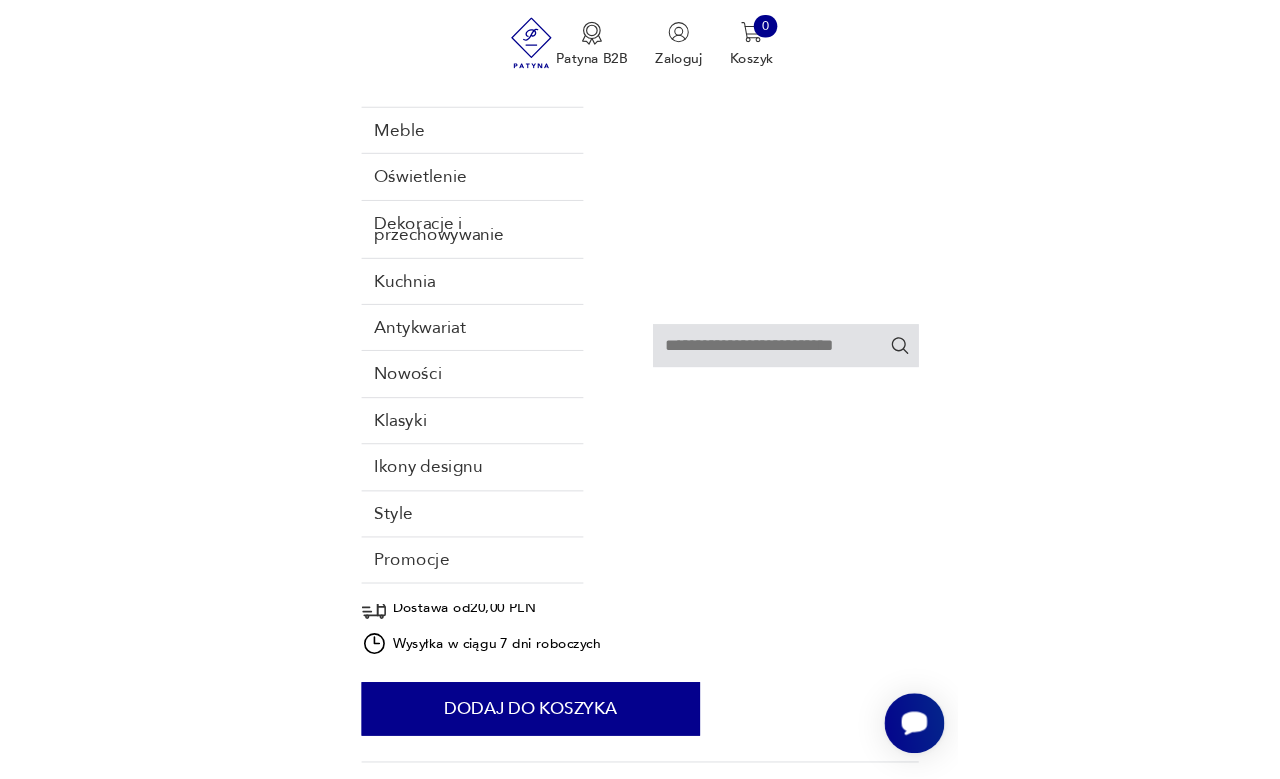 scroll, scrollTop: 211, scrollLeft: 0, axis: vertical 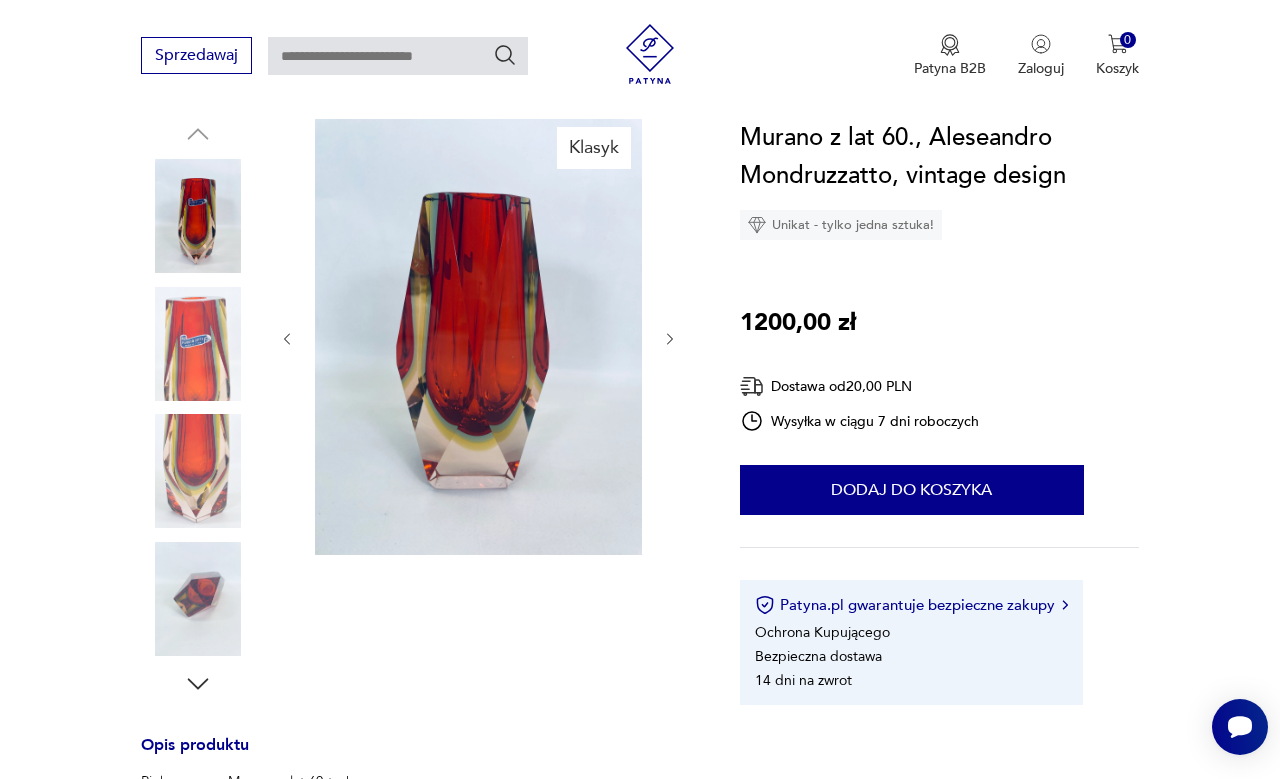 click on "Klasyk Opis produktu Piękny wazon Murano z lat 60-tych
Aleseandro Mondruzzatto vintage Designe.
Wymiary
Wysokość: 17cm
Szerokość : 10cm
Stan idealny
Zdjęcia przedstawiają stan faktyczny przedmiotu
Dodatkowe zdjęcia na prośbę zainteresowanych
Wszystkie nasze przedmioty wystawione są dostępne w naszym magazynie.
Można obejrzeć po wcześniejszym umówieniu się Zwiń Szczegóły produktu Stan:   idealny Miasto sprzedawcy :   Przekora Wysokość :   17 Kolor:   gradient, czerwony, pomarańczowy, żółty, jasnoniebieski Typ :   średni Datowanie :   1960 Kolory :   gradient, red, orange, yellow, light_blue Kraj pochodzenia :   Włochy Tworzywo :   szkło, kryształ Projektant :   Alessandro Mandruzzato Sygnatura :   Tak Wysokość :   17 Liczba sztuk:   1 Tagi:   murano Rozwiń więcej O sprzedawcy Antart235 Zweryfikowany sprzedawca Przekora Od 3 lat z Patyną Dostawa i zwroty Dostępne formy dostawy: Odbiór osobisty - Przekora   0,00 PLN Kurier   20,00 PLN Paczkomat InPost   20,00 PLN   1" at bounding box center [640, 825] 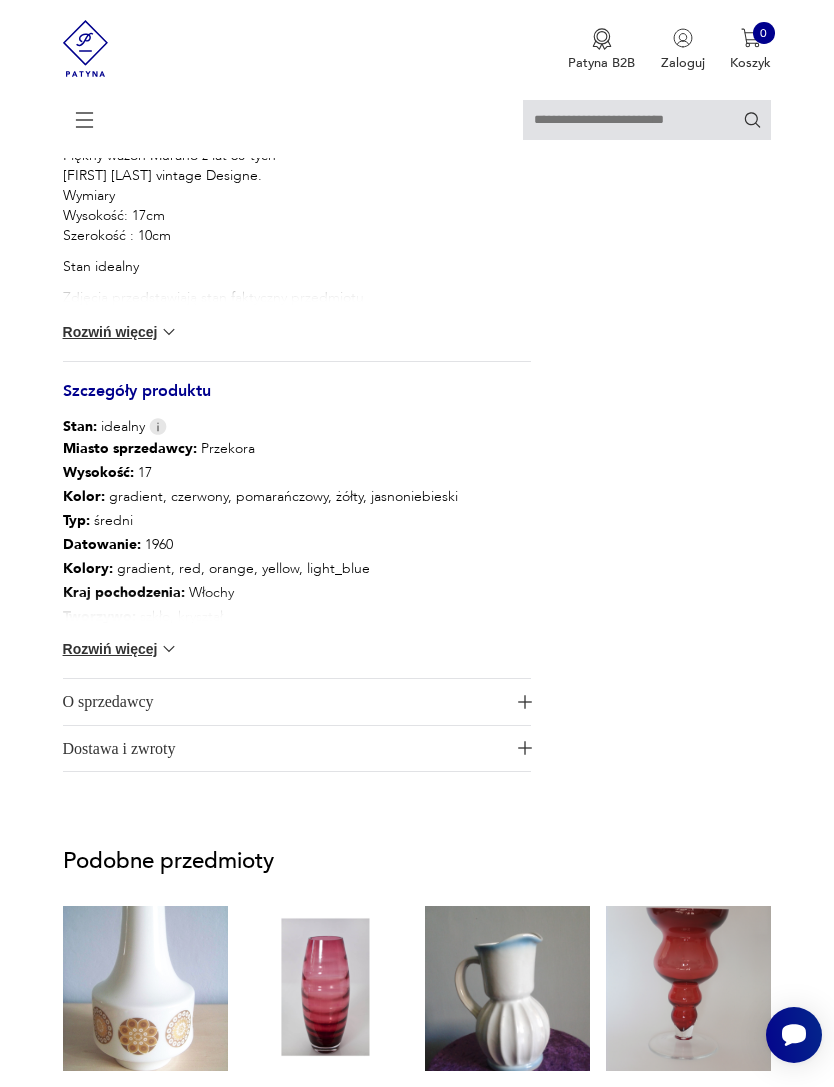 scroll, scrollTop: 1541, scrollLeft: 0, axis: vertical 